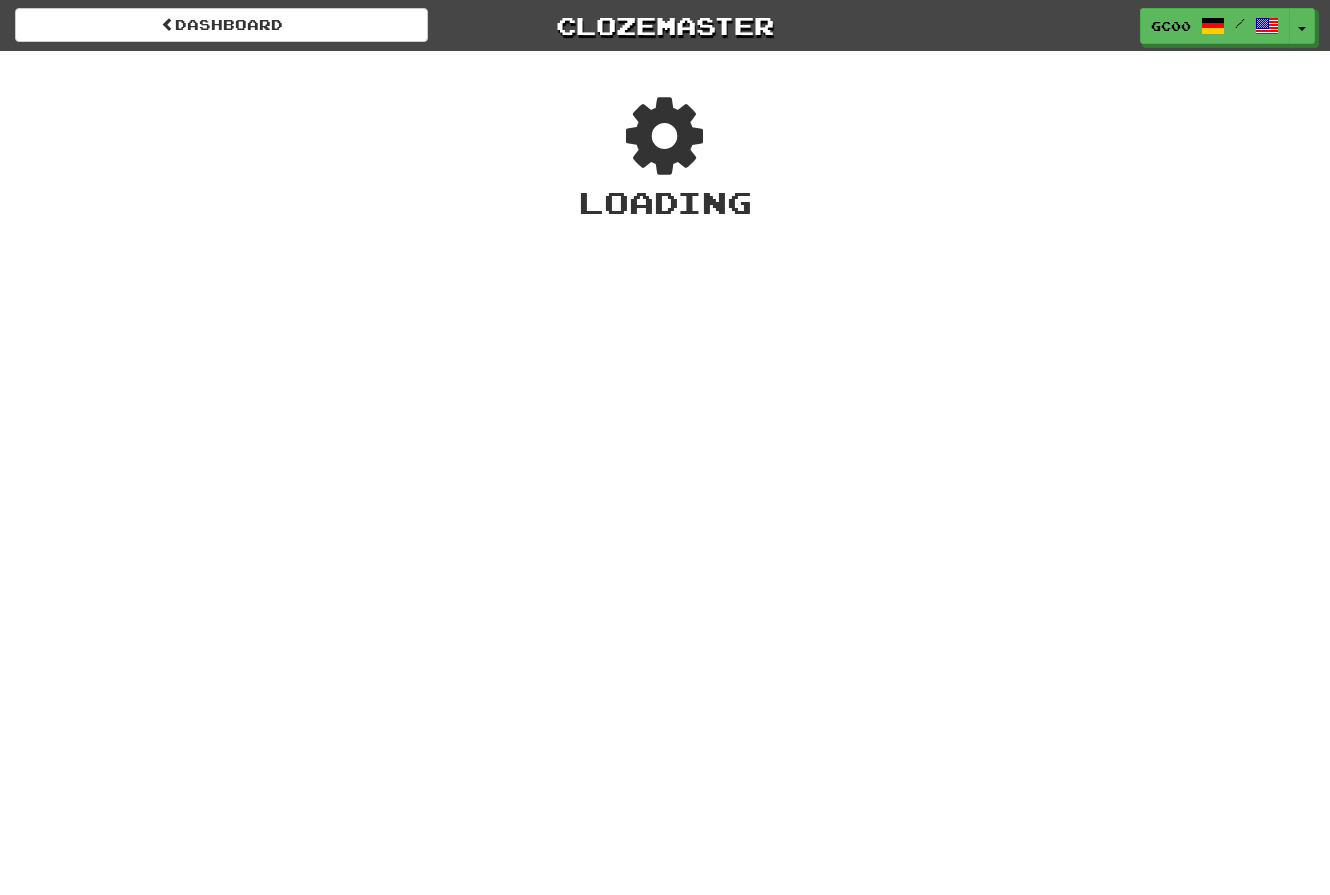 scroll, scrollTop: 0, scrollLeft: 0, axis: both 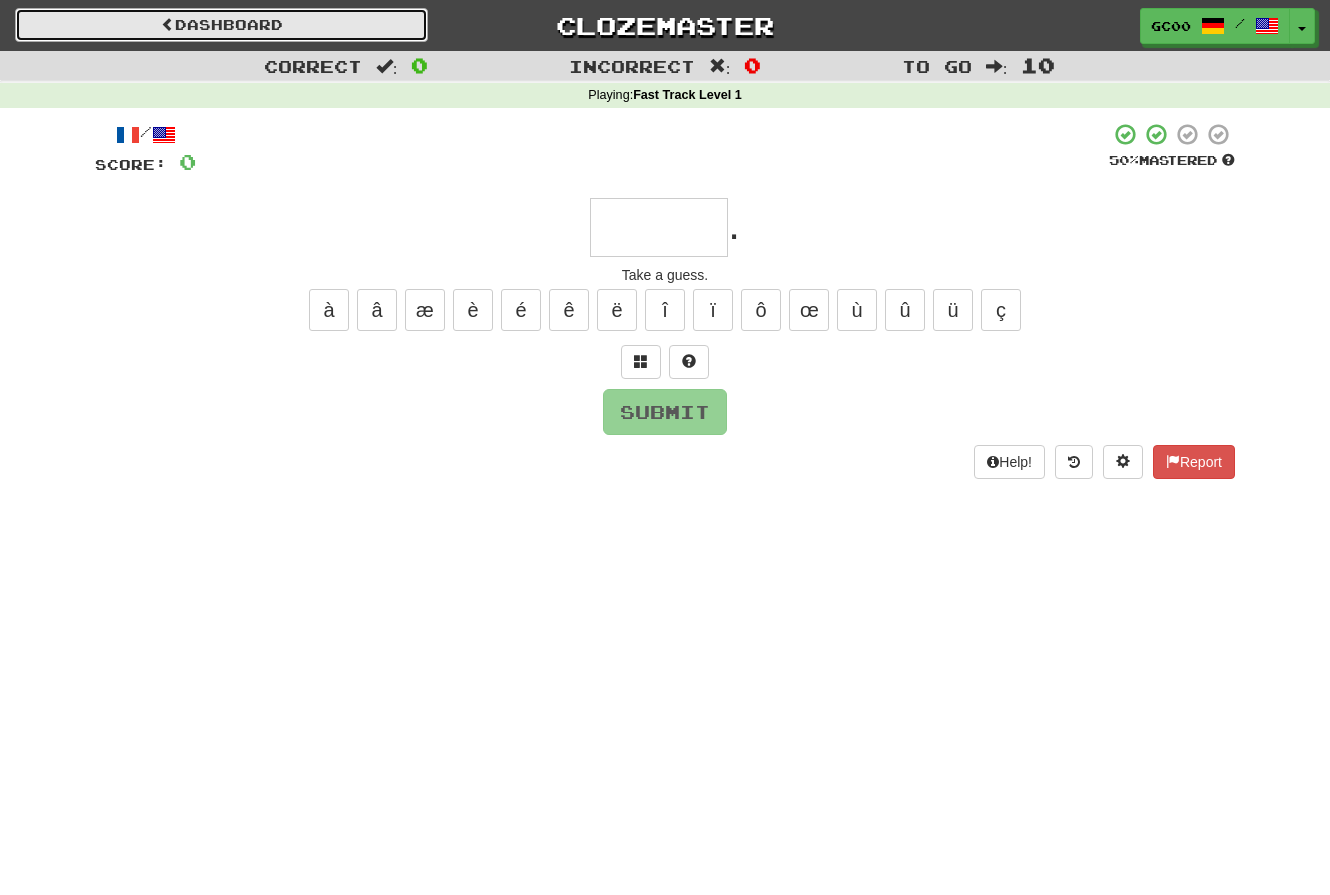 click on "Dashboard" at bounding box center (221, 25) 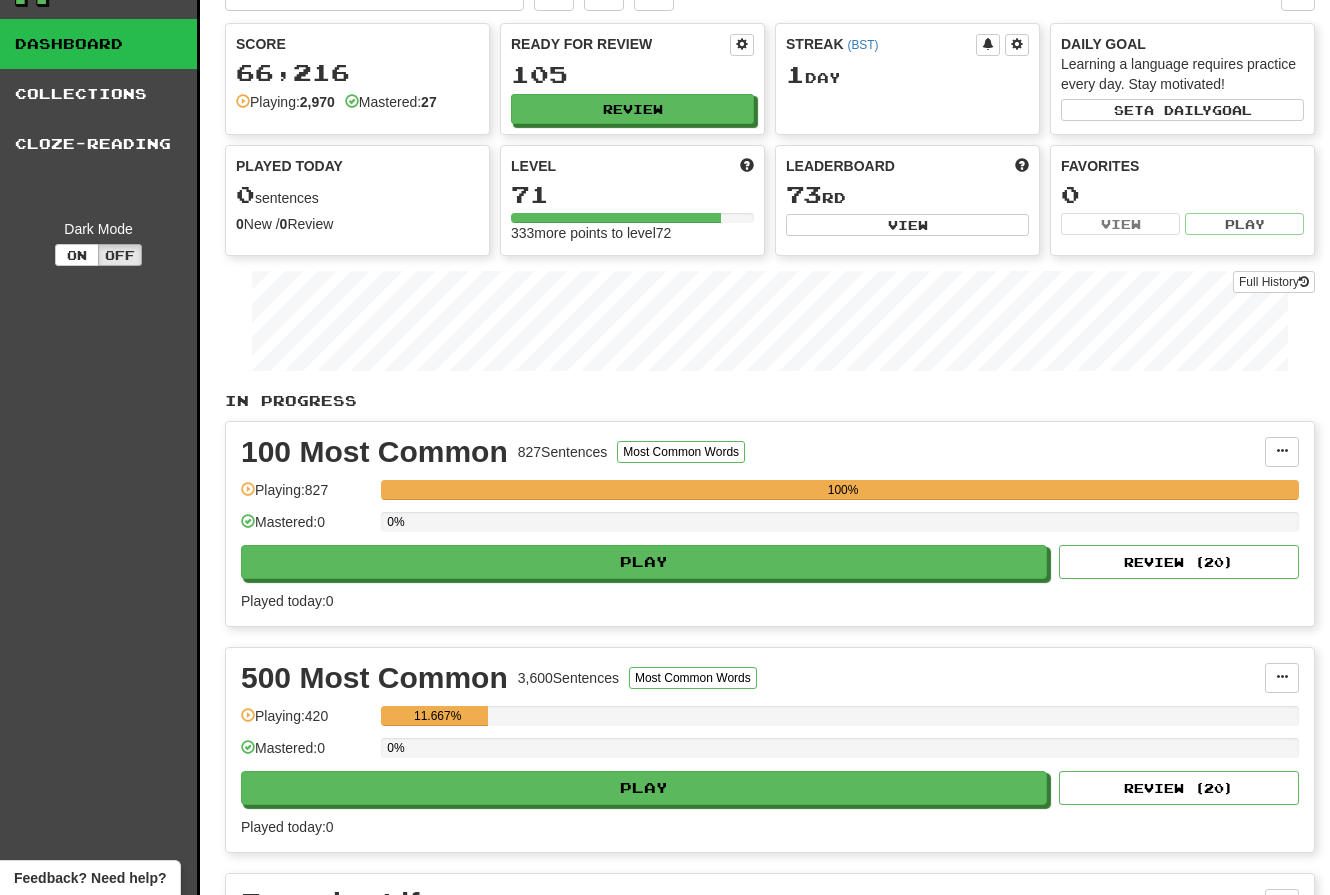 scroll, scrollTop: 0, scrollLeft: 0, axis: both 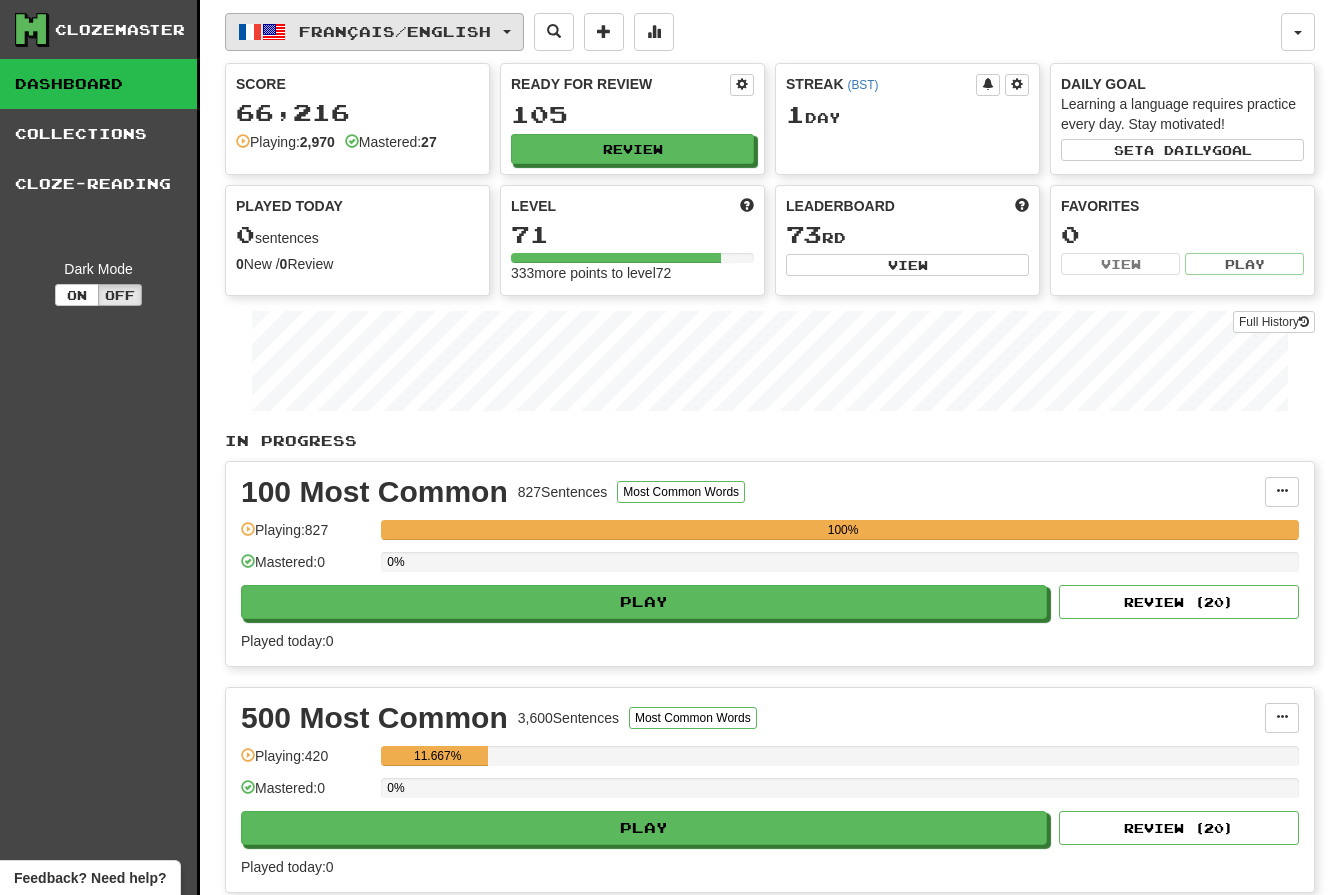 click on "Français  /  English" at bounding box center (395, 31) 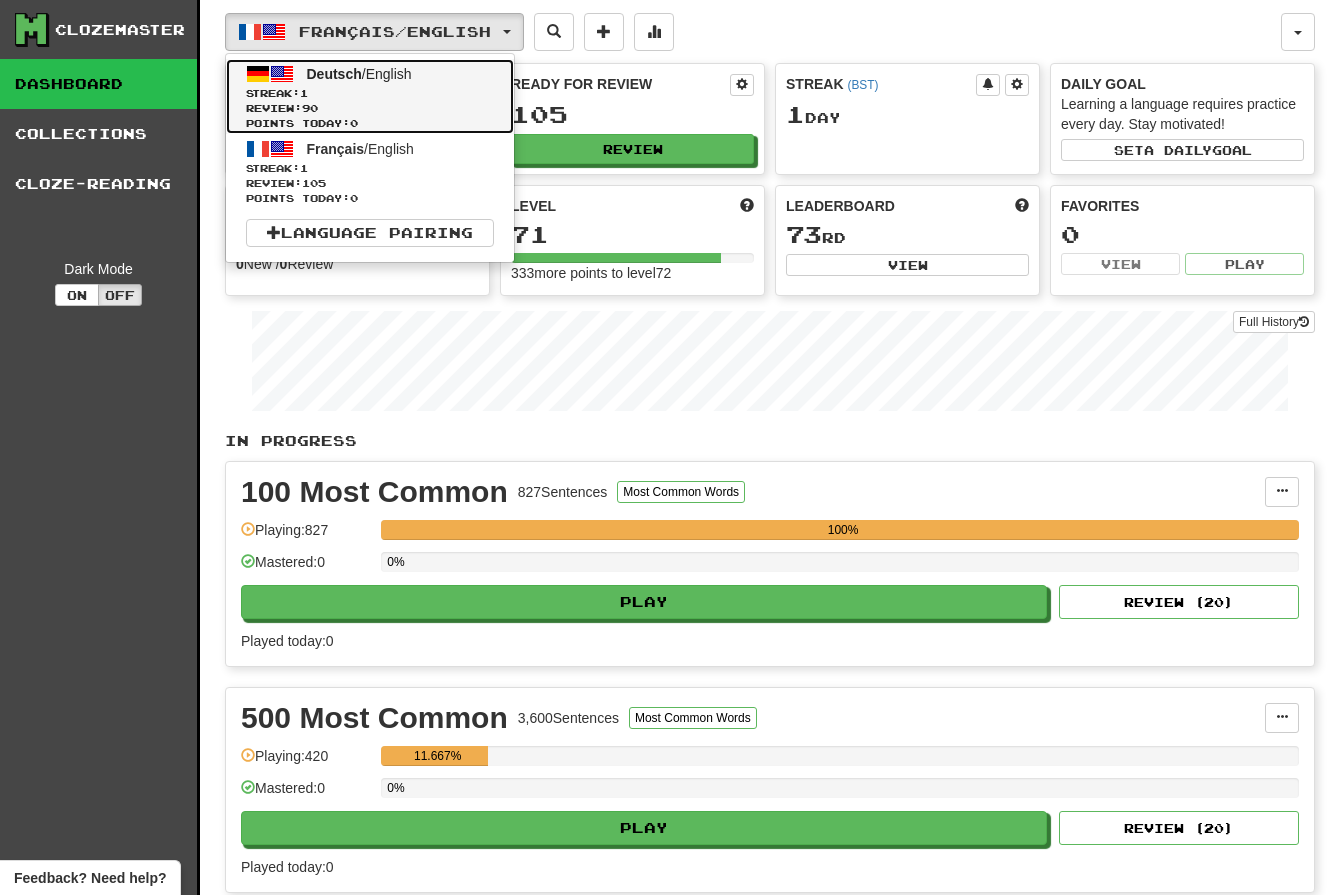 click on "Streak:  1" at bounding box center [370, 93] 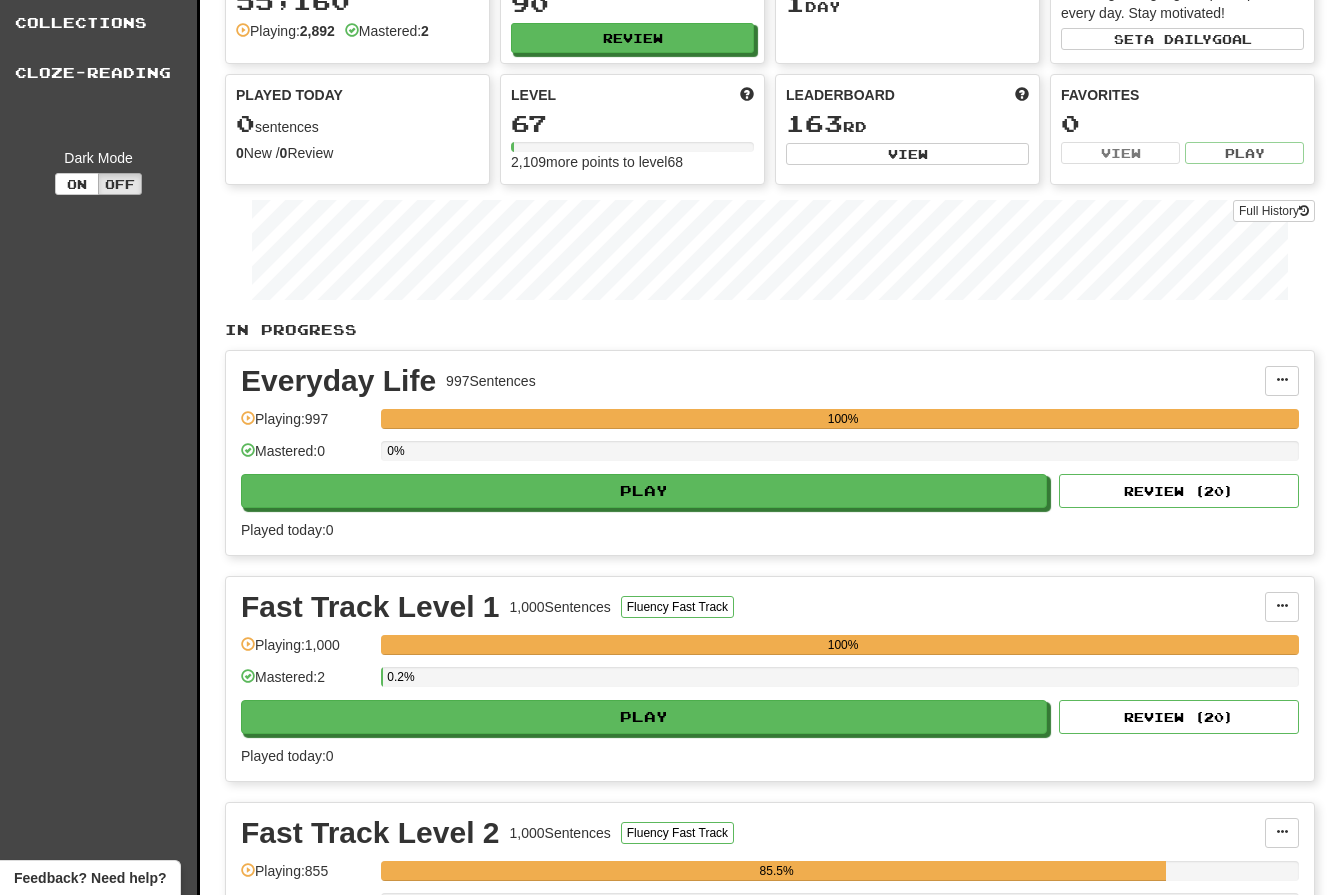 scroll, scrollTop: 192, scrollLeft: 0, axis: vertical 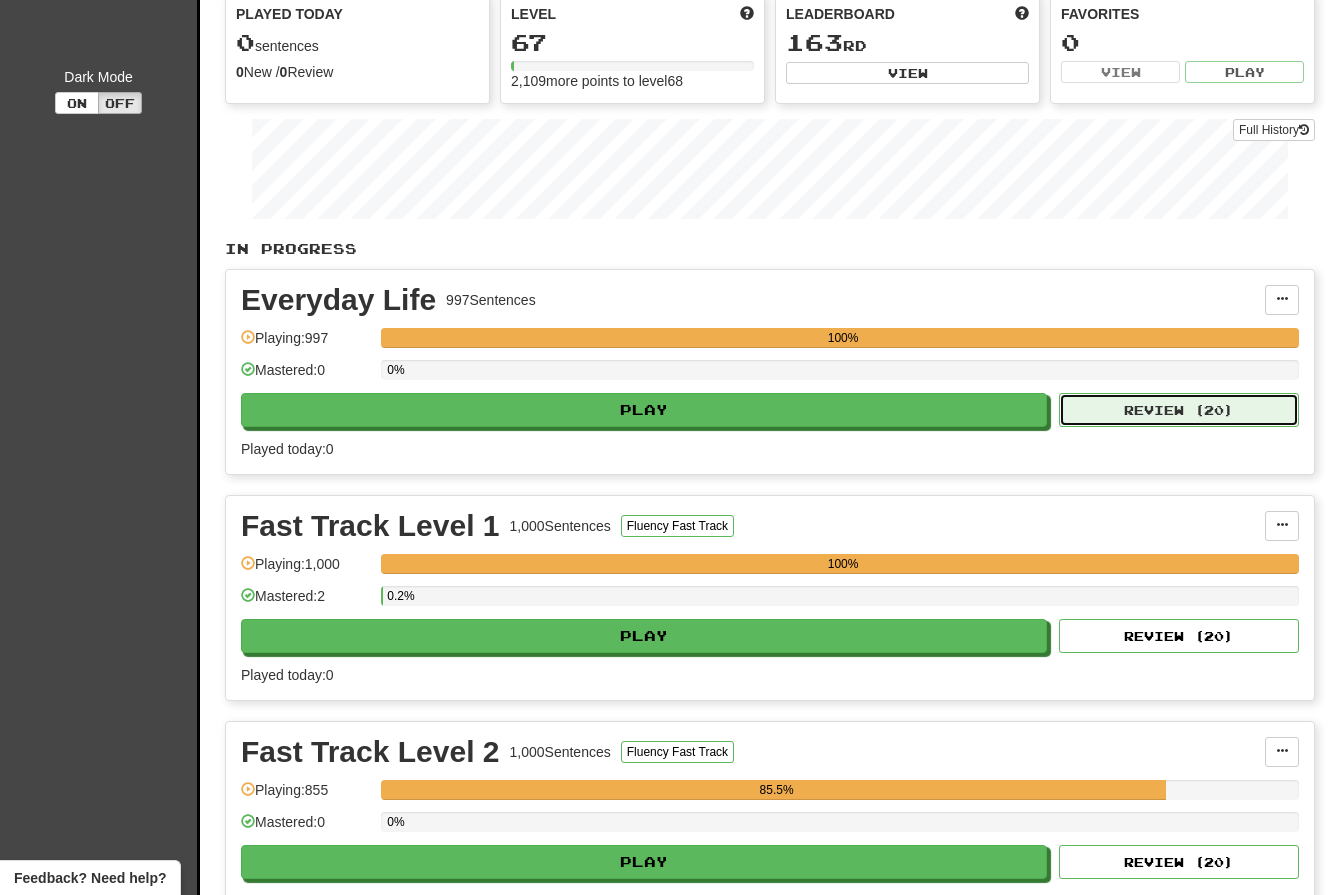 click on "Review ( 20 )" at bounding box center (1179, 410) 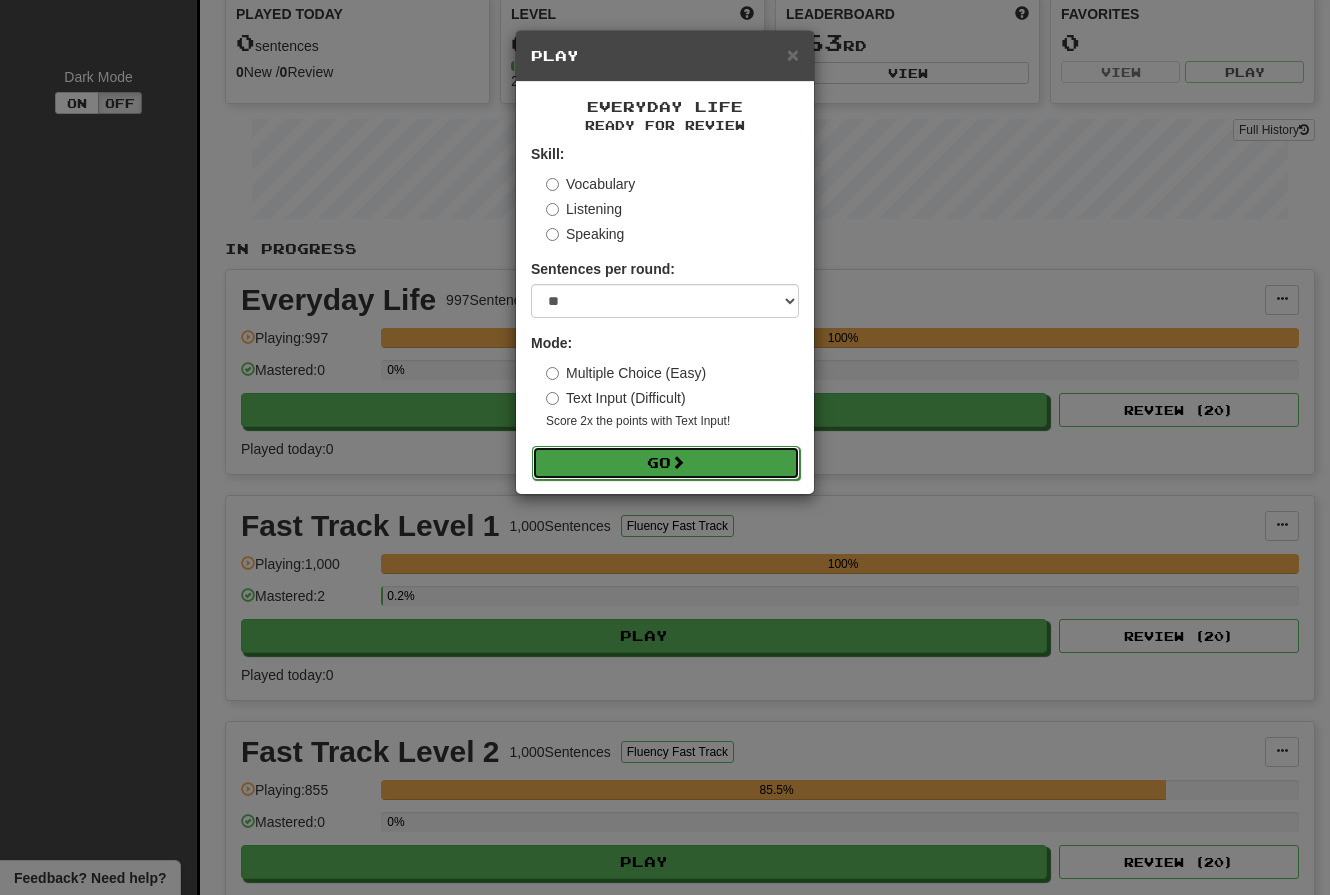 click on "Go" at bounding box center (666, 463) 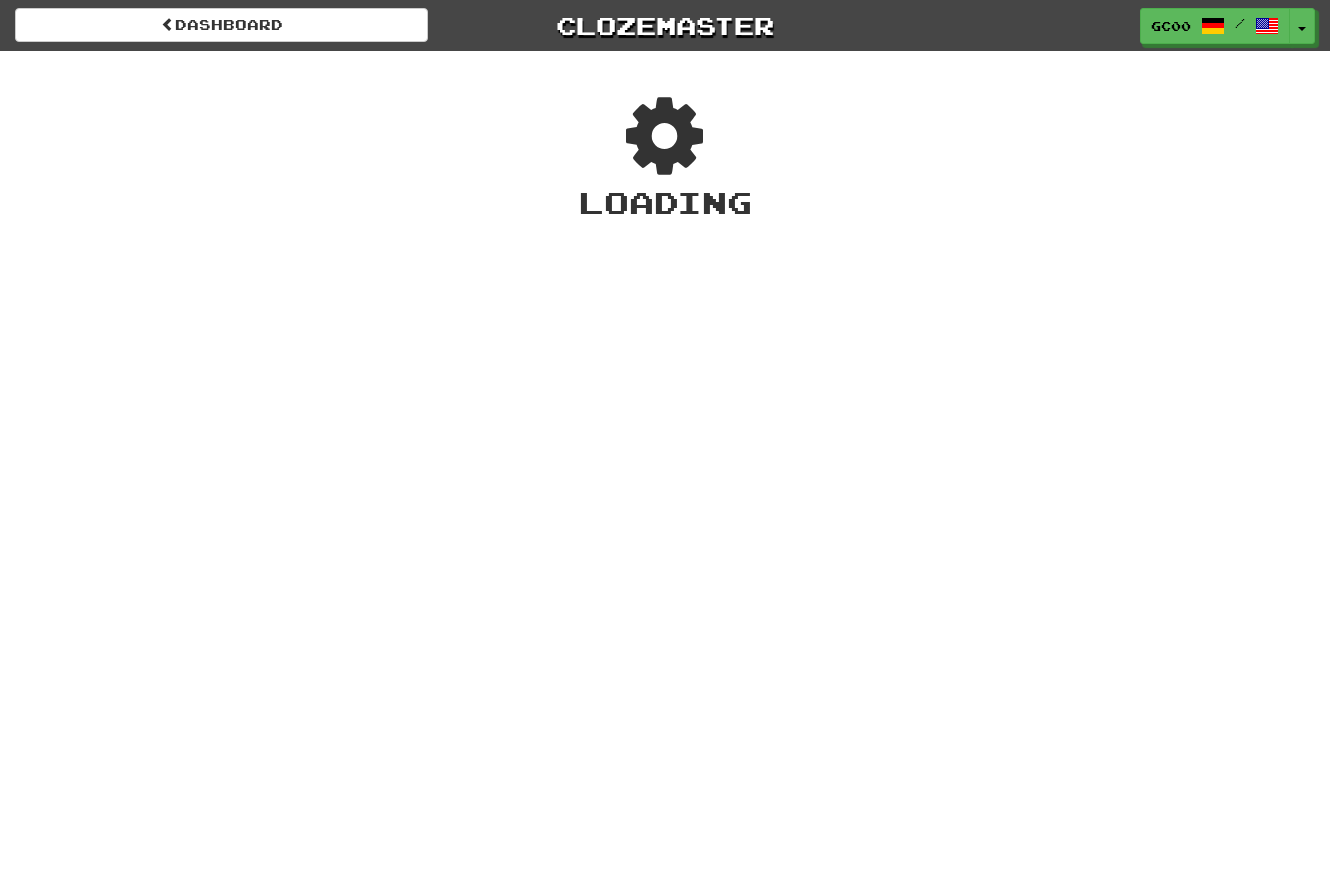 scroll, scrollTop: 0, scrollLeft: 0, axis: both 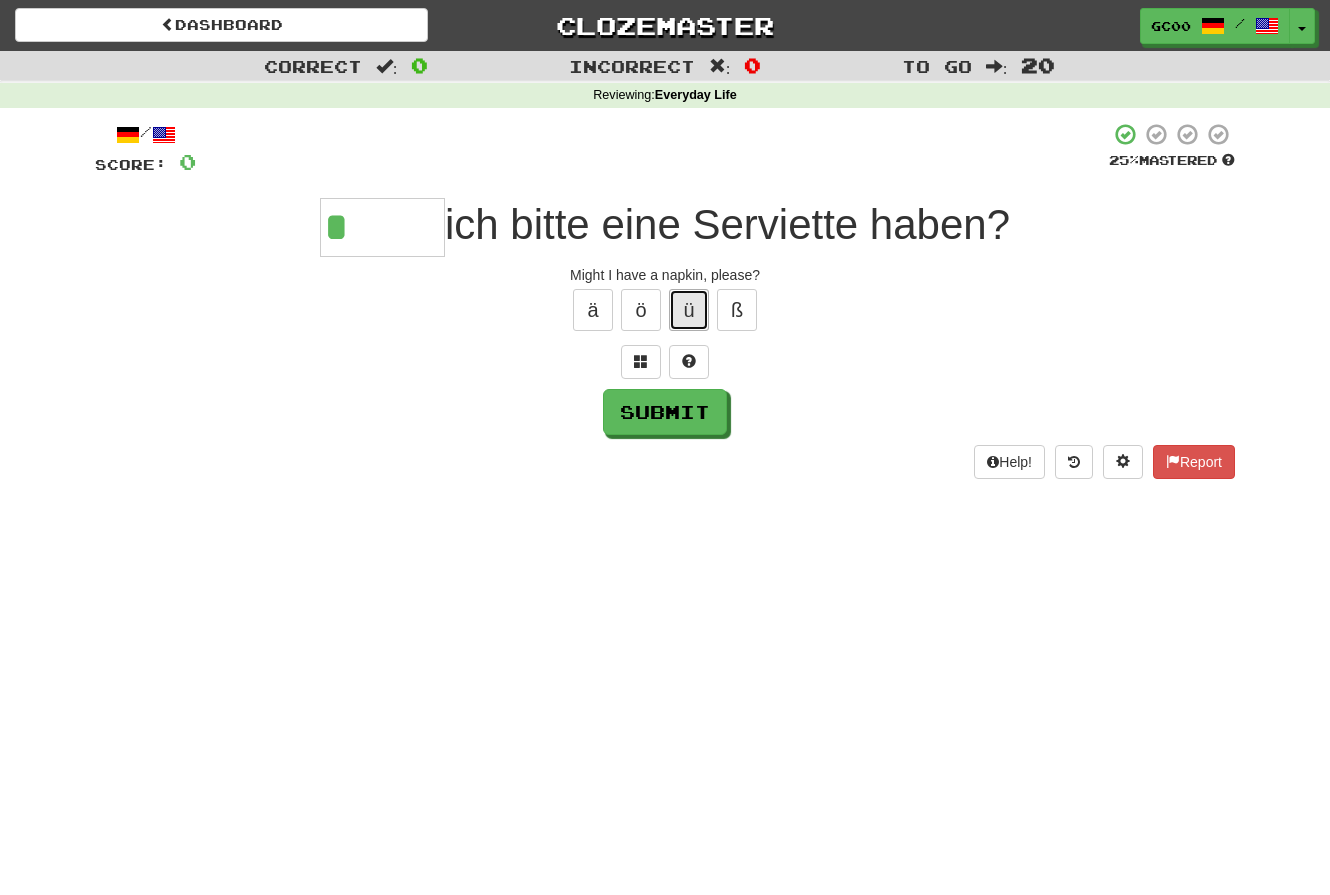 click on "ü" at bounding box center (689, 310) 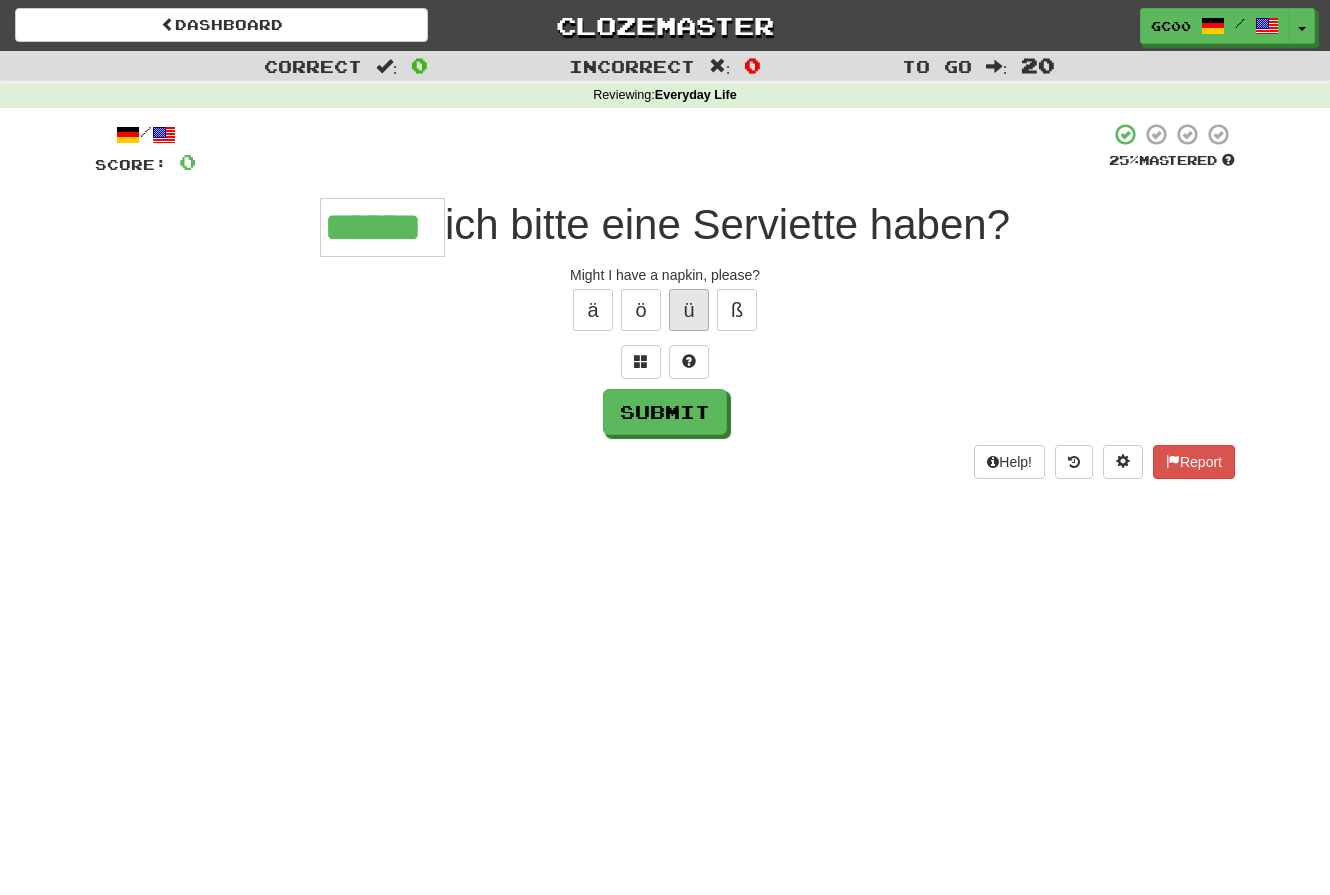 type on "******" 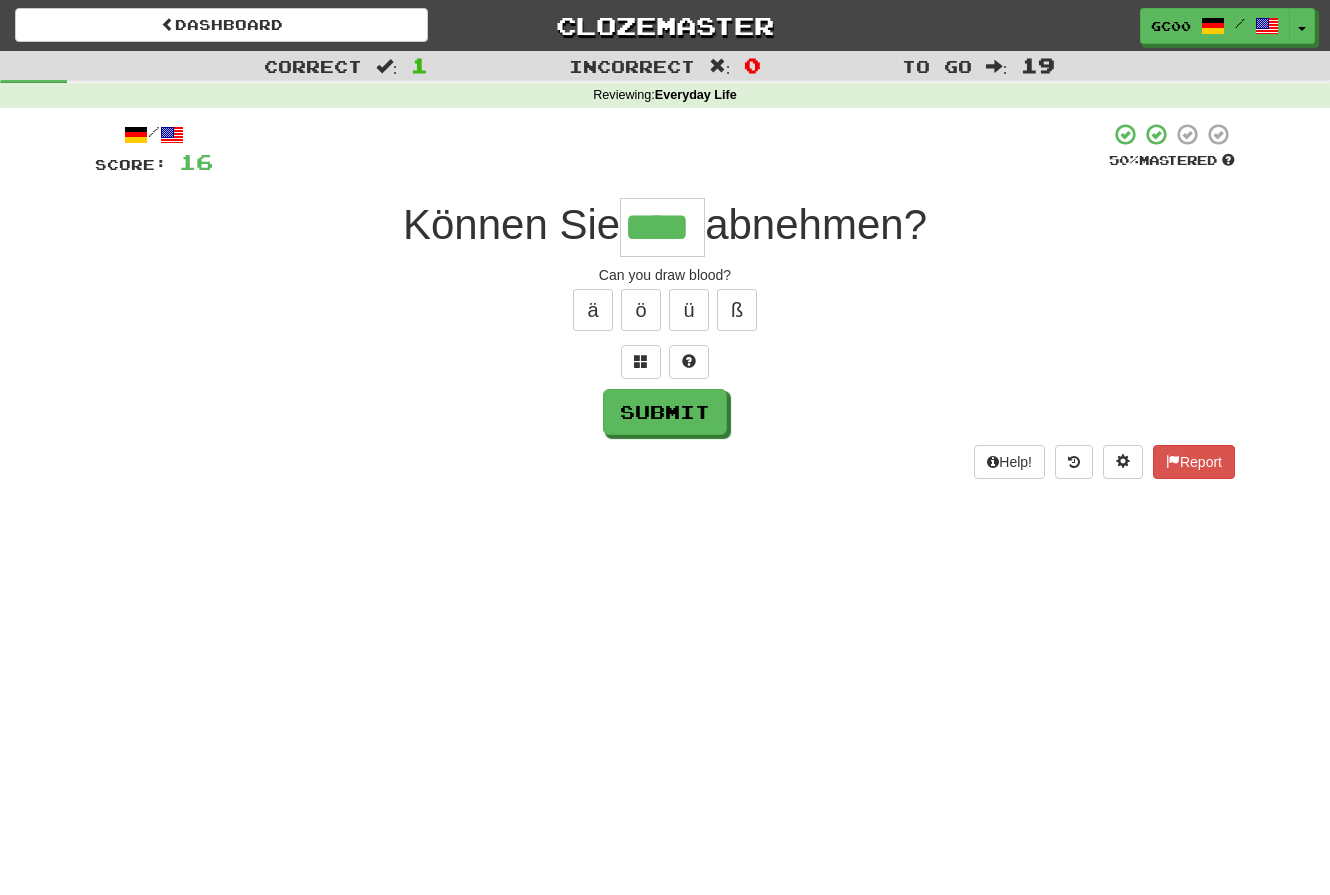 type on "****" 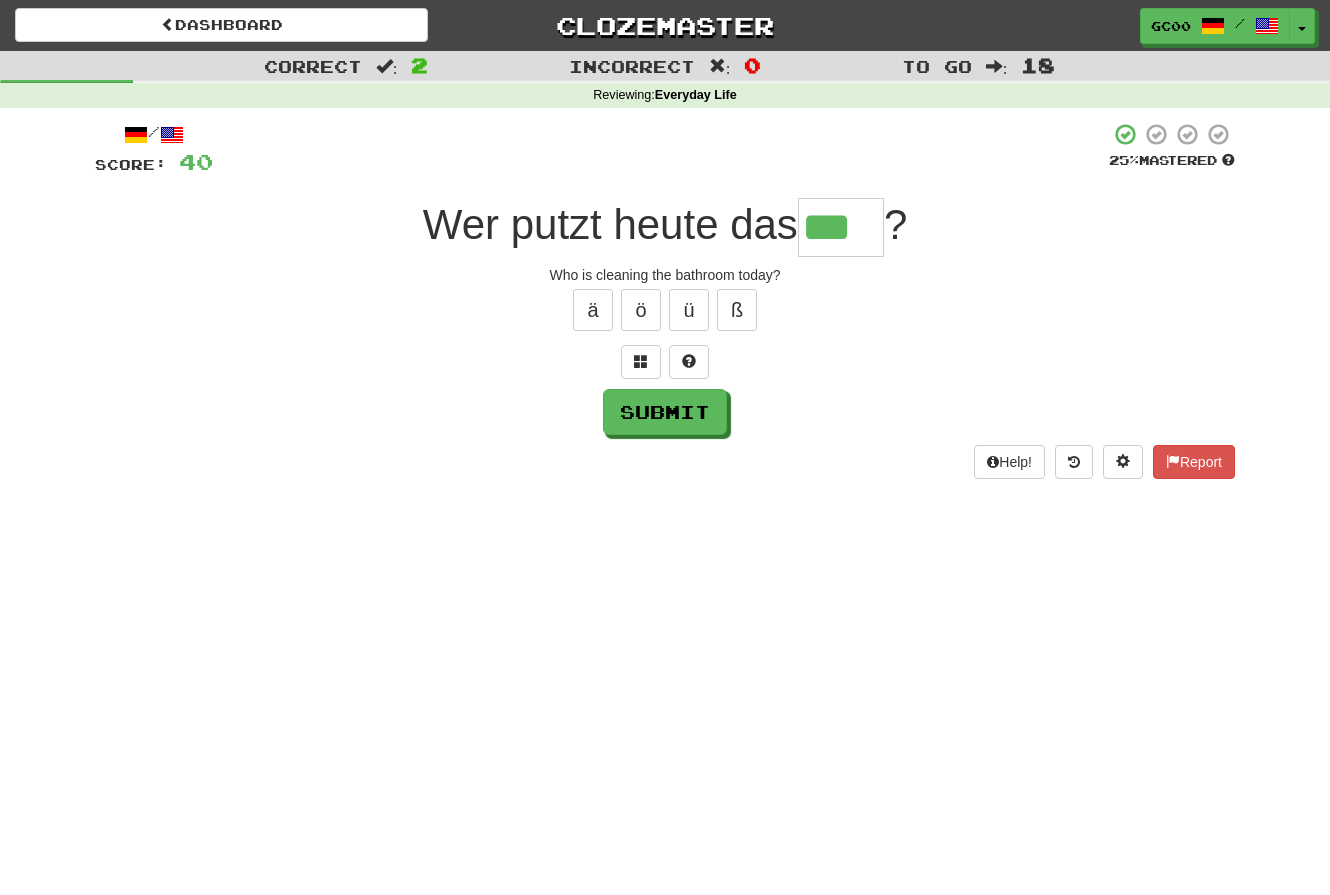 type on "***" 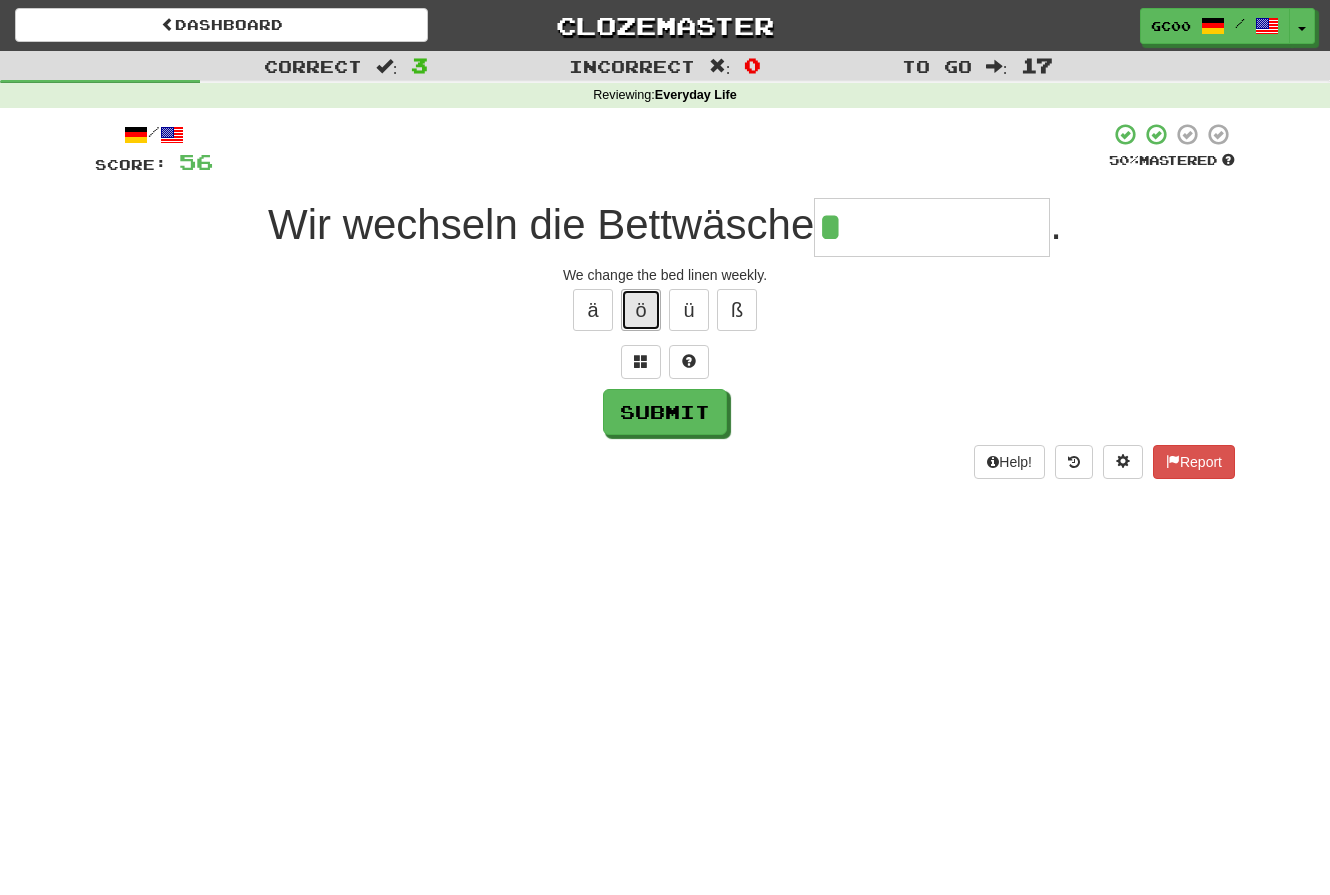 click on "ö" at bounding box center (641, 310) 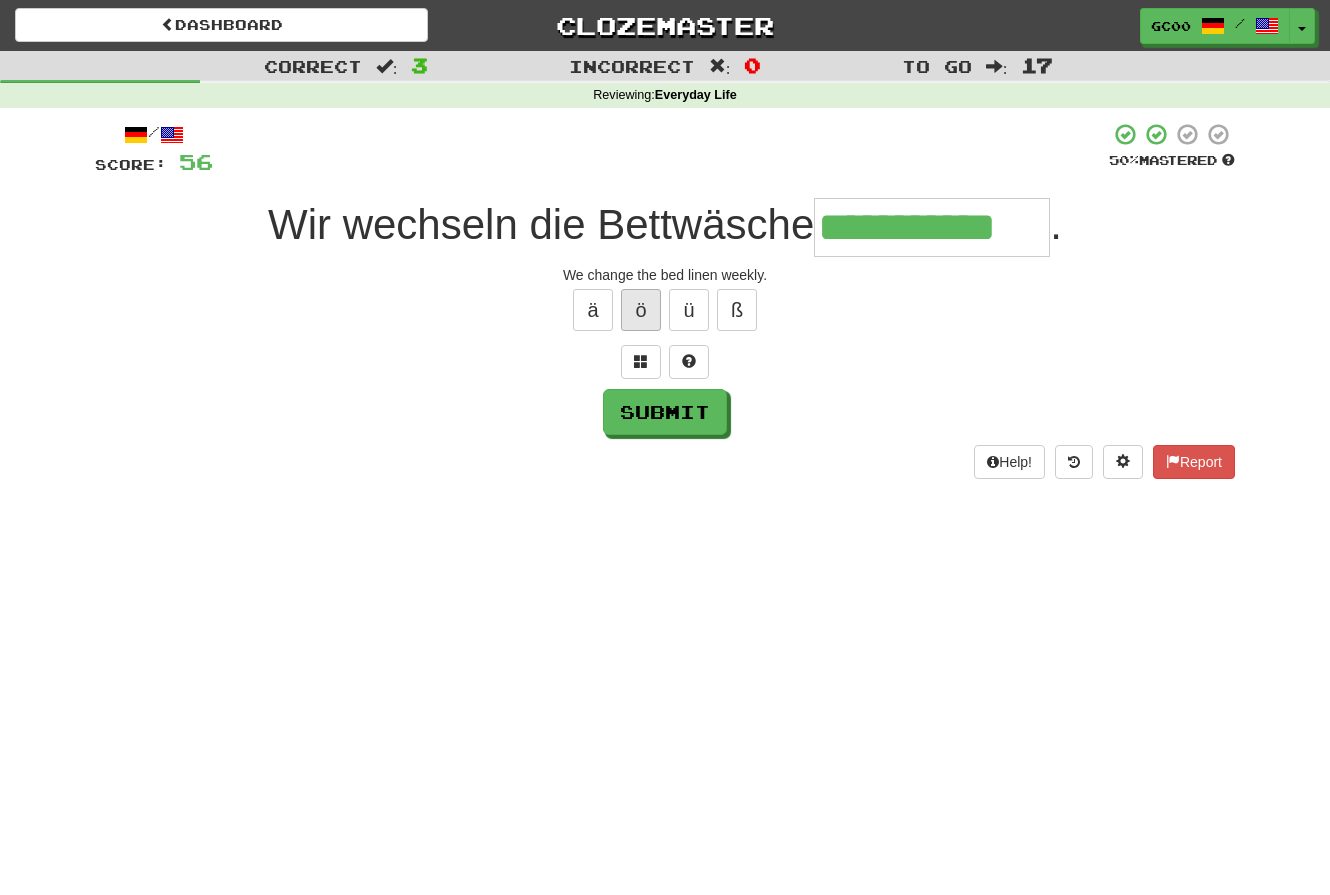 type on "**********" 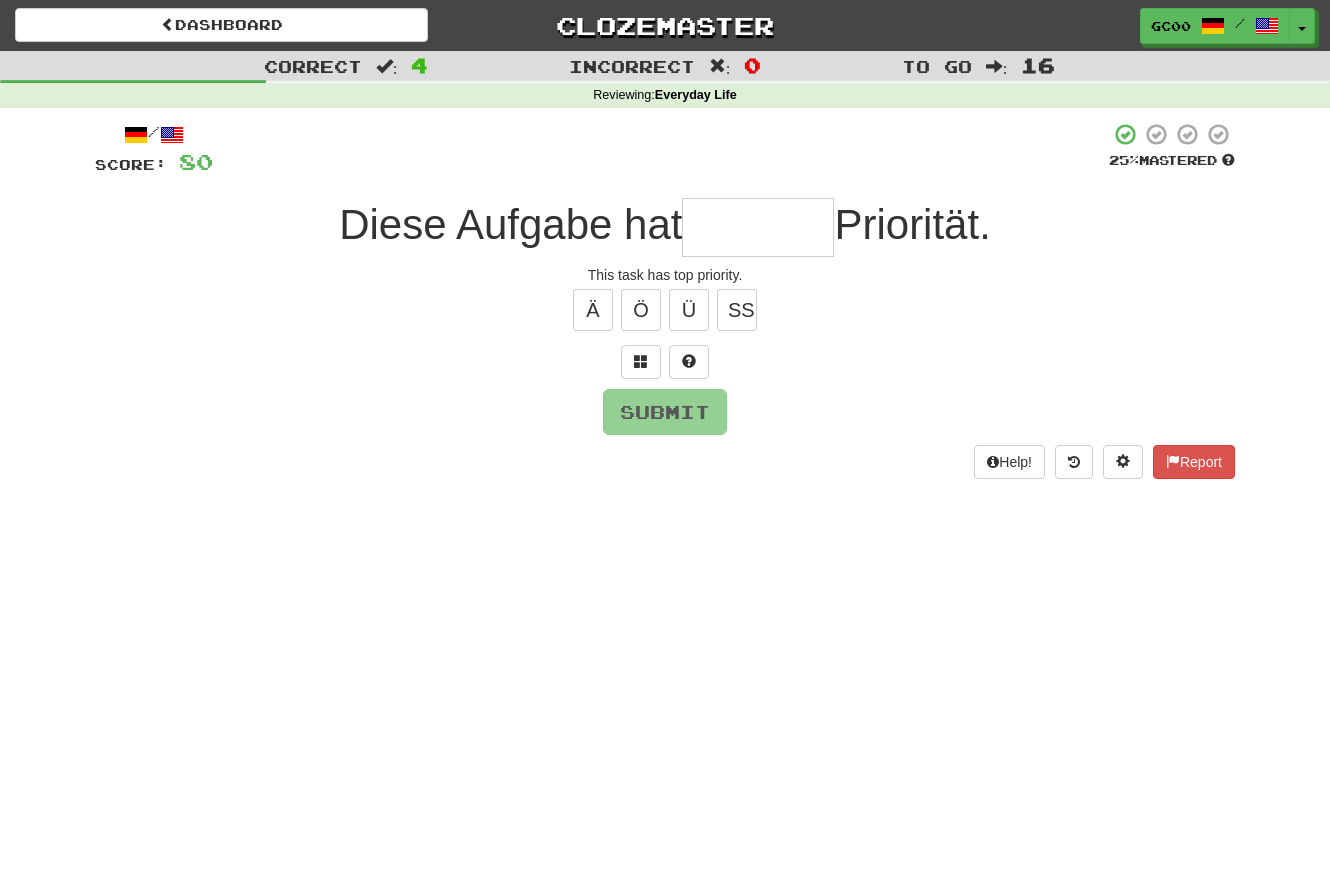 type on "*" 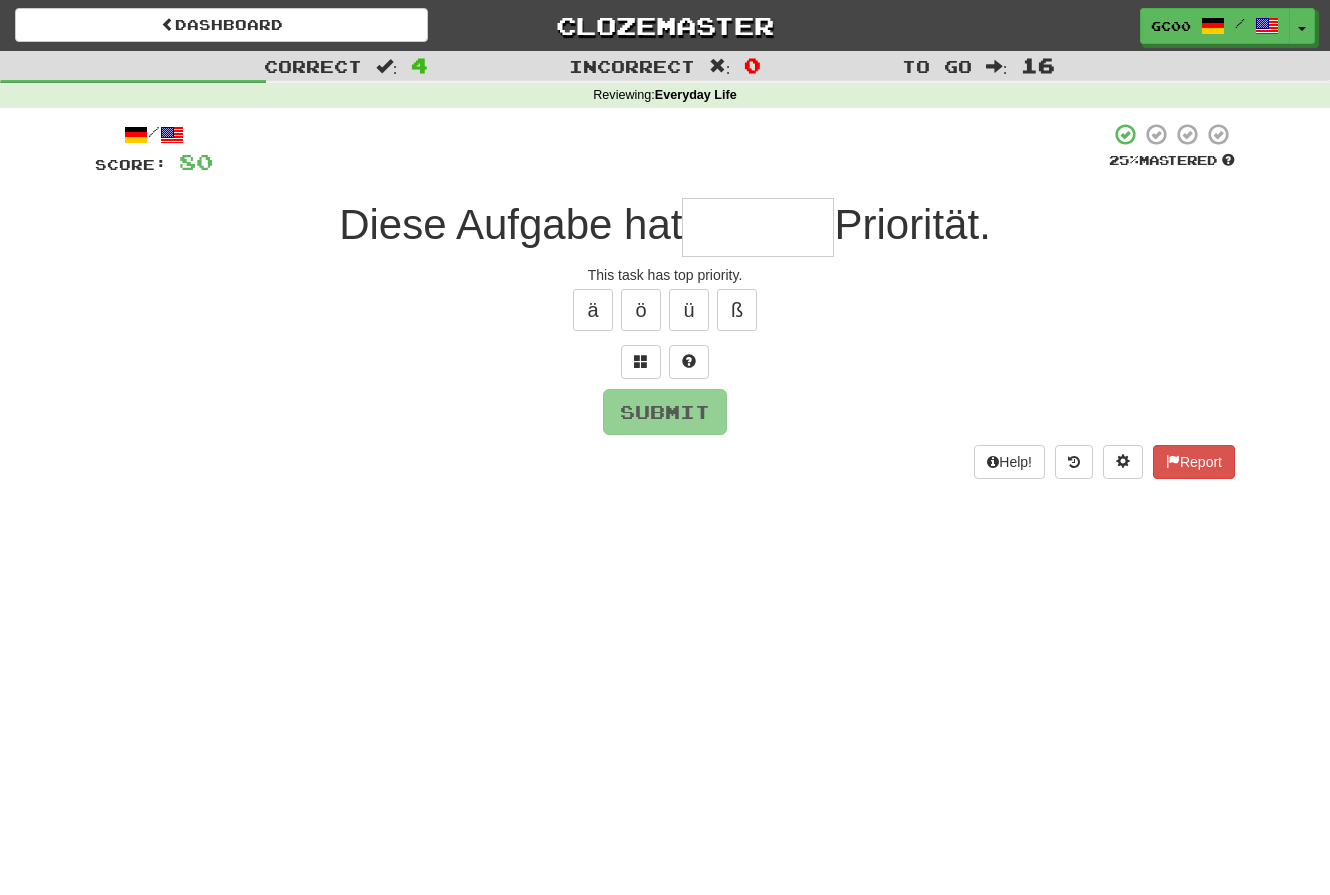 type on "*" 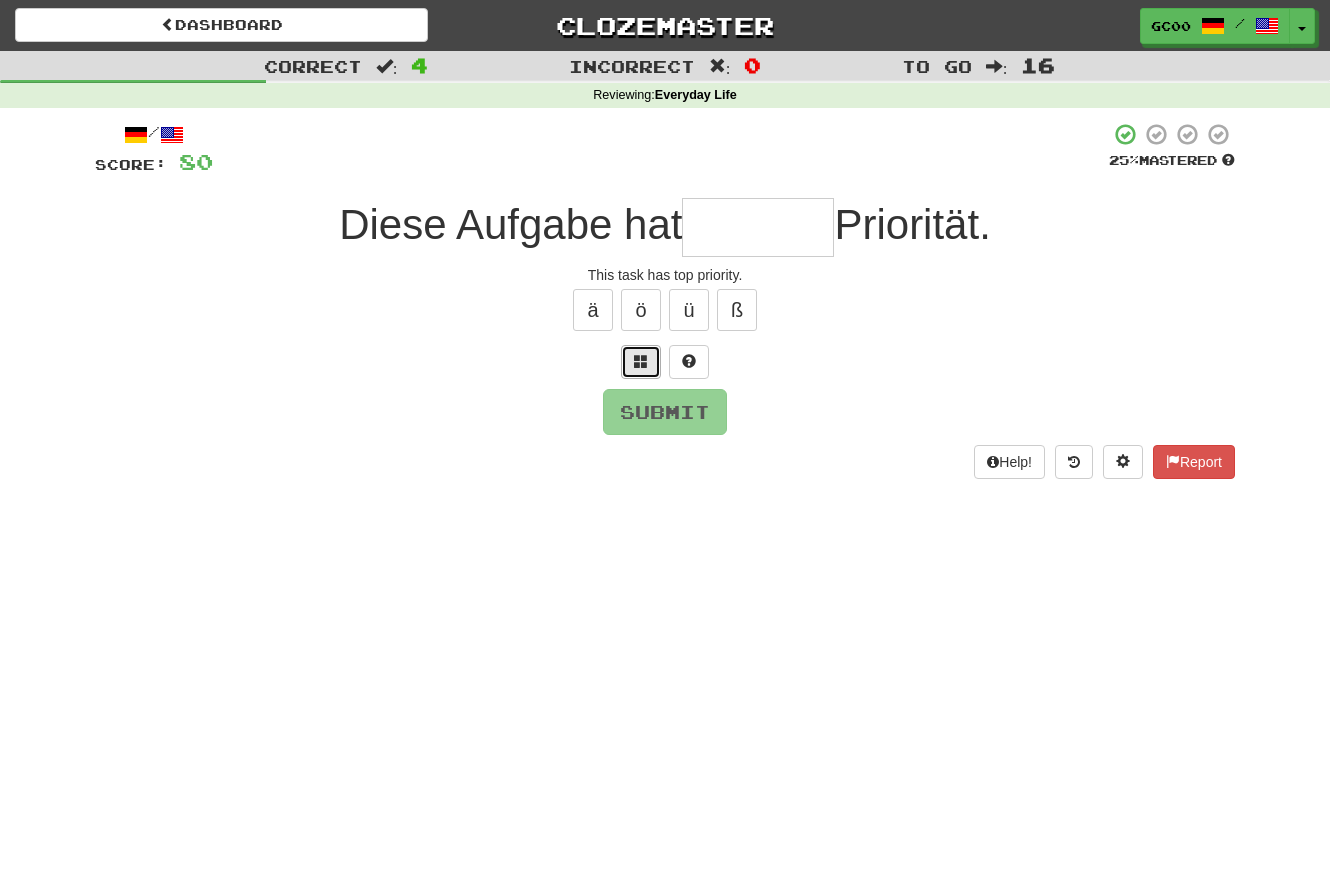 click at bounding box center (641, 361) 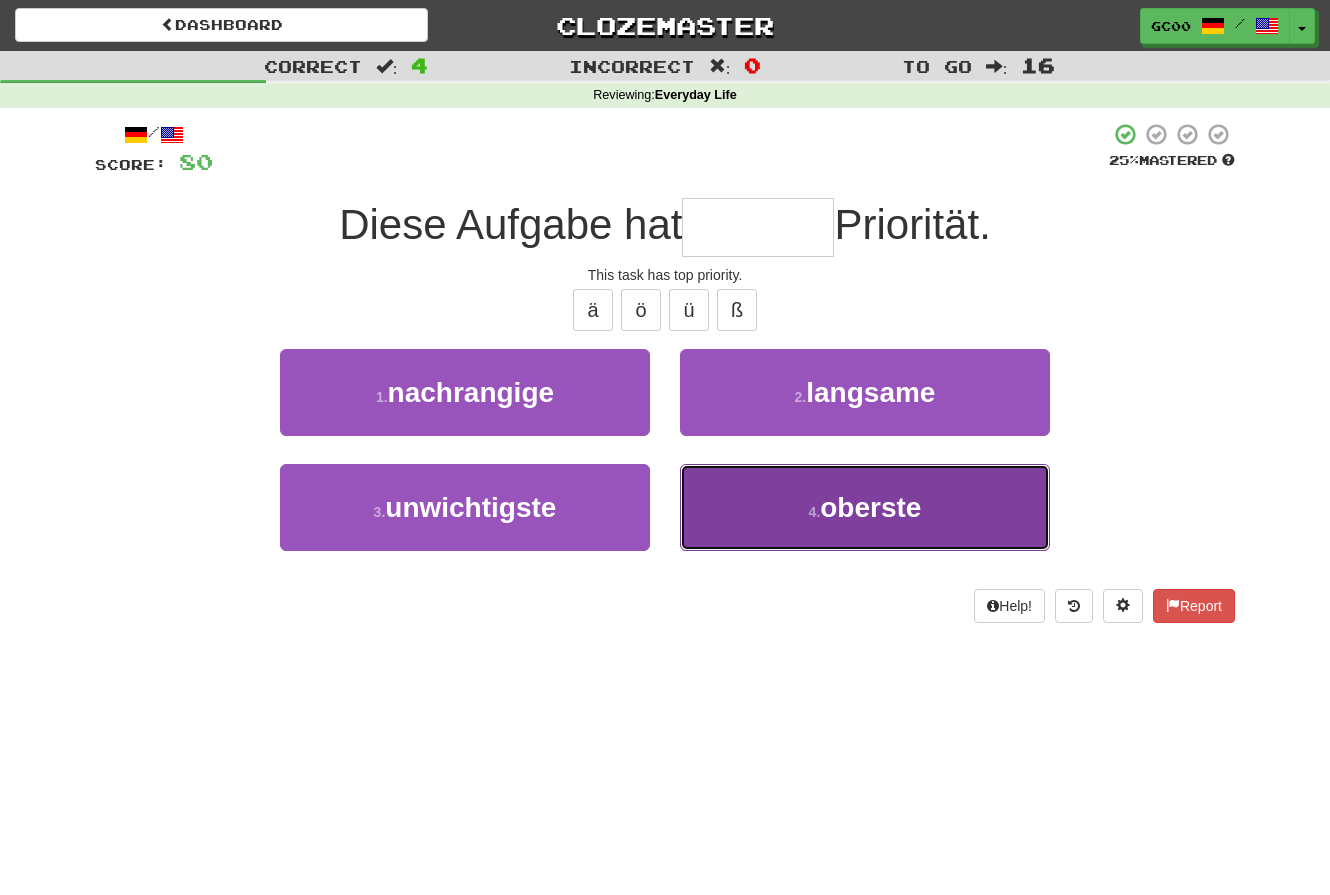 click on "4 .  oberste" at bounding box center [865, 507] 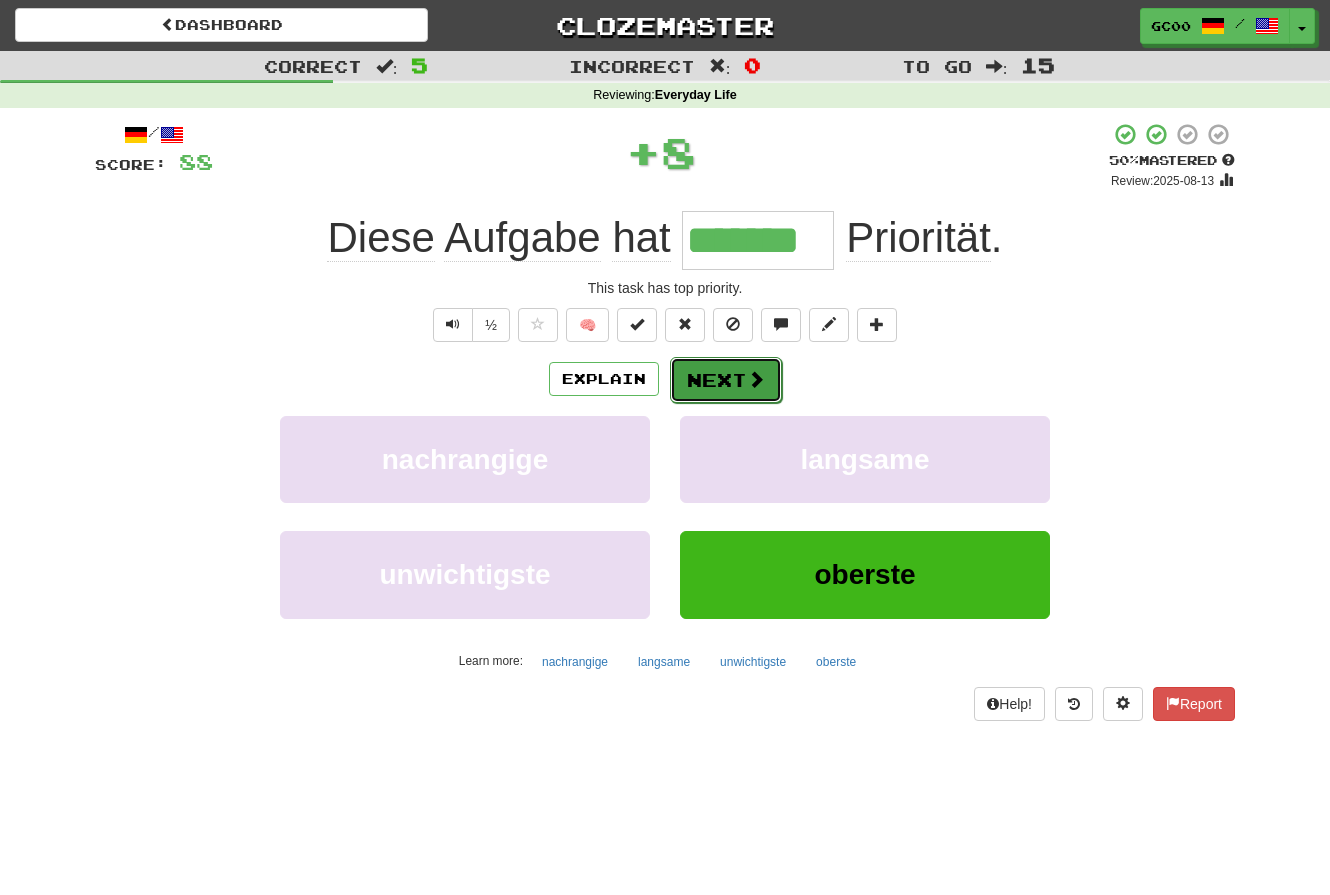 click at bounding box center [756, 379] 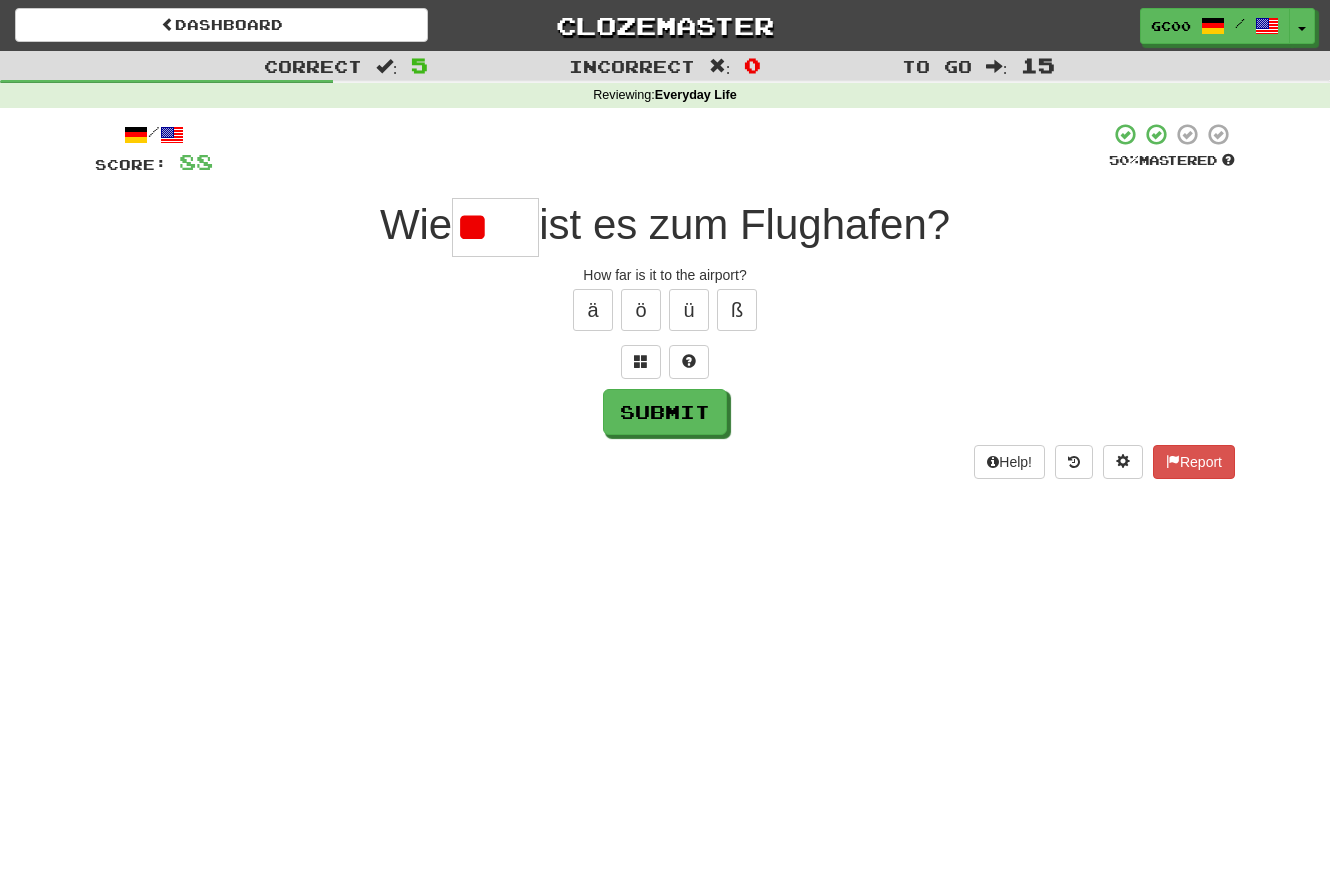 type on "*" 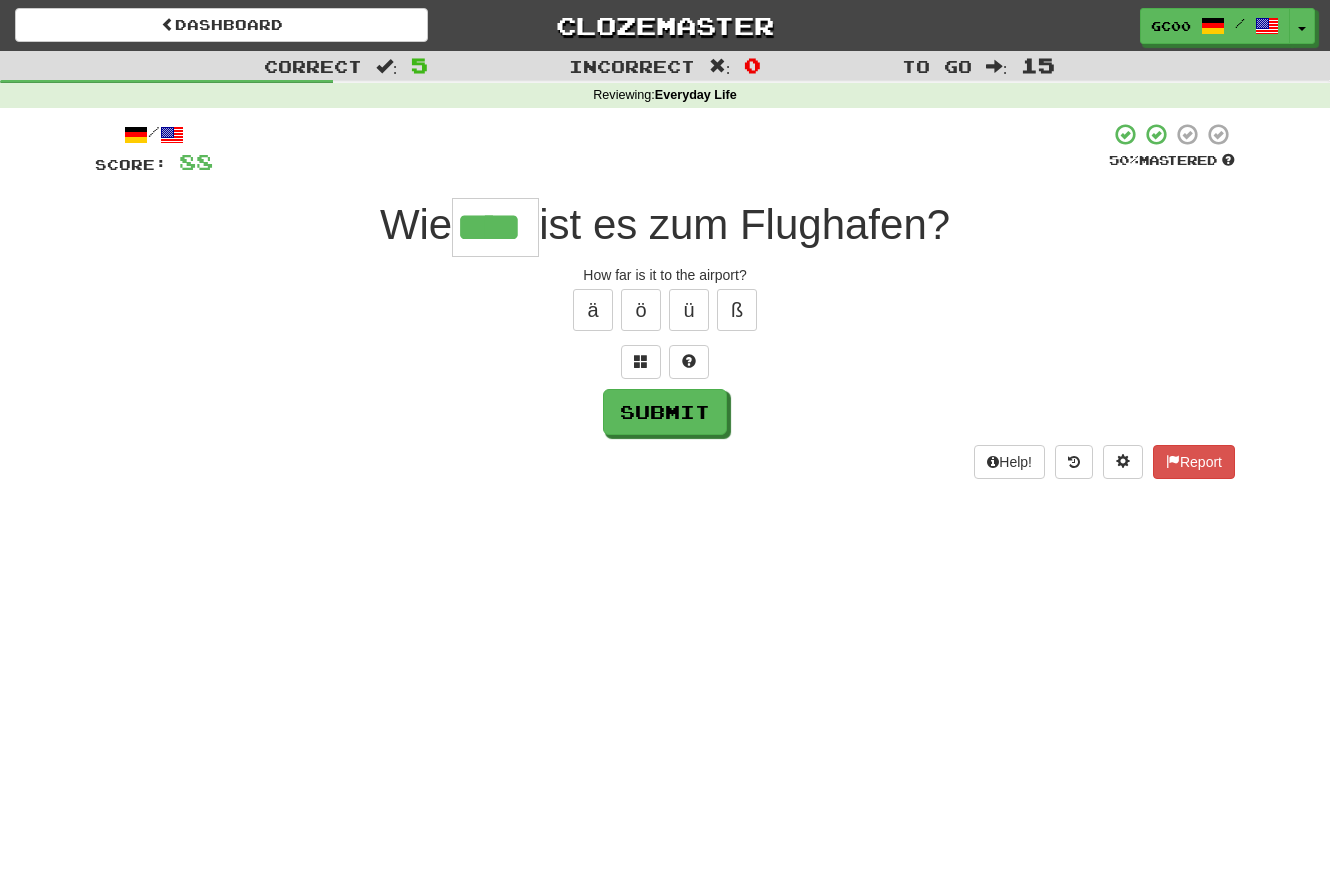 type on "****" 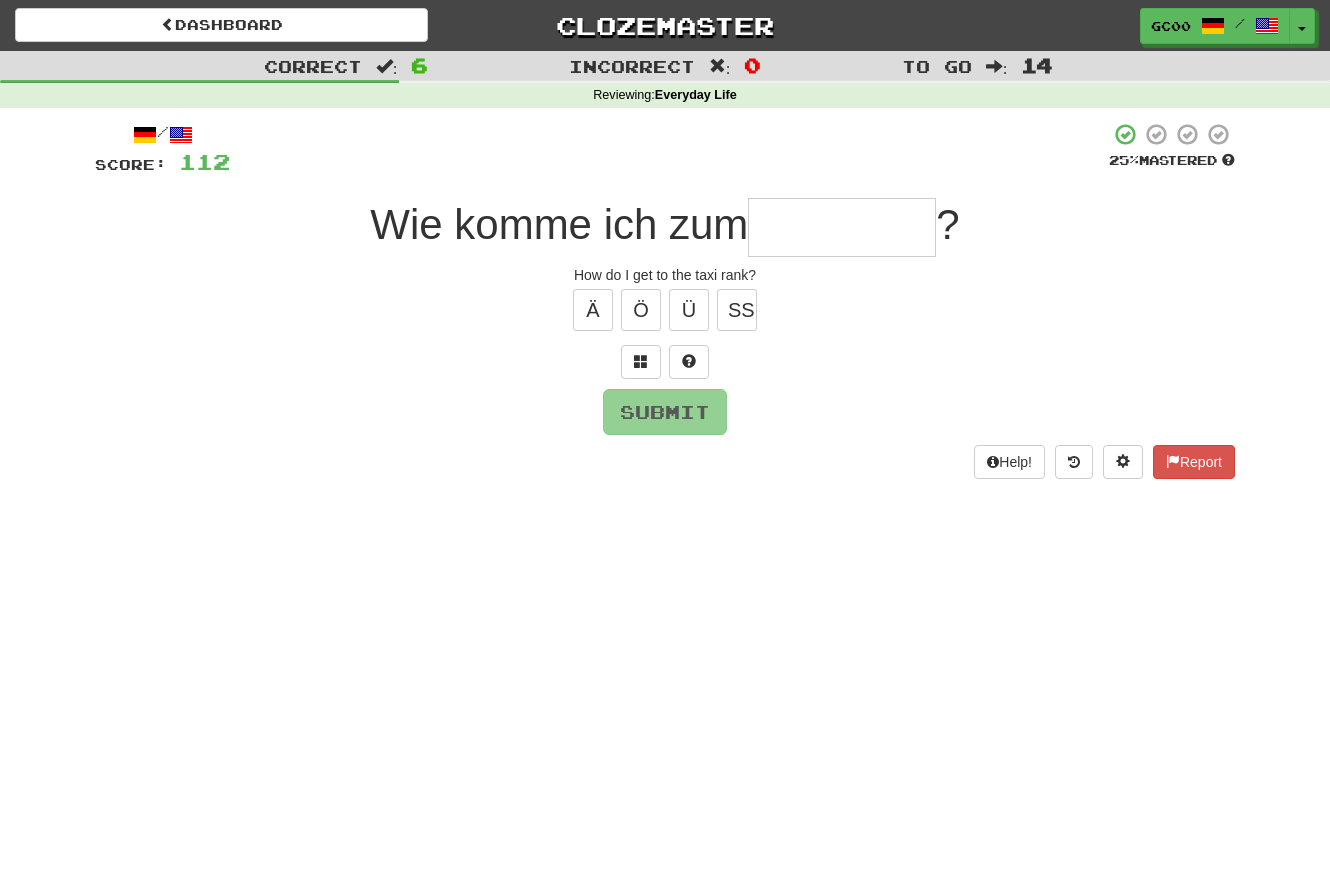 type on "*" 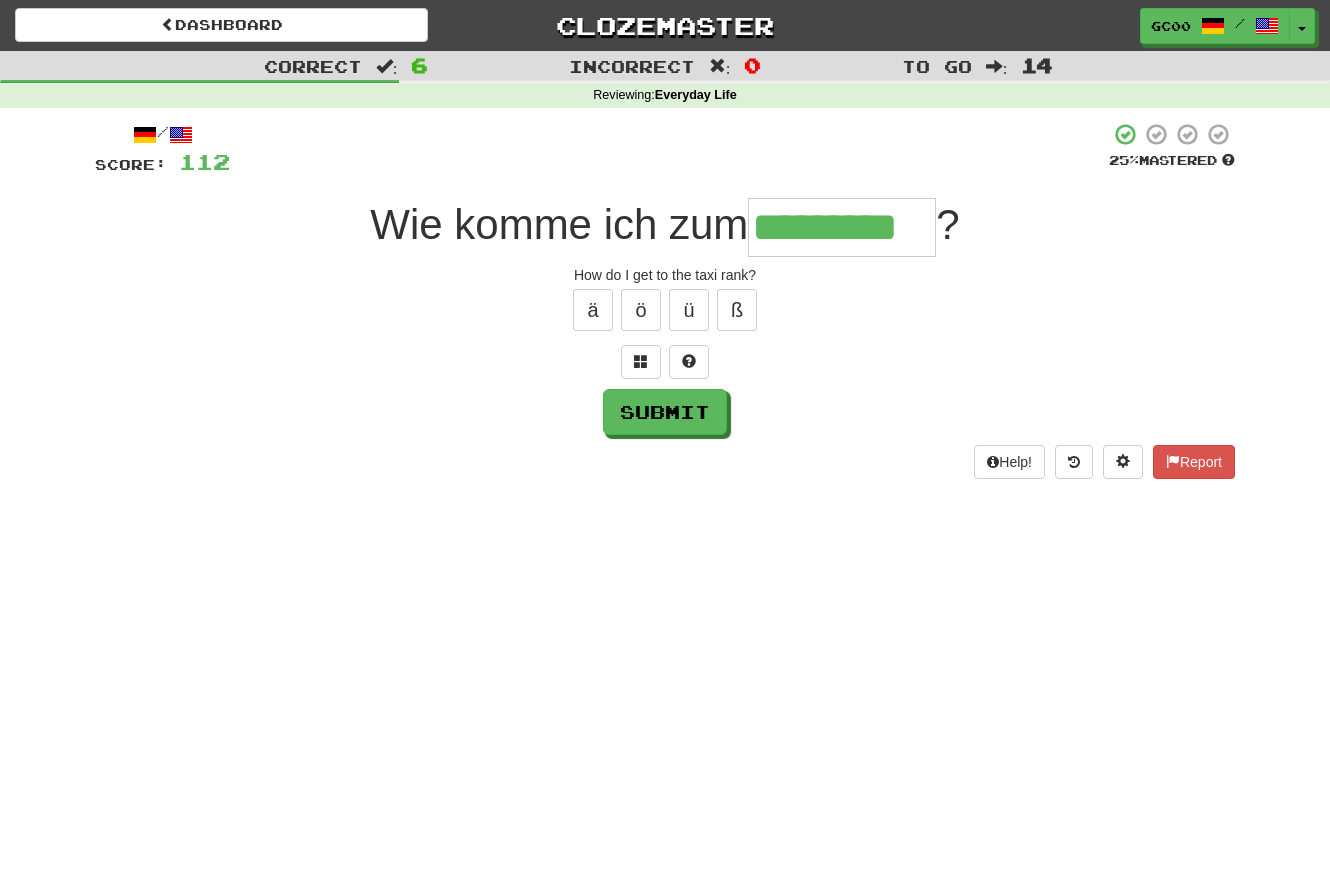 type on "*********" 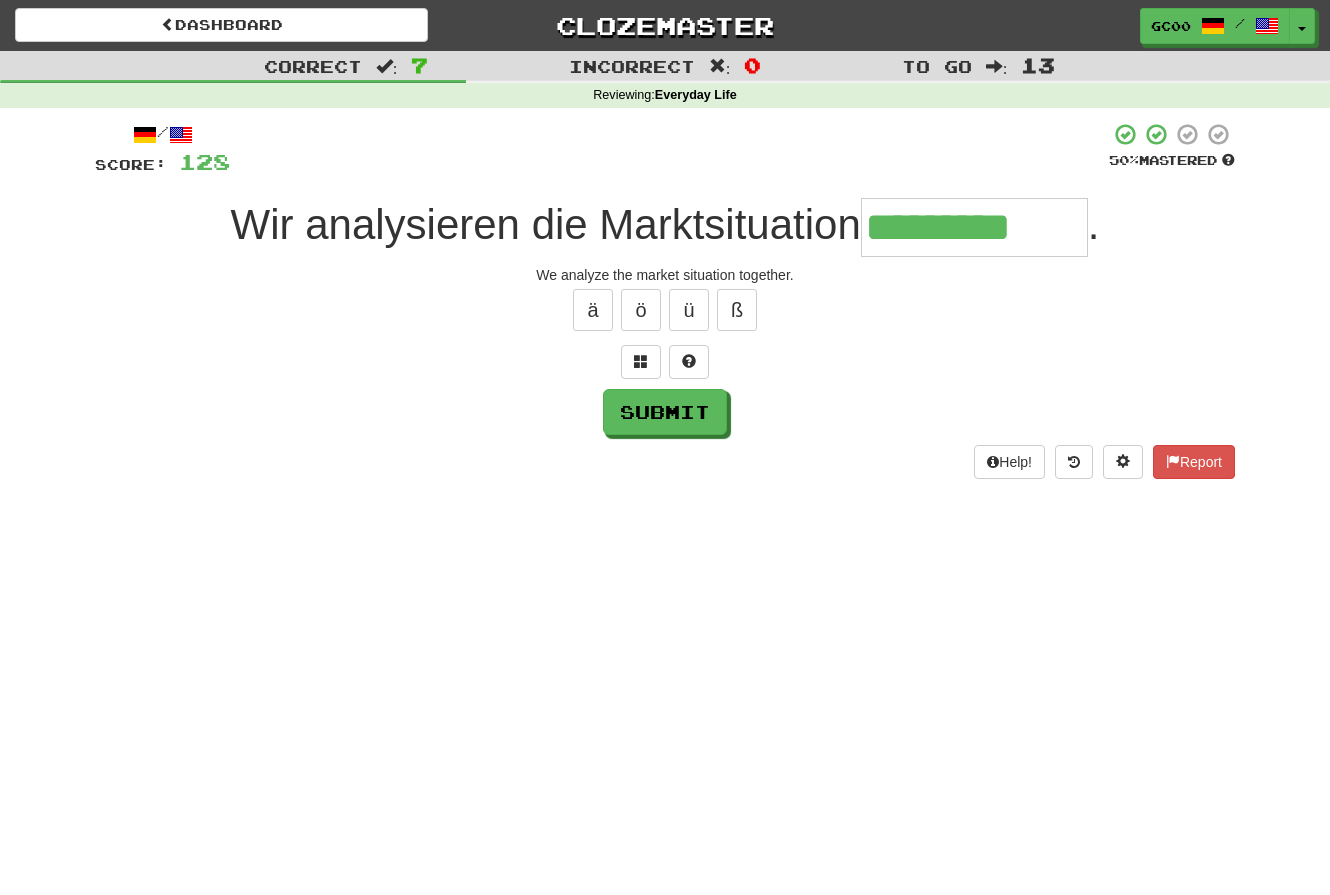 type on "*********" 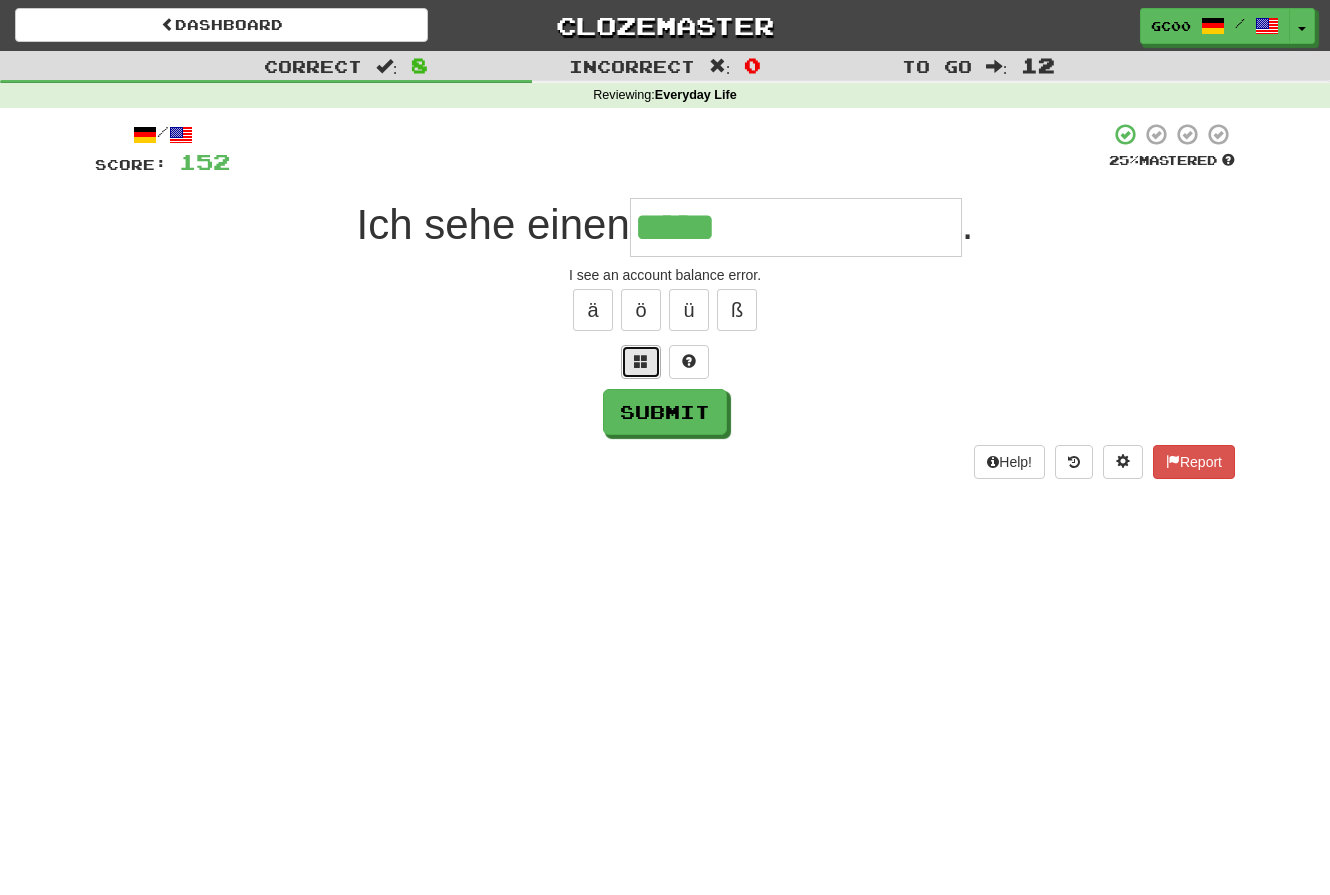 click at bounding box center (641, 362) 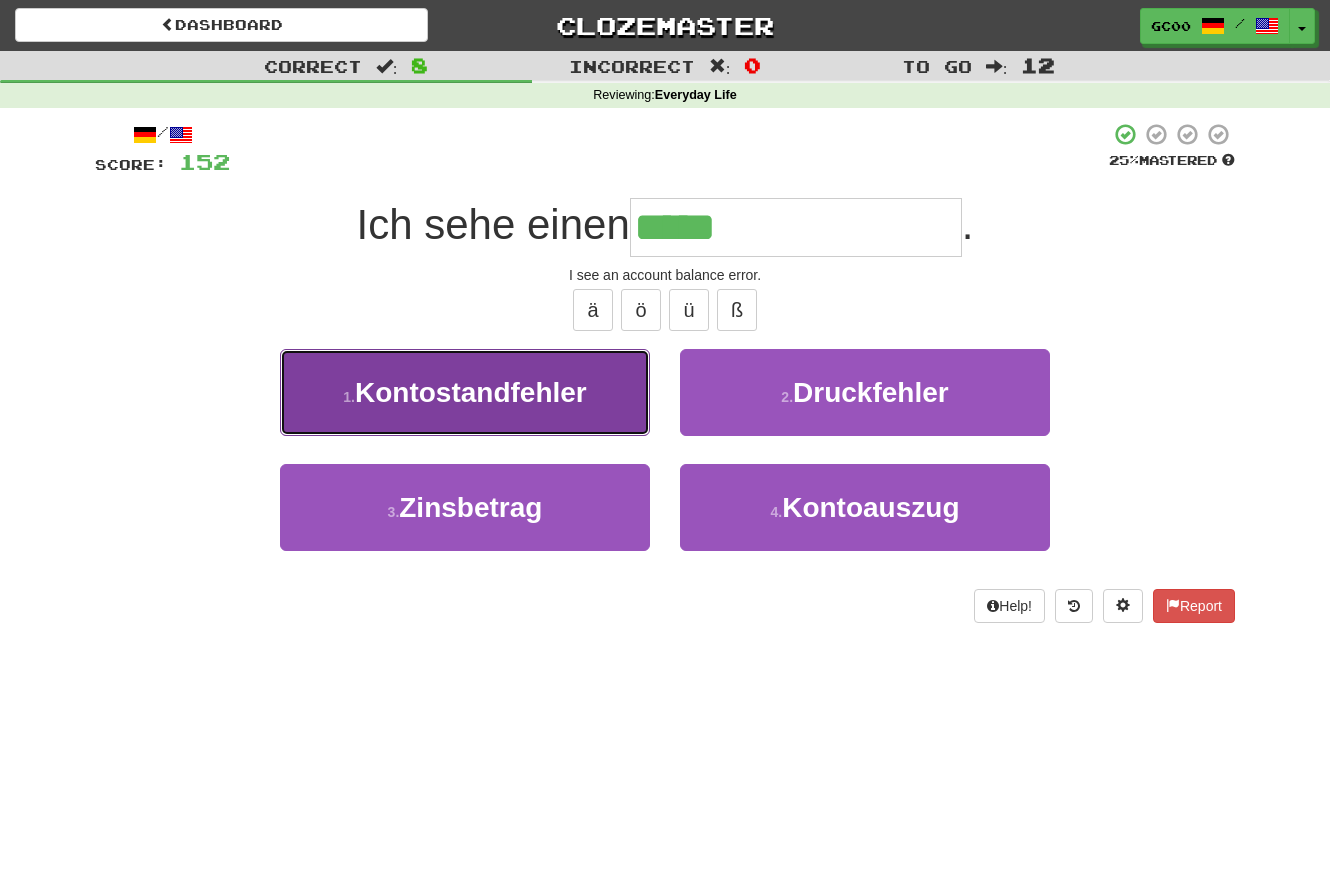 click on "Kontostandfehler" at bounding box center (471, 392) 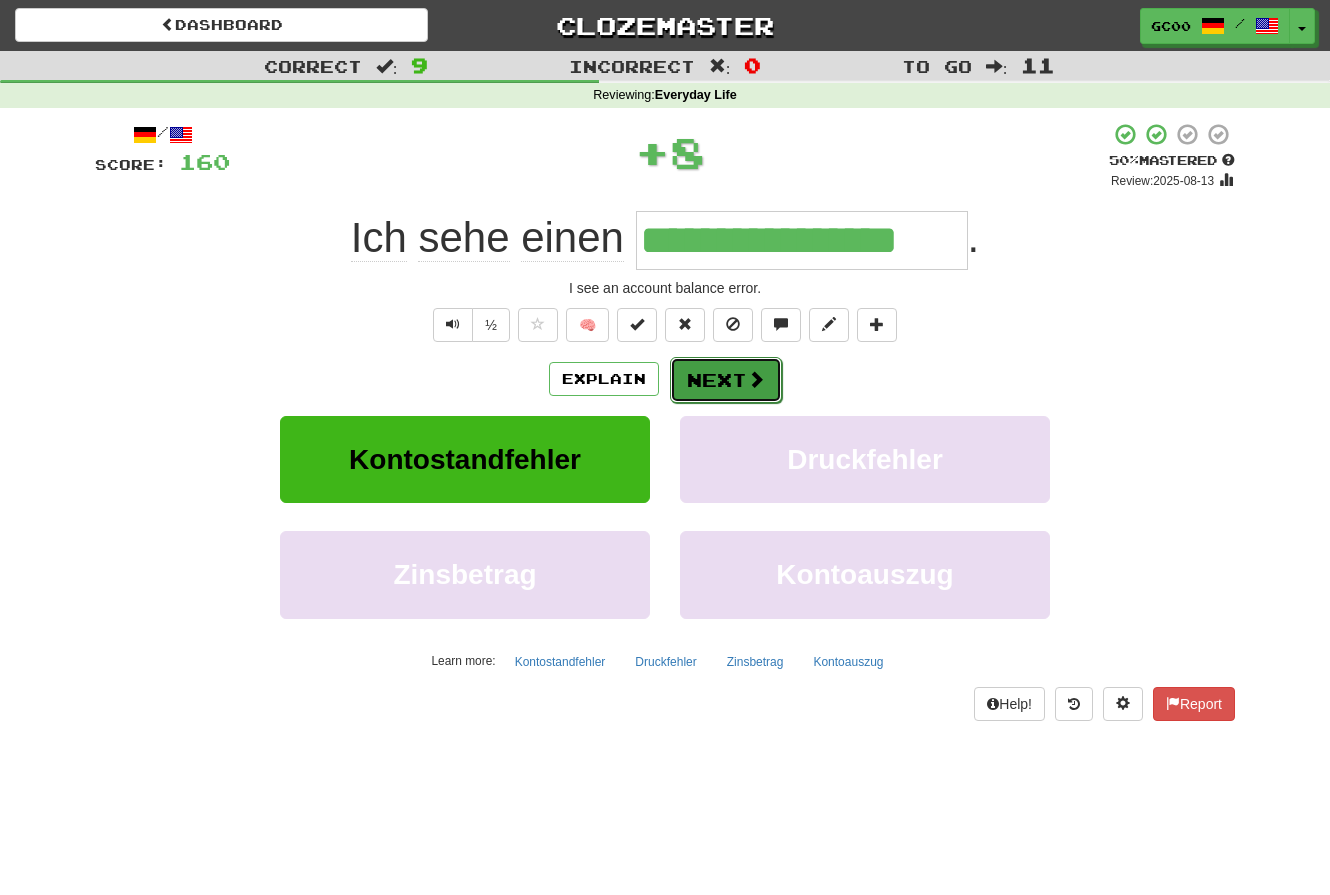 click on "Next" at bounding box center [726, 380] 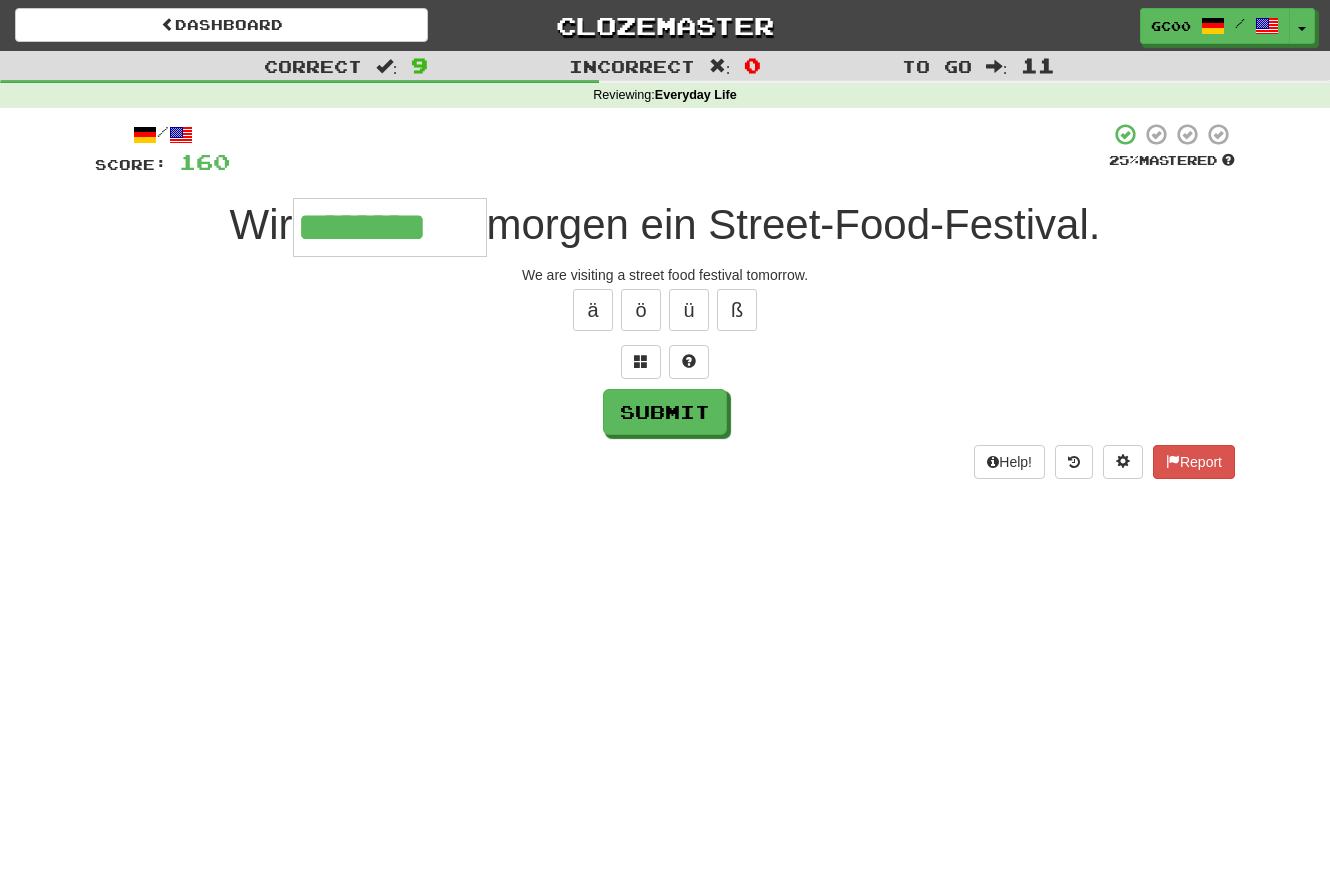 type on "********" 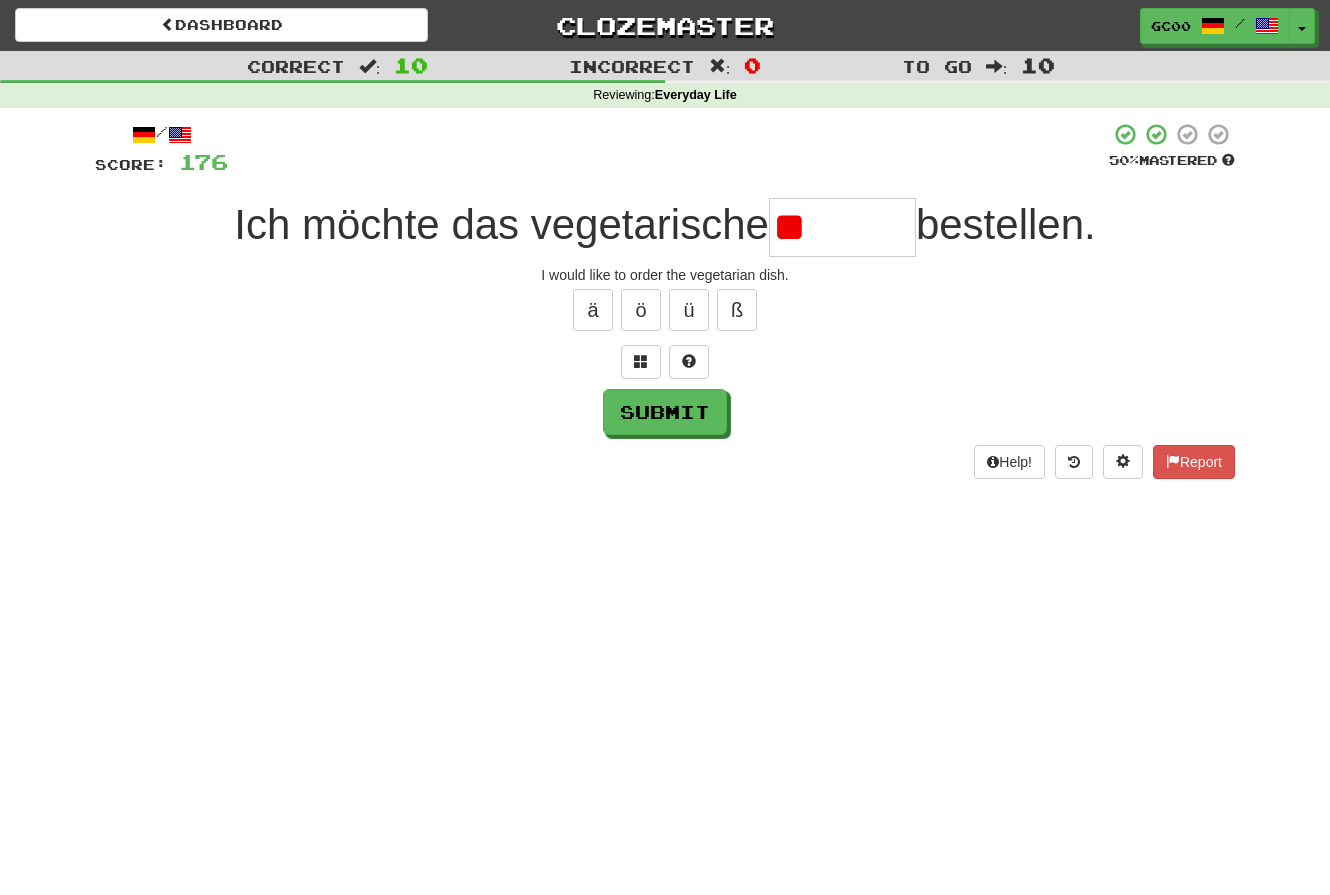 type on "*" 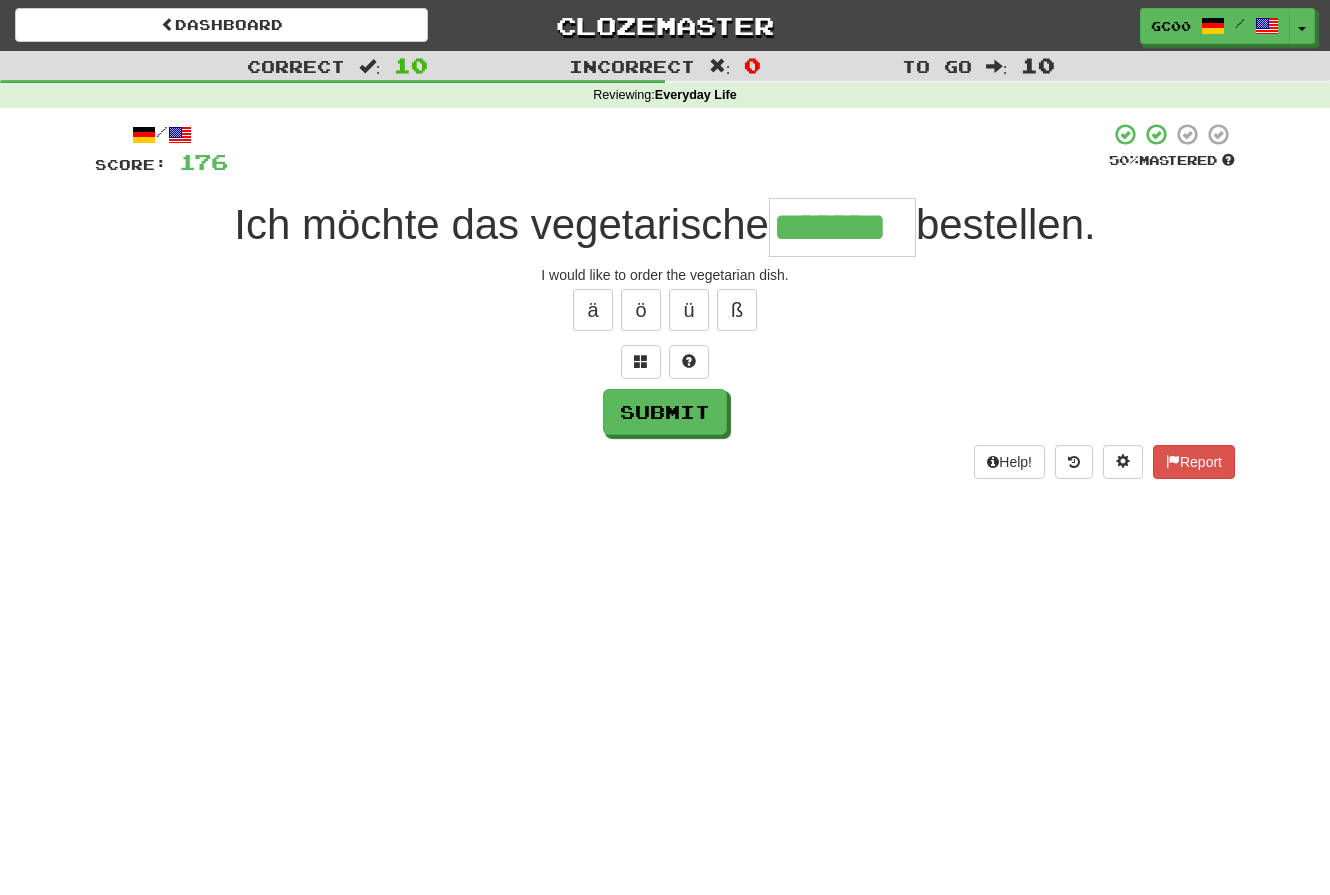 type on "*******" 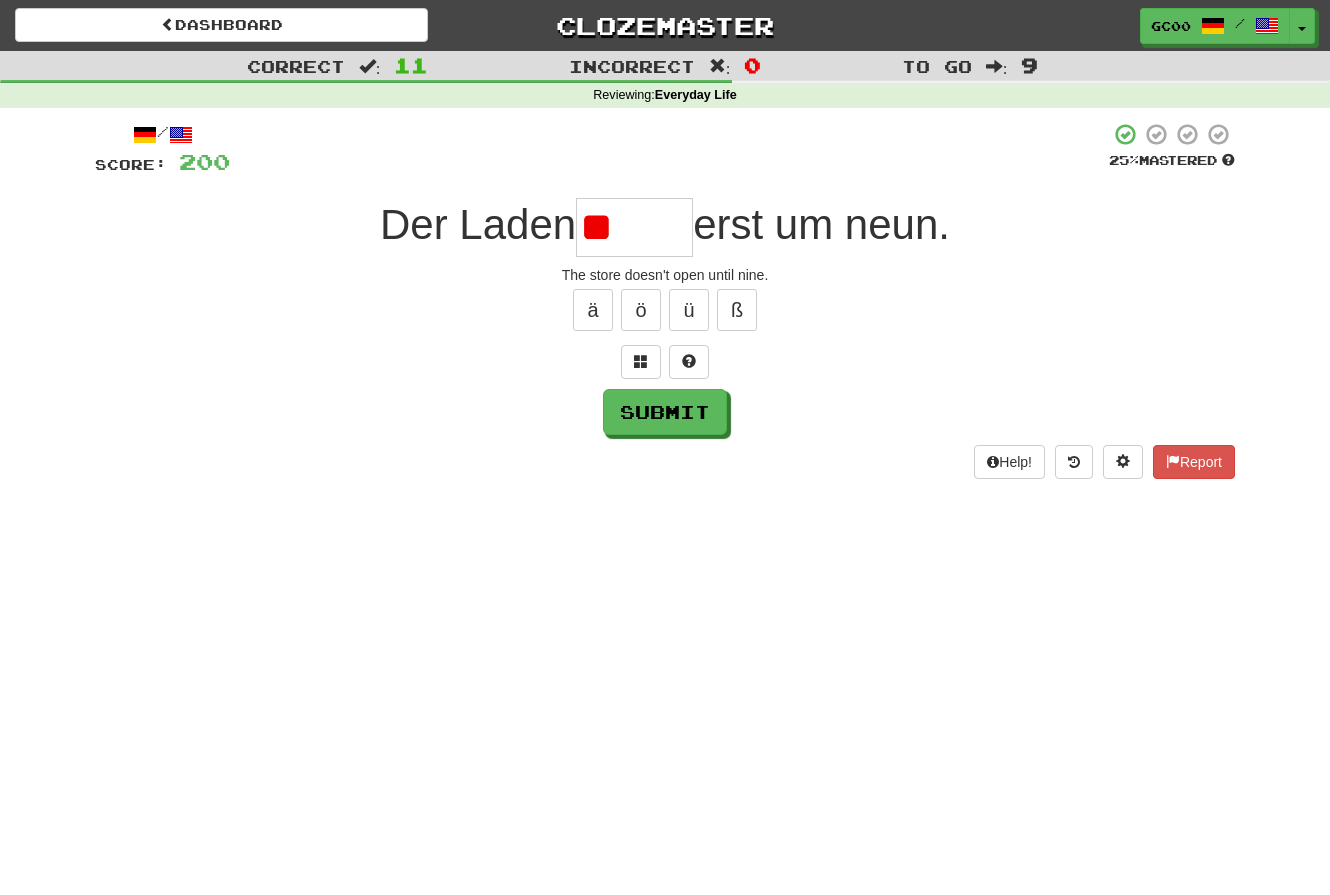 type on "*" 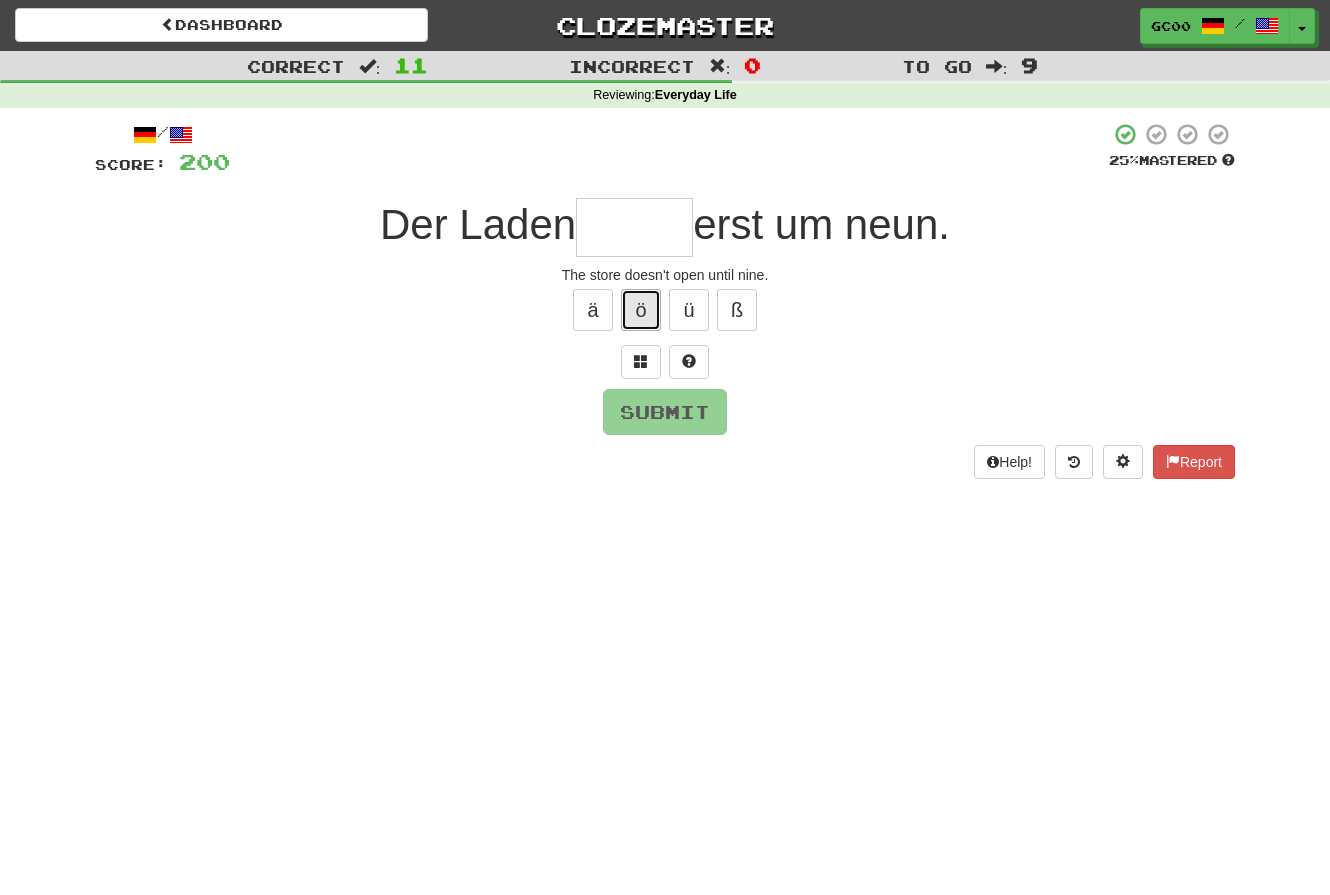 click on "ö" at bounding box center [641, 310] 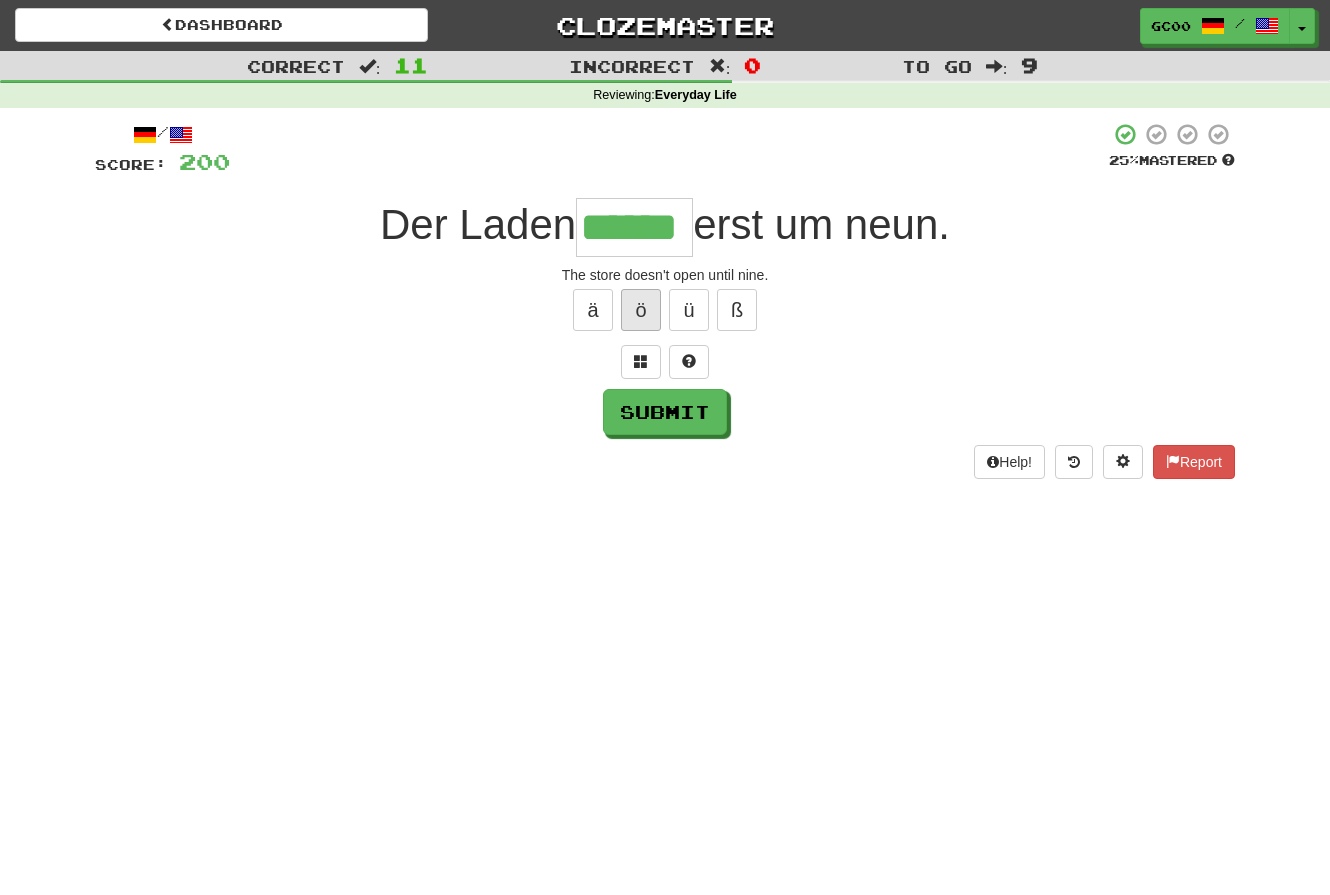 type on "******" 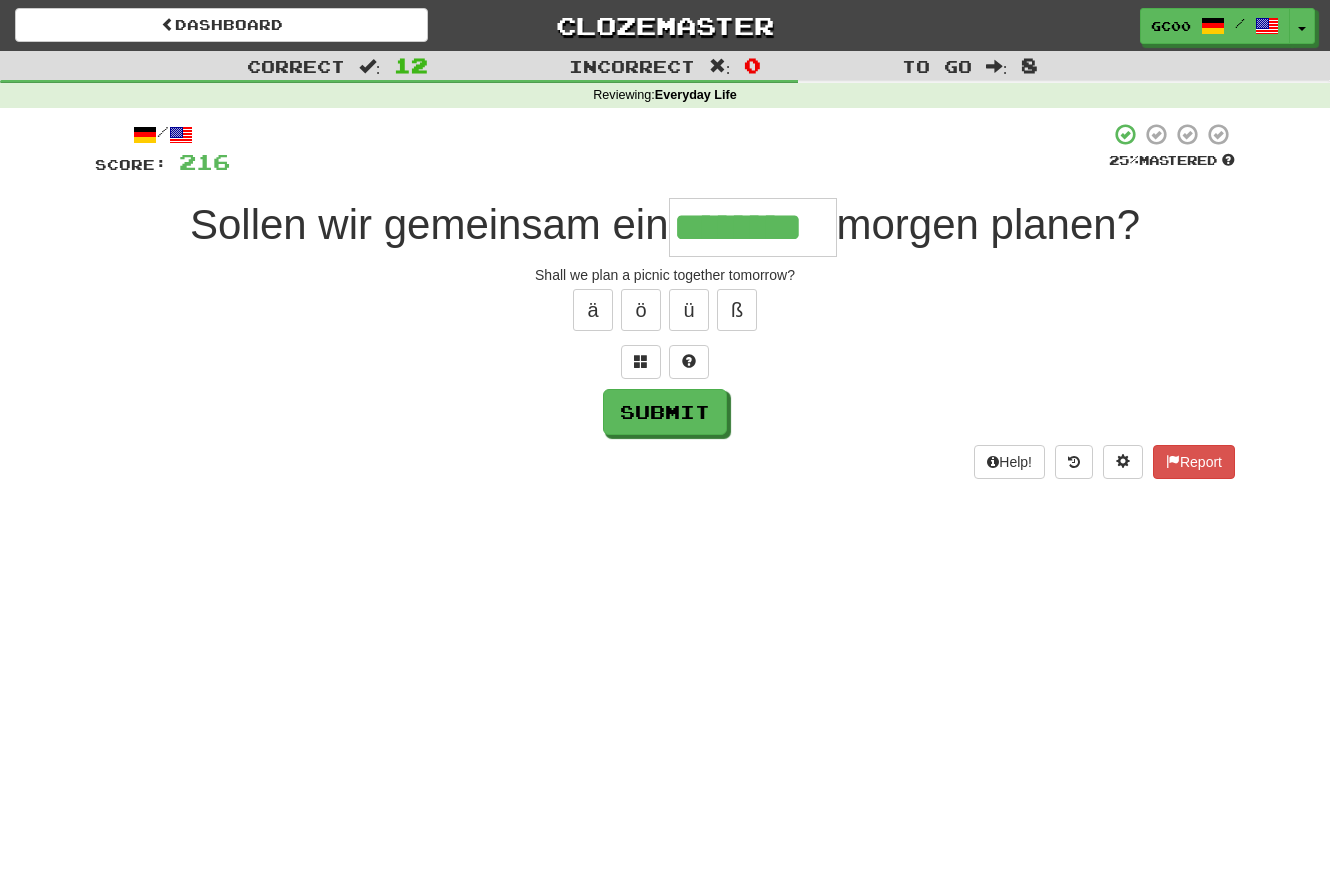type on "********" 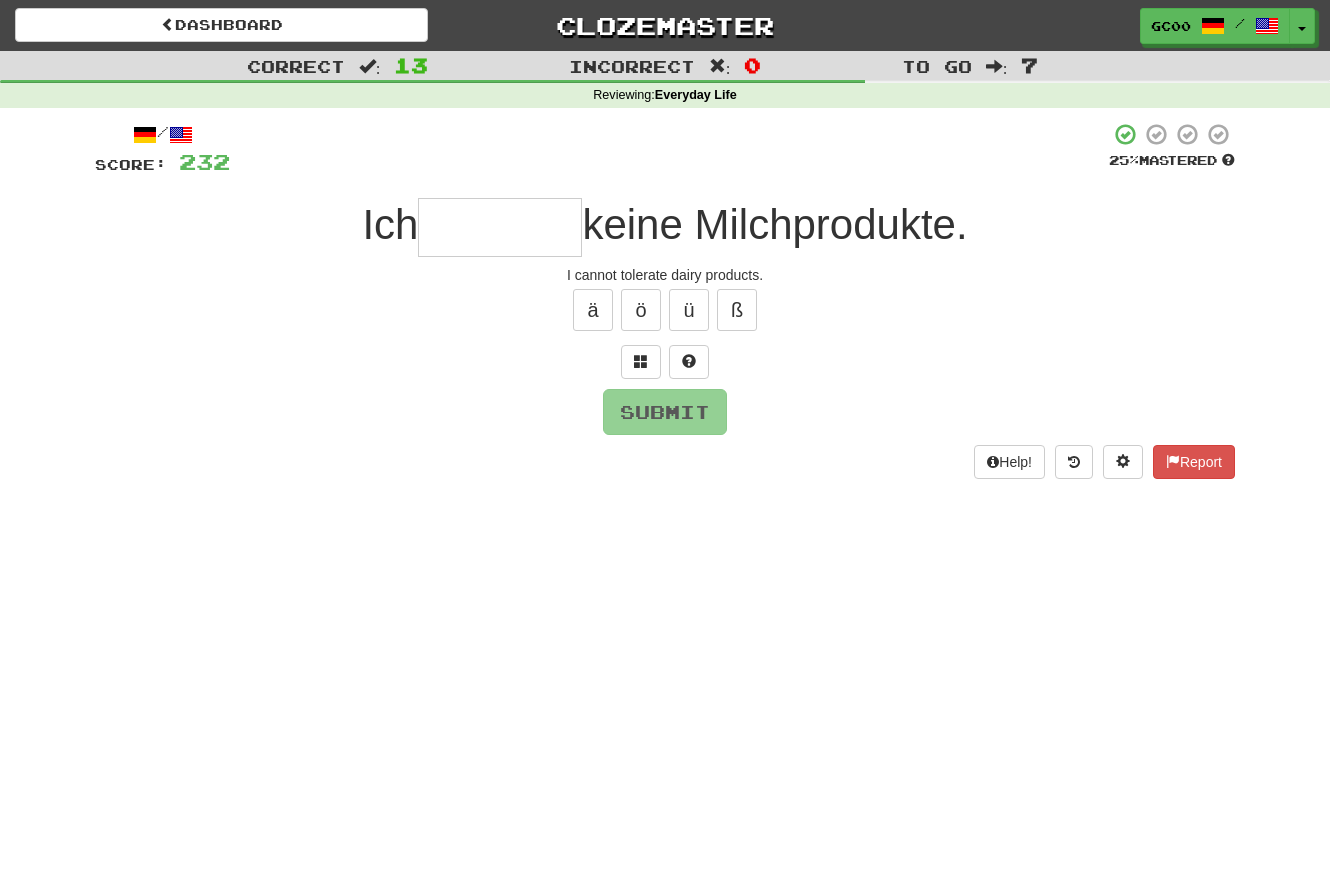 type on "*" 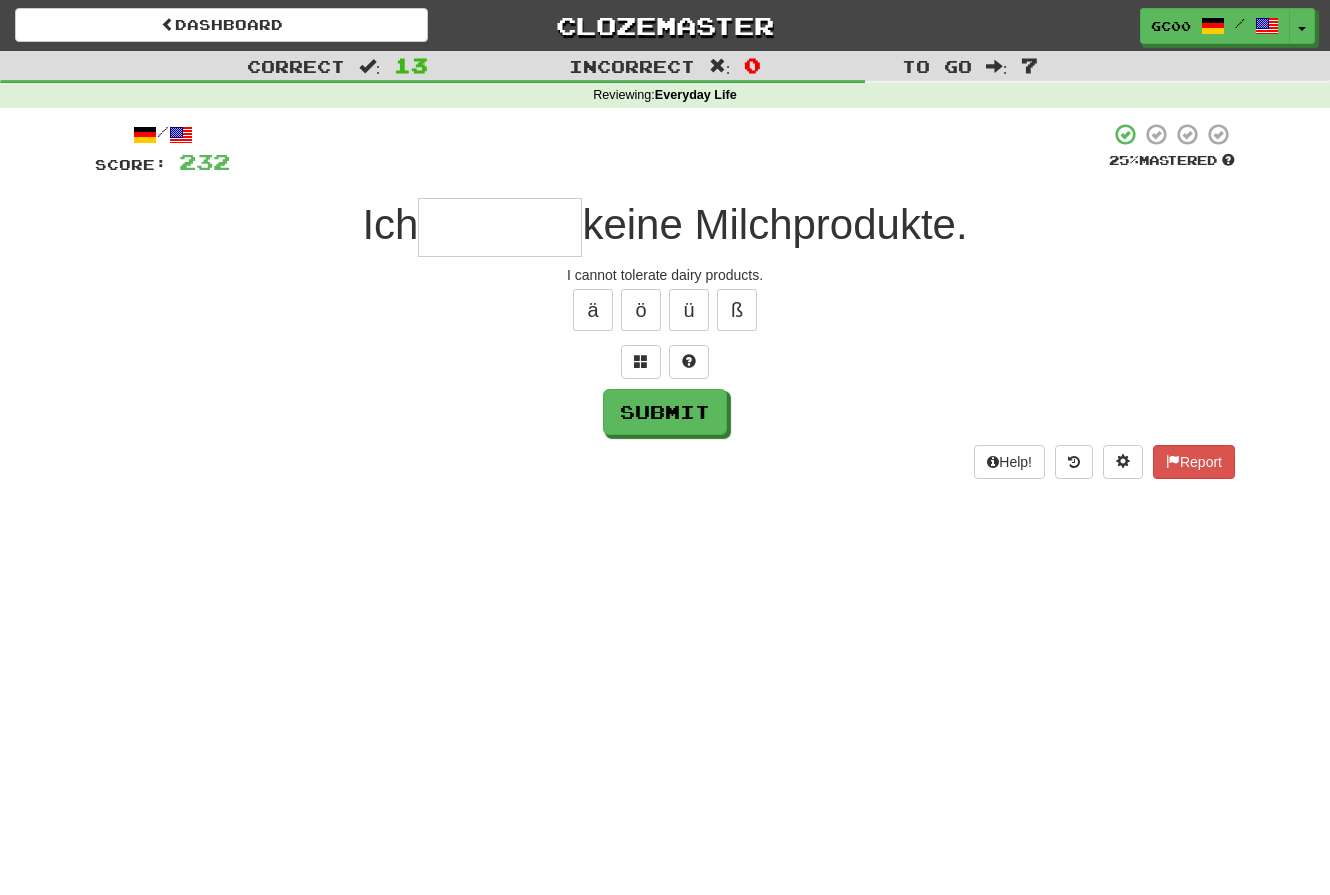 type on "*" 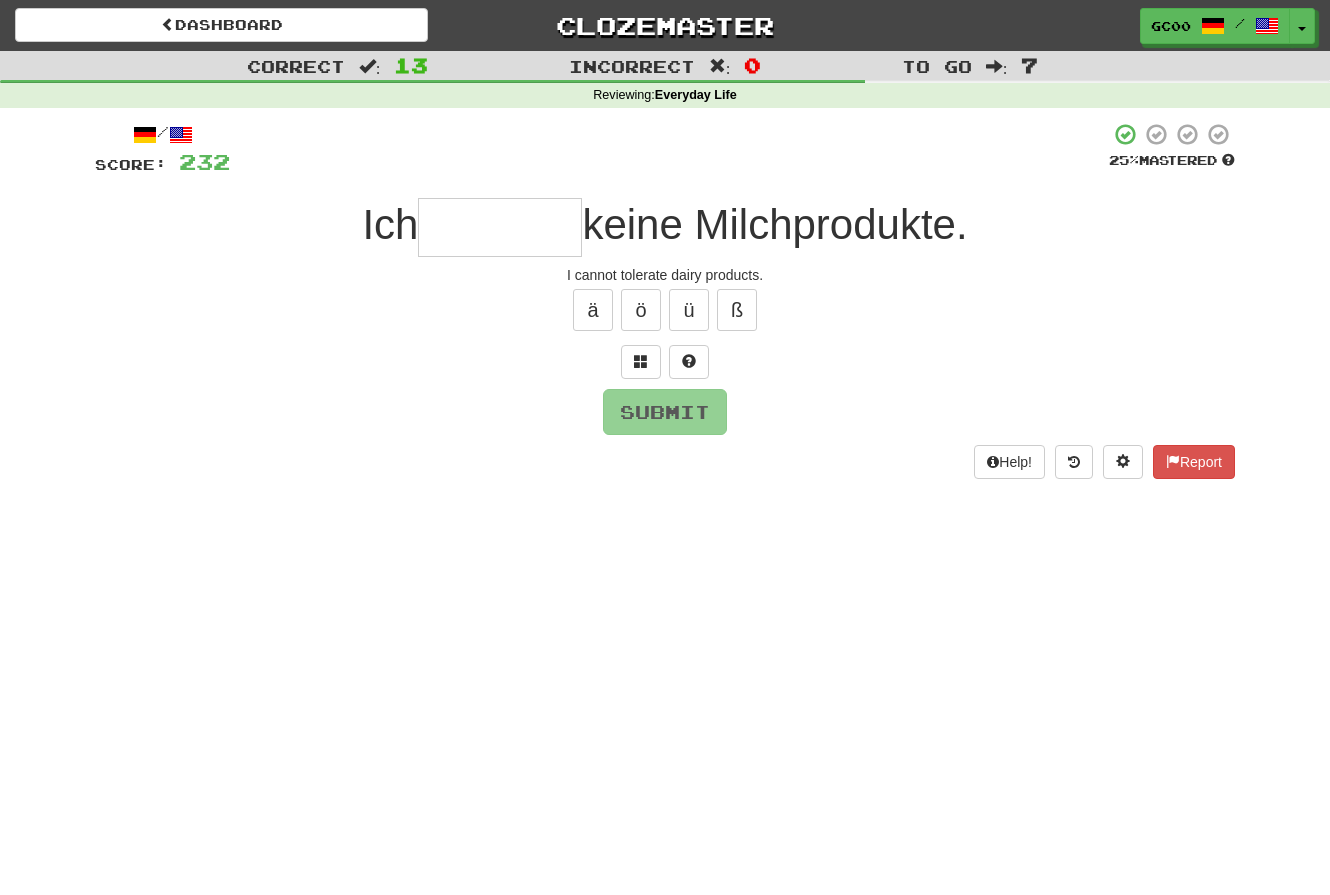 type on "*" 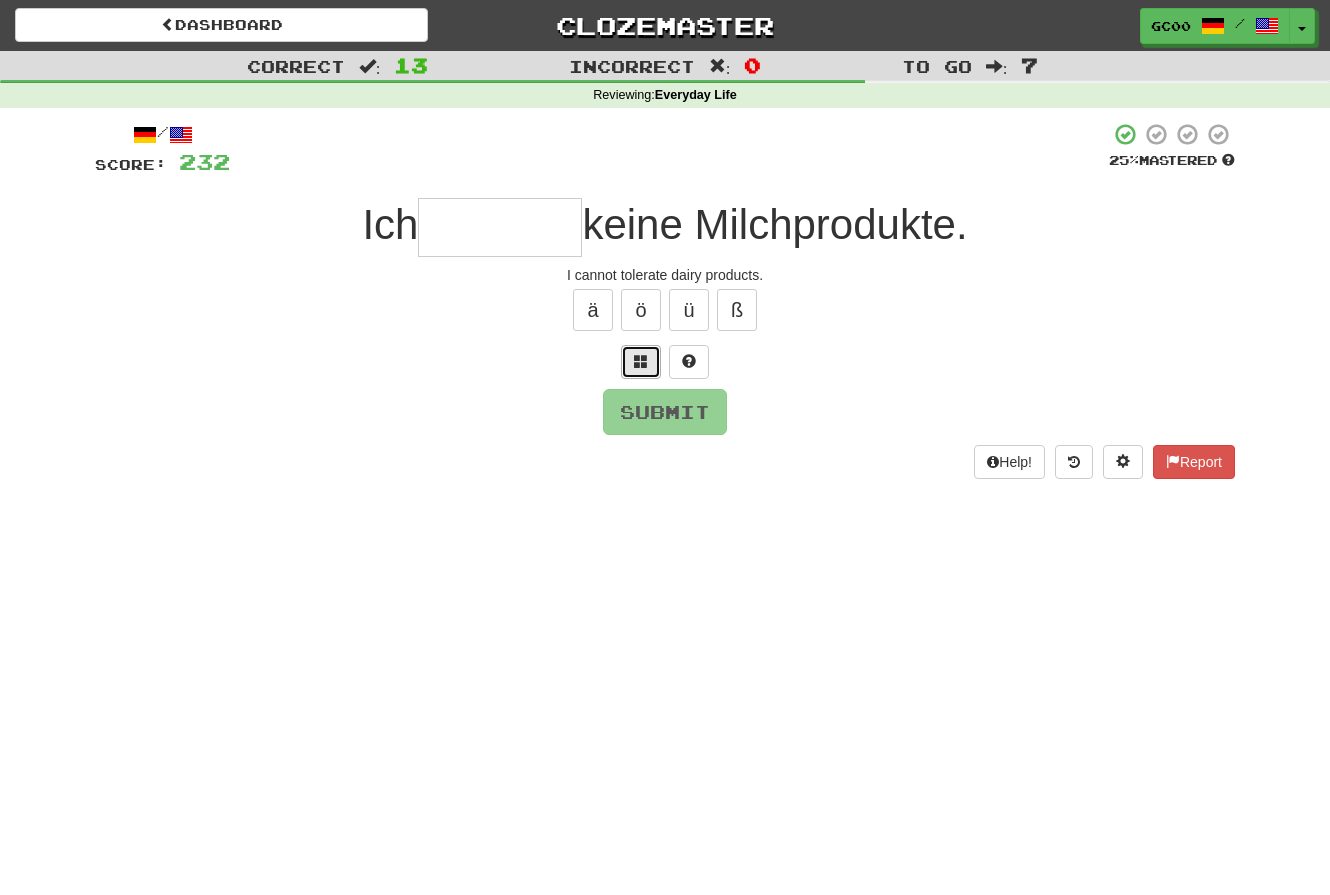 click at bounding box center [641, 362] 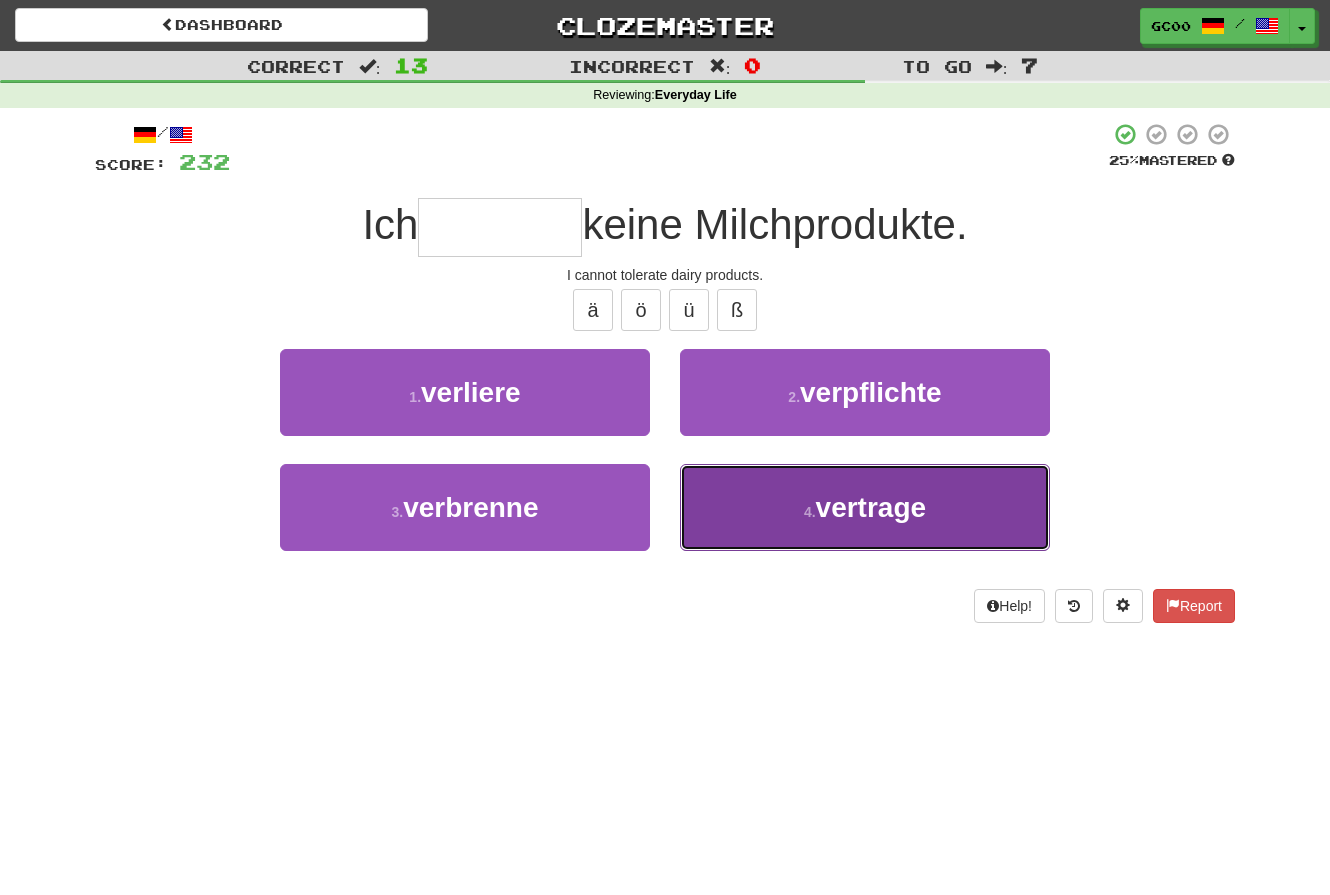 click on "4 .  vertrage" at bounding box center (865, 507) 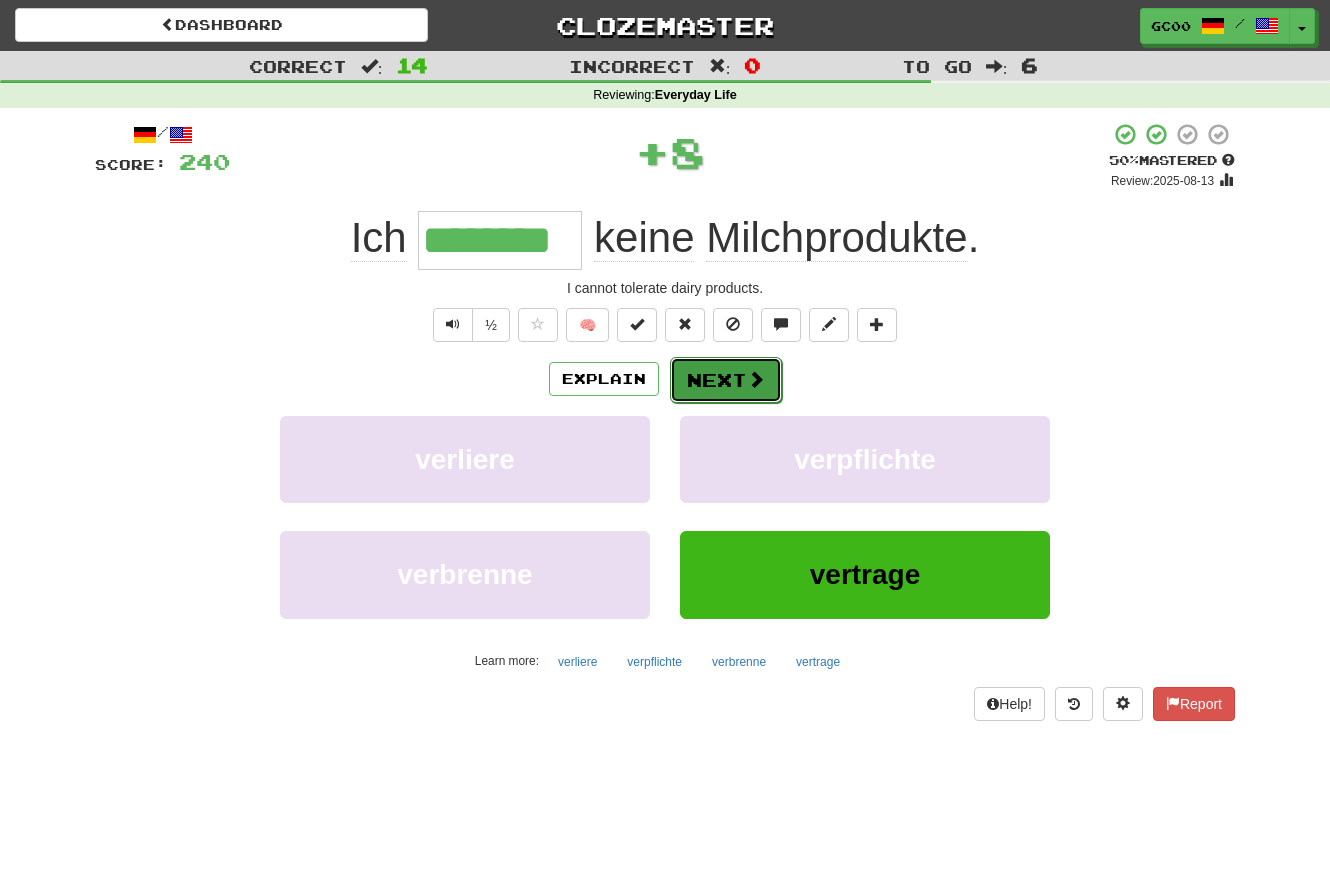 click on "Next" at bounding box center (726, 380) 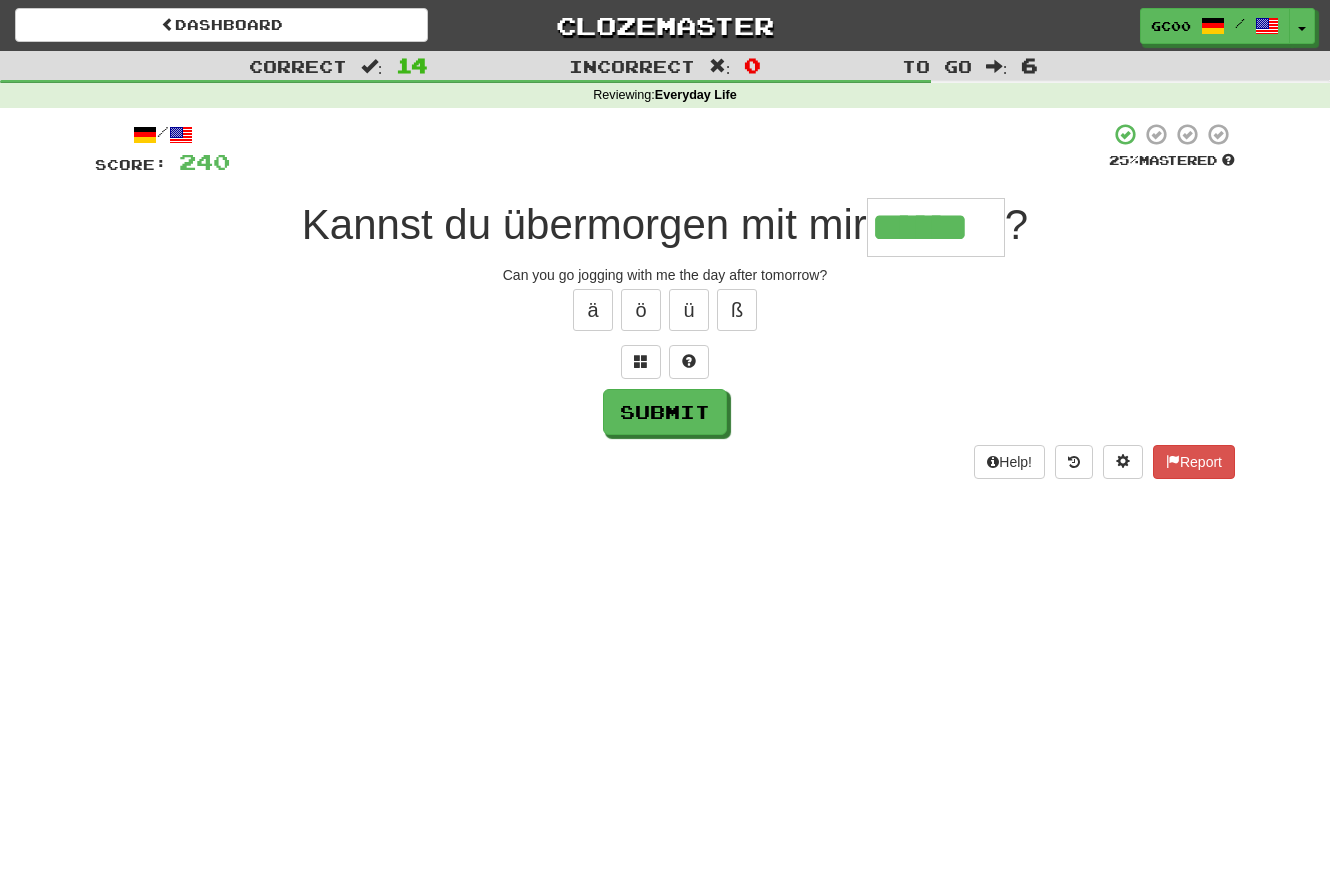 scroll, scrollTop: 0, scrollLeft: 10, axis: horizontal 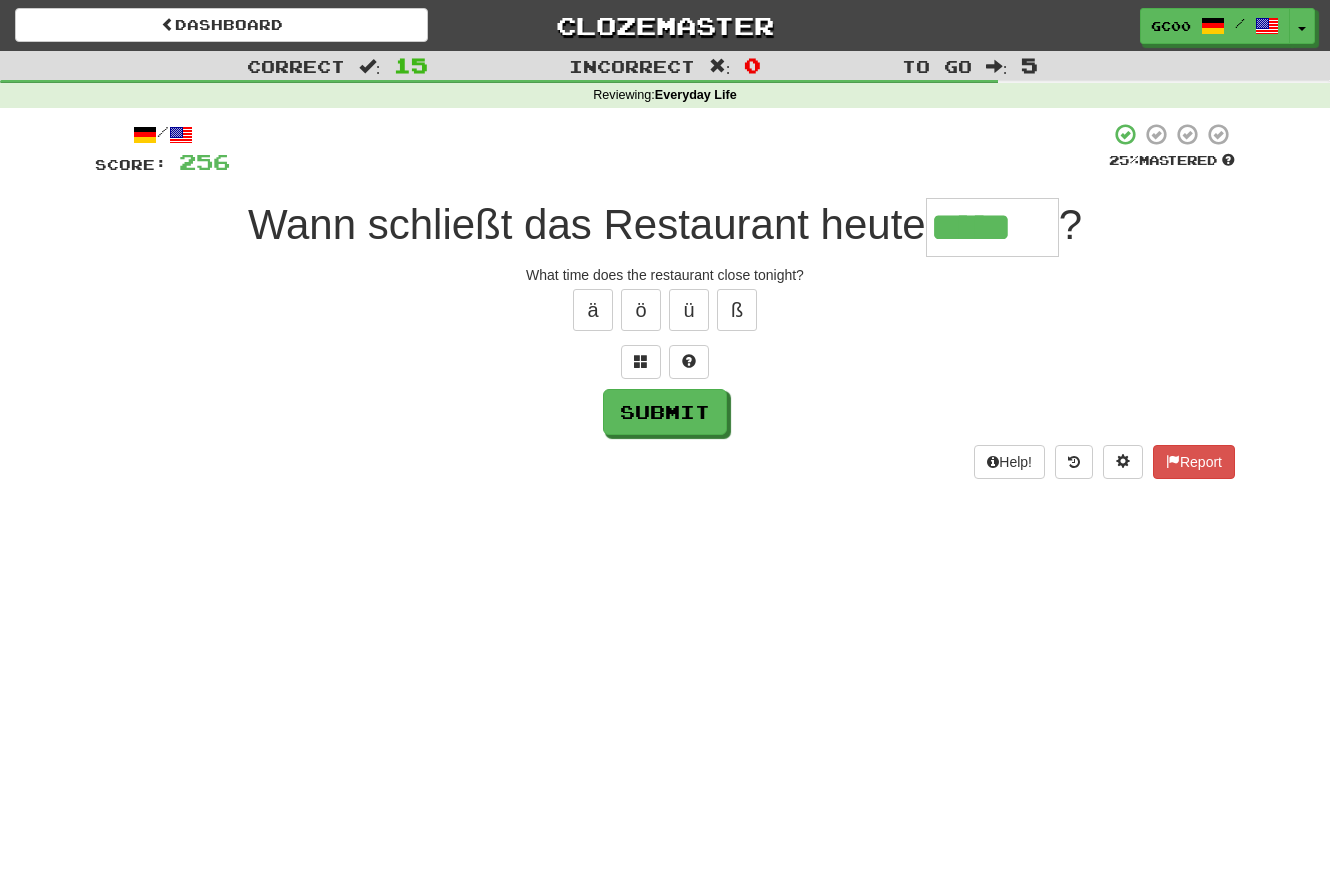 type on "*****" 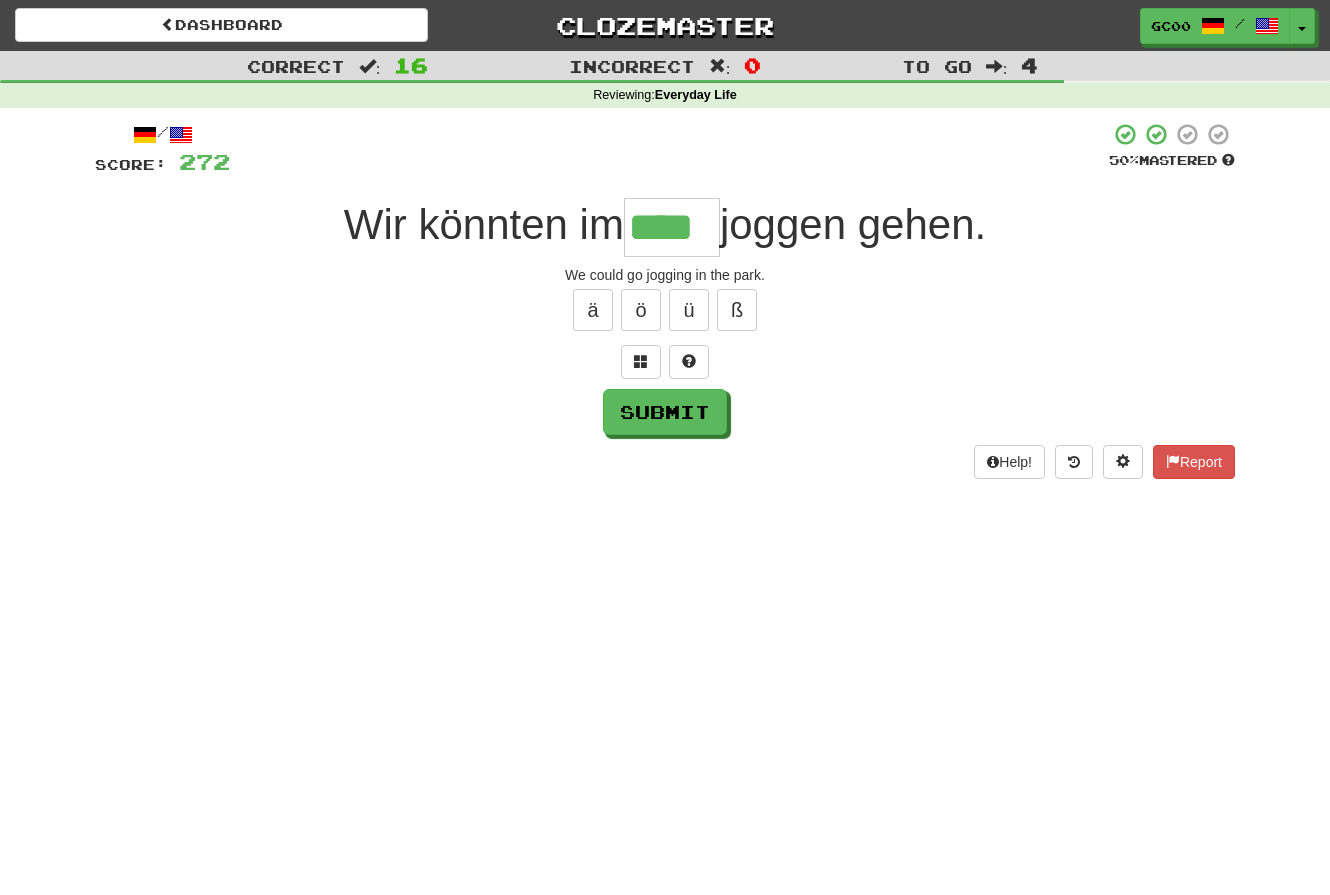 type on "****" 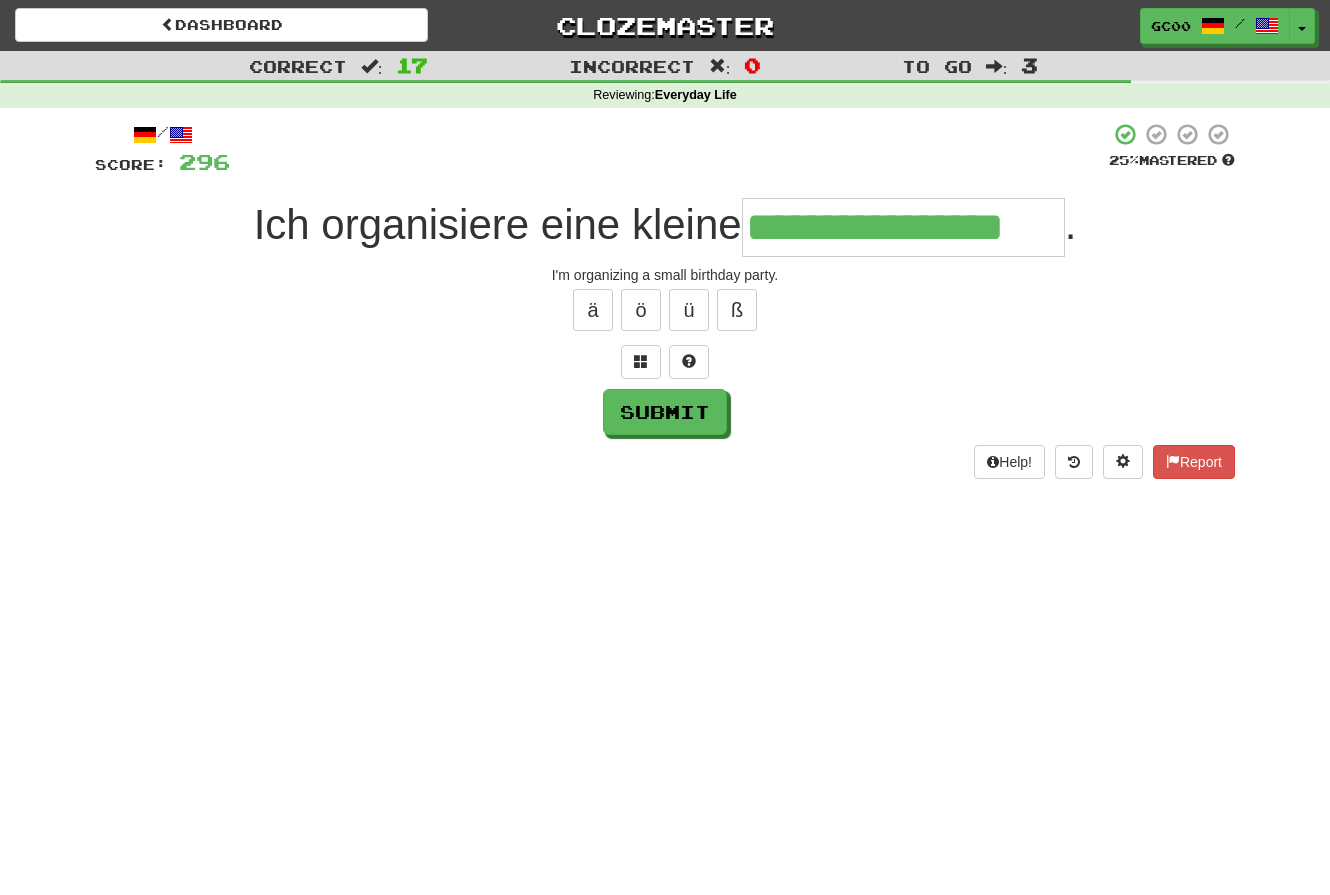 type on "**********" 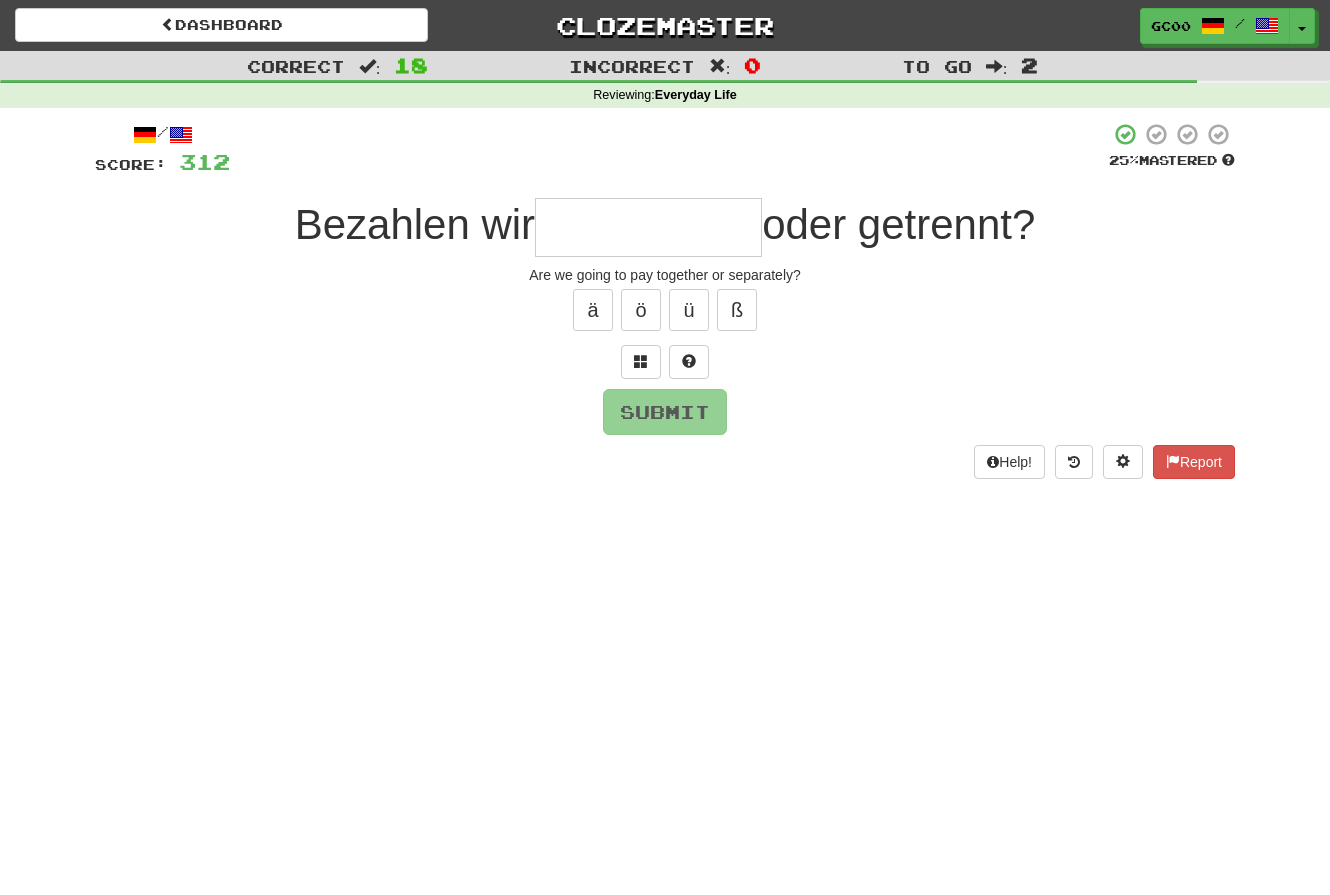 type on "*" 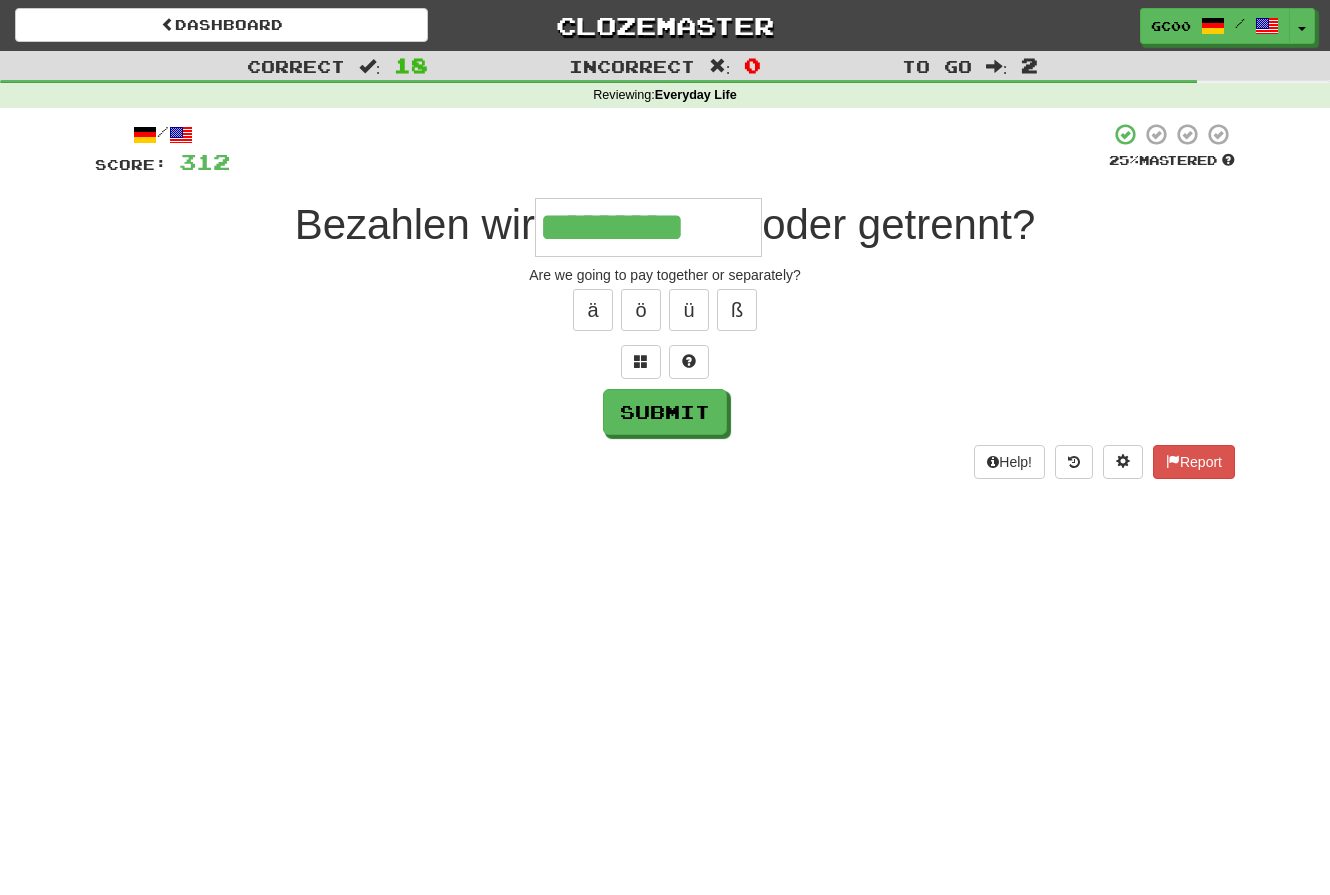 type on "*********" 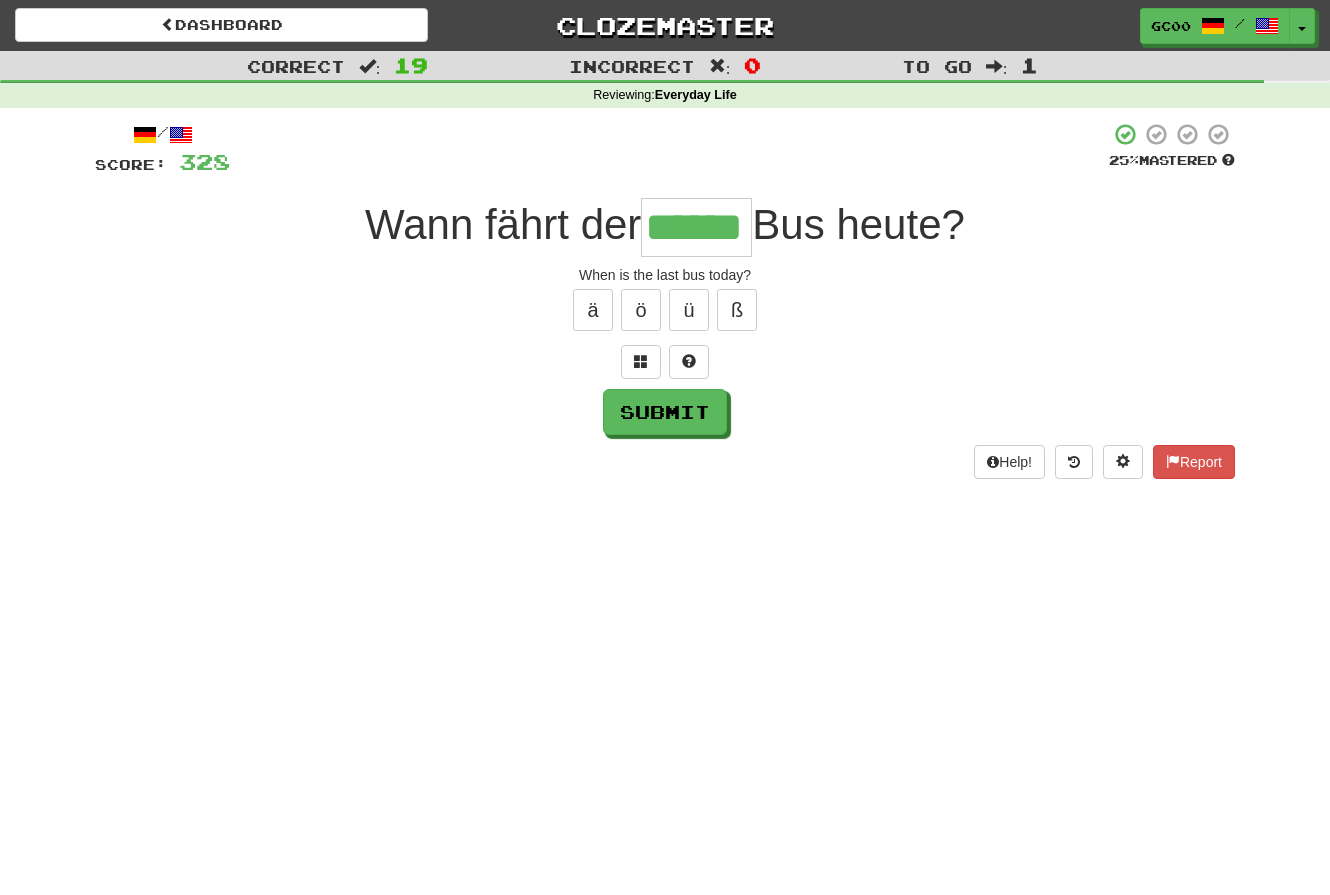 type on "******" 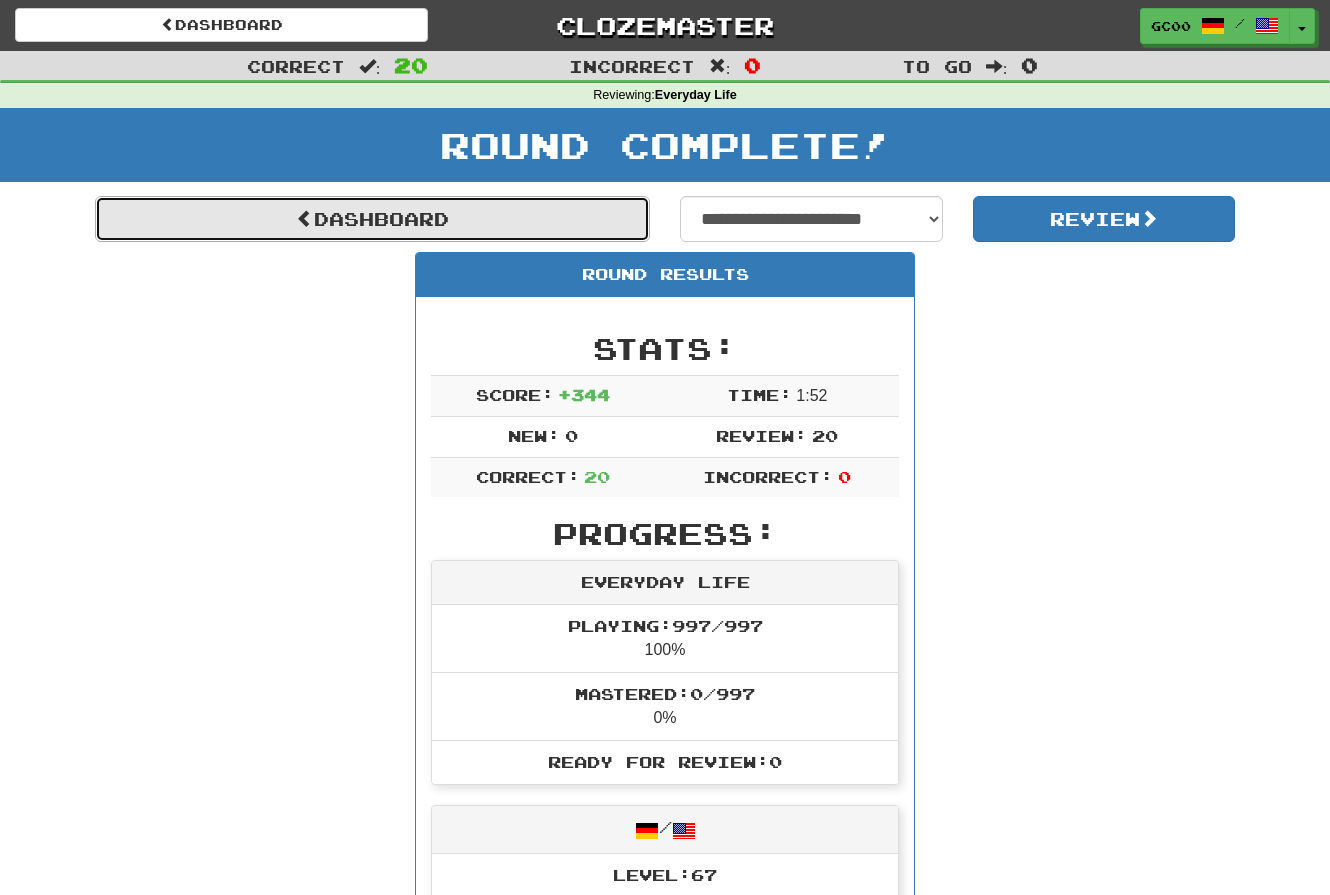 click on "Dashboard" at bounding box center [372, 219] 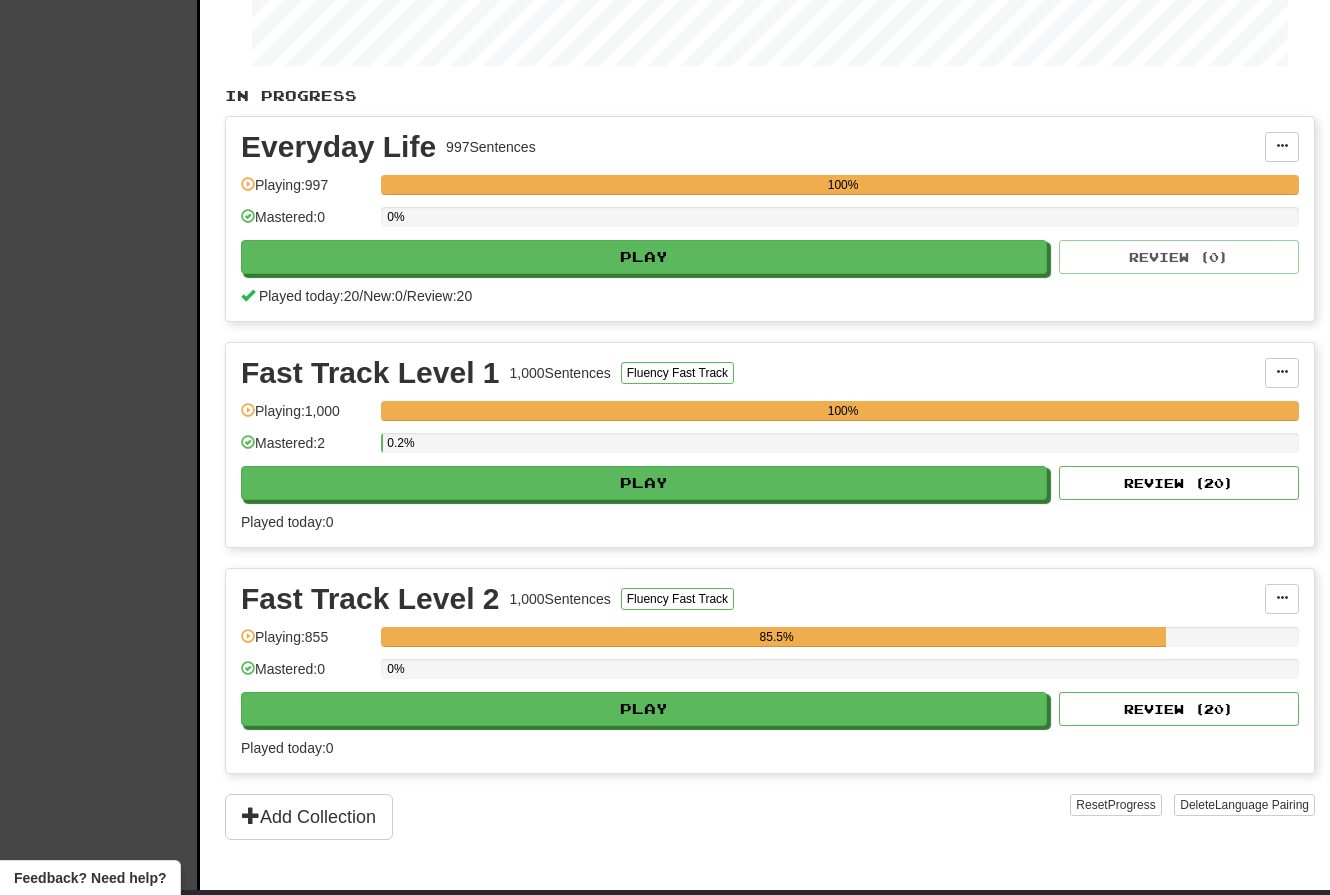 scroll, scrollTop: 424, scrollLeft: 0, axis: vertical 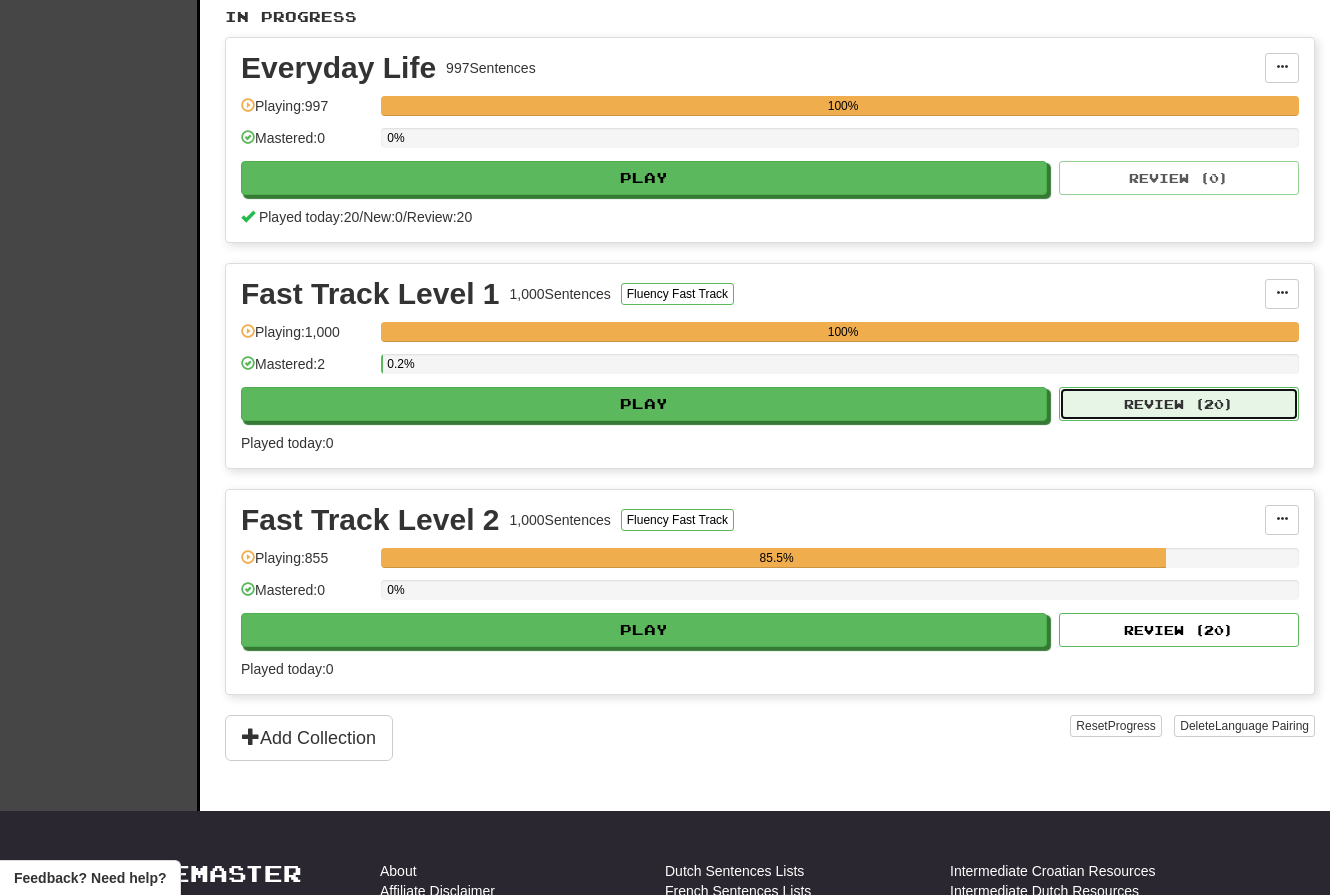 click on "Review ( 20 )" at bounding box center [1179, 404] 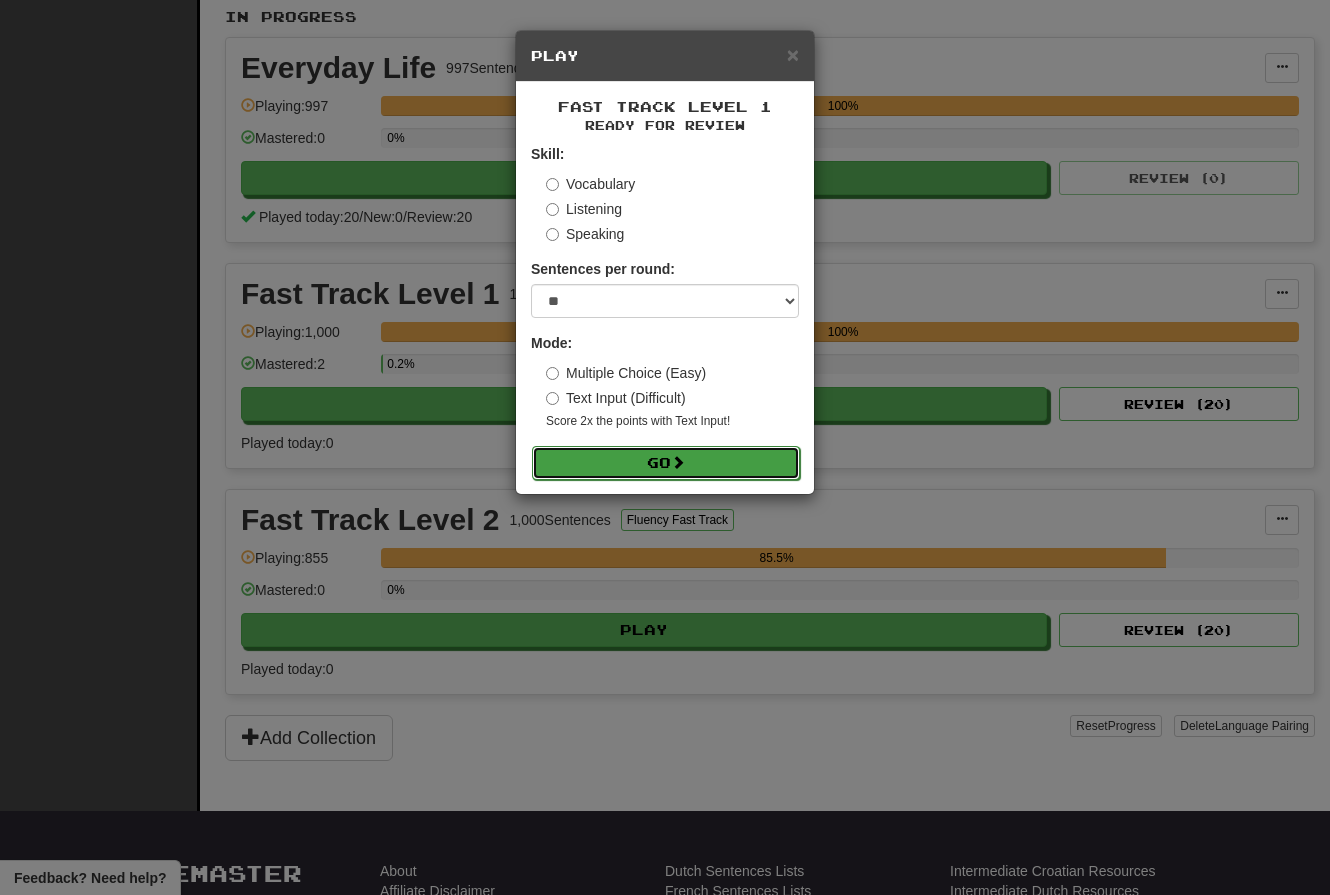 click on "Go" at bounding box center (666, 463) 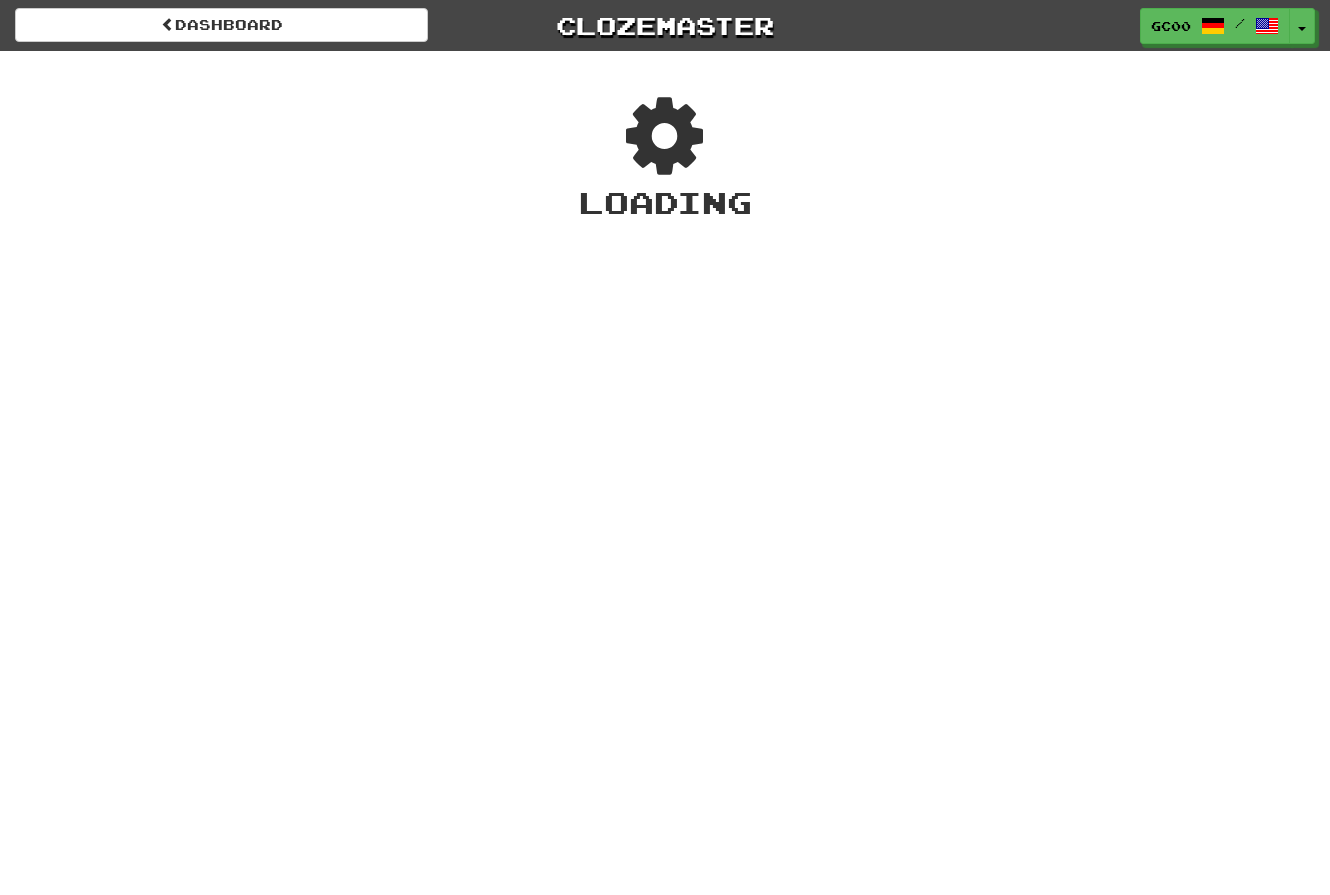 scroll, scrollTop: 0, scrollLeft: 0, axis: both 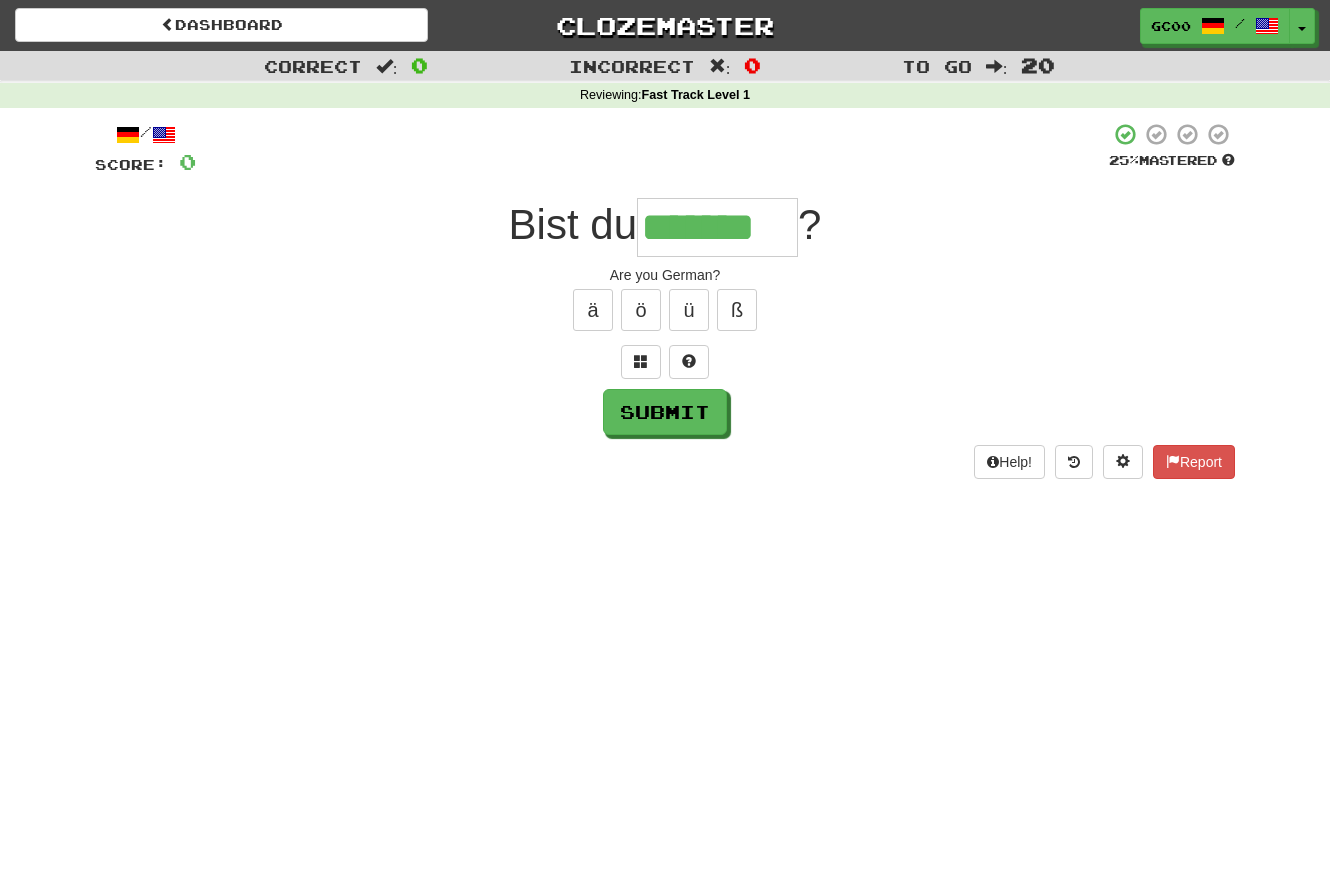type on "*******" 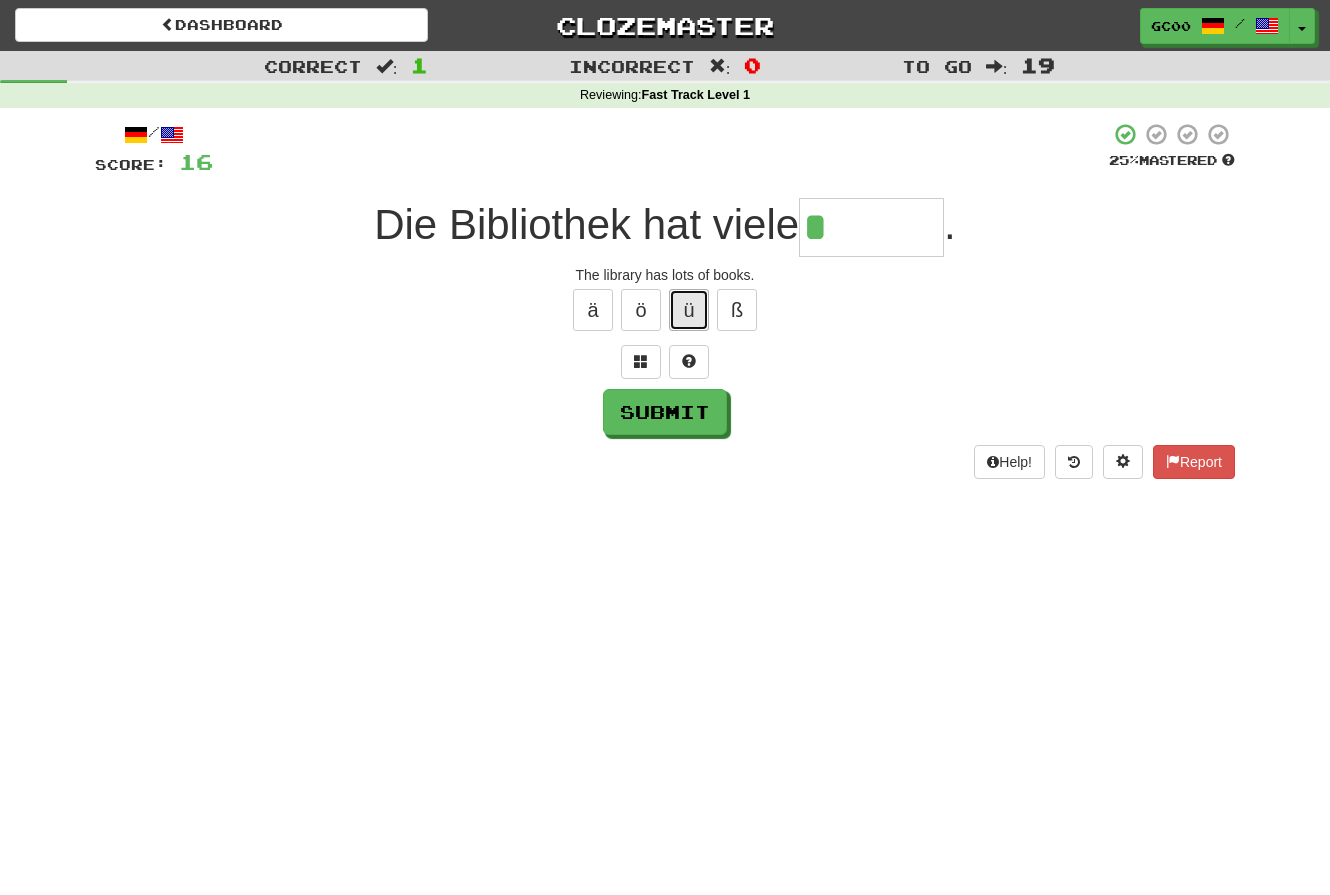 click on "ü" at bounding box center (689, 310) 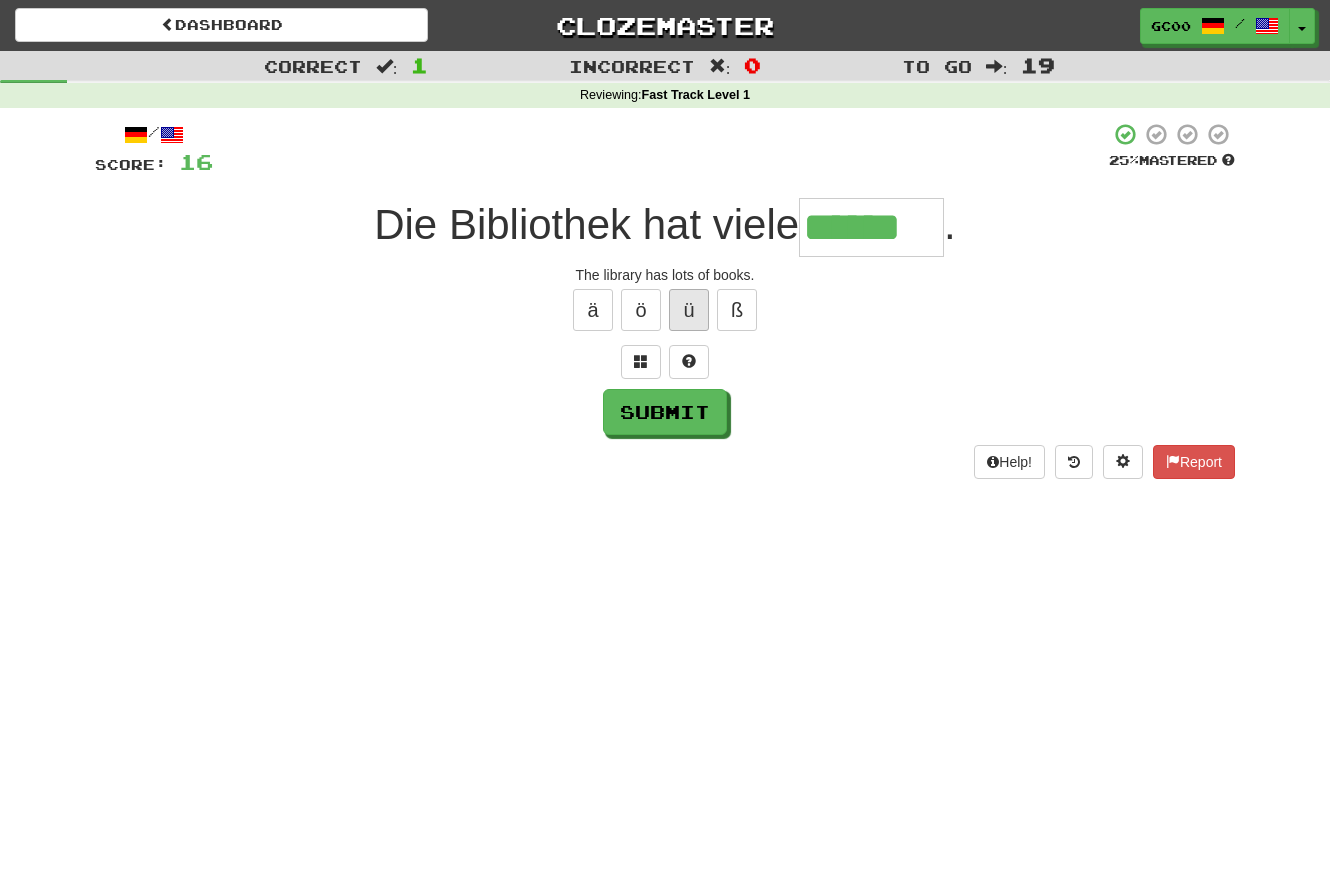 type on "******" 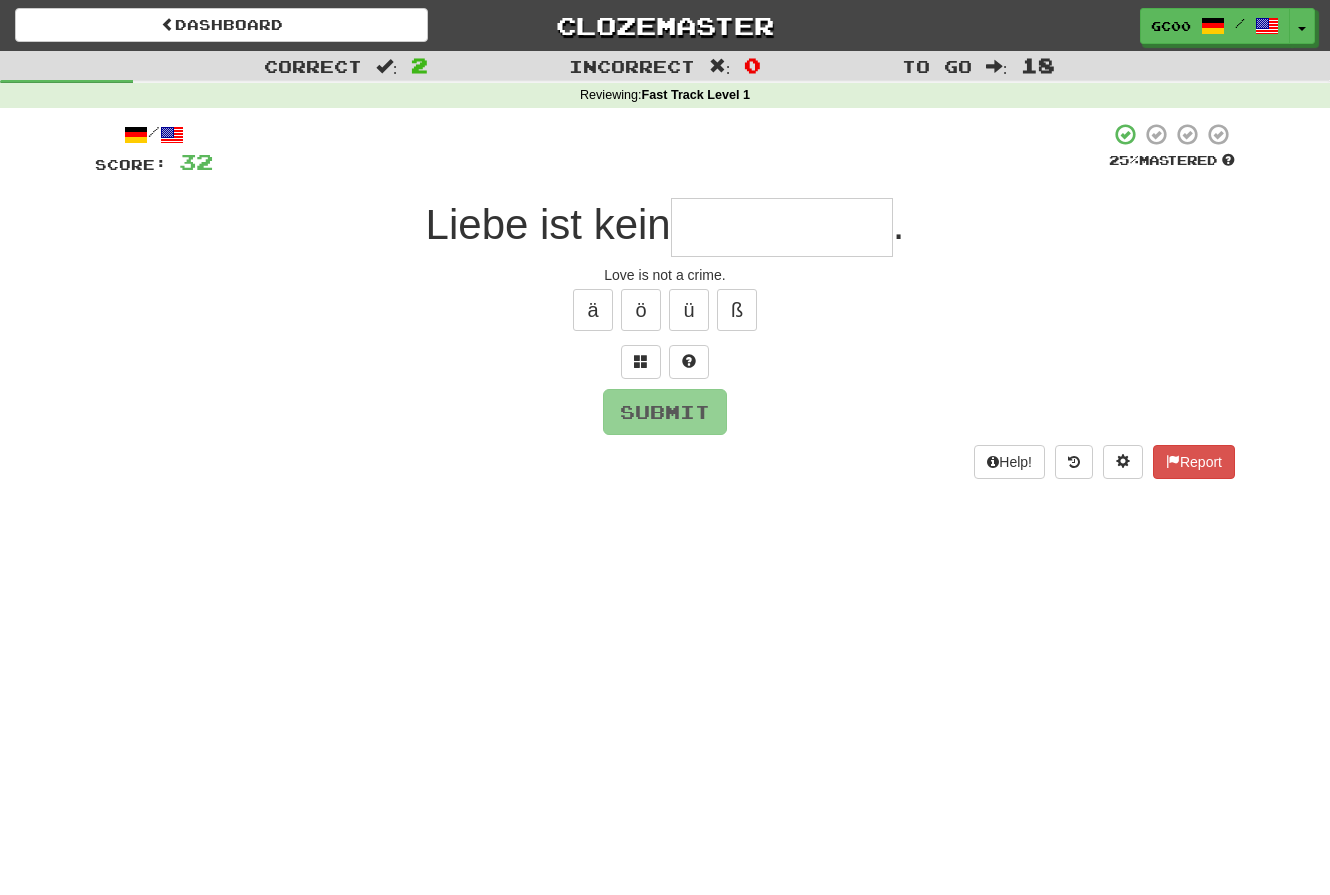 type on "*" 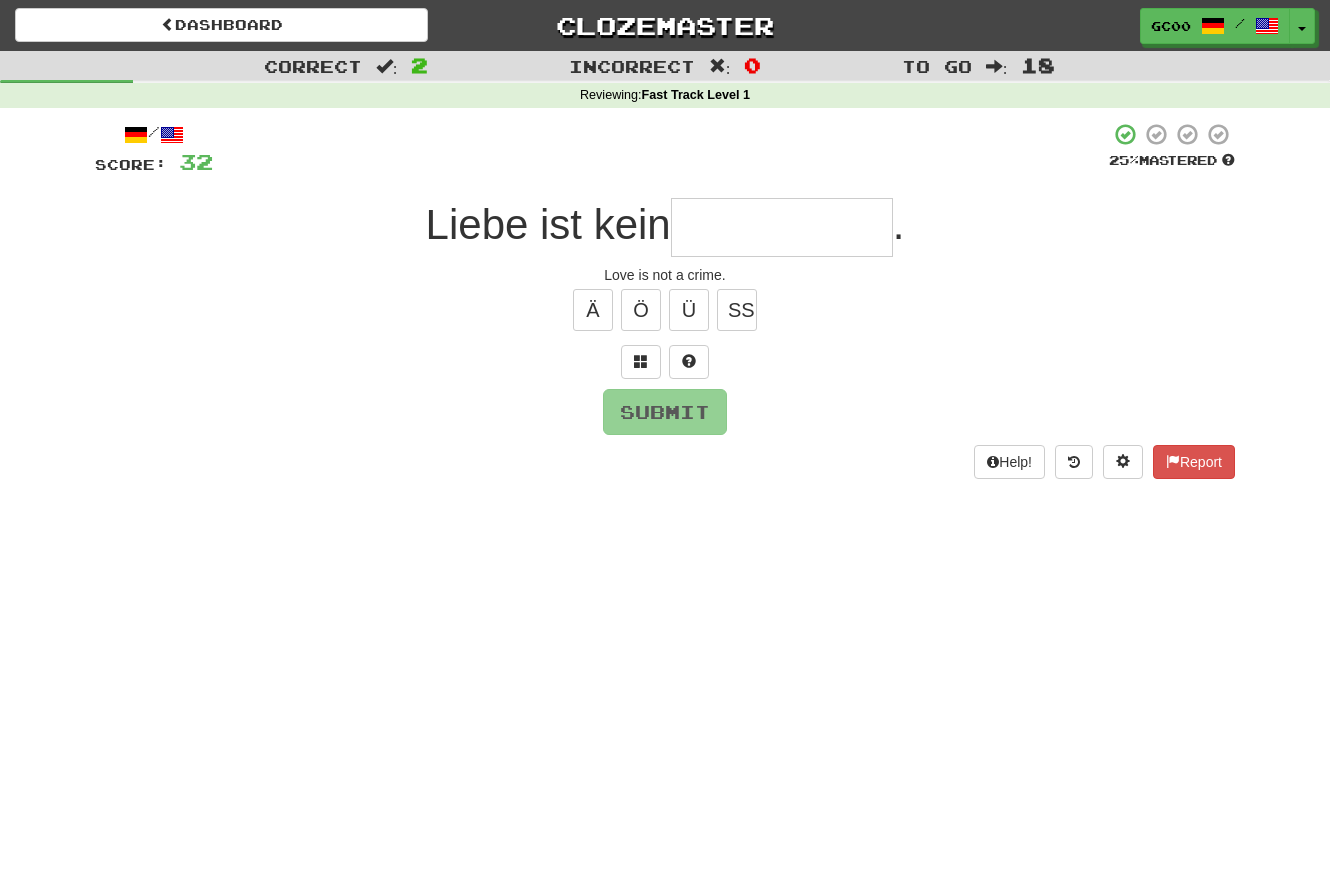 type on "*" 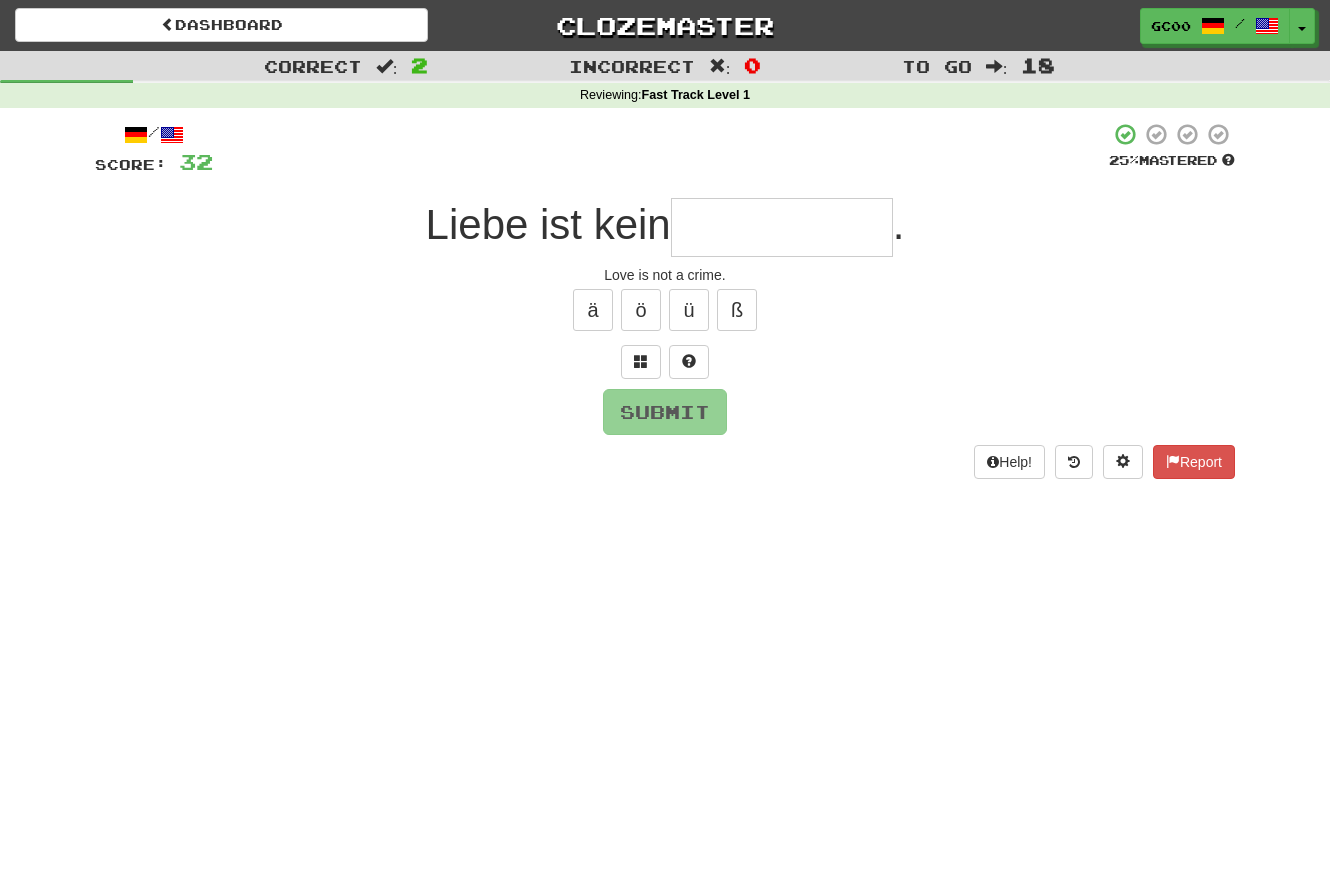 type on "*" 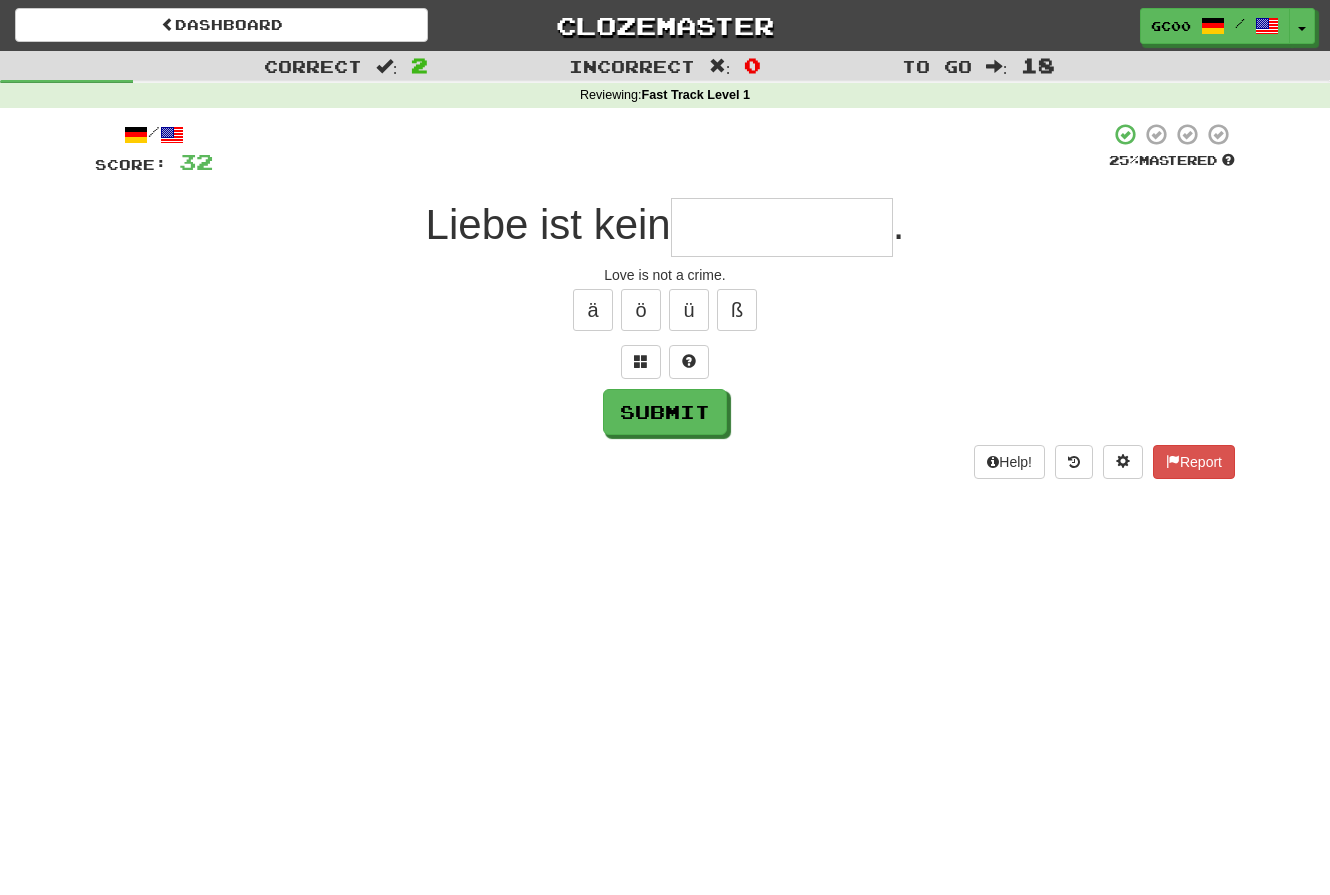 type on "*" 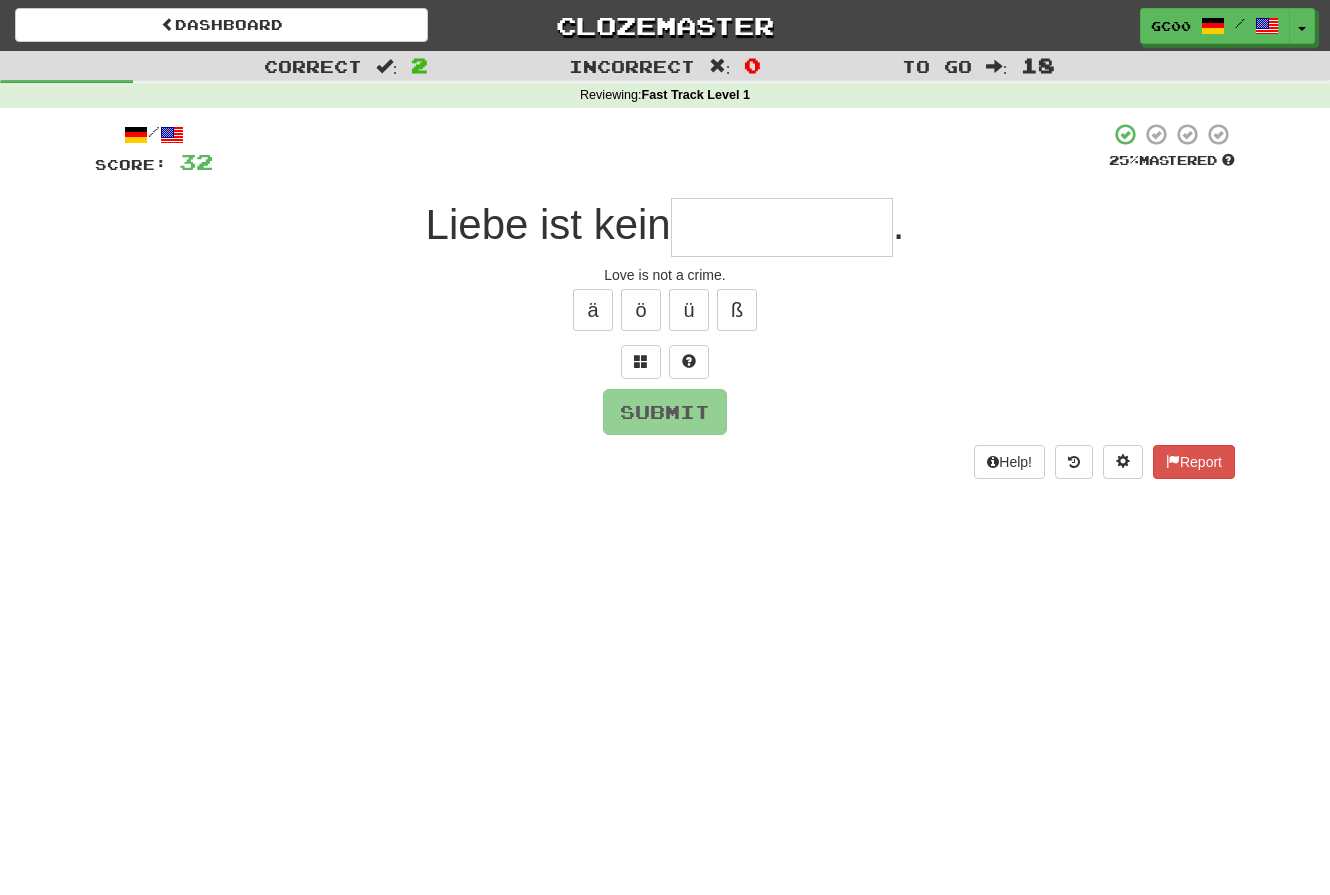 type on "*" 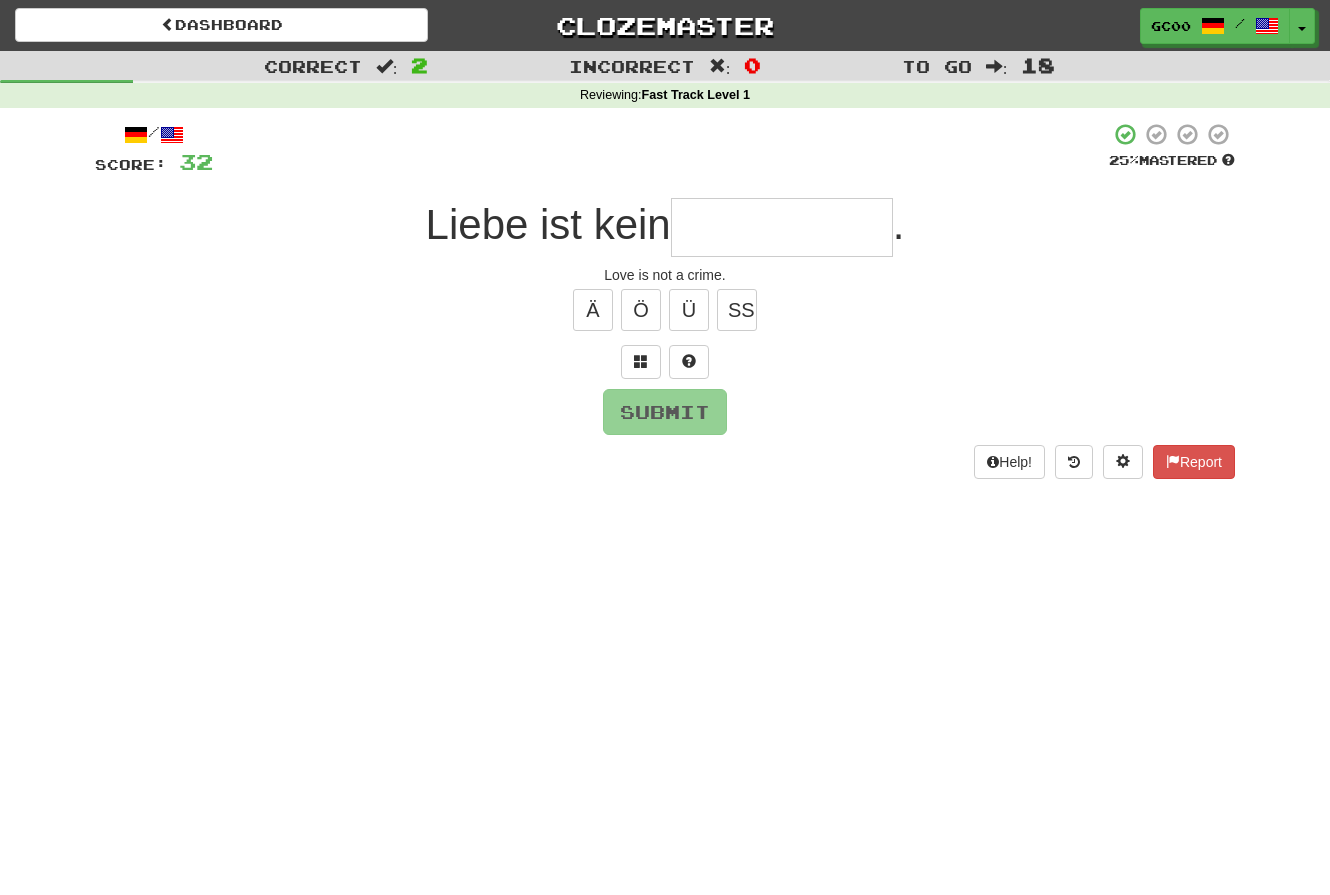 type on "*" 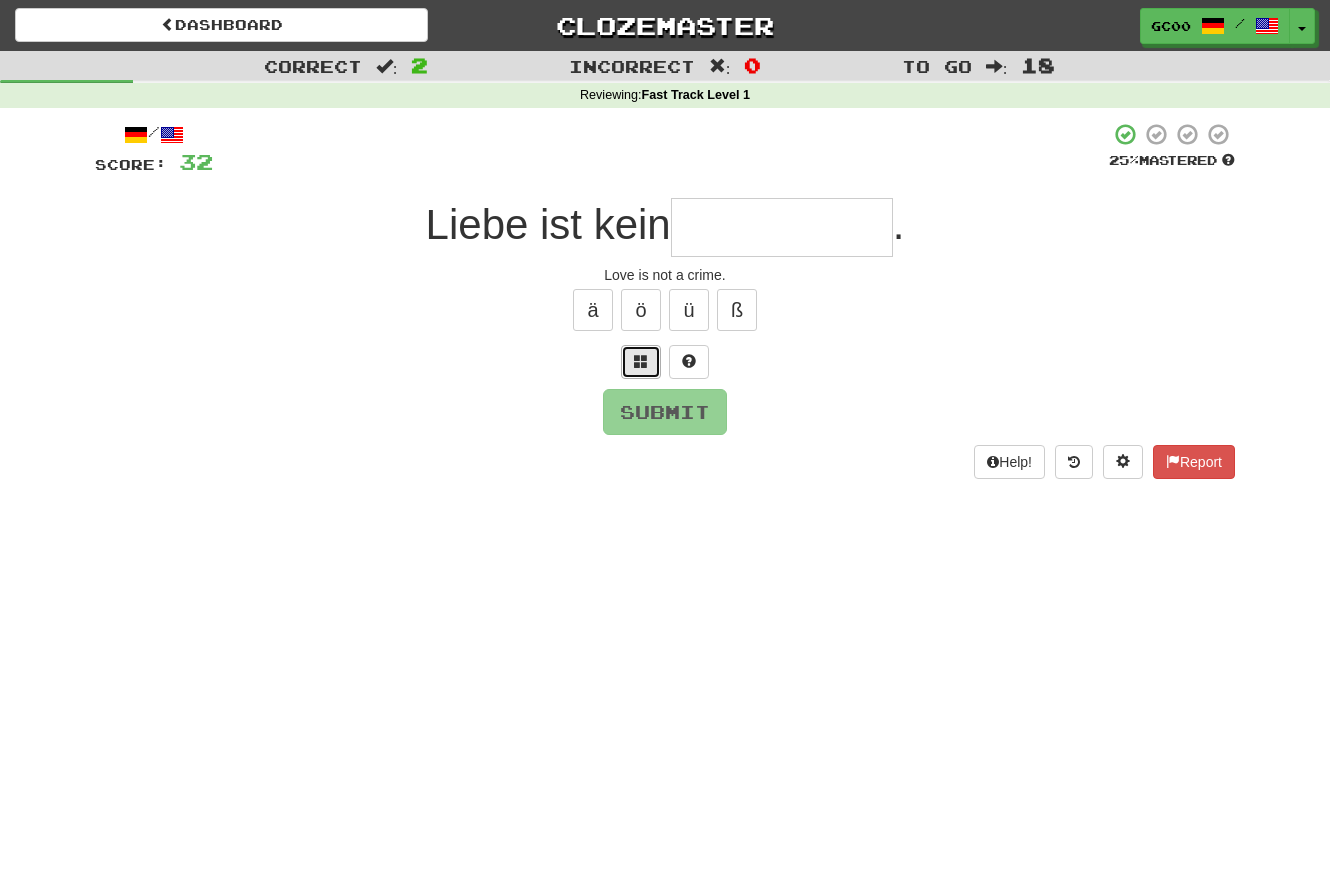 click at bounding box center [641, 362] 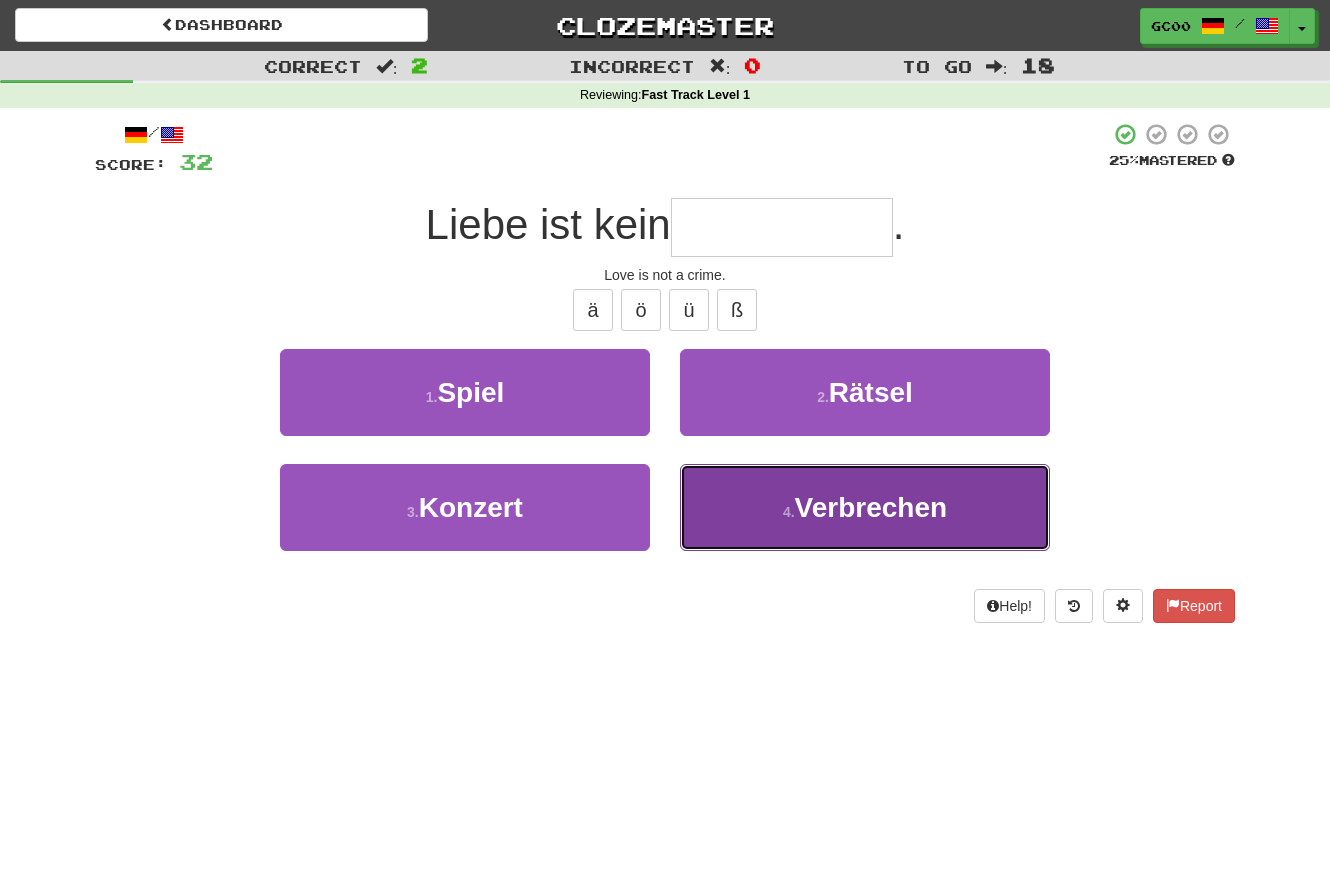 click on "Verbrechen" at bounding box center [871, 507] 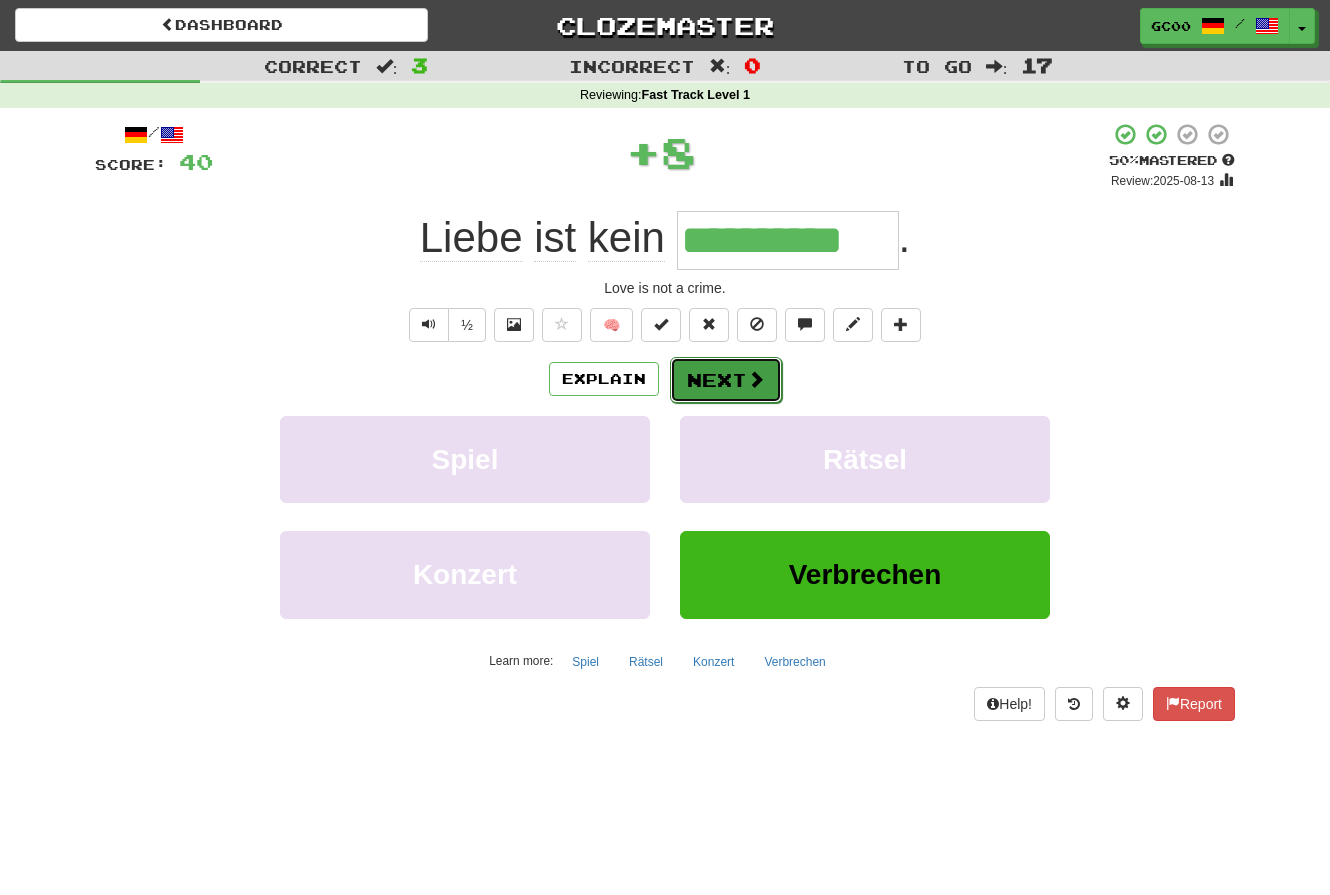 click on "Next" at bounding box center (726, 380) 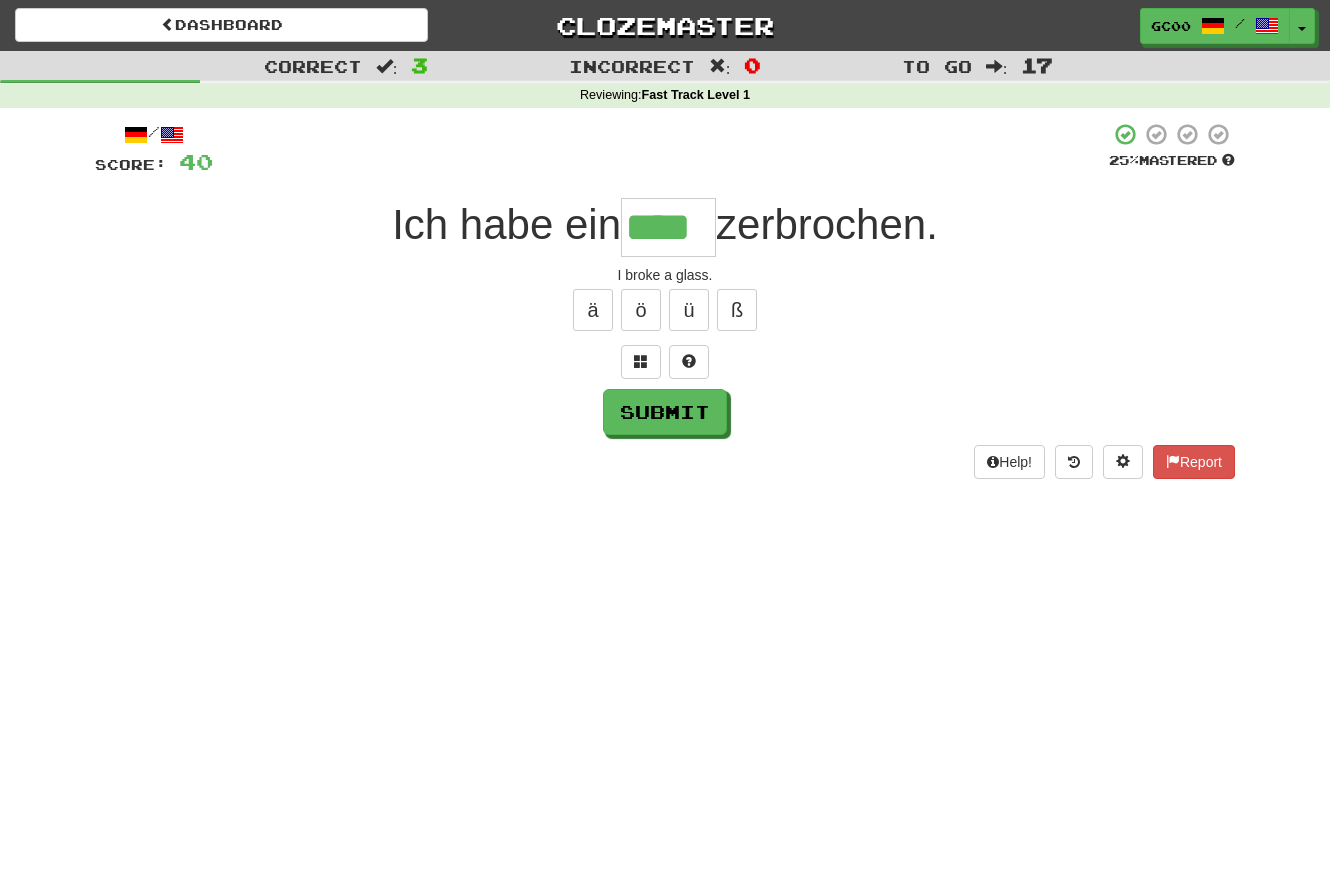 type on "****" 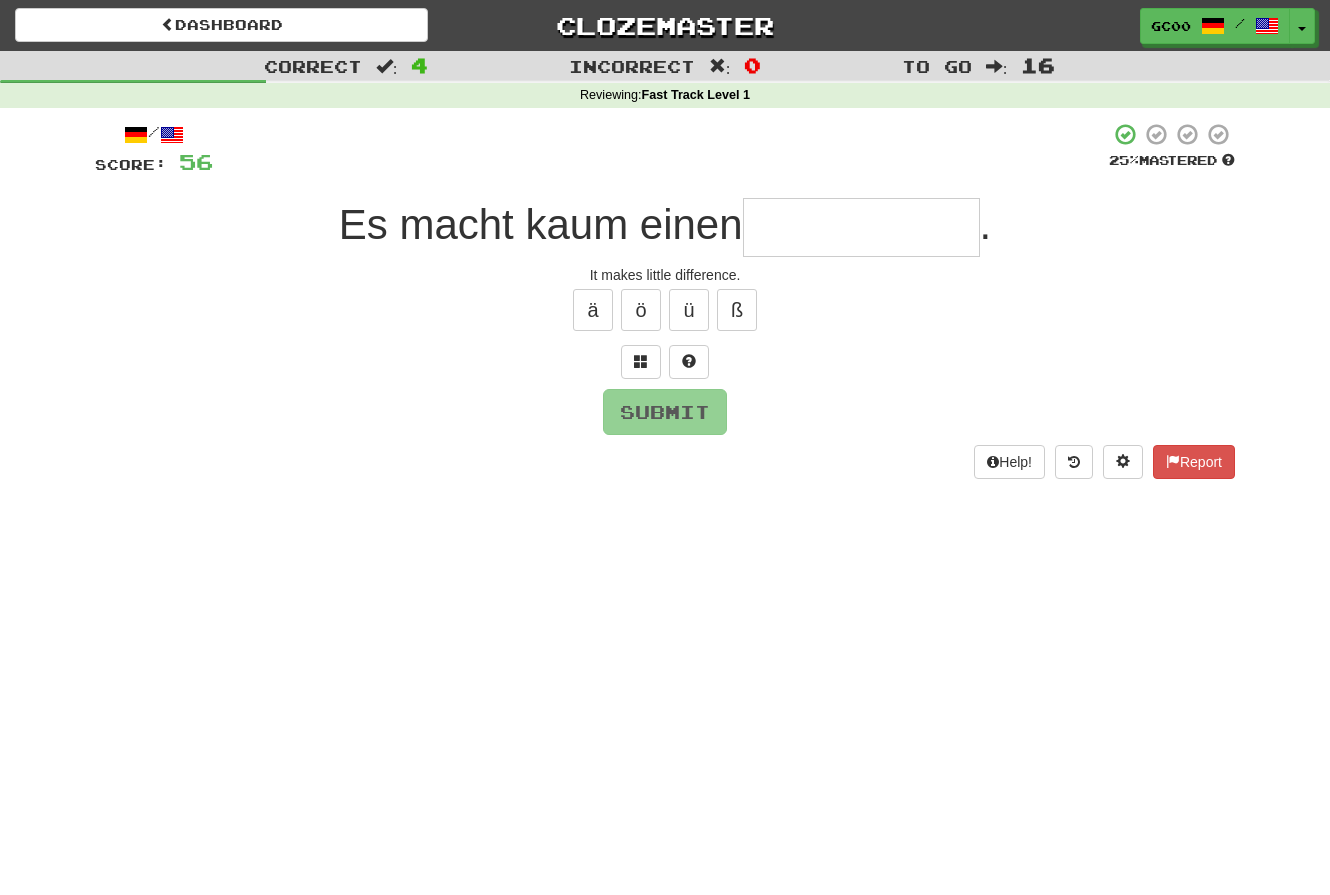 type on "*" 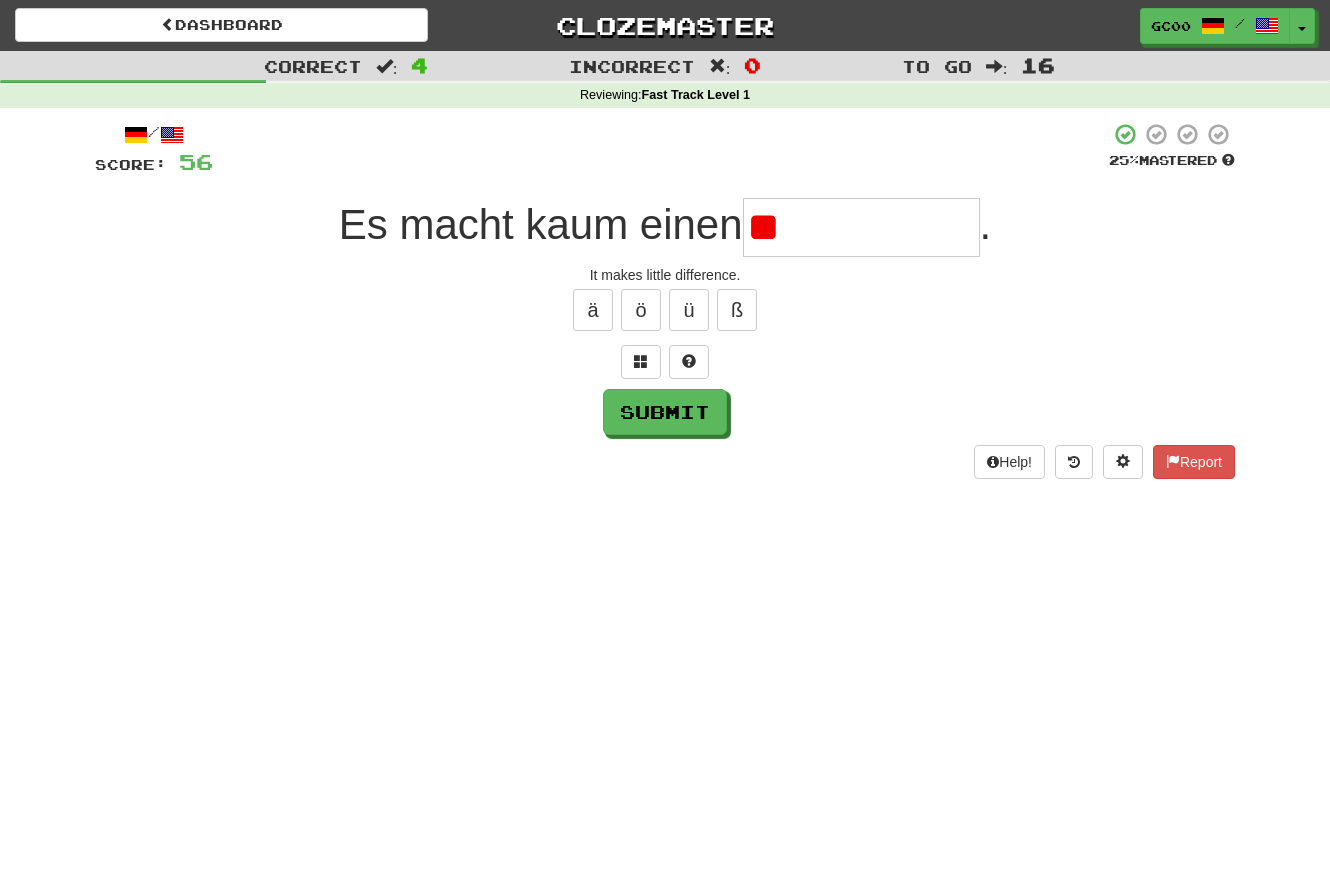type on "*" 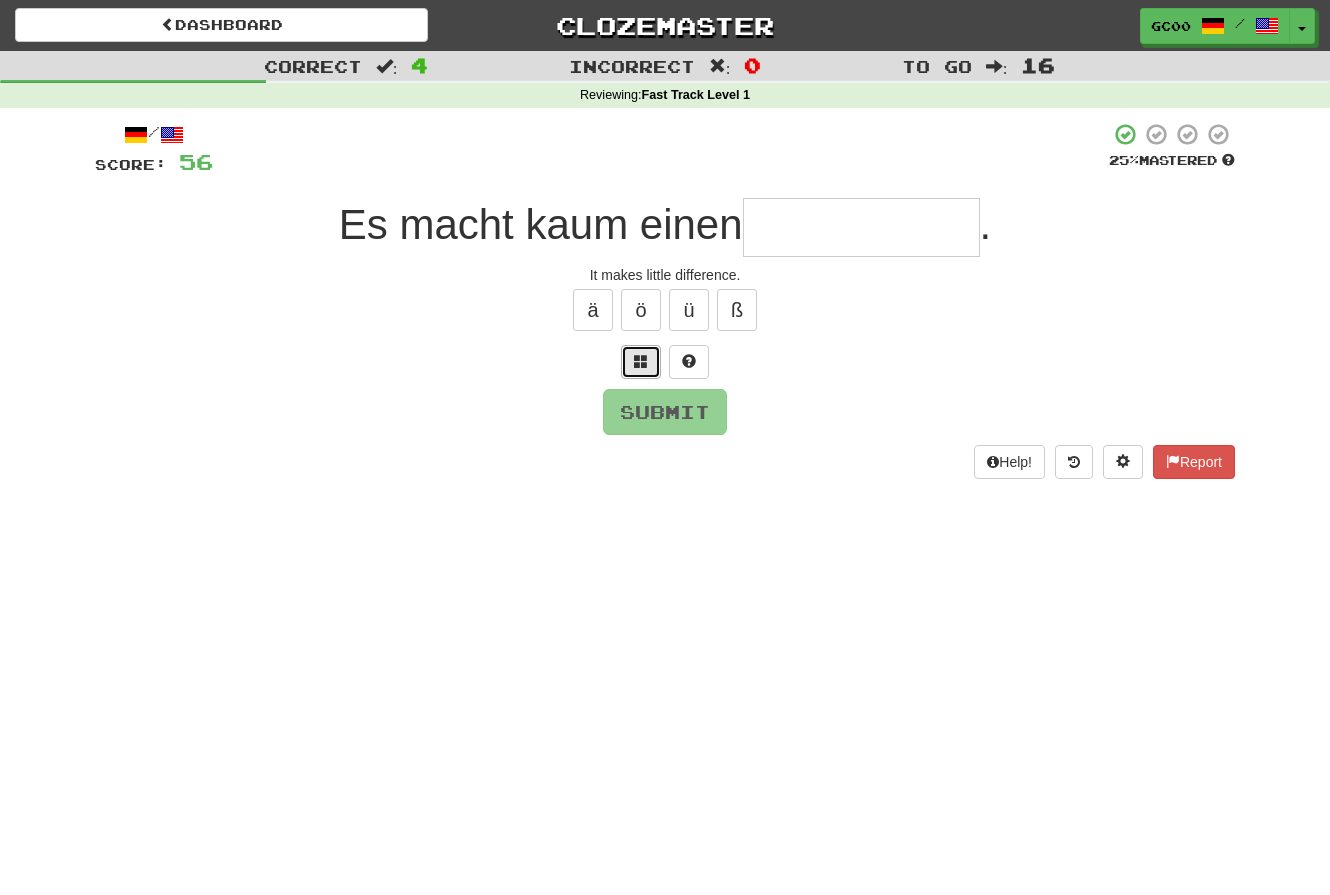 click at bounding box center (641, 362) 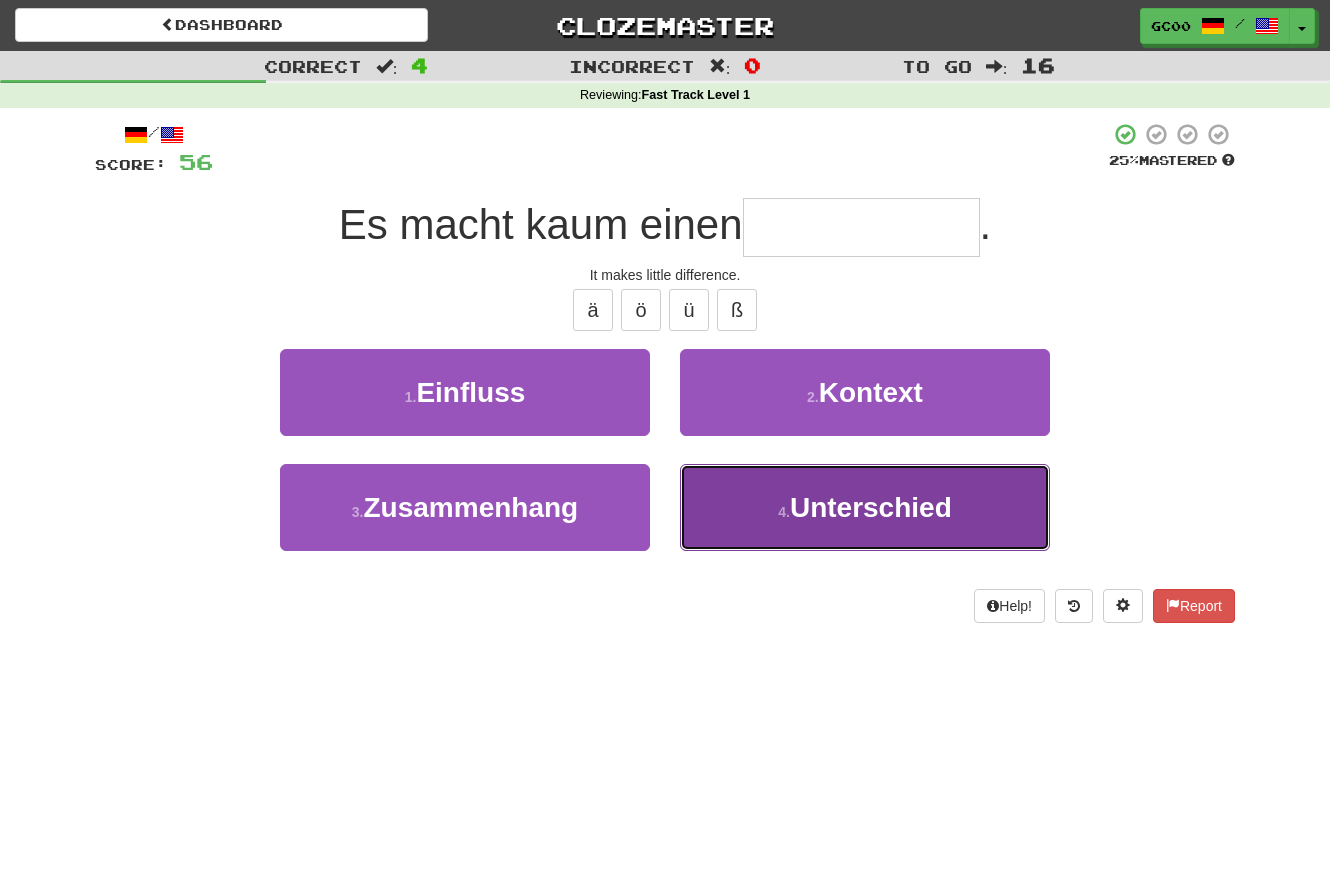 click on "4 .  Unterschied" at bounding box center (865, 507) 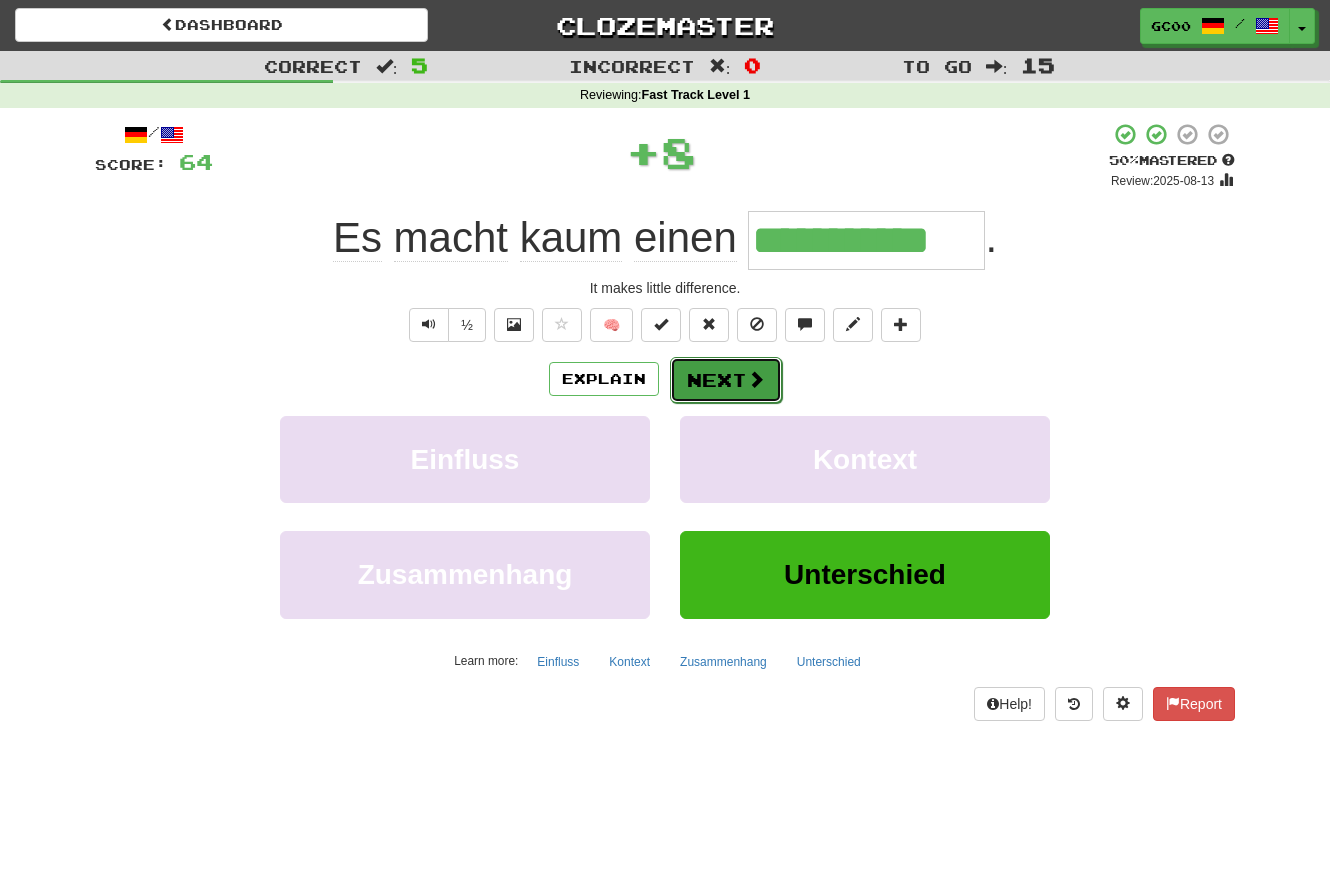 click on "Next" at bounding box center (726, 380) 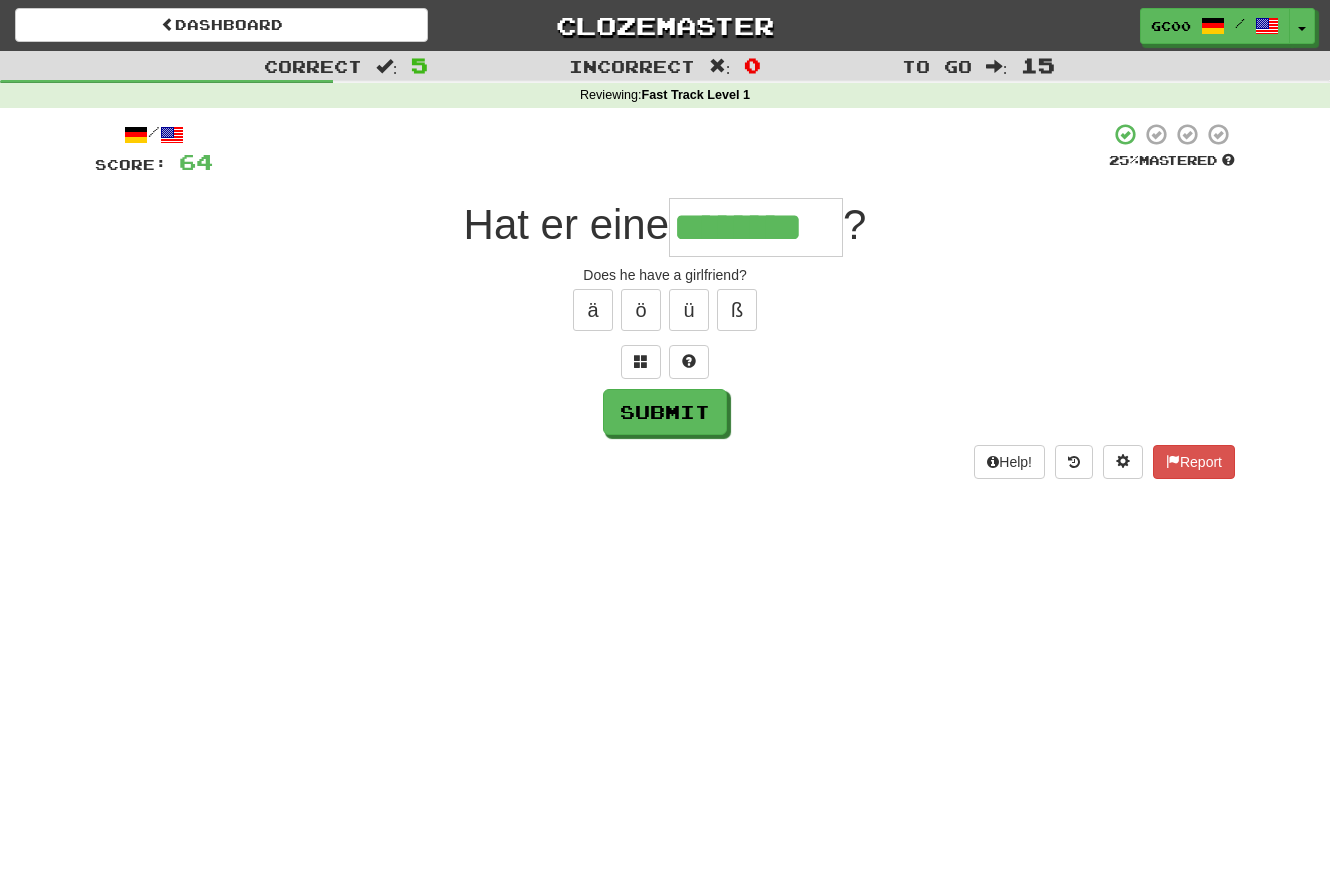 type on "********" 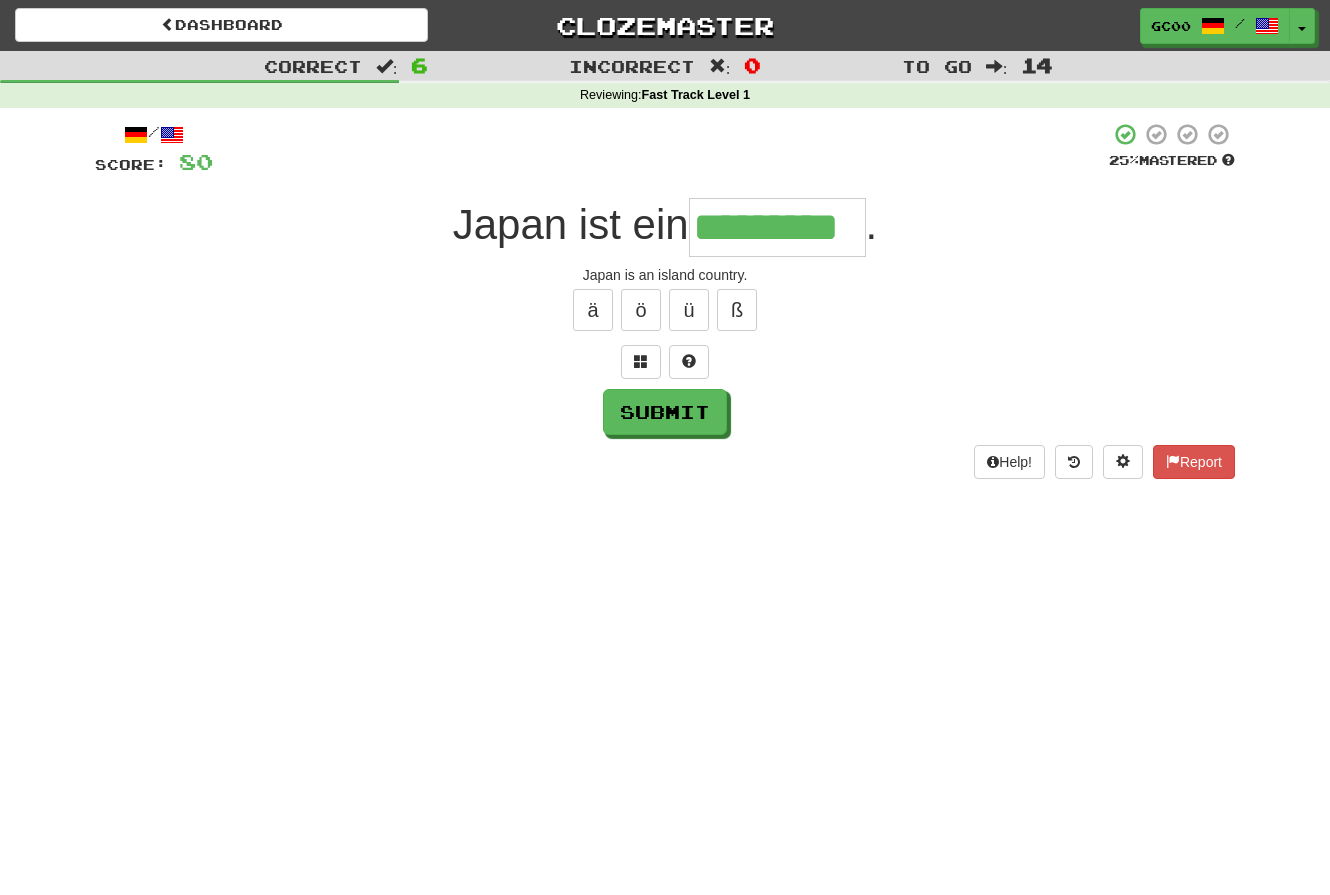 type on "*********" 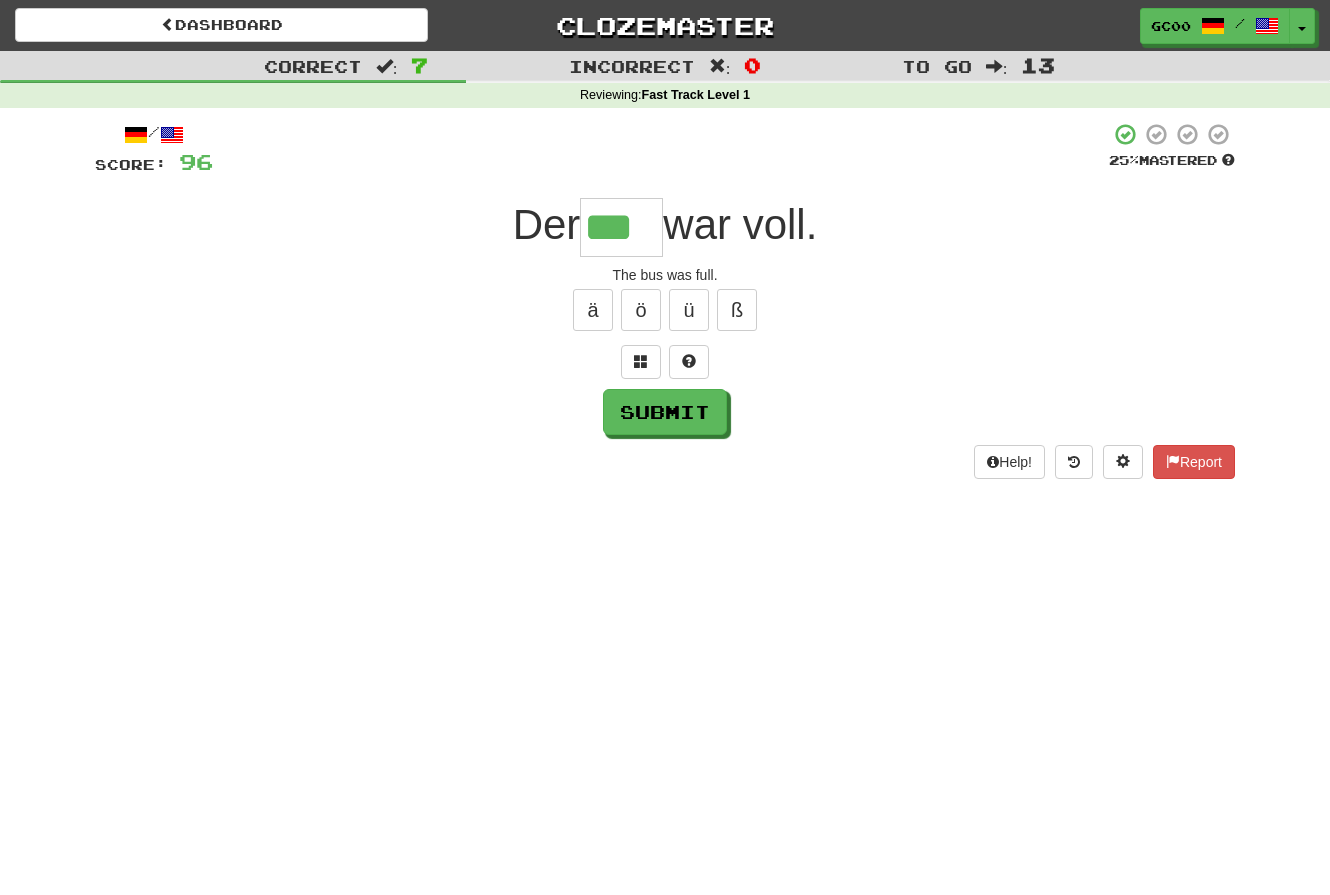type on "***" 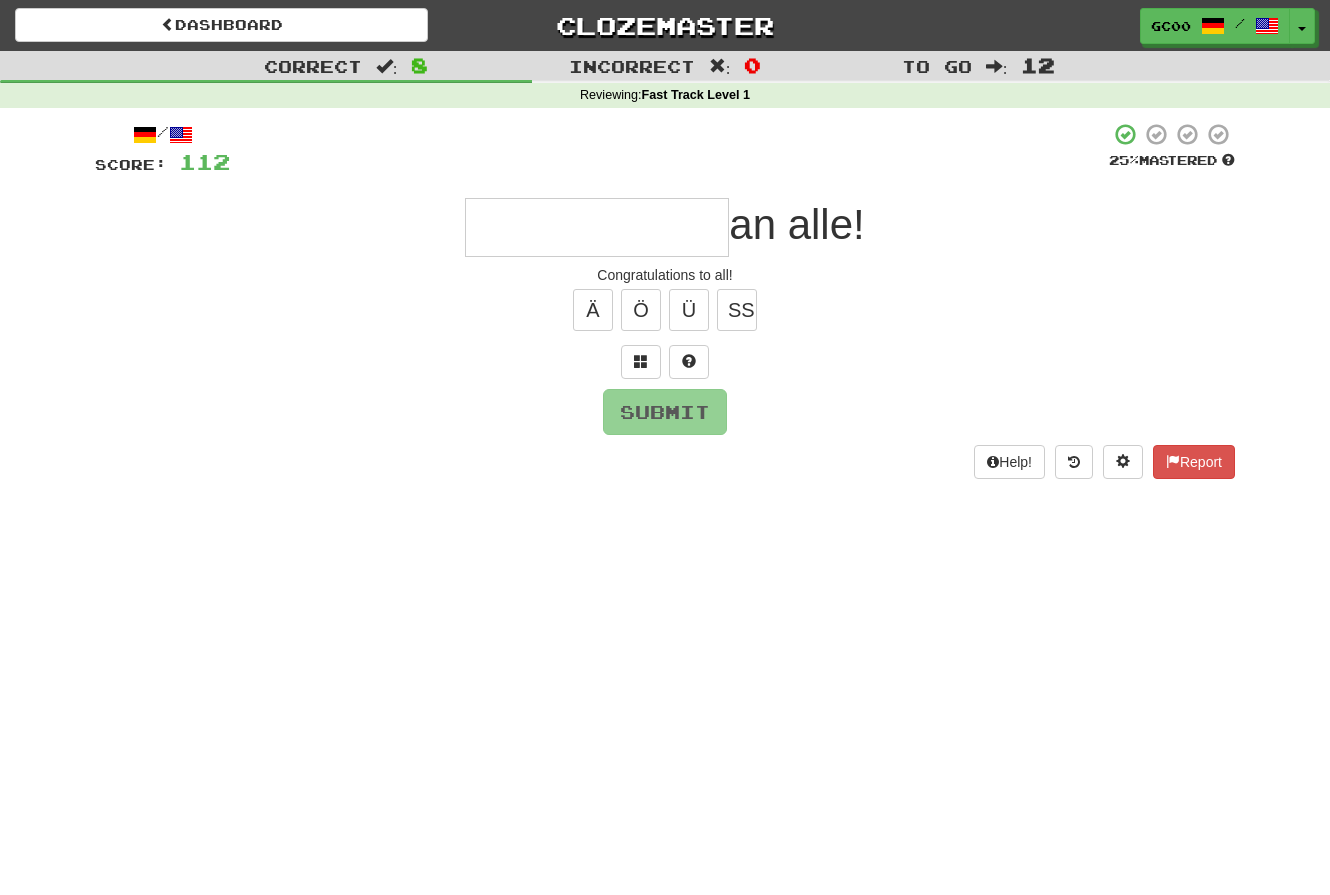 type on "*" 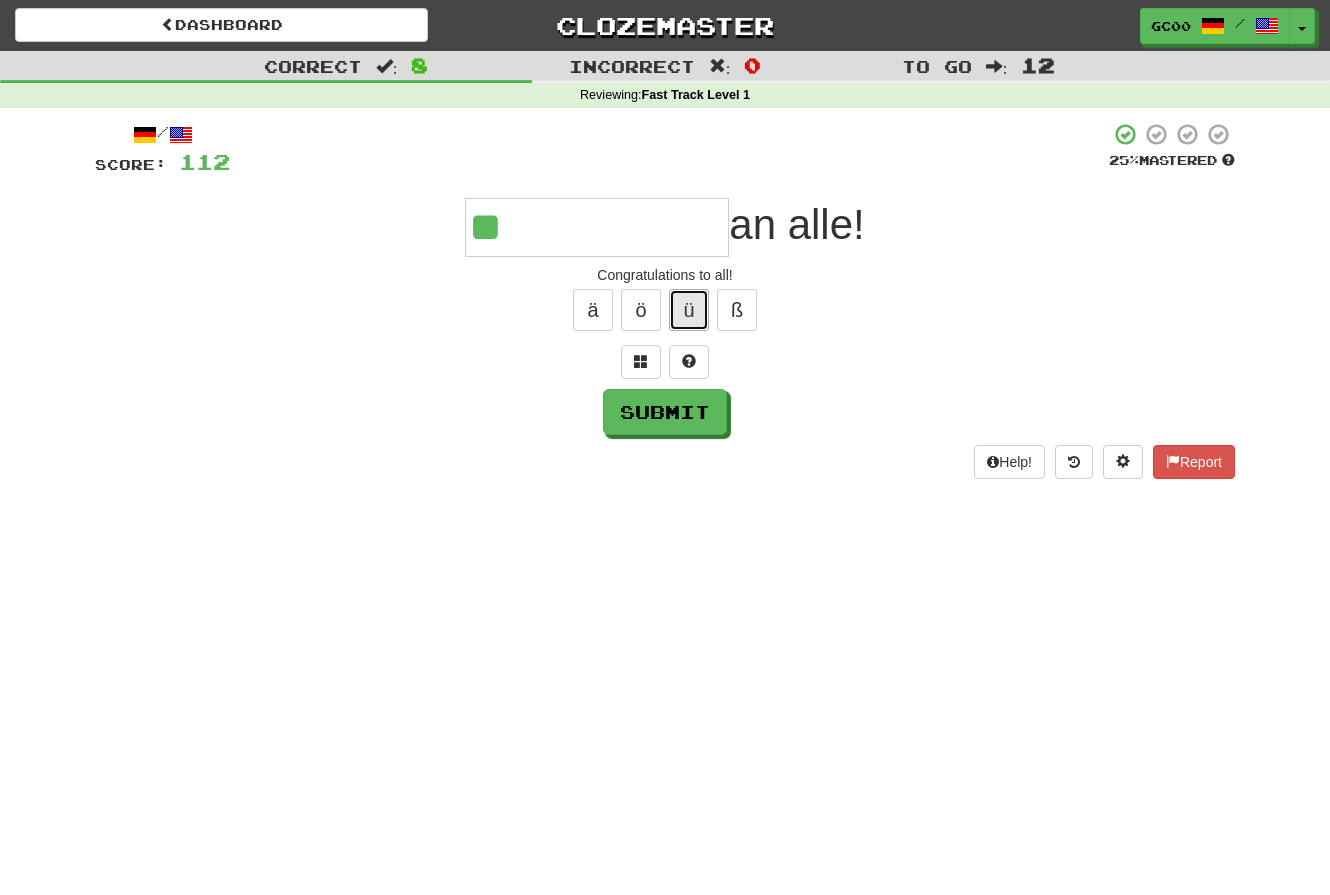 click on "ü" at bounding box center [689, 310] 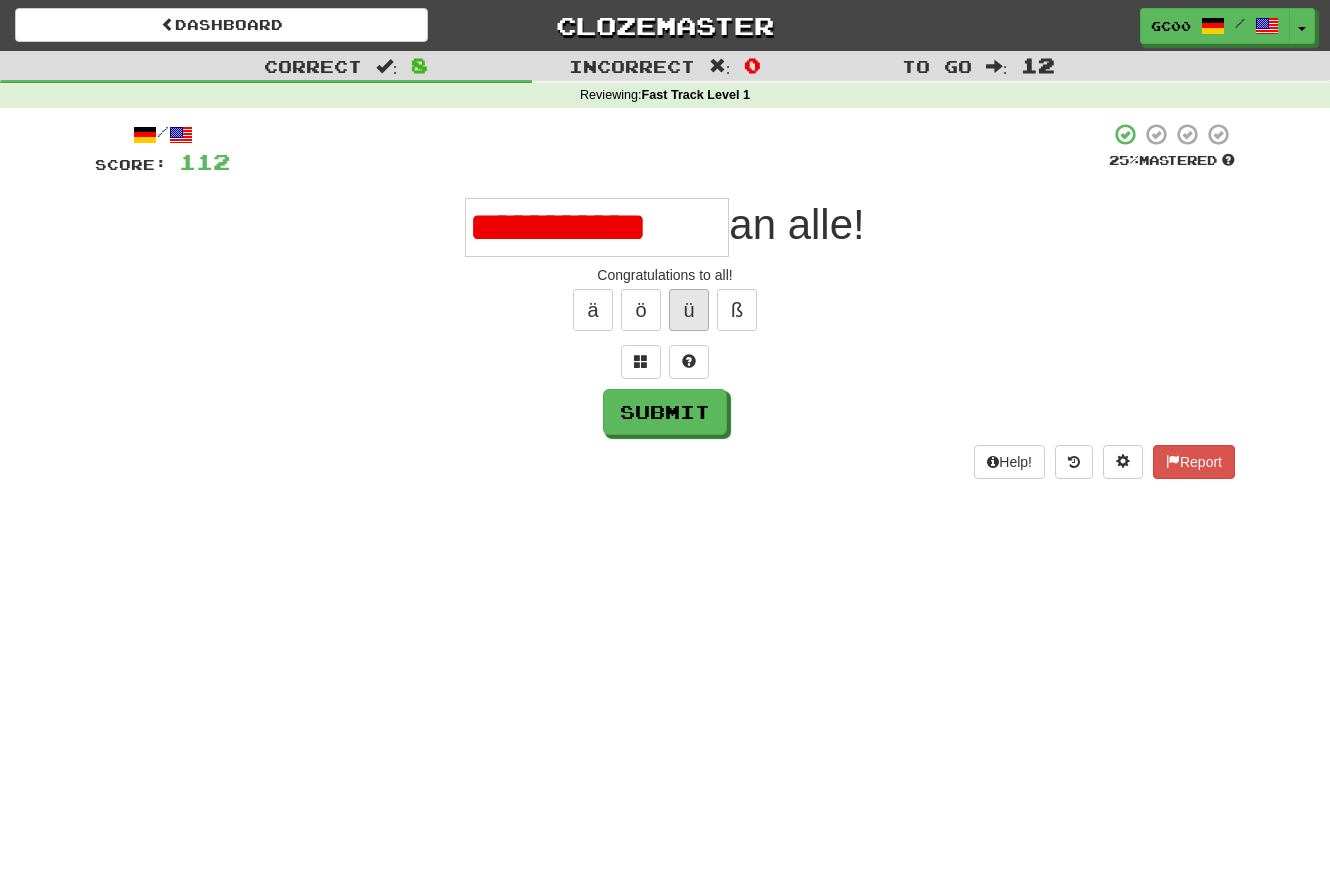 scroll, scrollTop: 0, scrollLeft: 0, axis: both 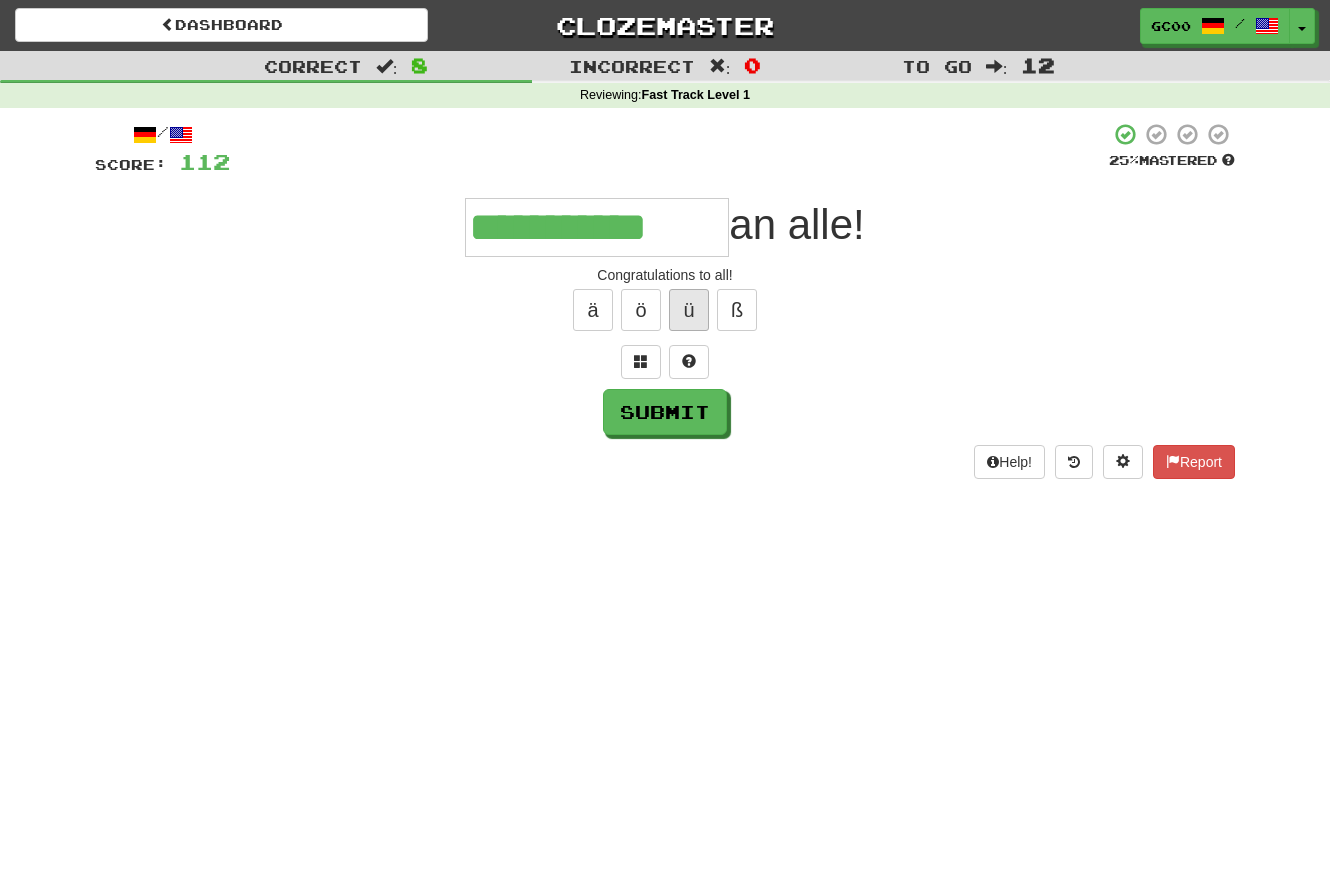 type on "**********" 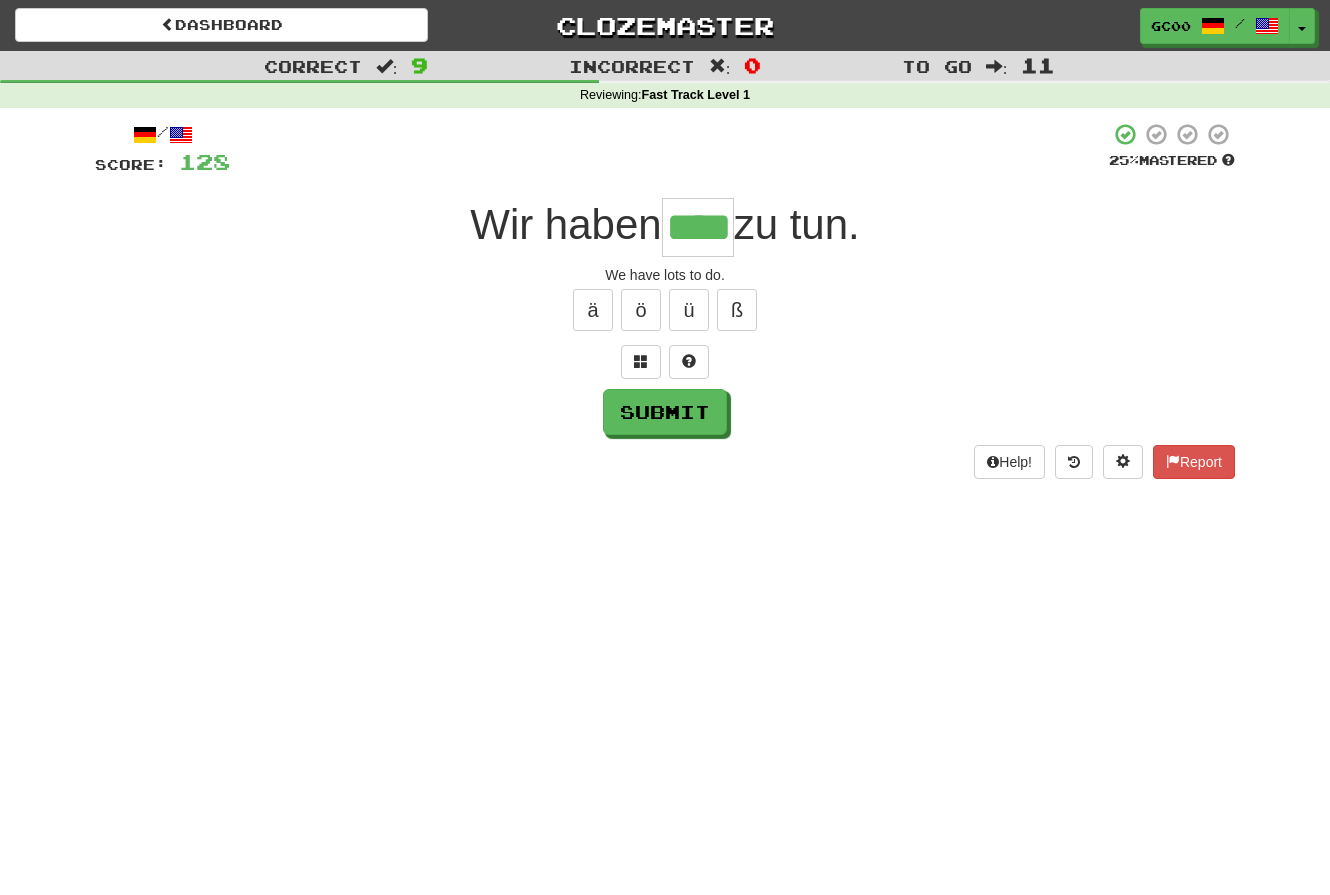 type on "****" 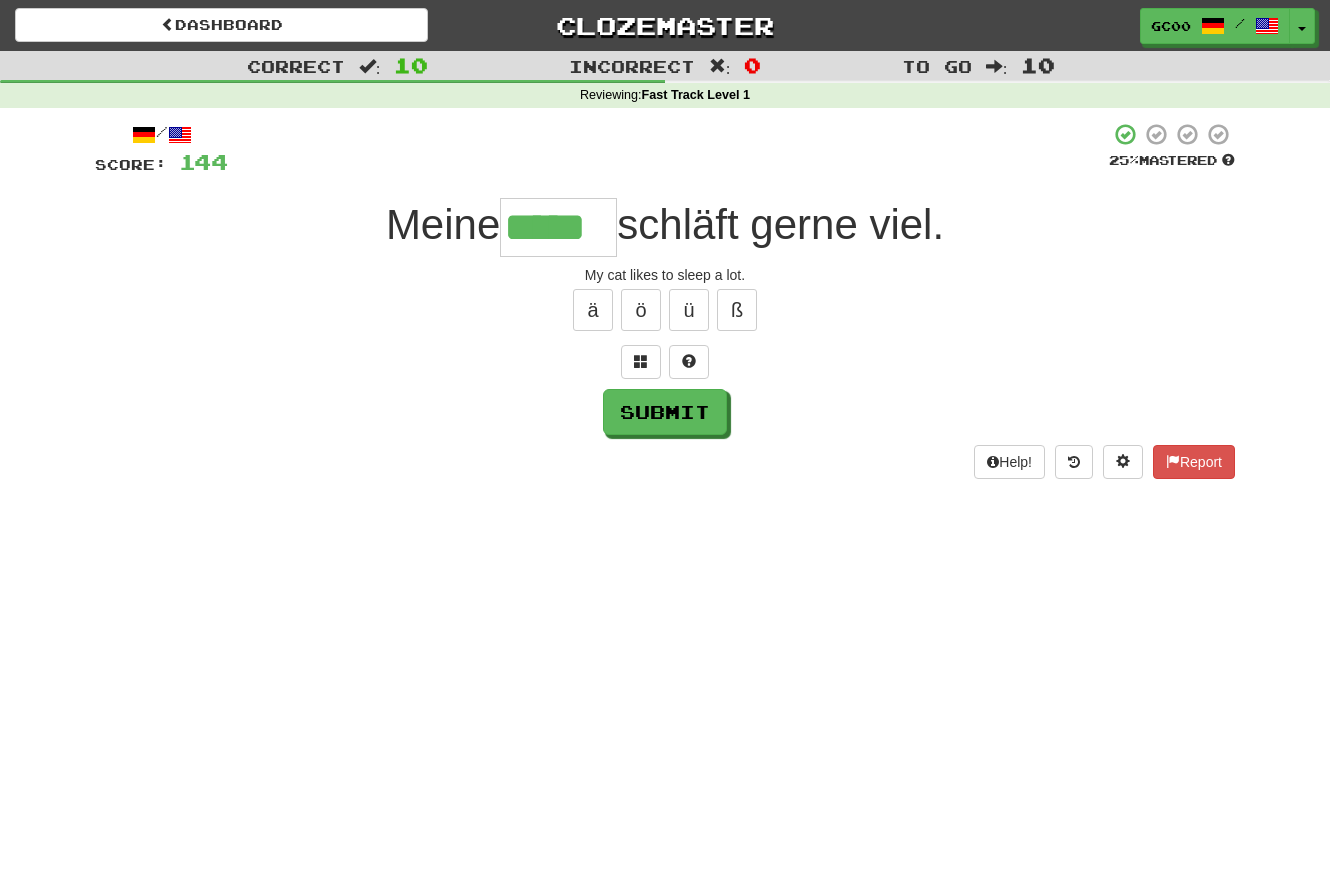type on "*****" 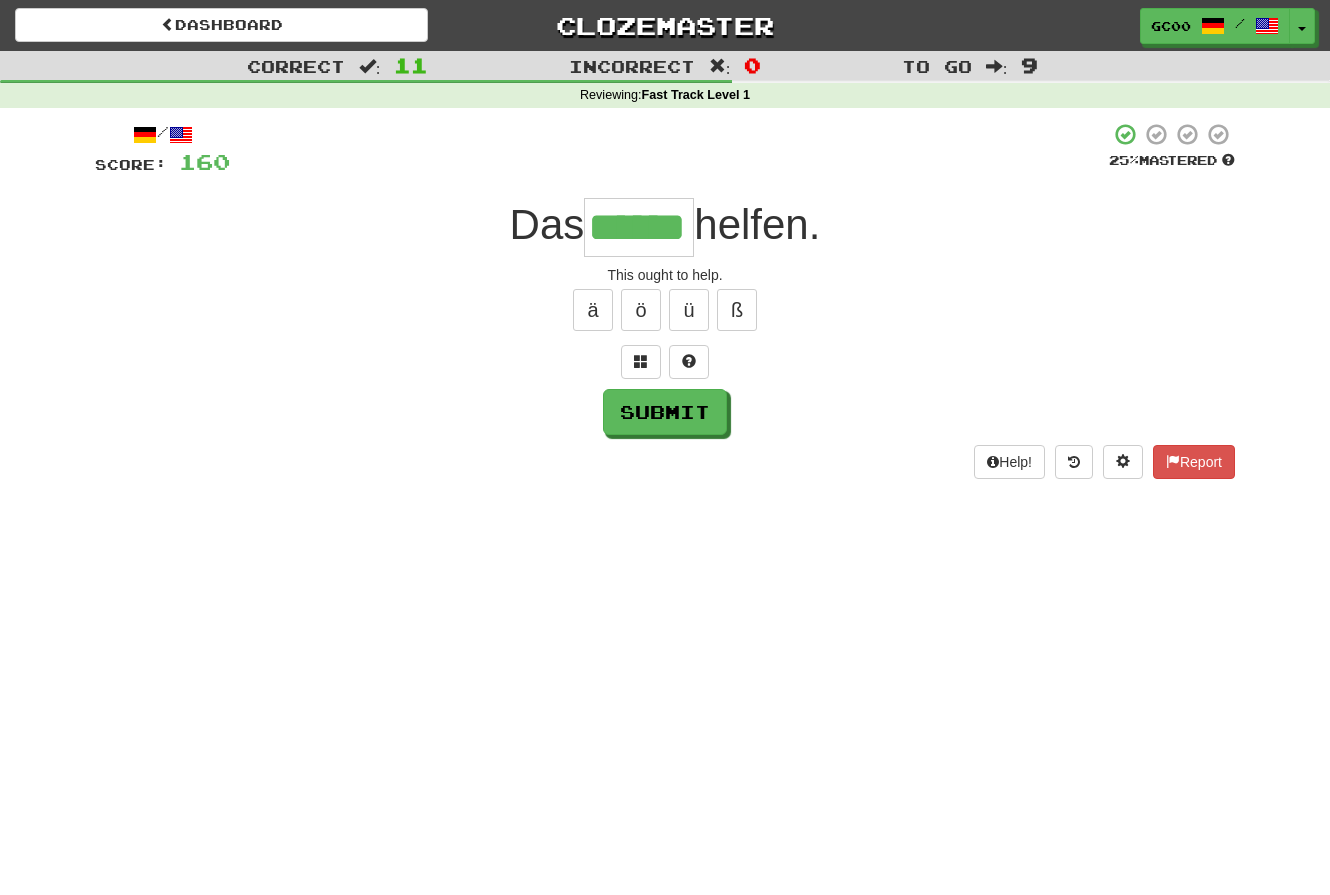 type on "******" 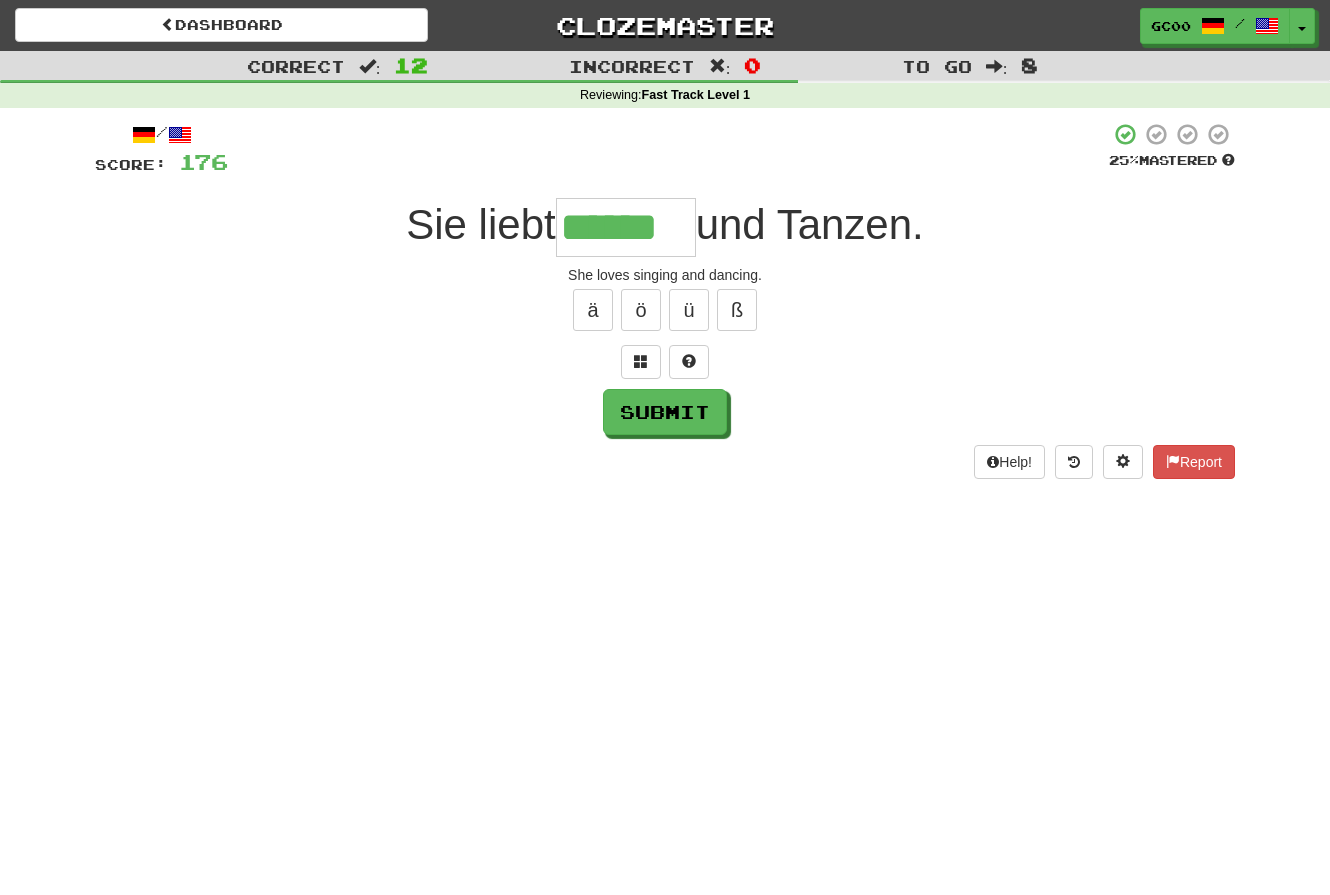 type on "******" 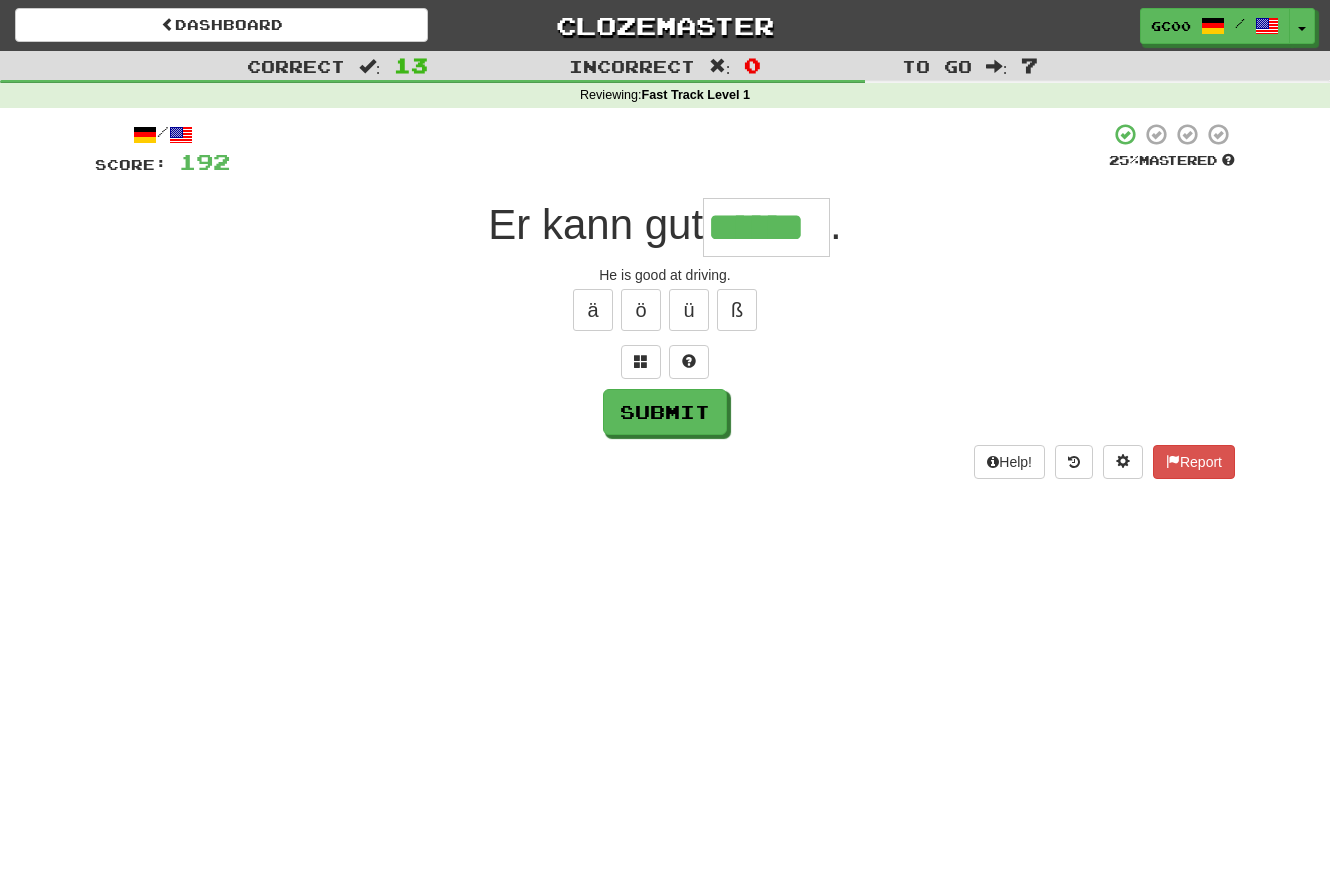 type on "******" 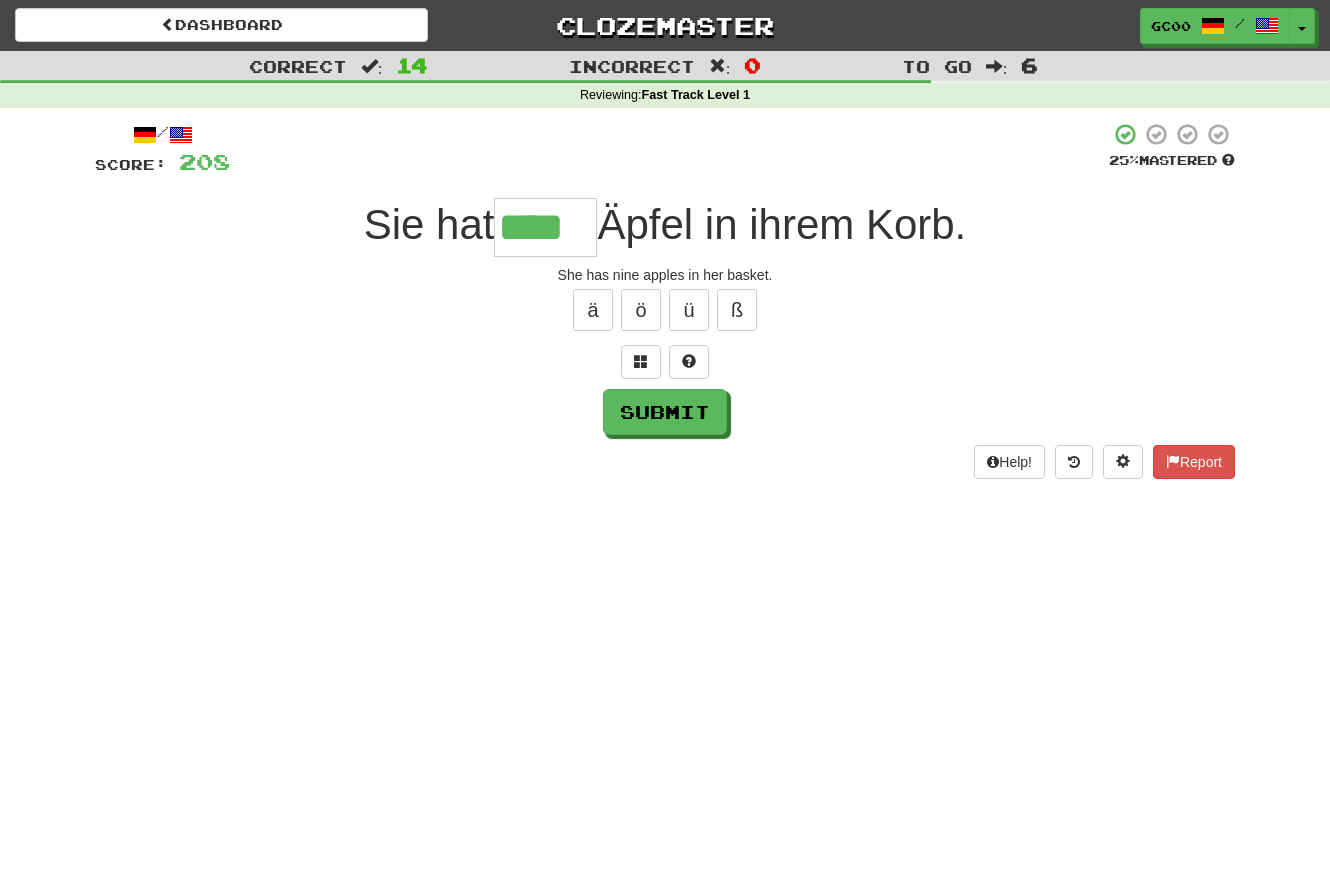 type on "****" 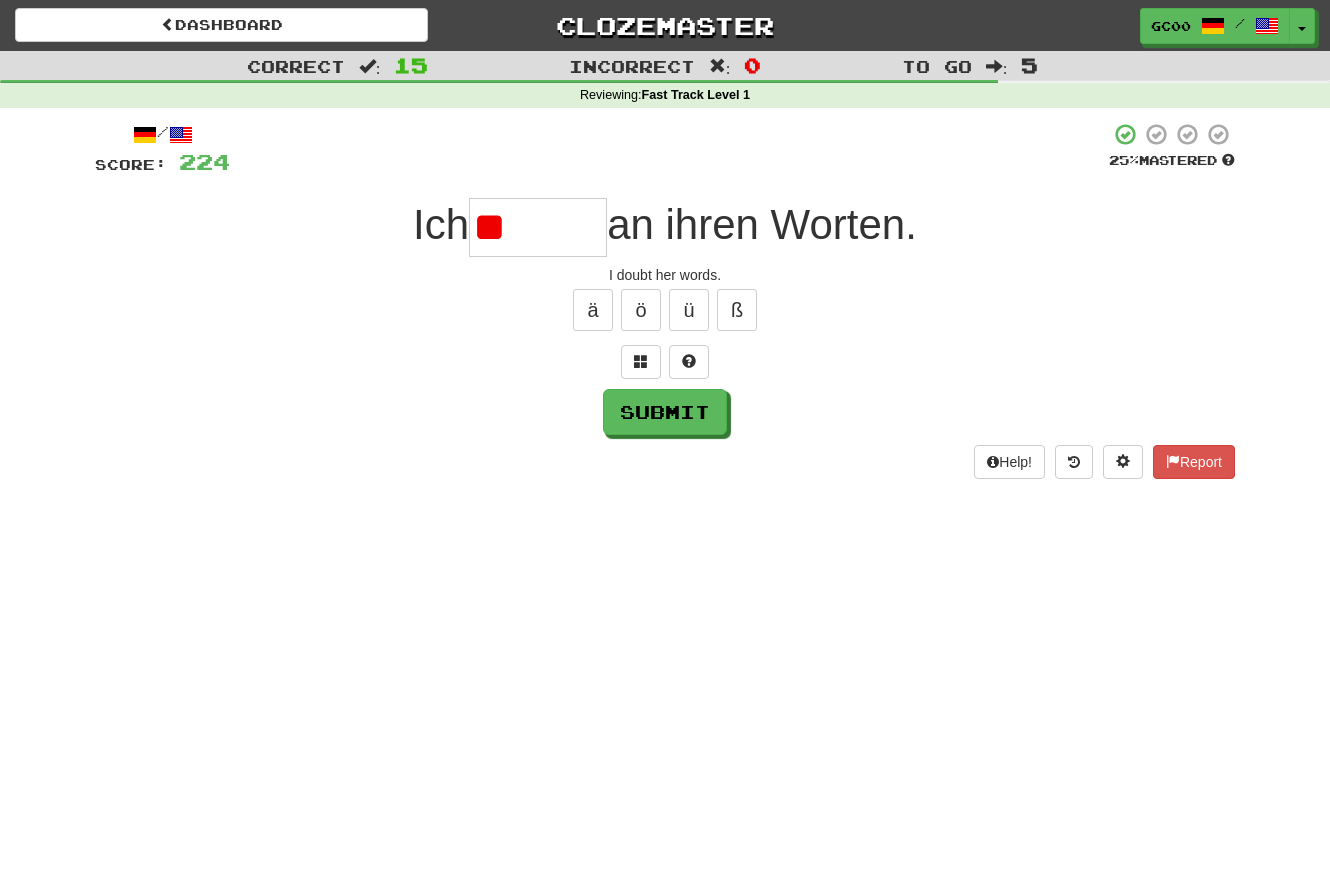 type on "*" 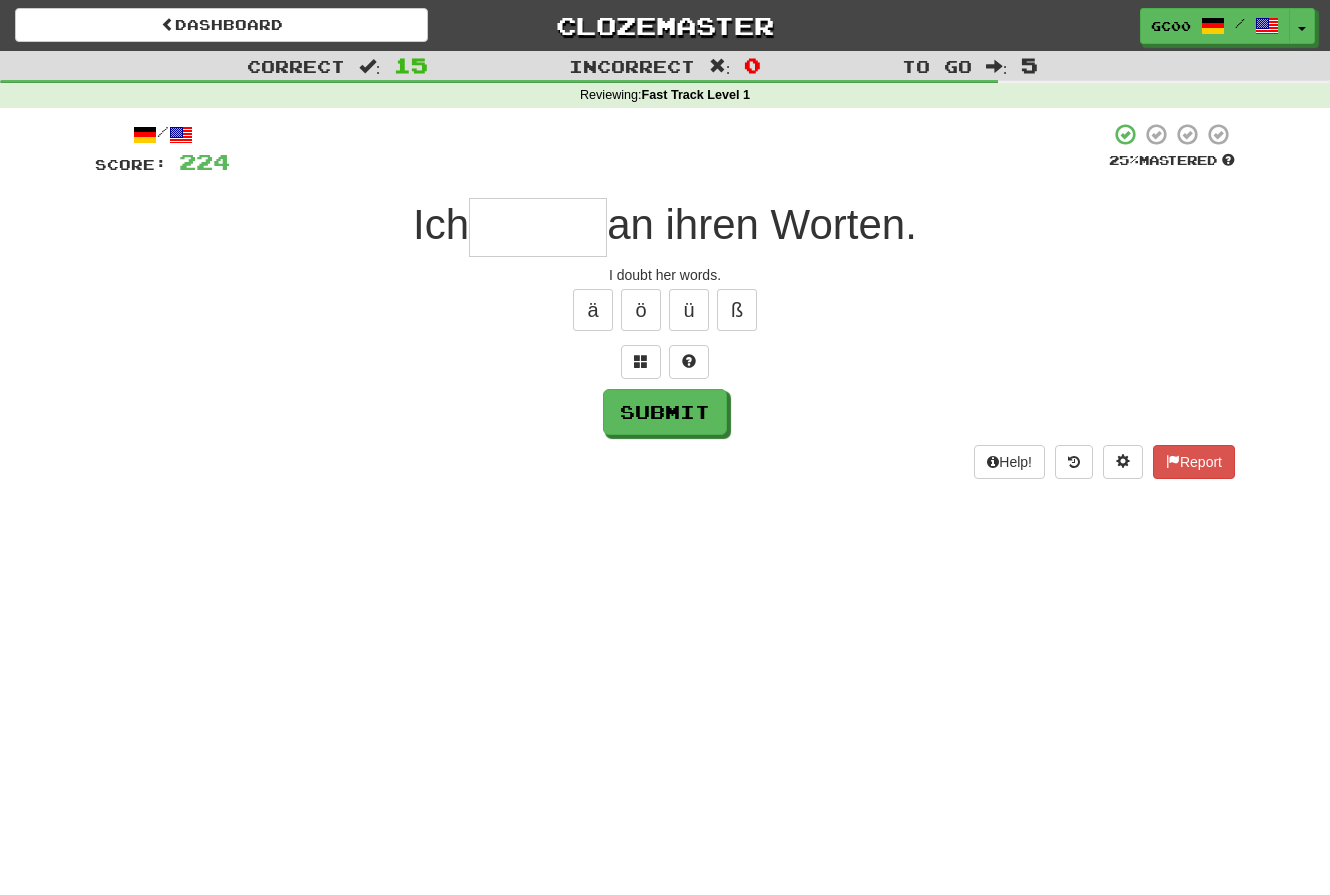 type on "*" 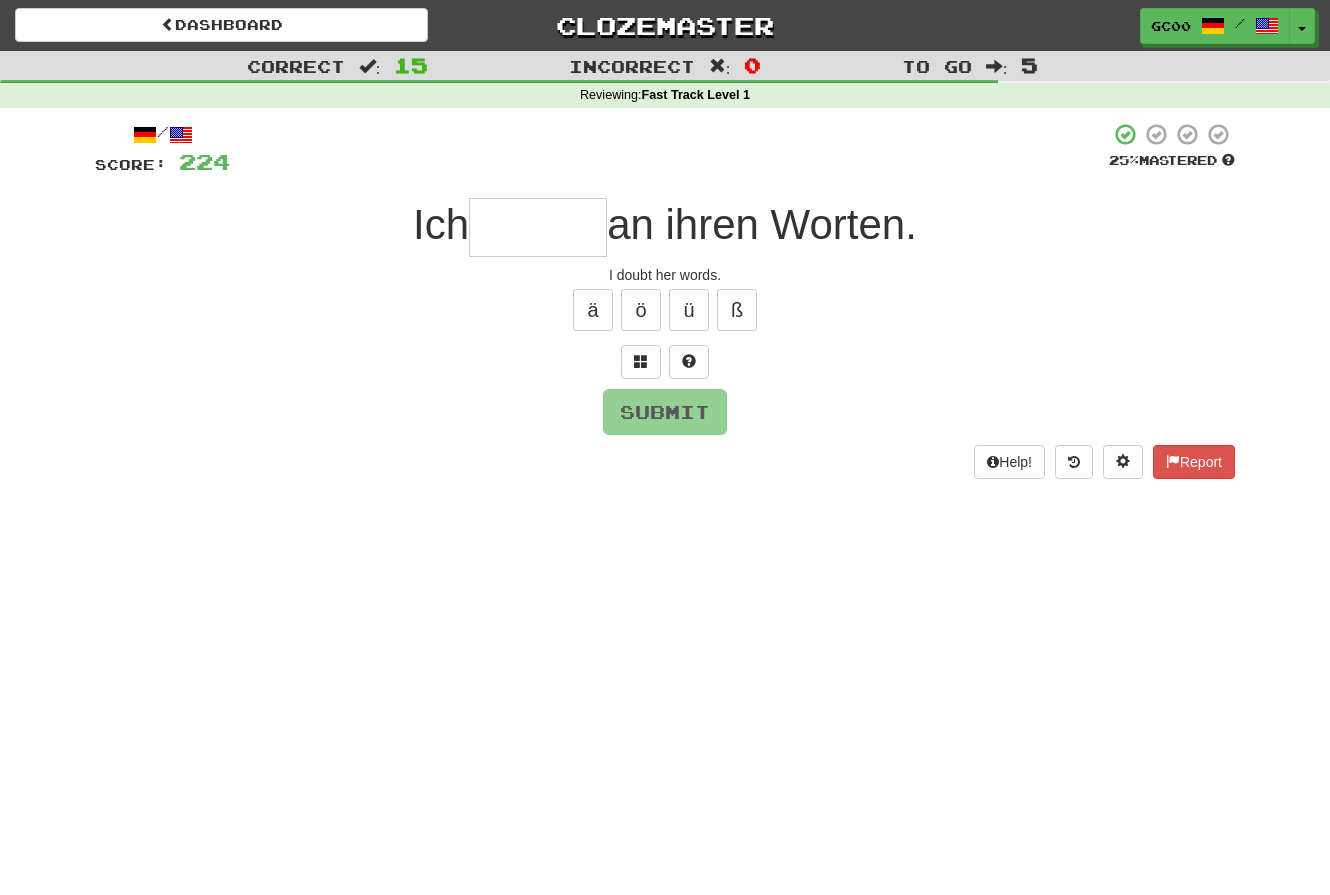 type on "*" 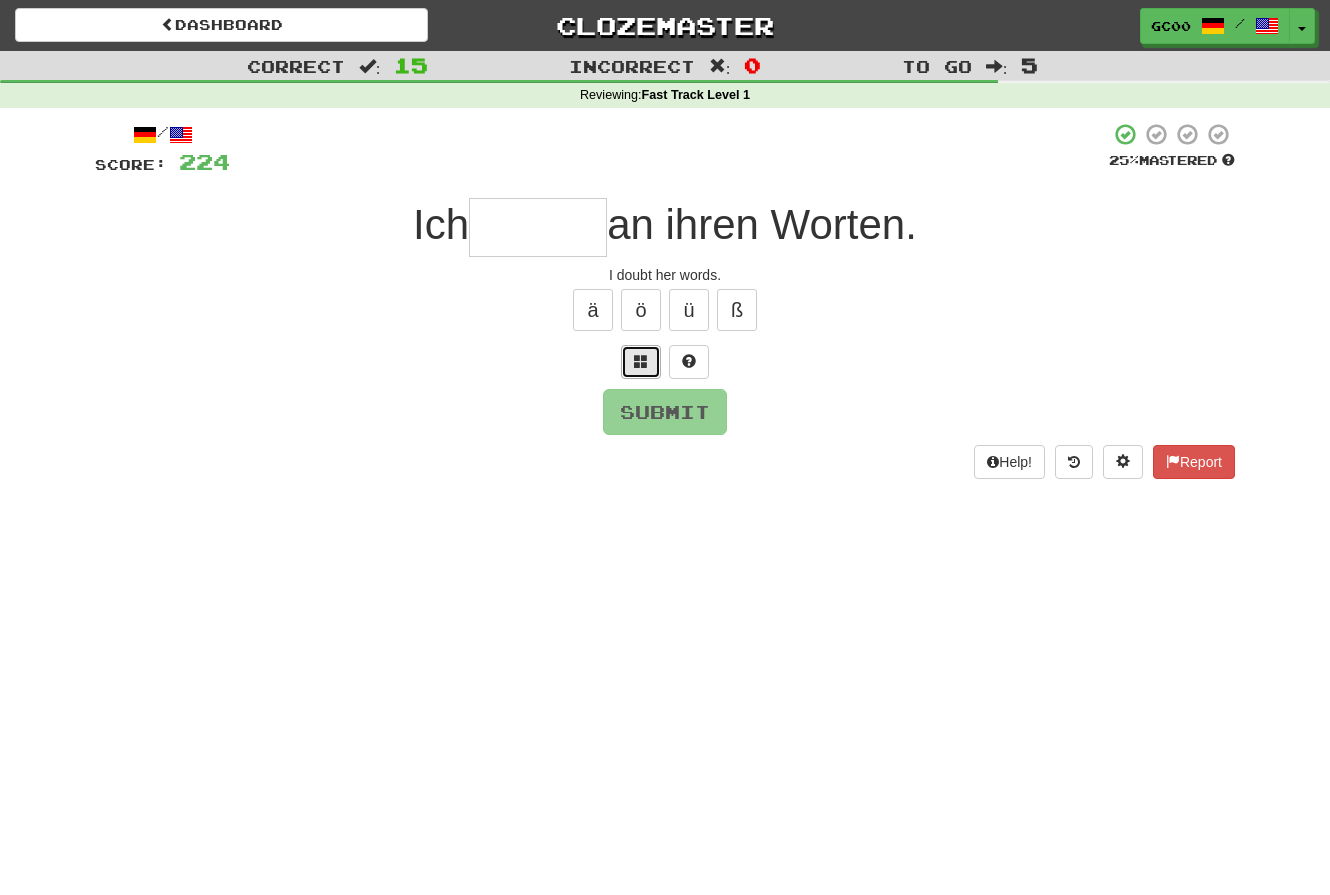 click at bounding box center (641, 361) 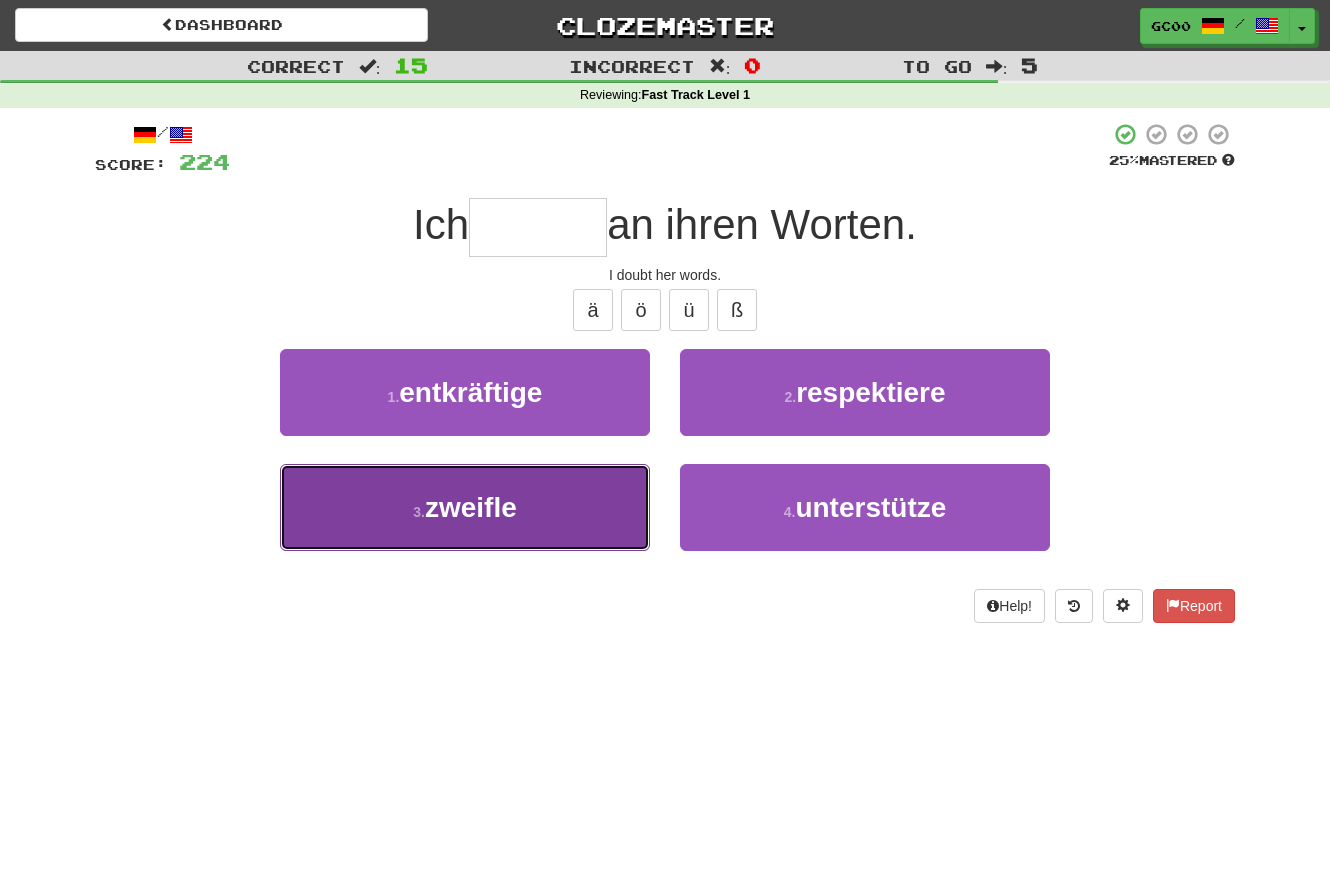 click on "3 .  zweifle" at bounding box center [465, 507] 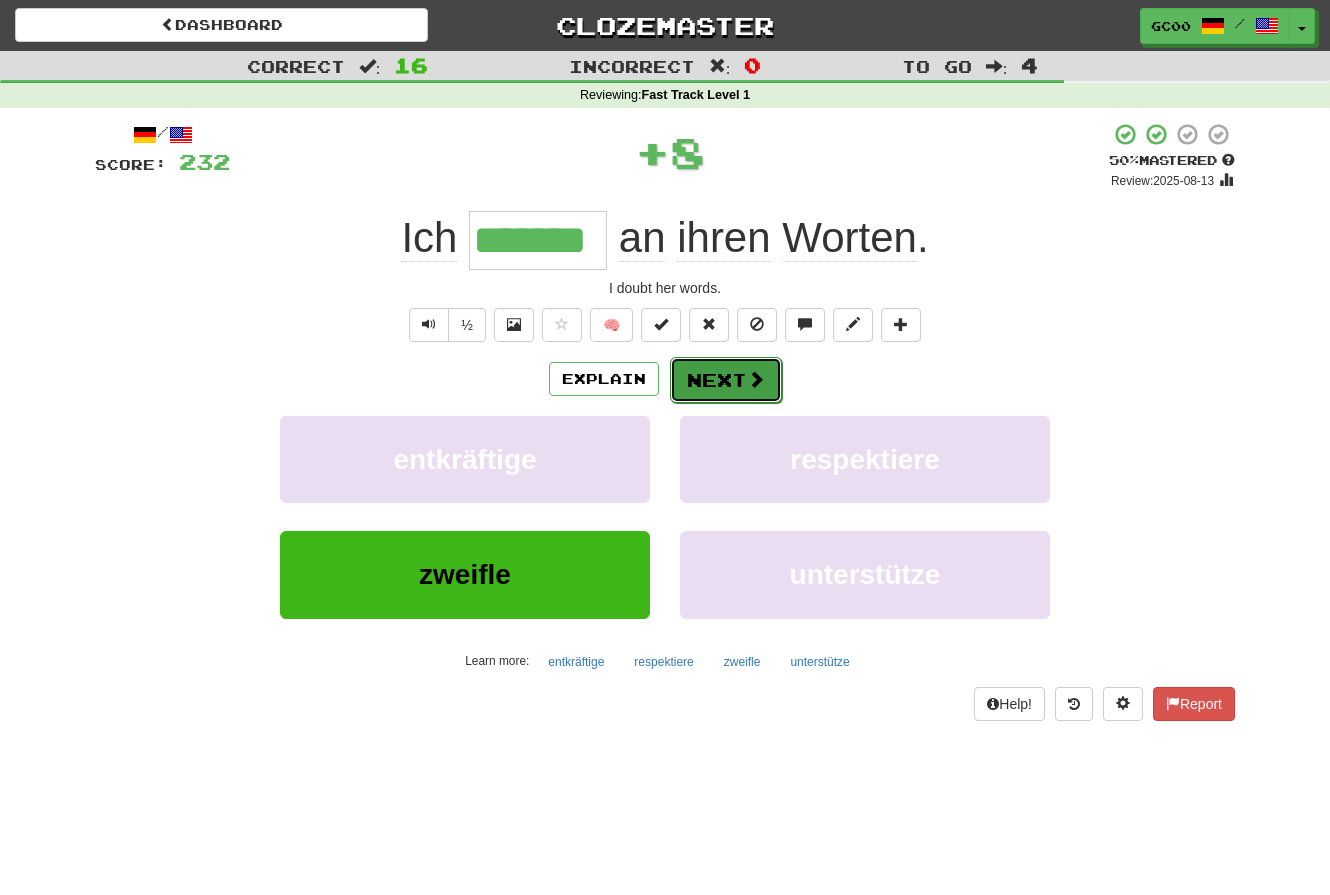 click on "Next" at bounding box center [726, 380] 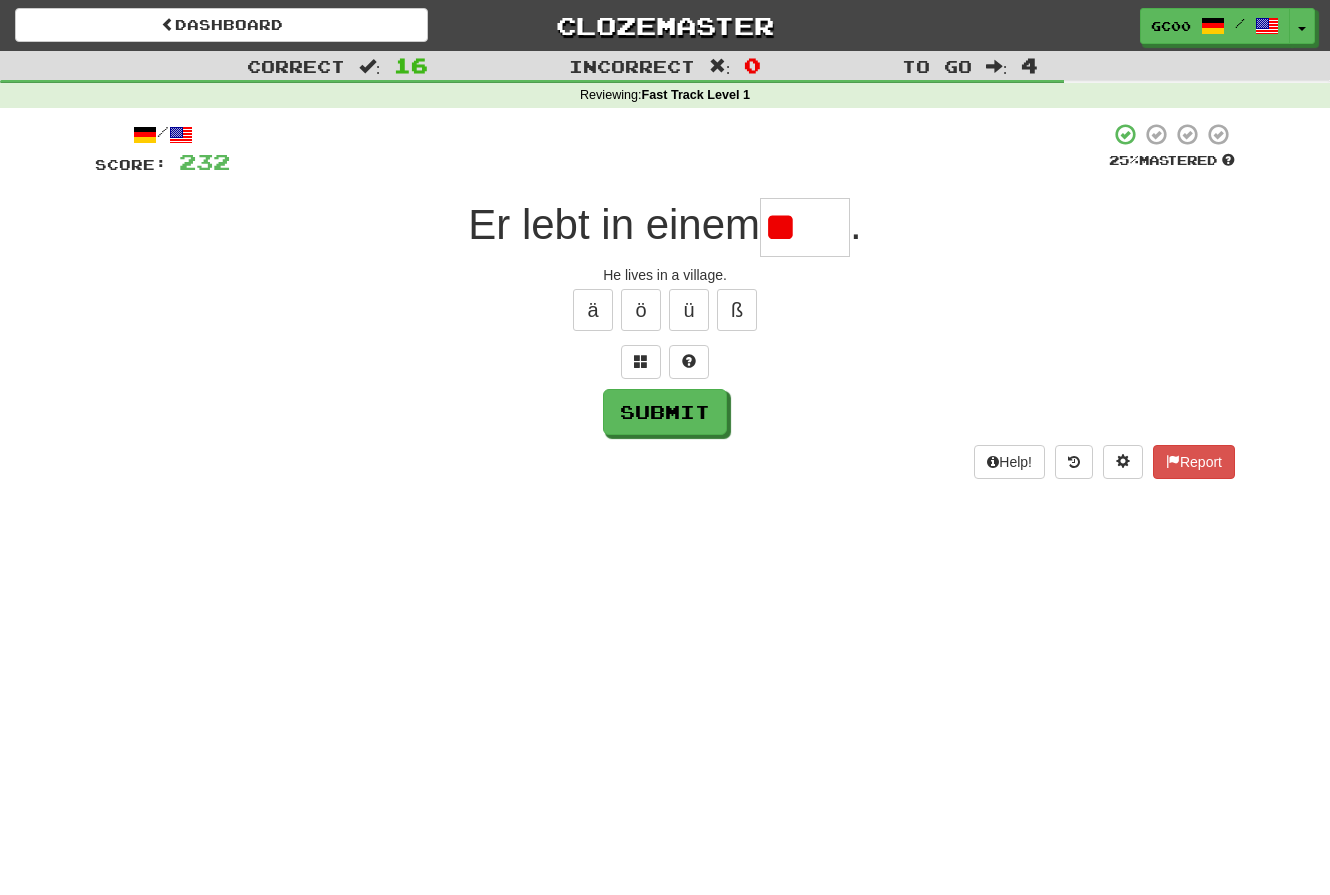 type on "*" 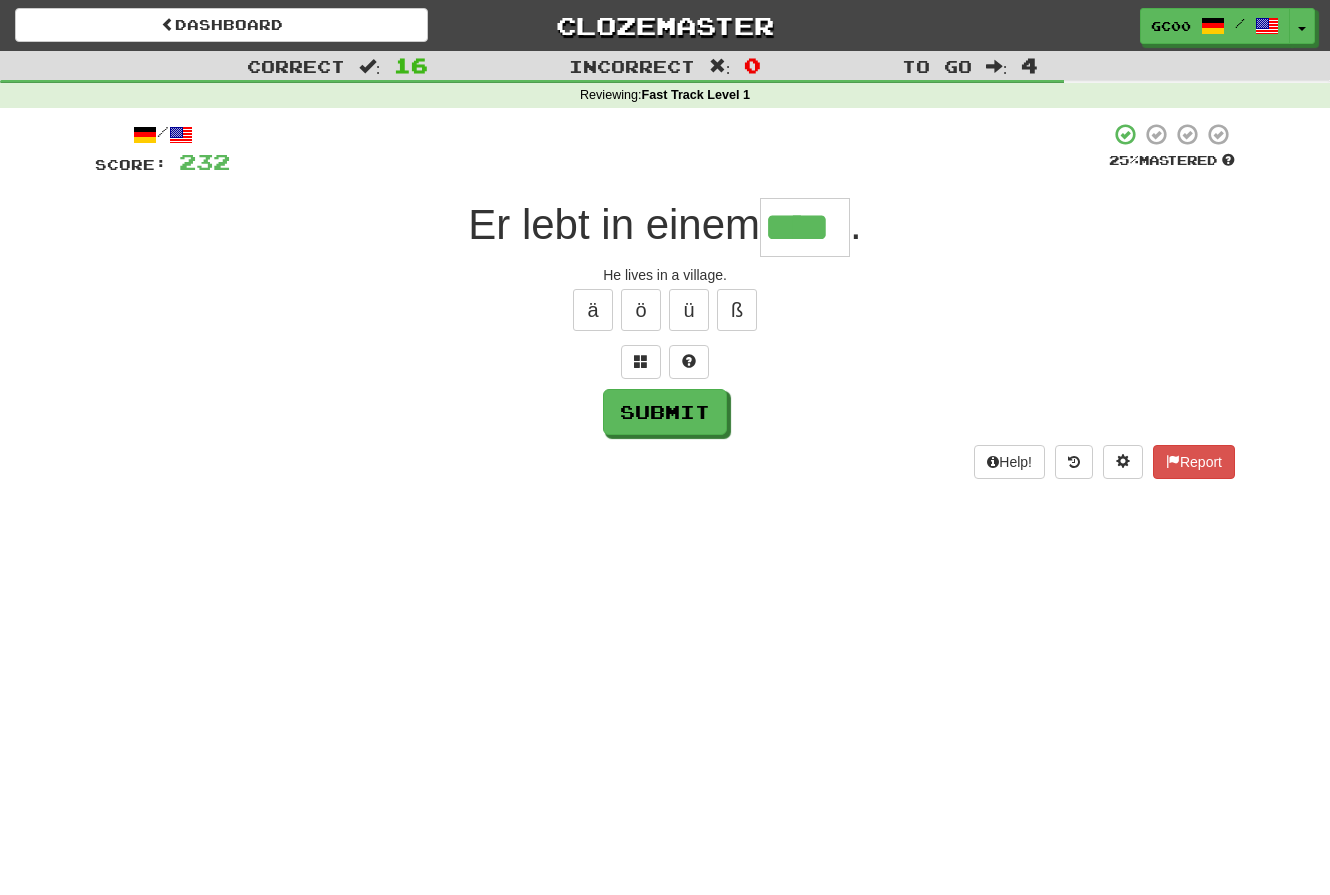 type on "****" 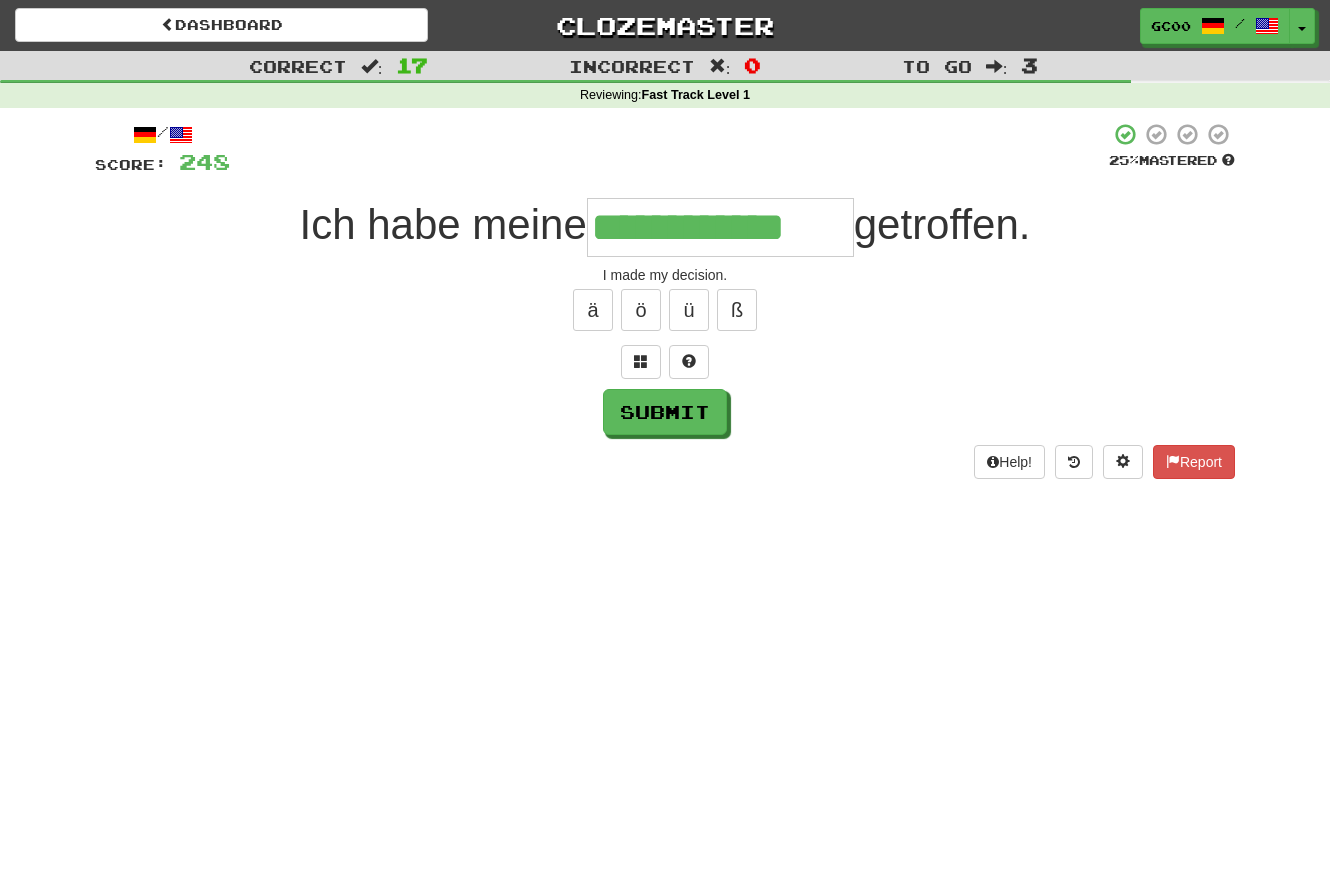 type on "**********" 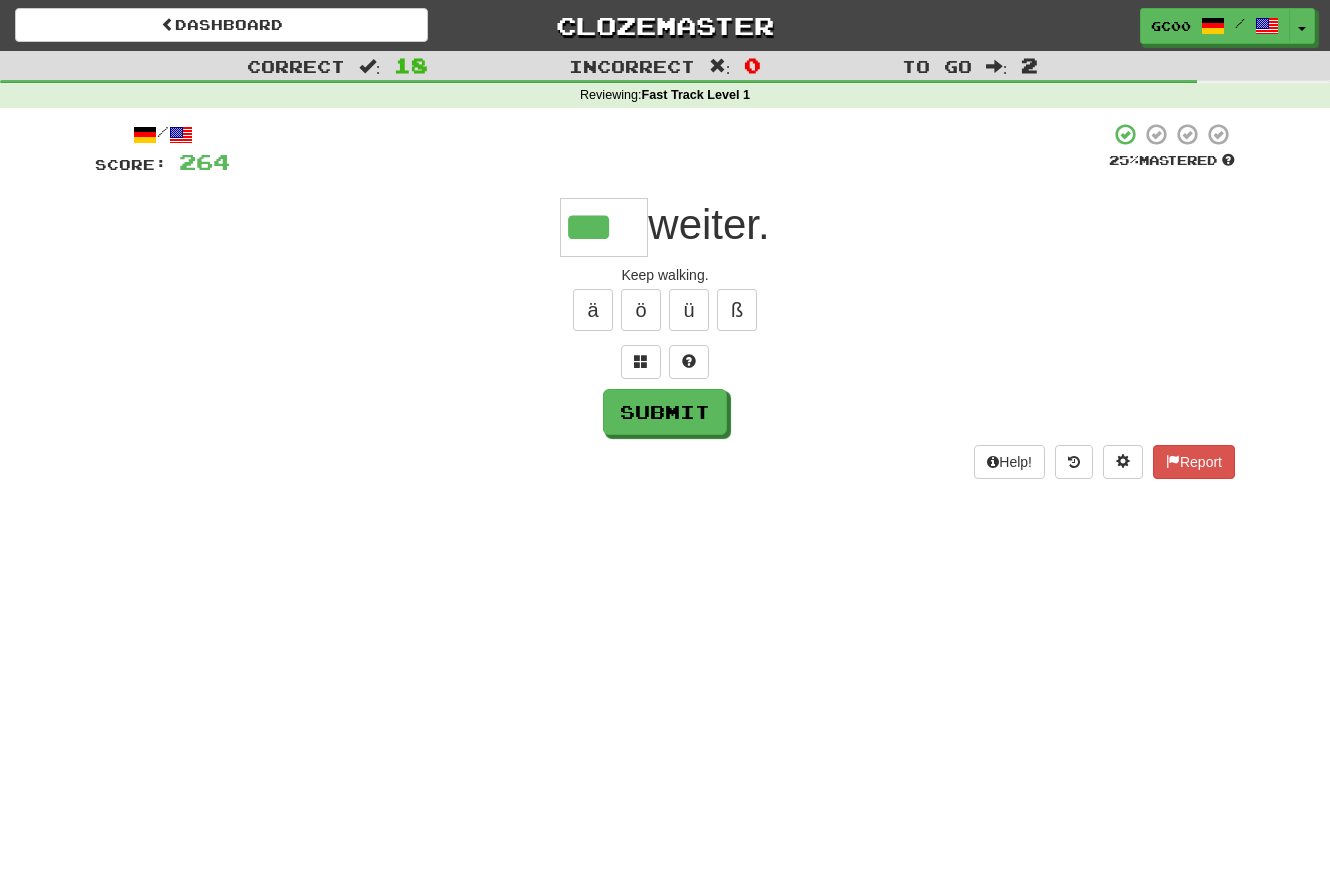 type on "***" 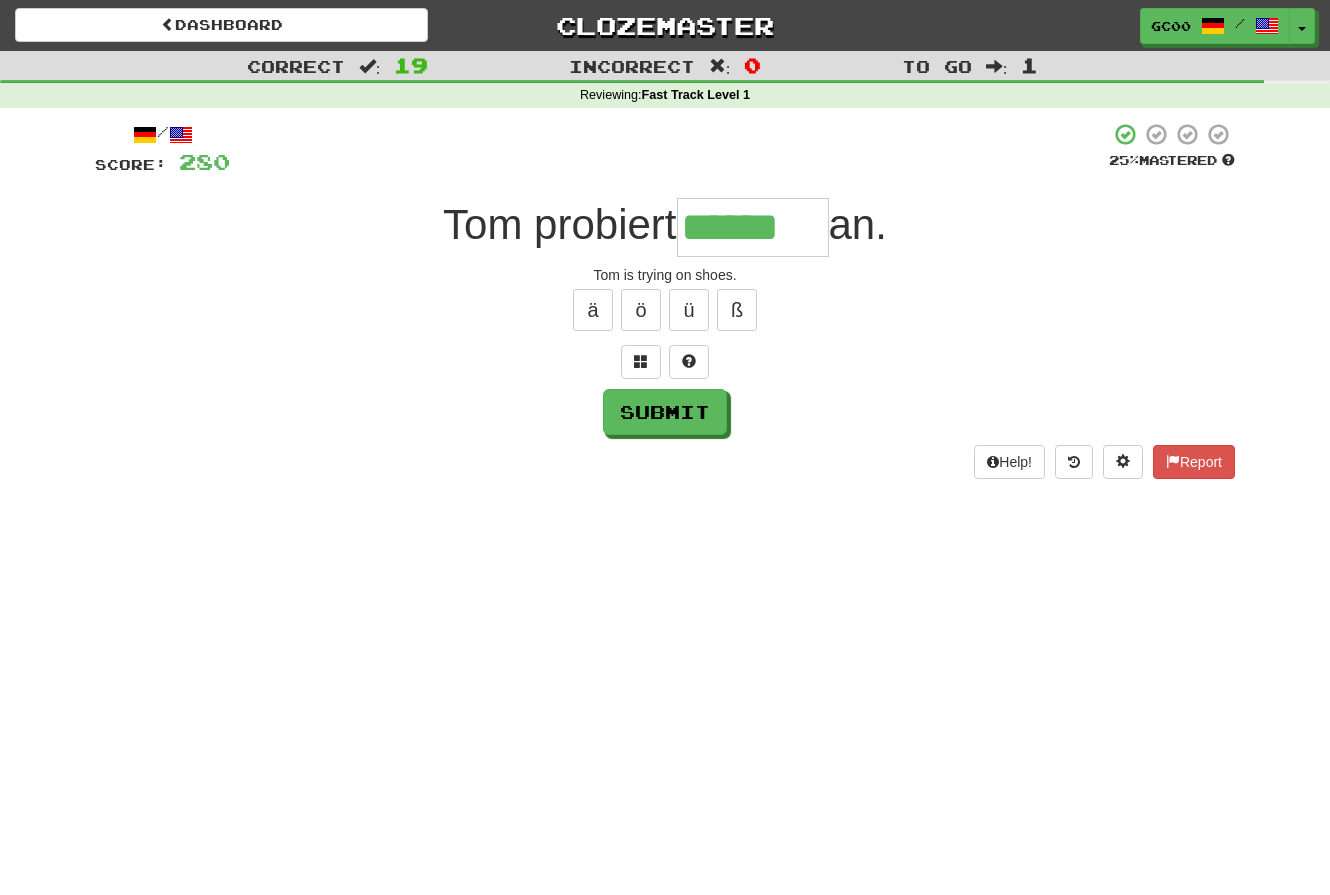type on "******" 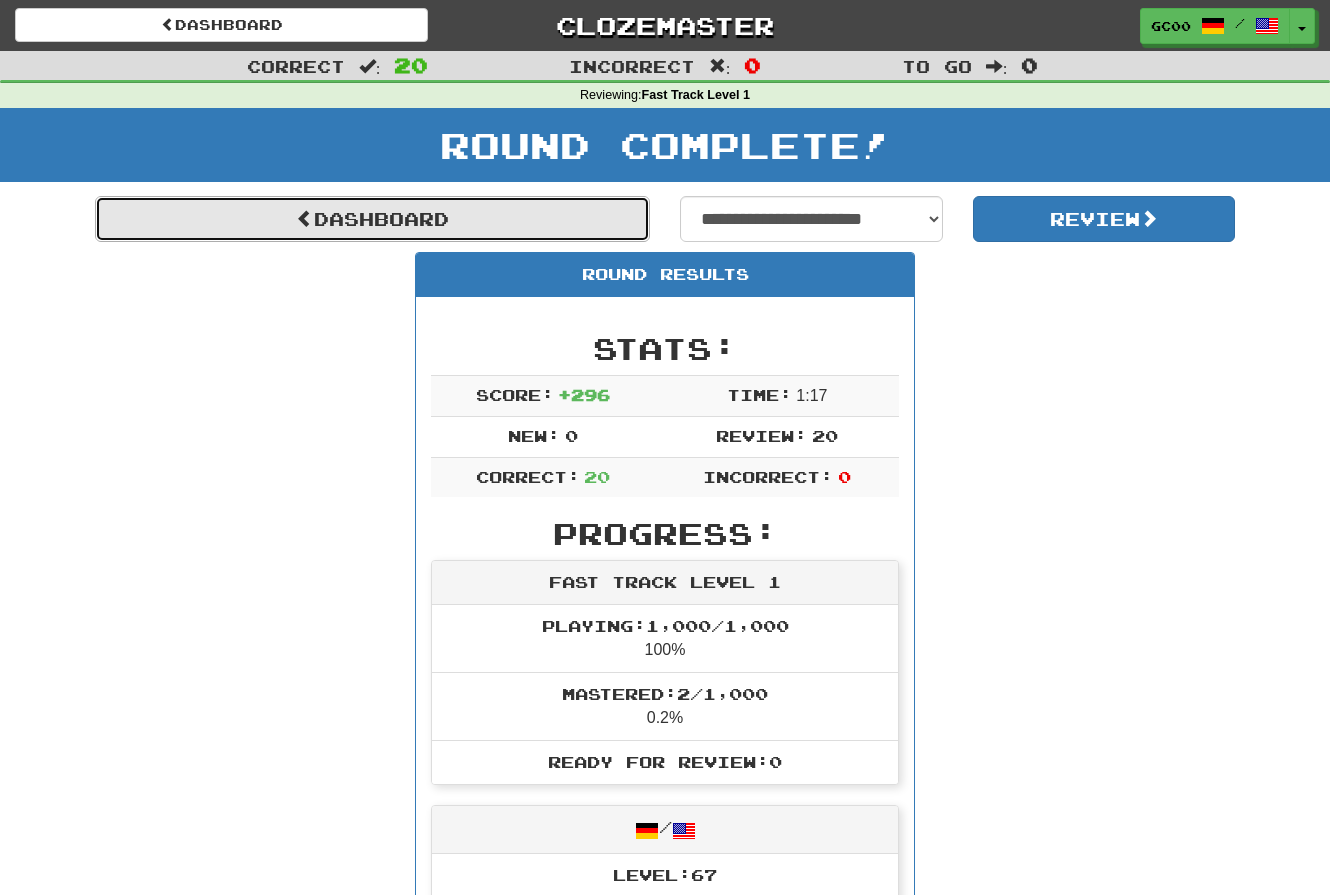 click on "Dashboard" at bounding box center [372, 219] 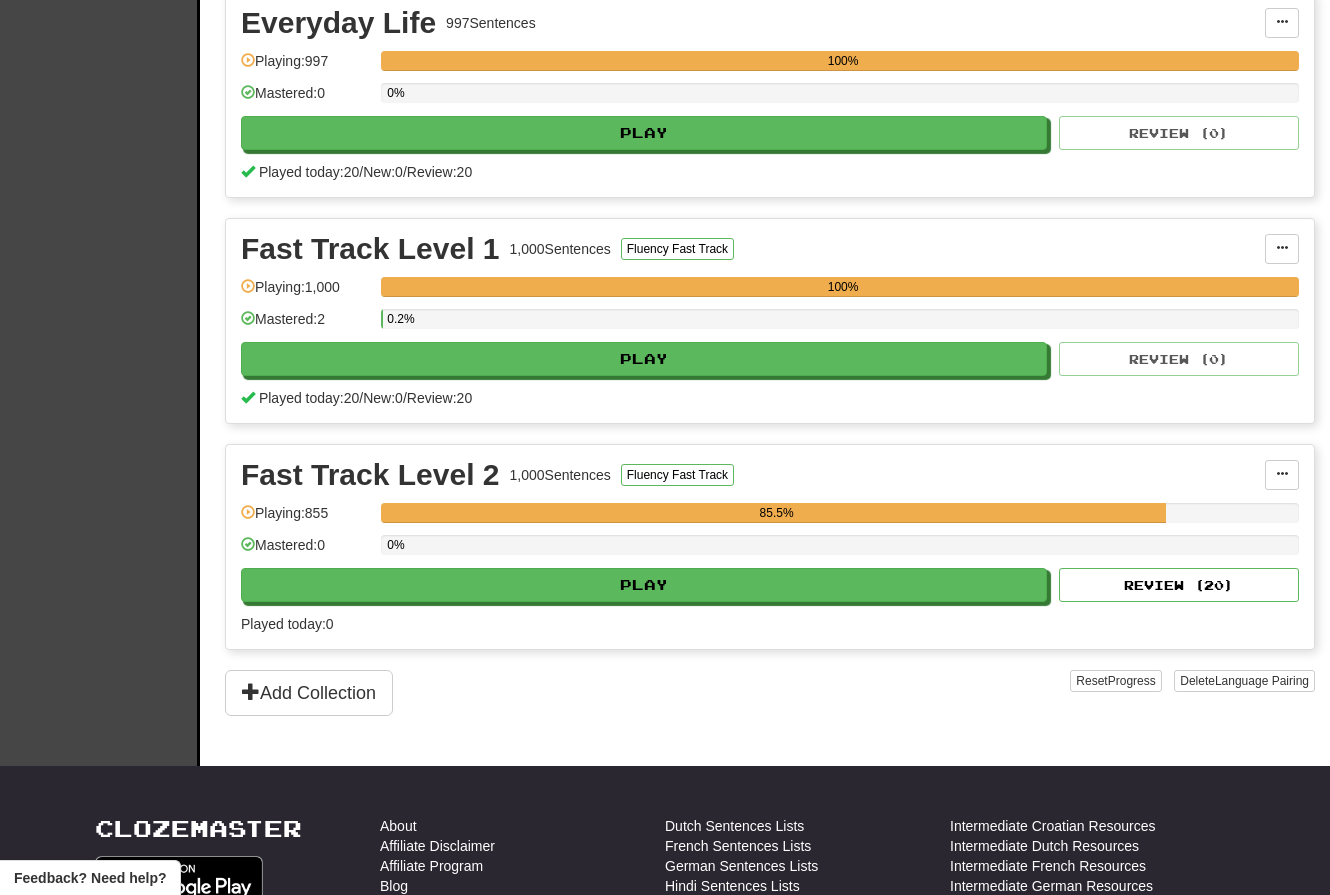 scroll, scrollTop: 479, scrollLeft: 0, axis: vertical 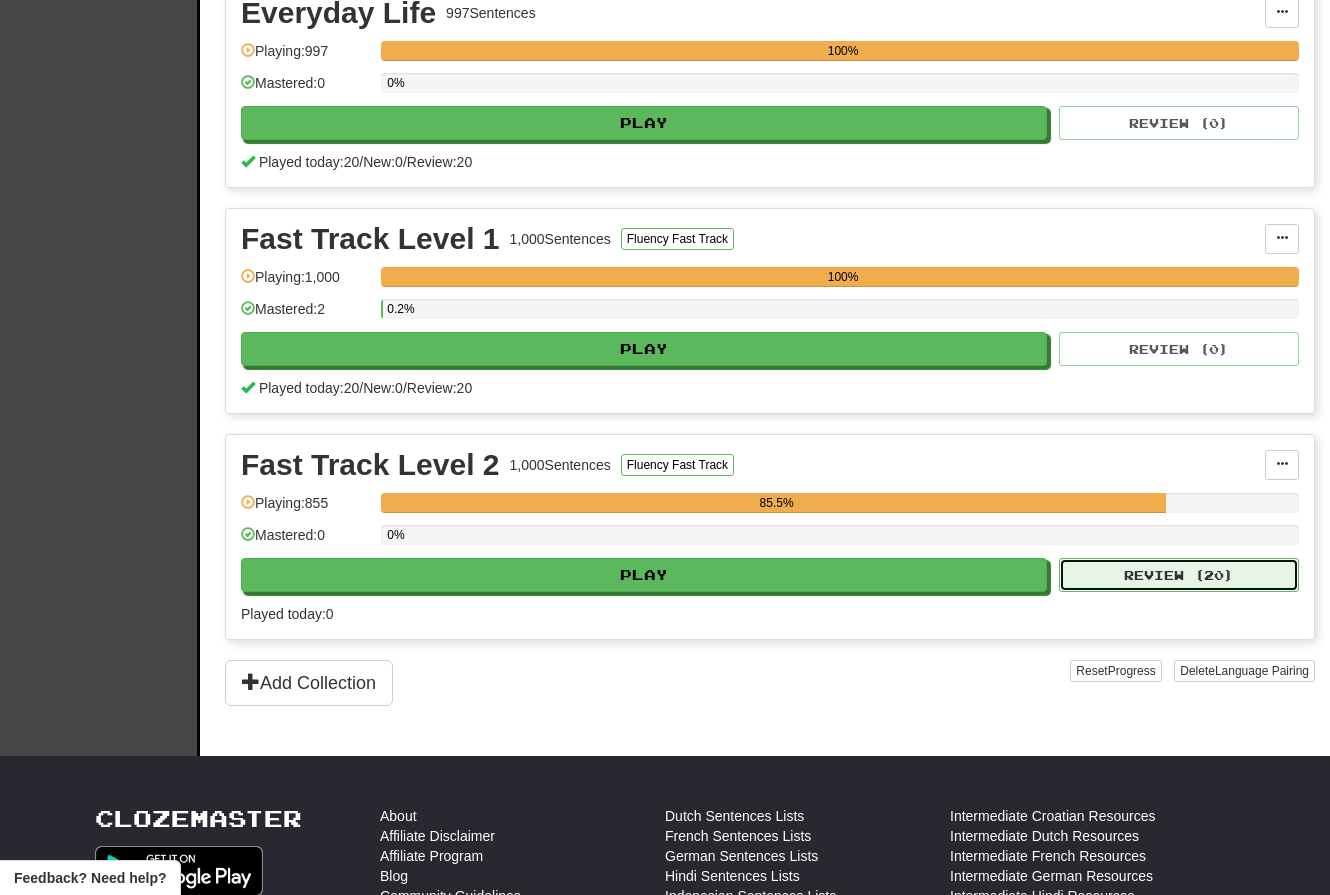 click on "Review ( 20 )" at bounding box center (1179, 575) 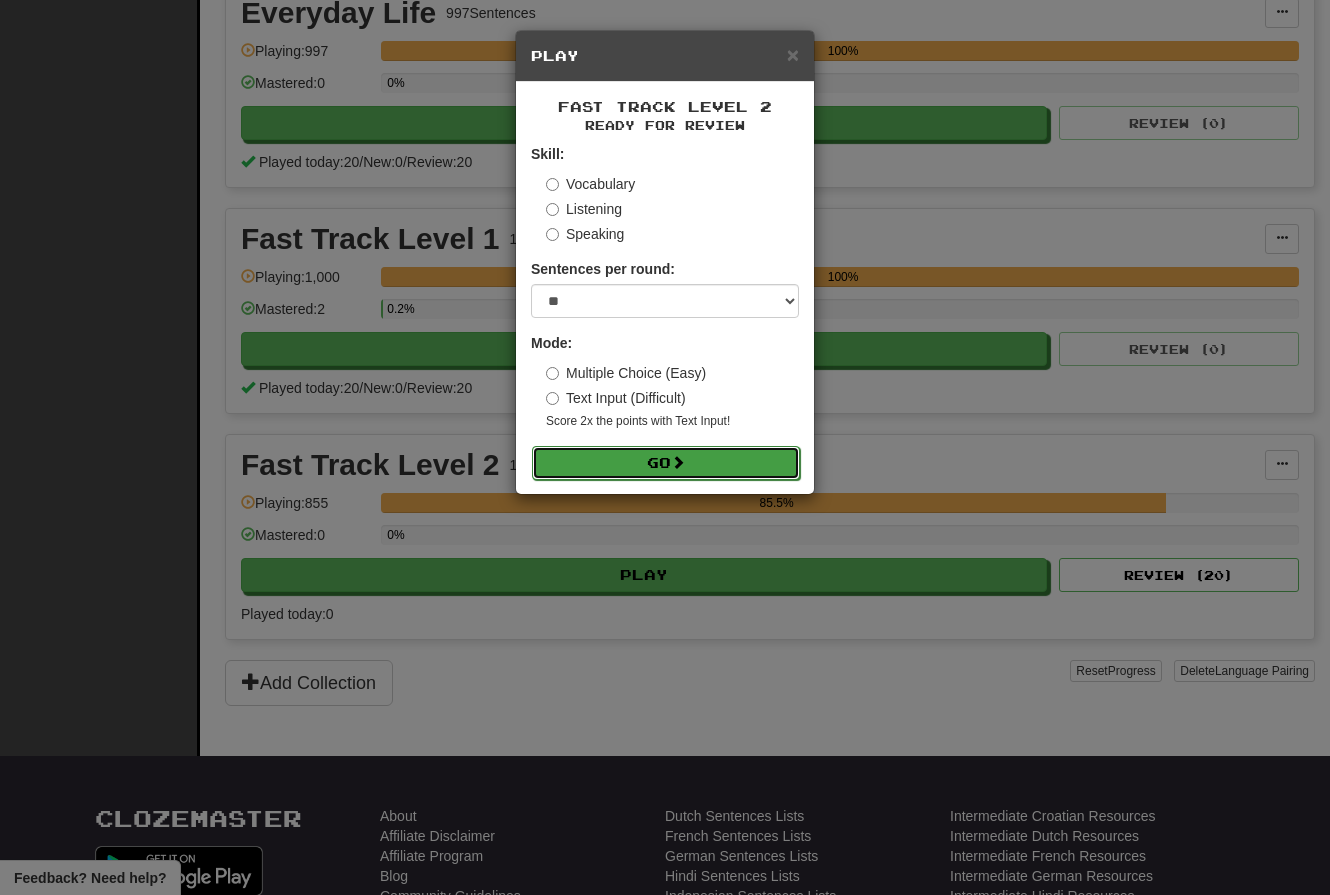 click on "Go" at bounding box center (666, 463) 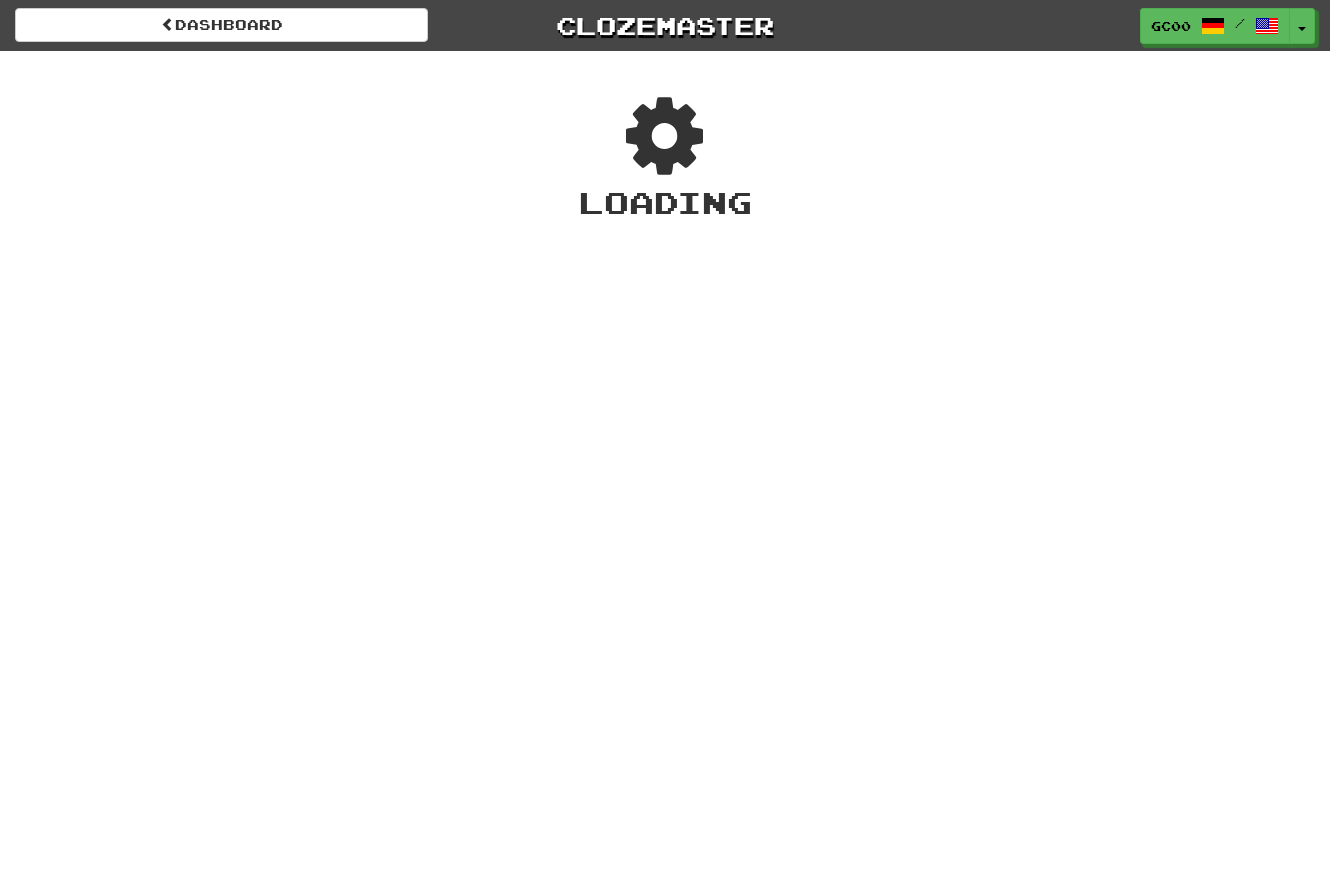 scroll, scrollTop: 0, scrollLeft: 0, axis: both 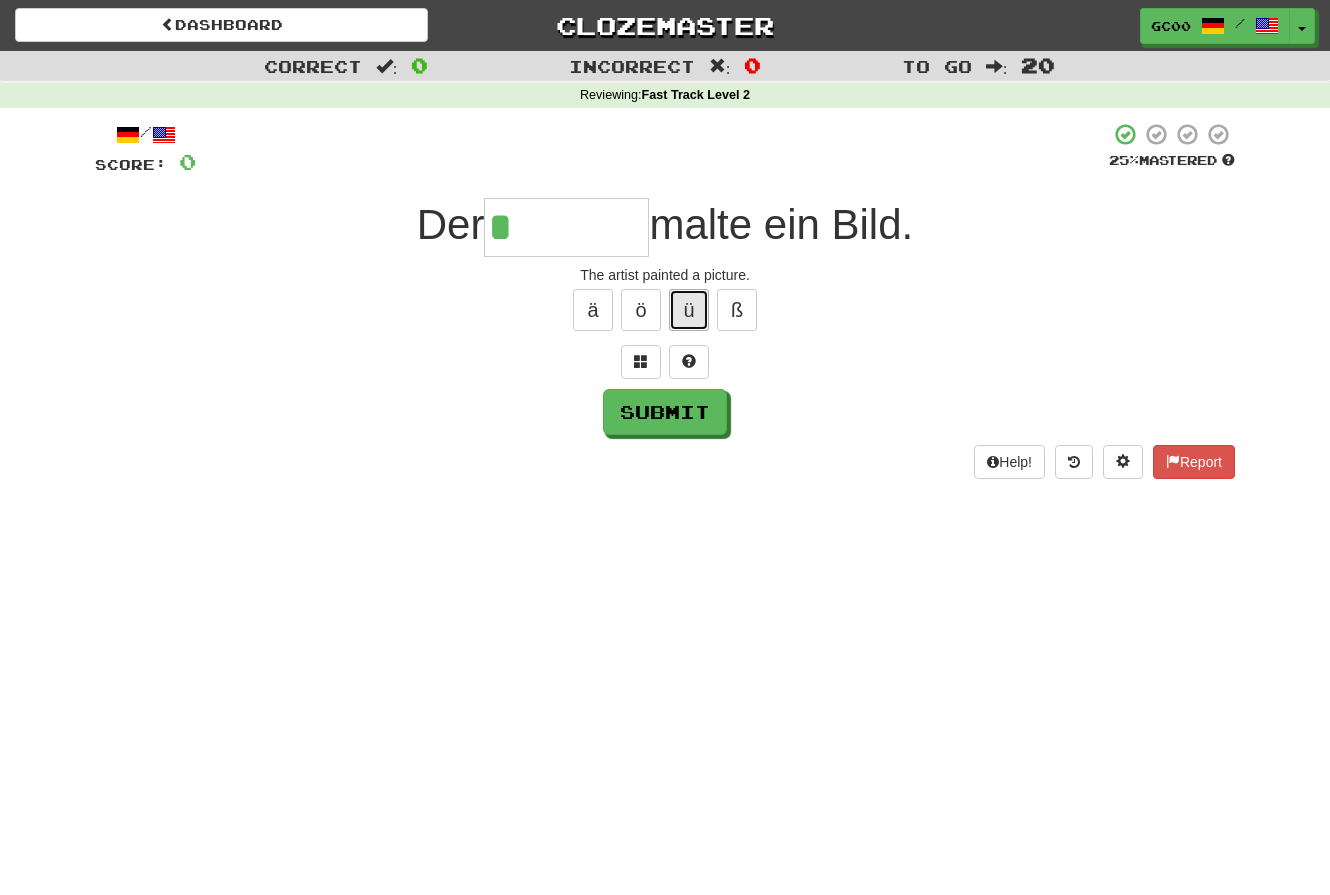 click on "ü" at bounding box center (689, 310) 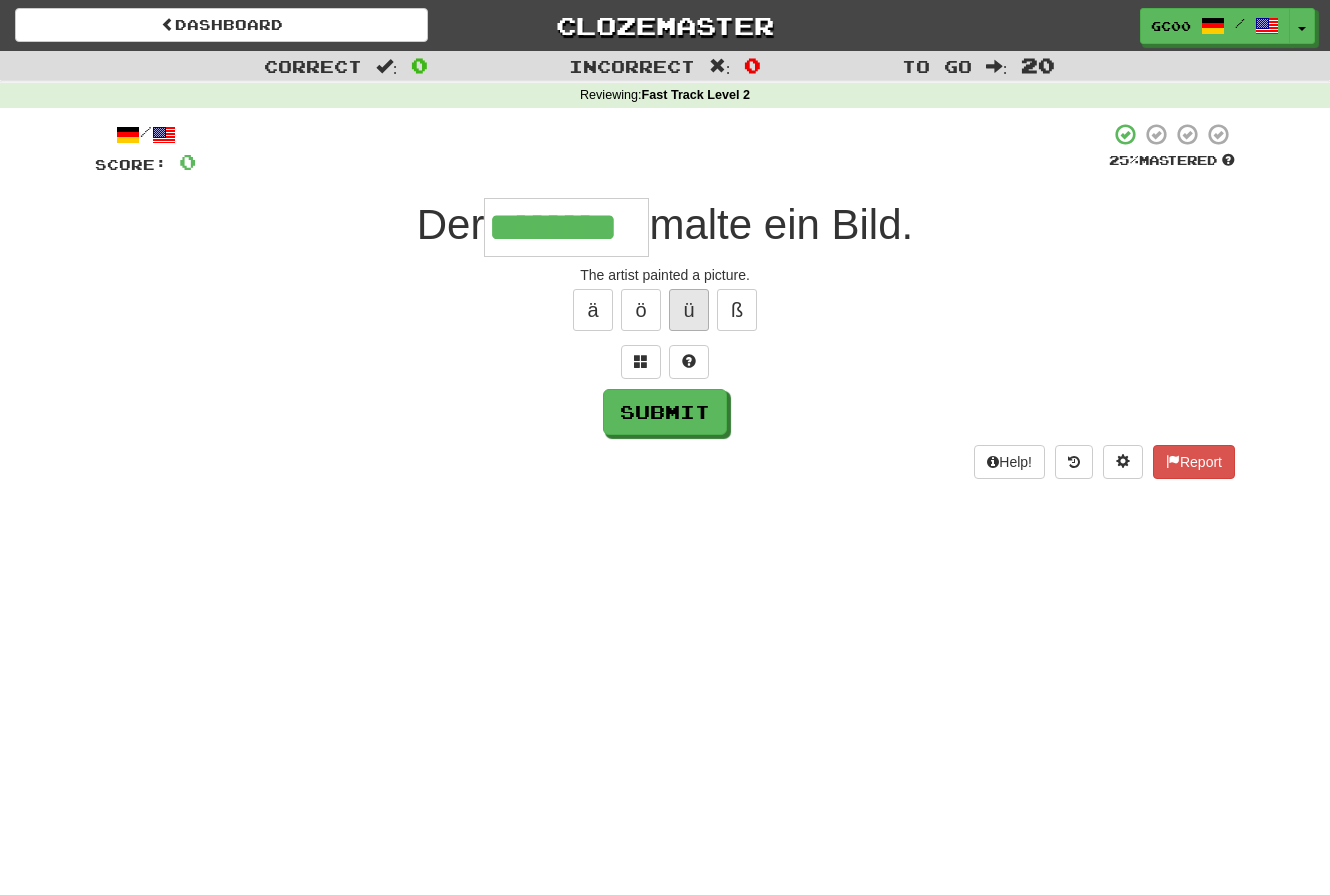 type on "********" 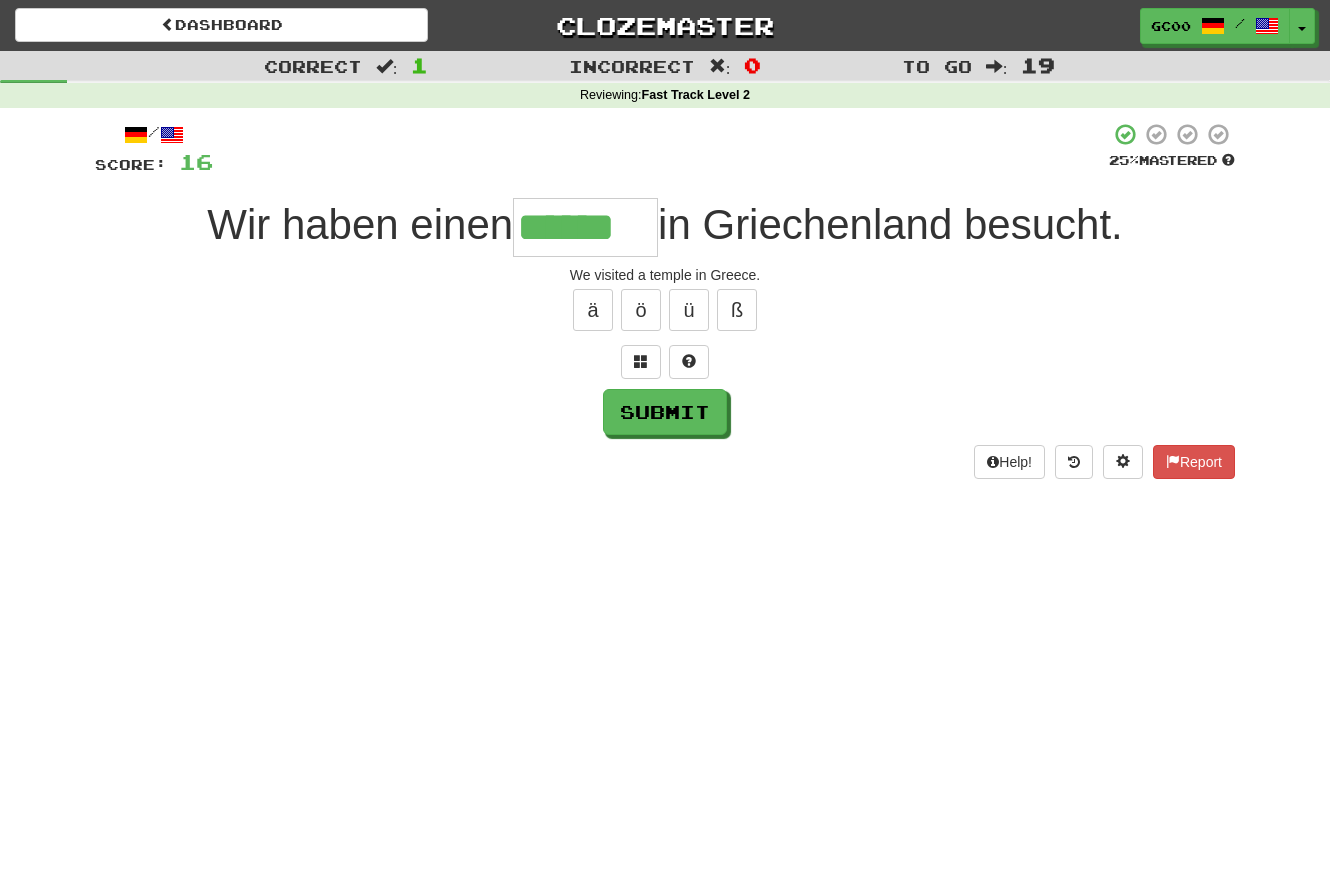 type on "******" 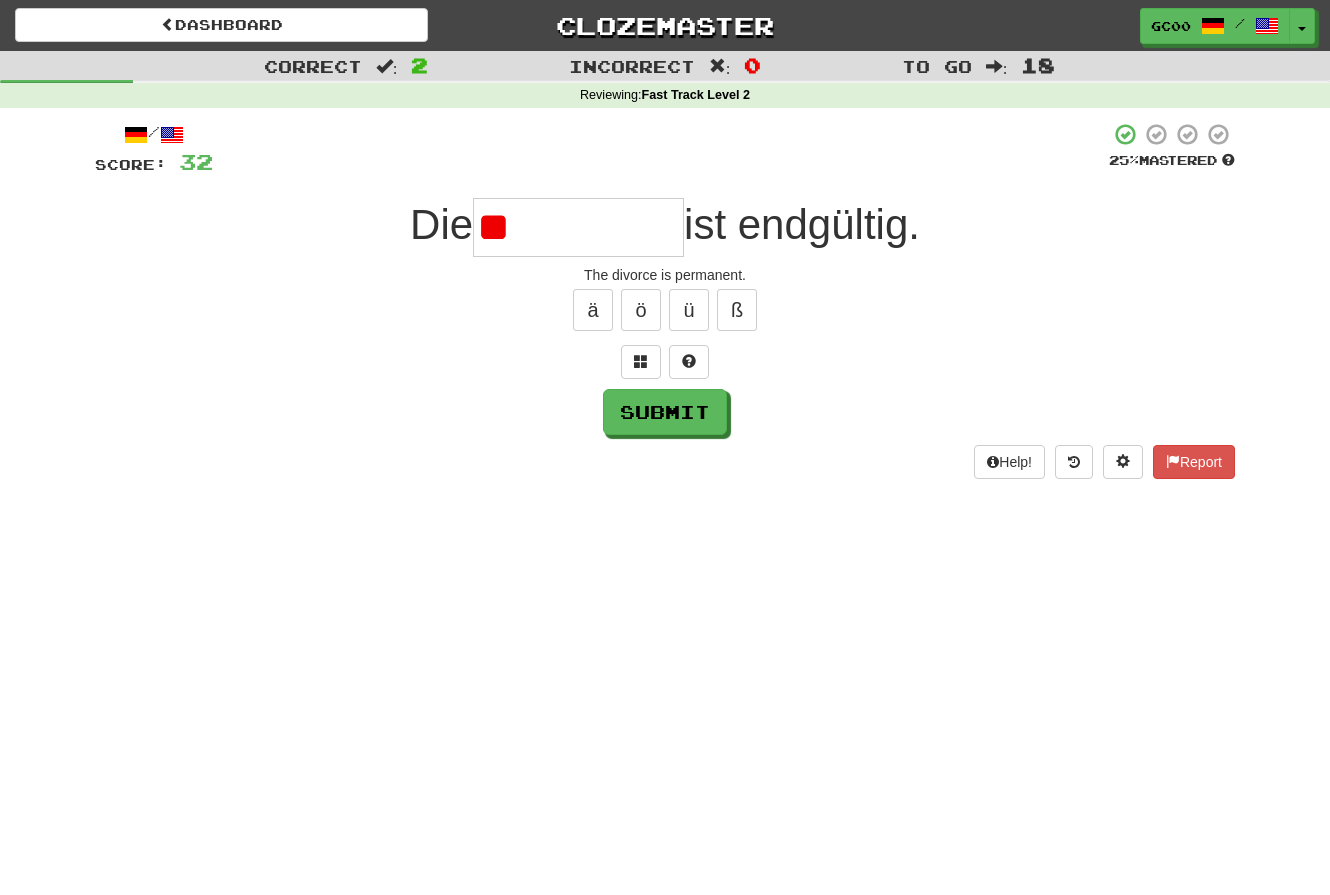 type on "*" 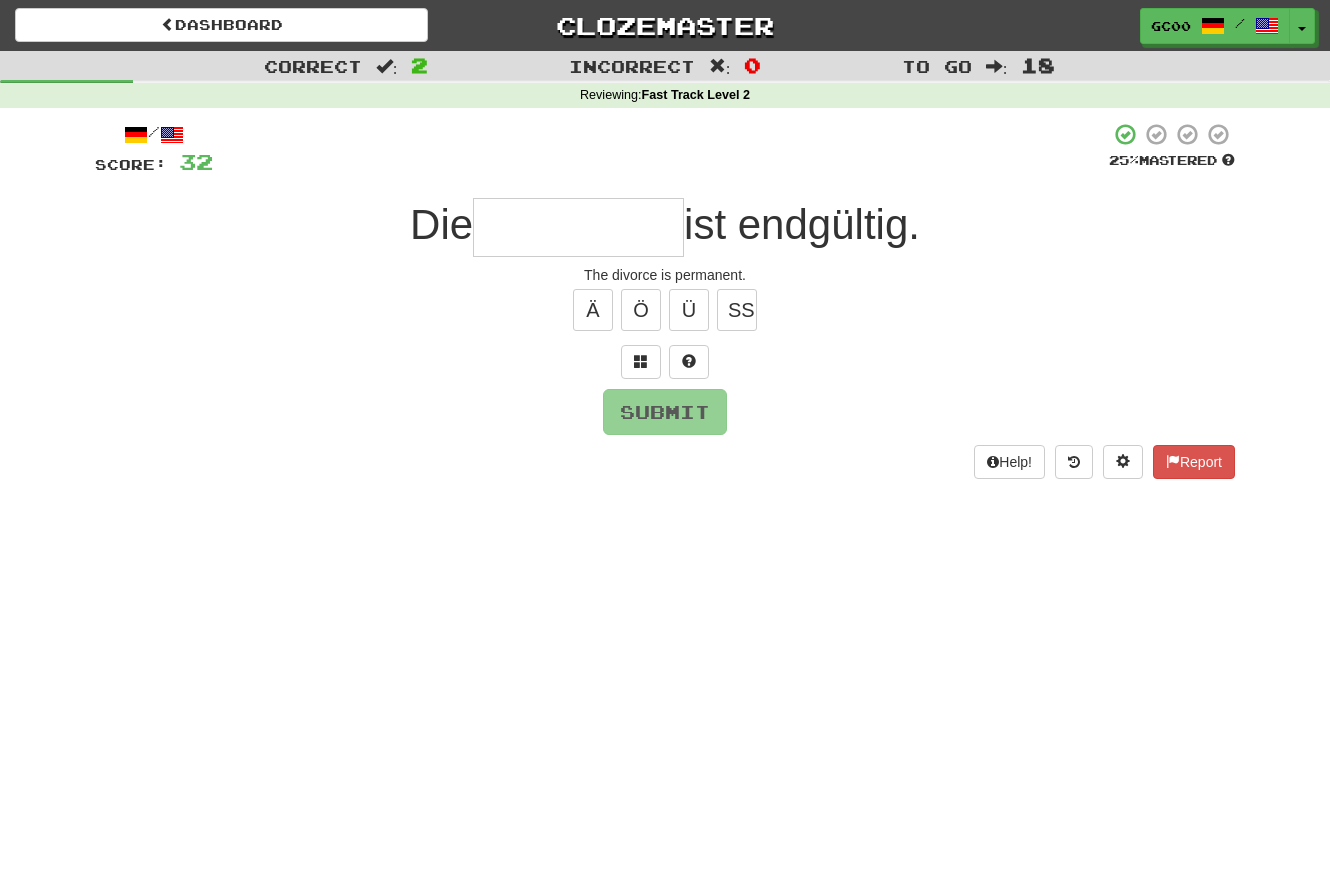 type on "*" 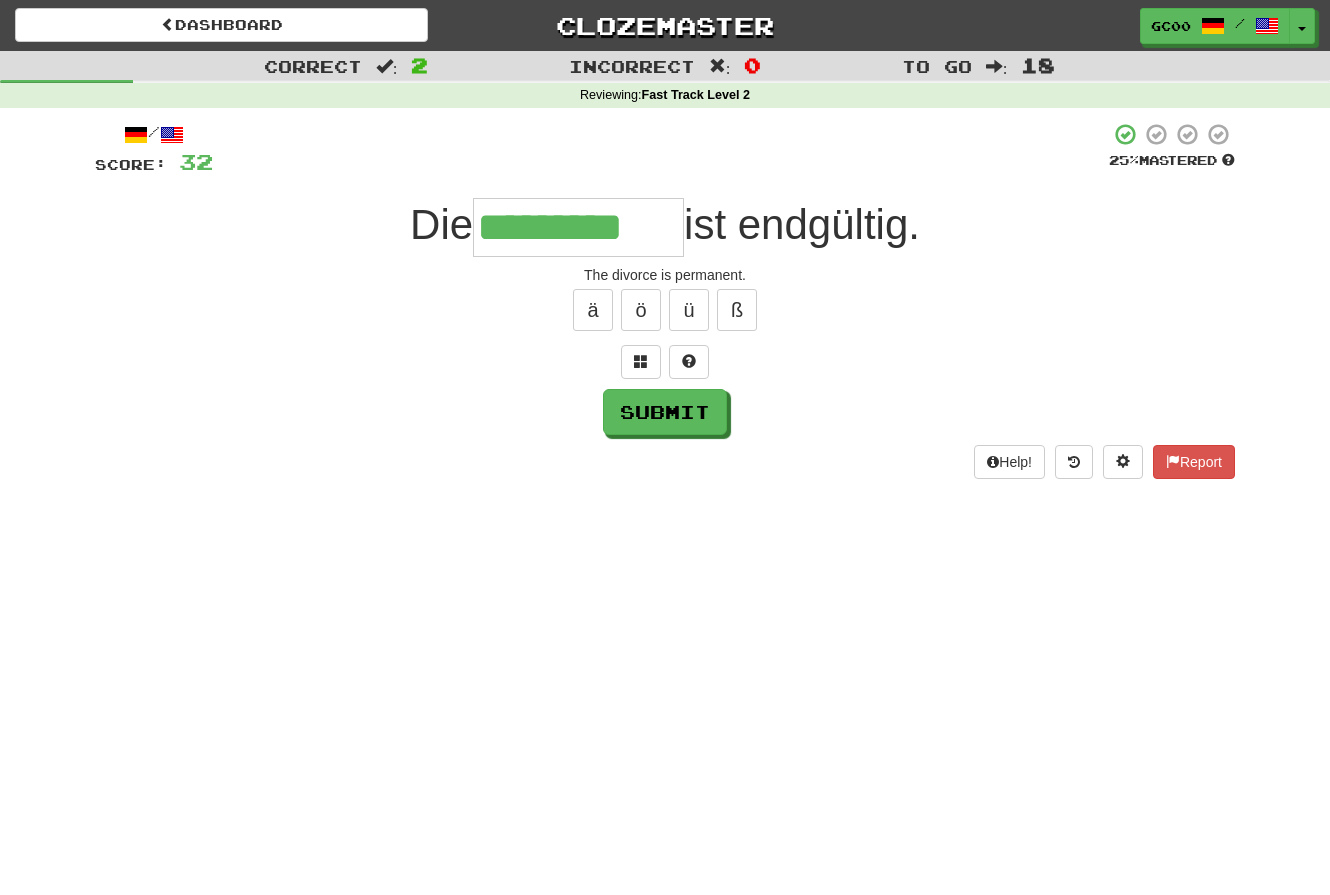 type on "*********" 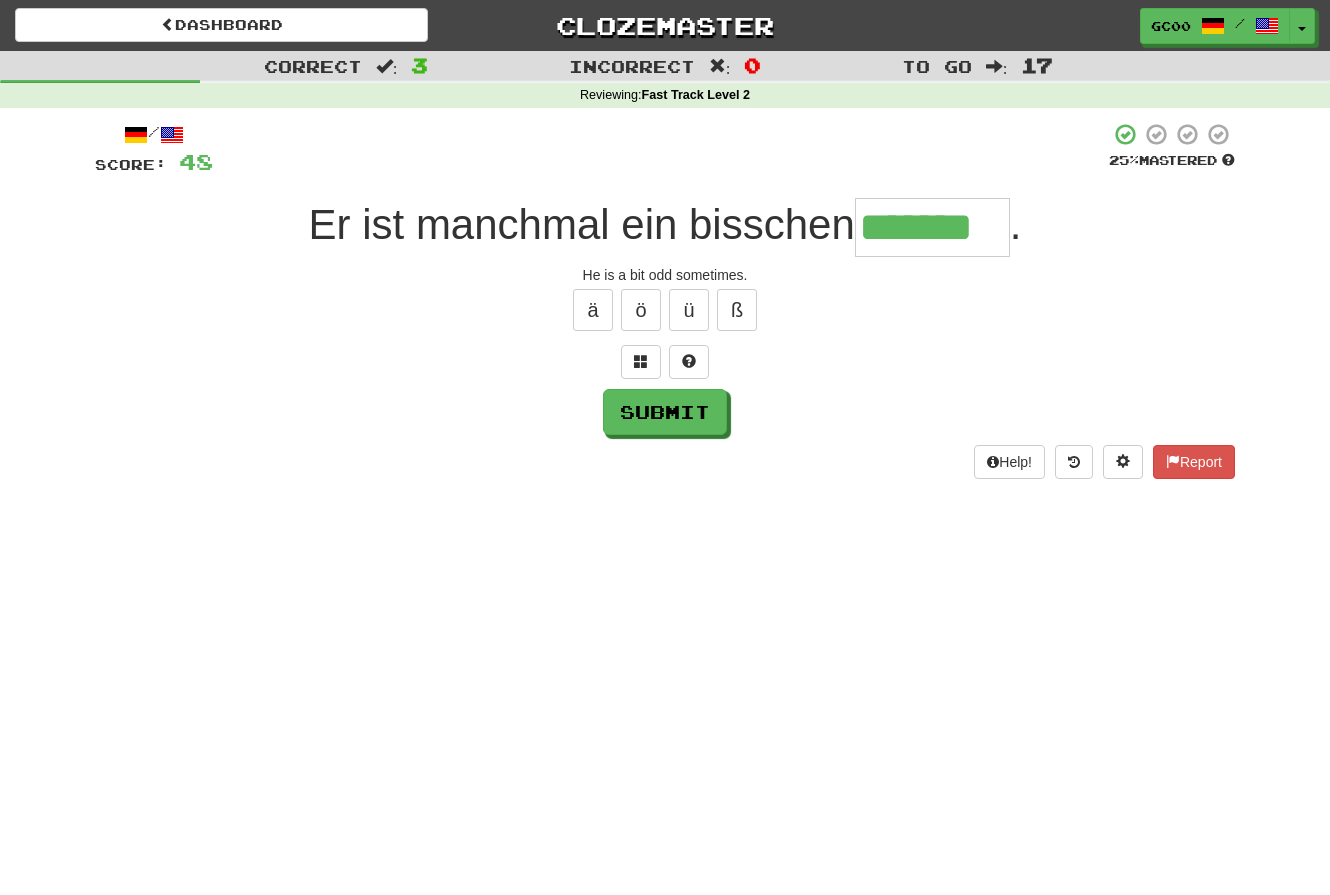 type on "*******" 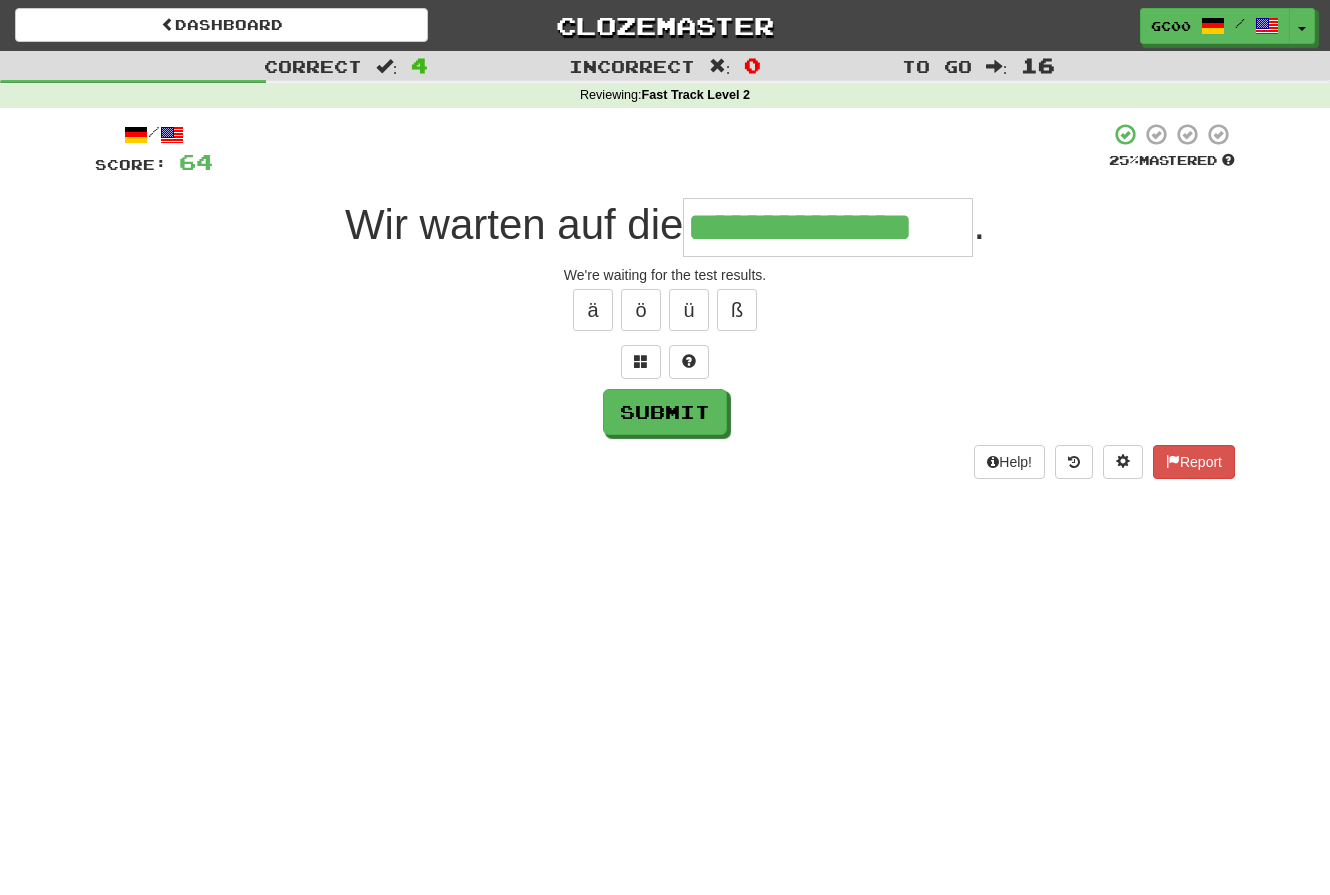 type on "**********" 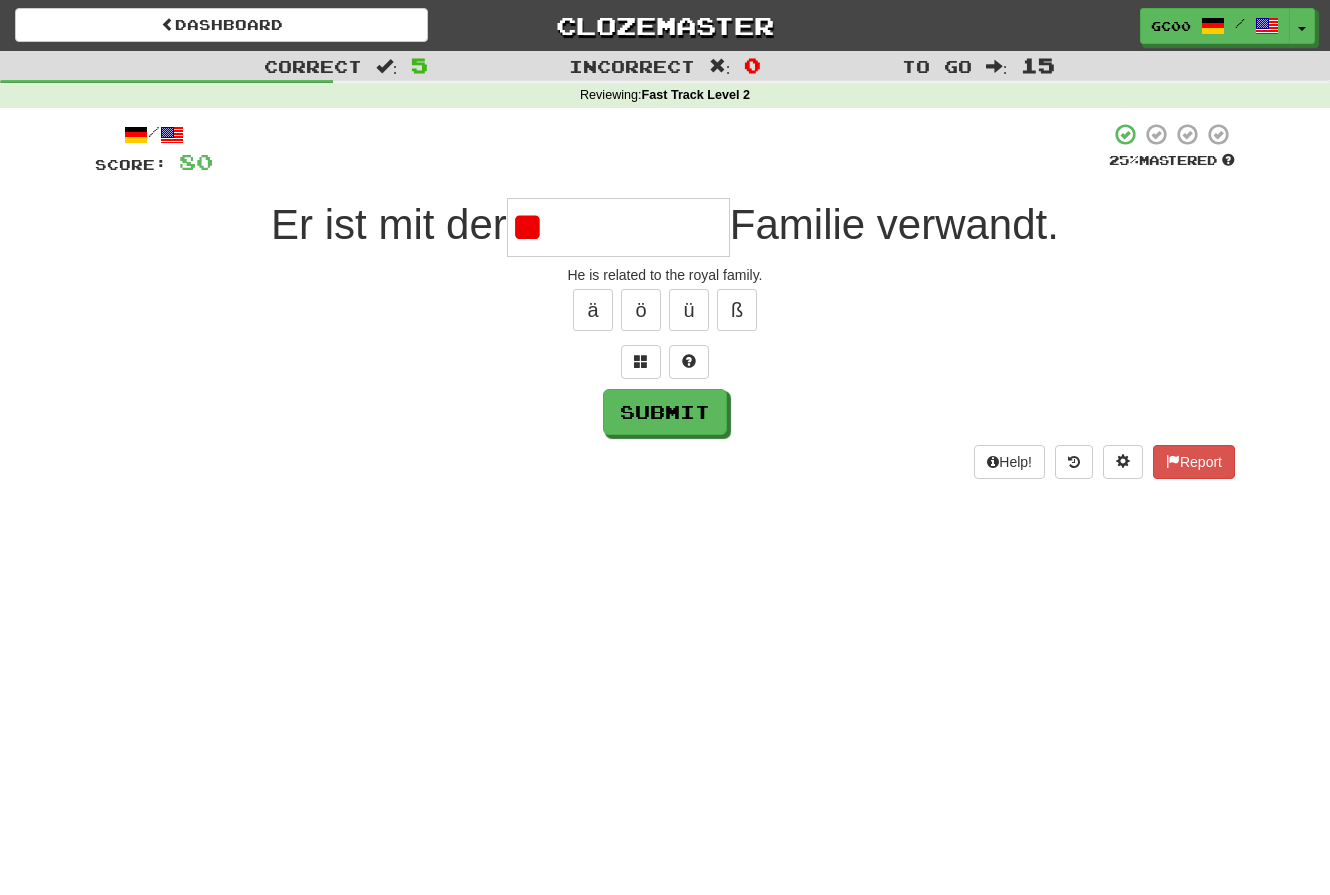 type on "*" 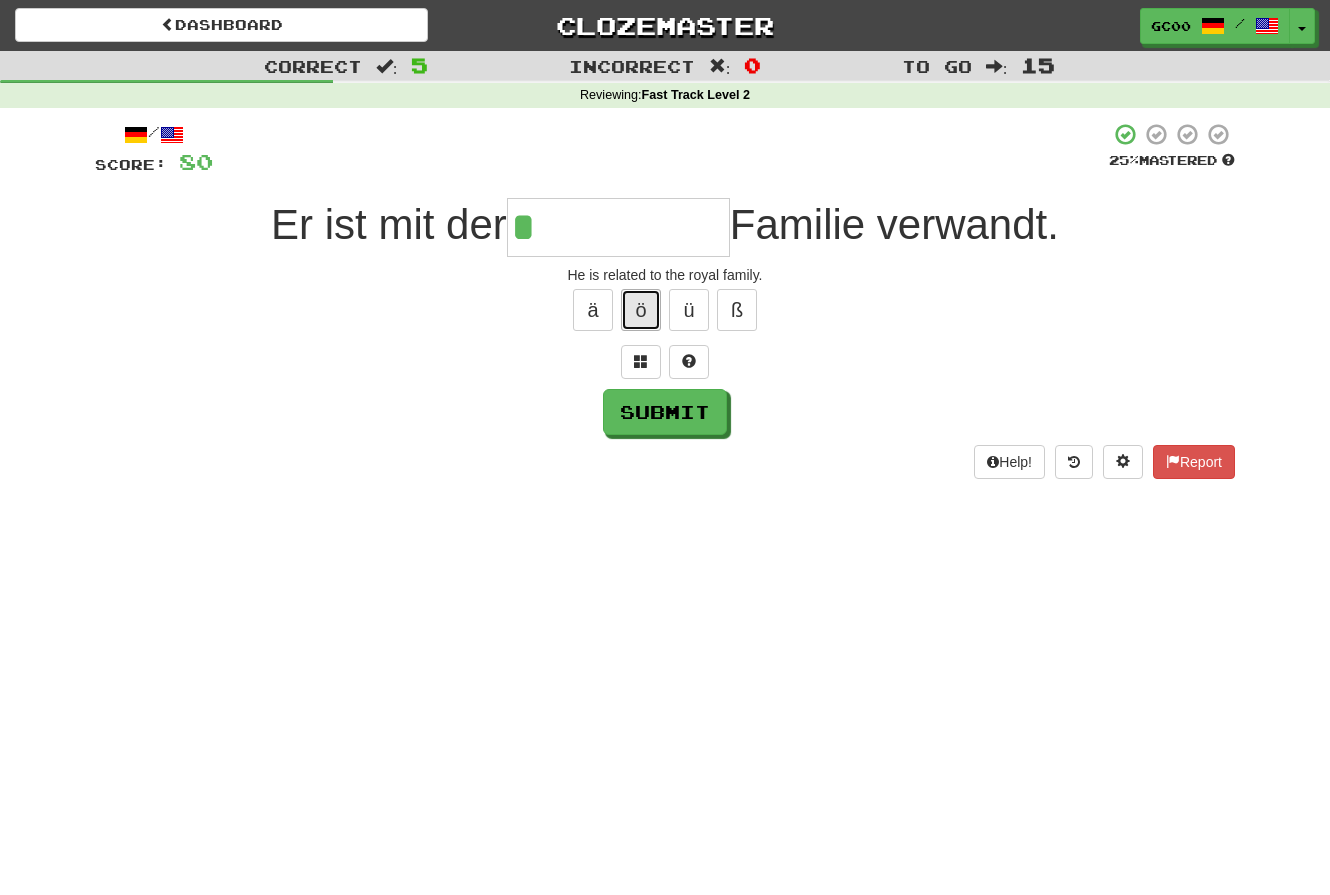 click on "ö" at bounding box center [641, 310] 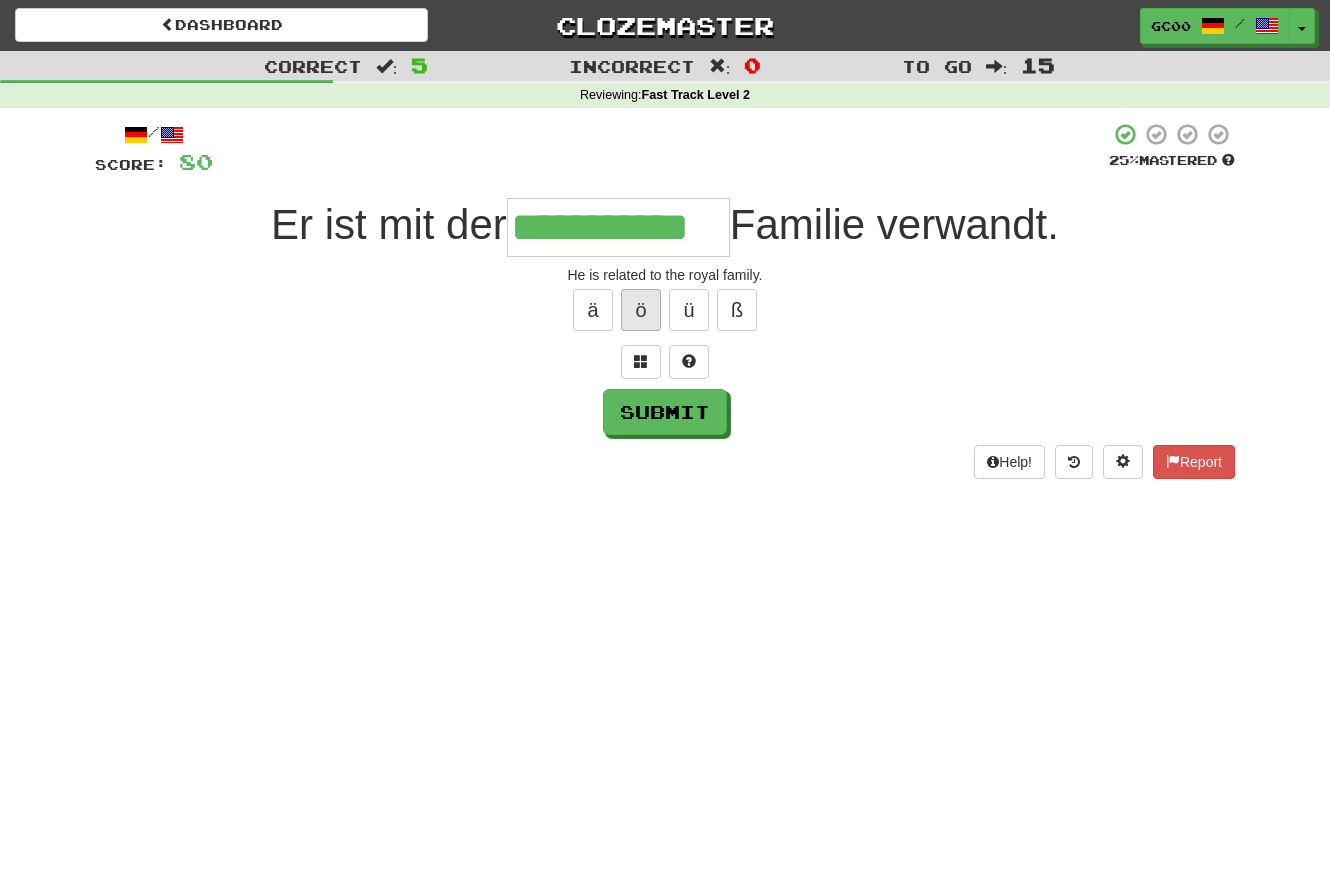 type on "**********" 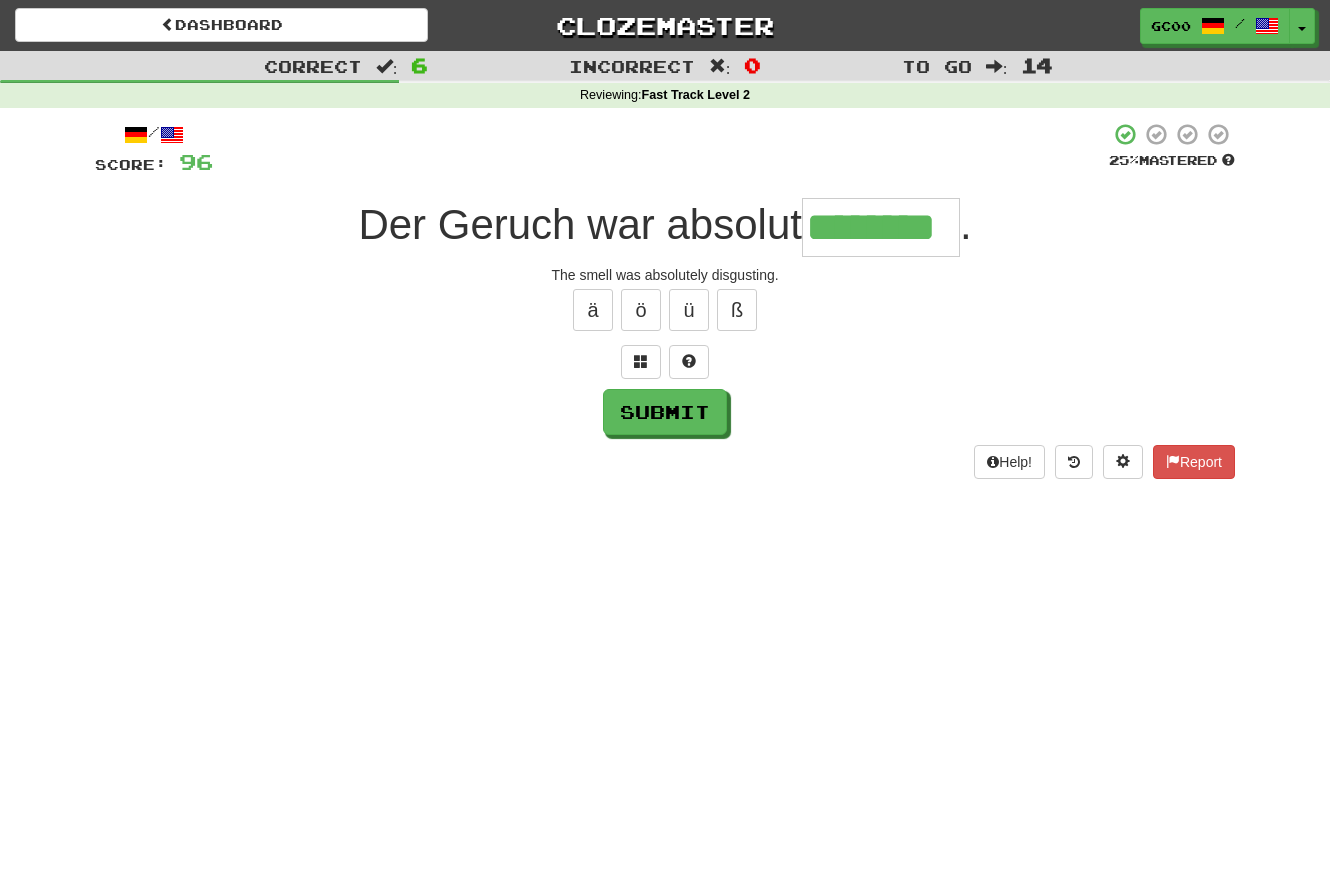type on "********" 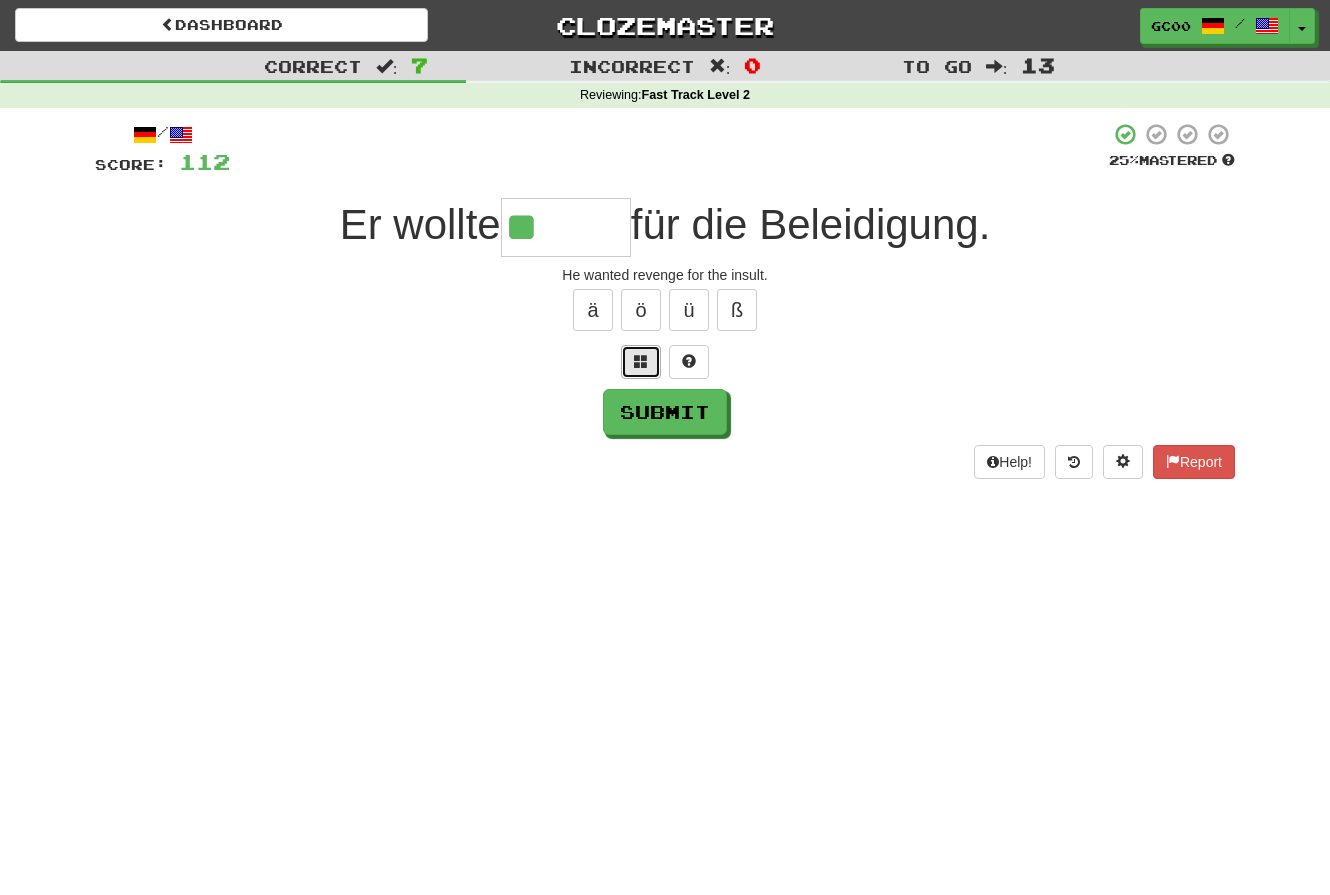 click at bounding box center [641, 361] 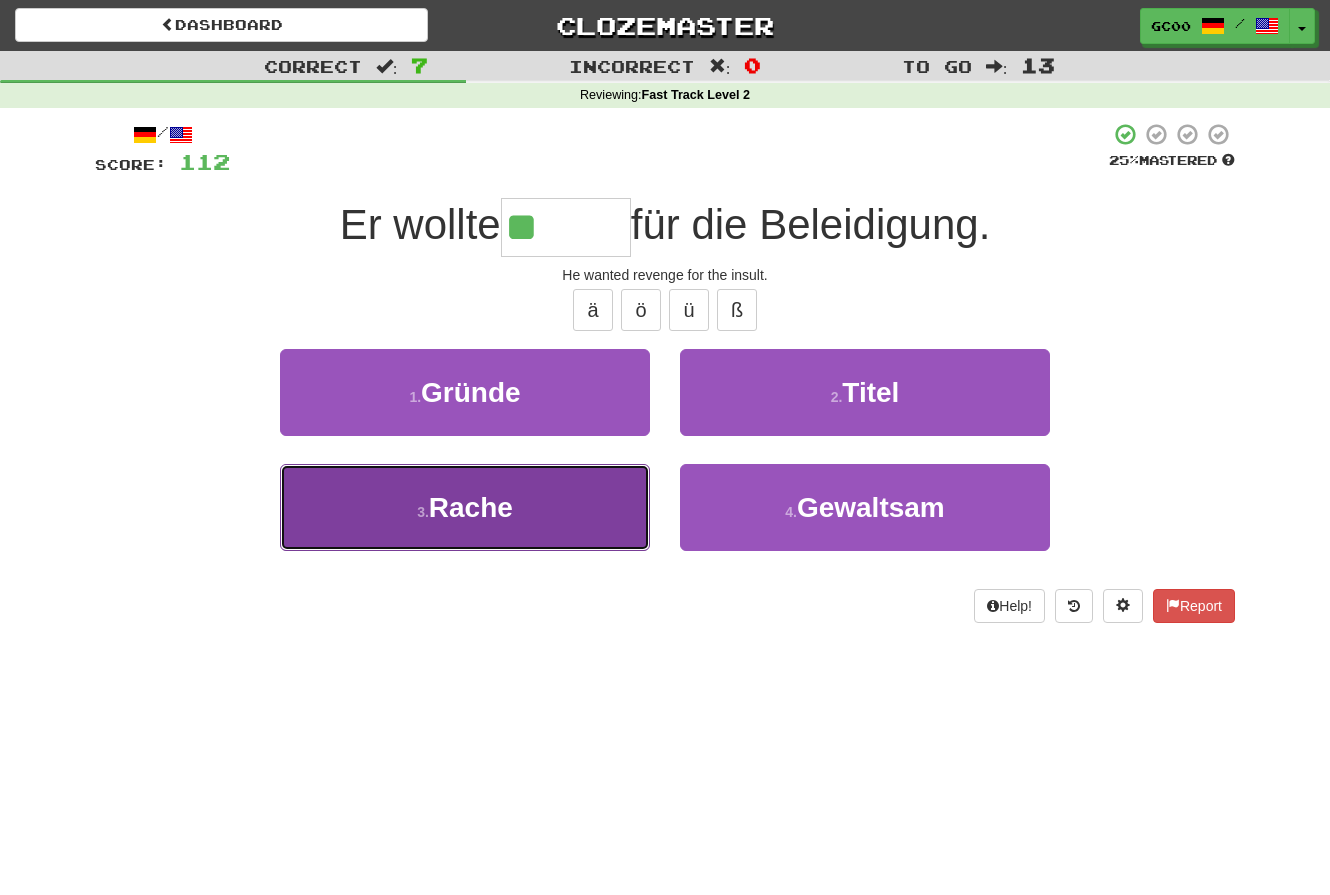 click on "3 .  Rache" at bounding box center (465, 507) 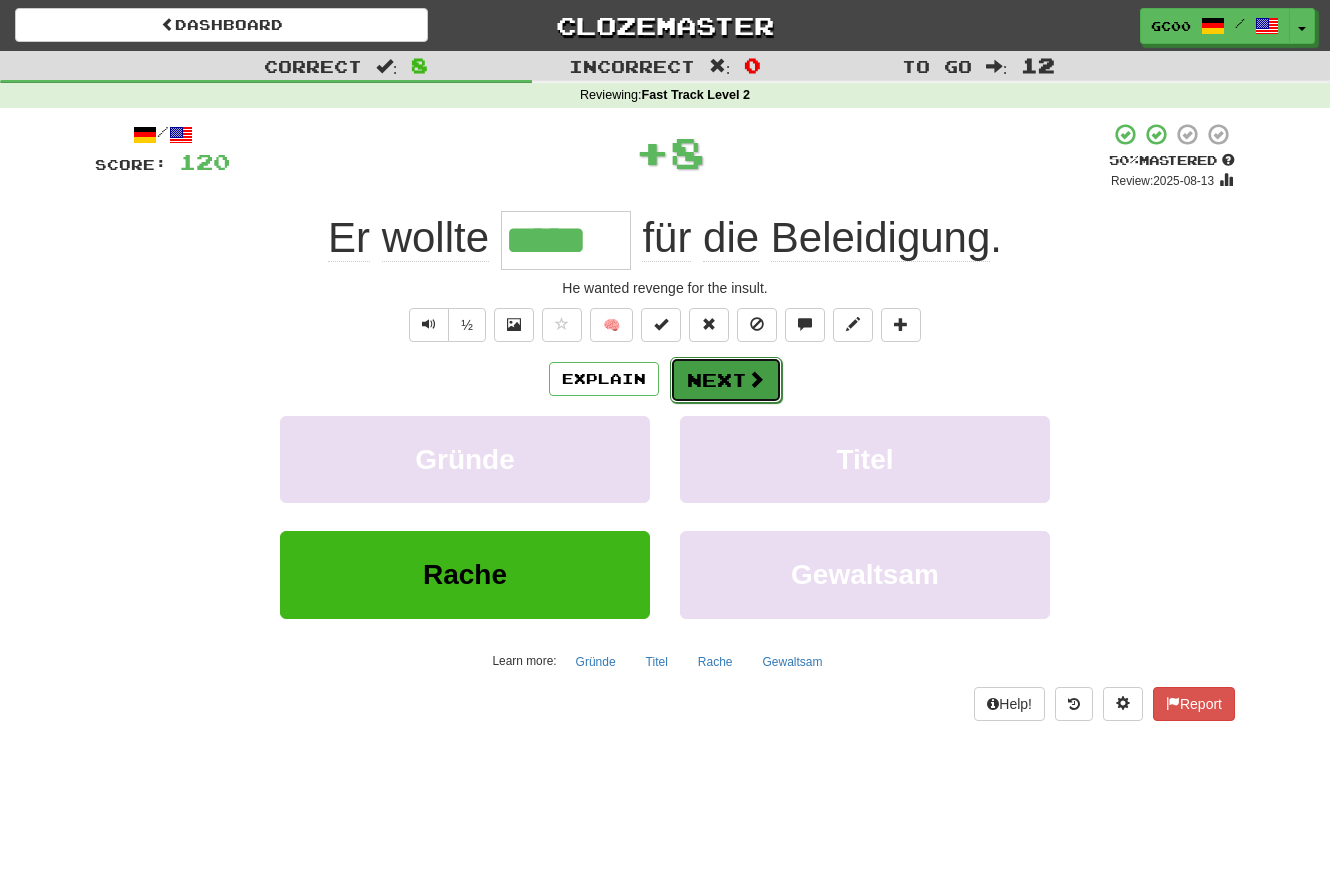 click on "Next" at bounding box center [726, 380] 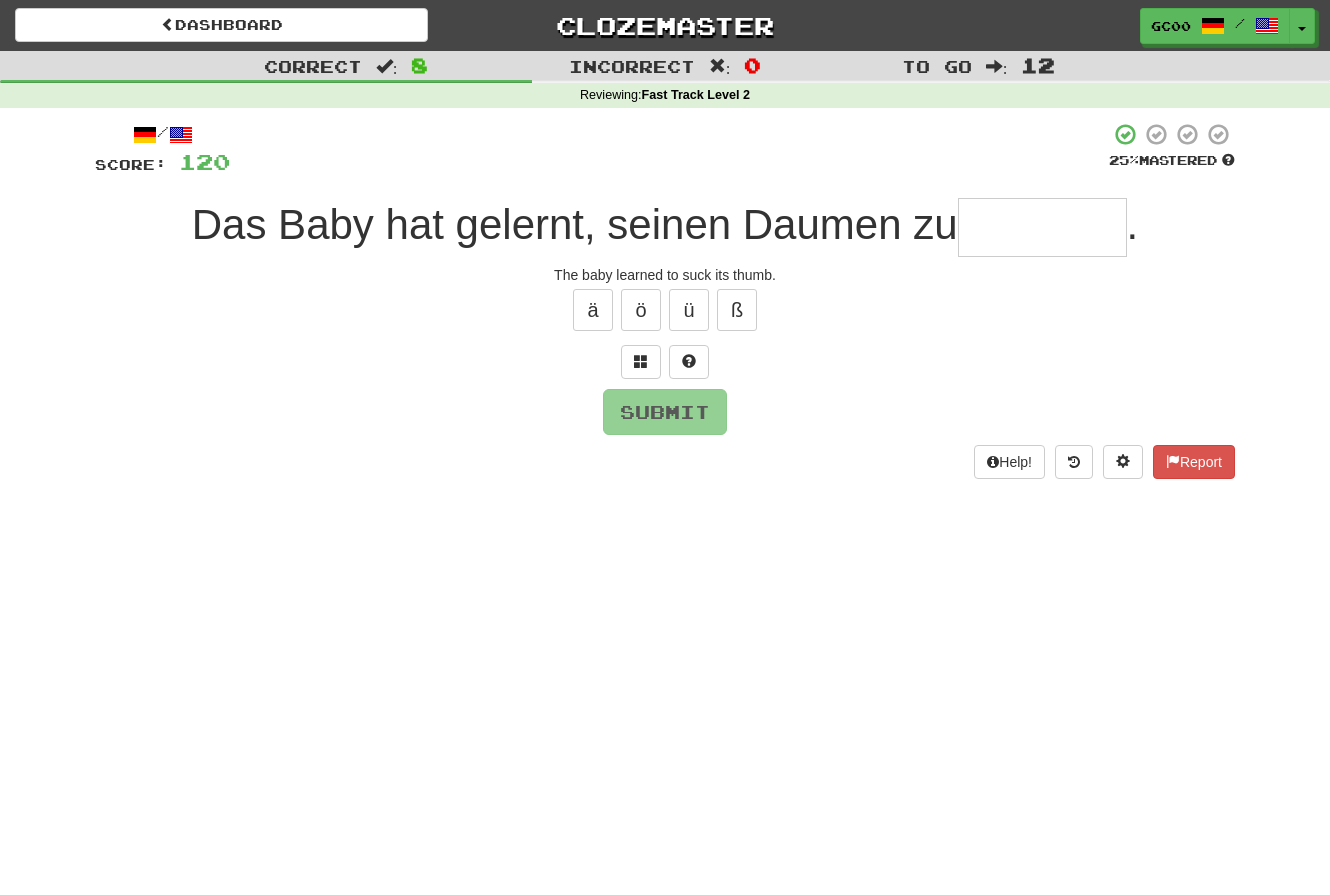 type on "*" 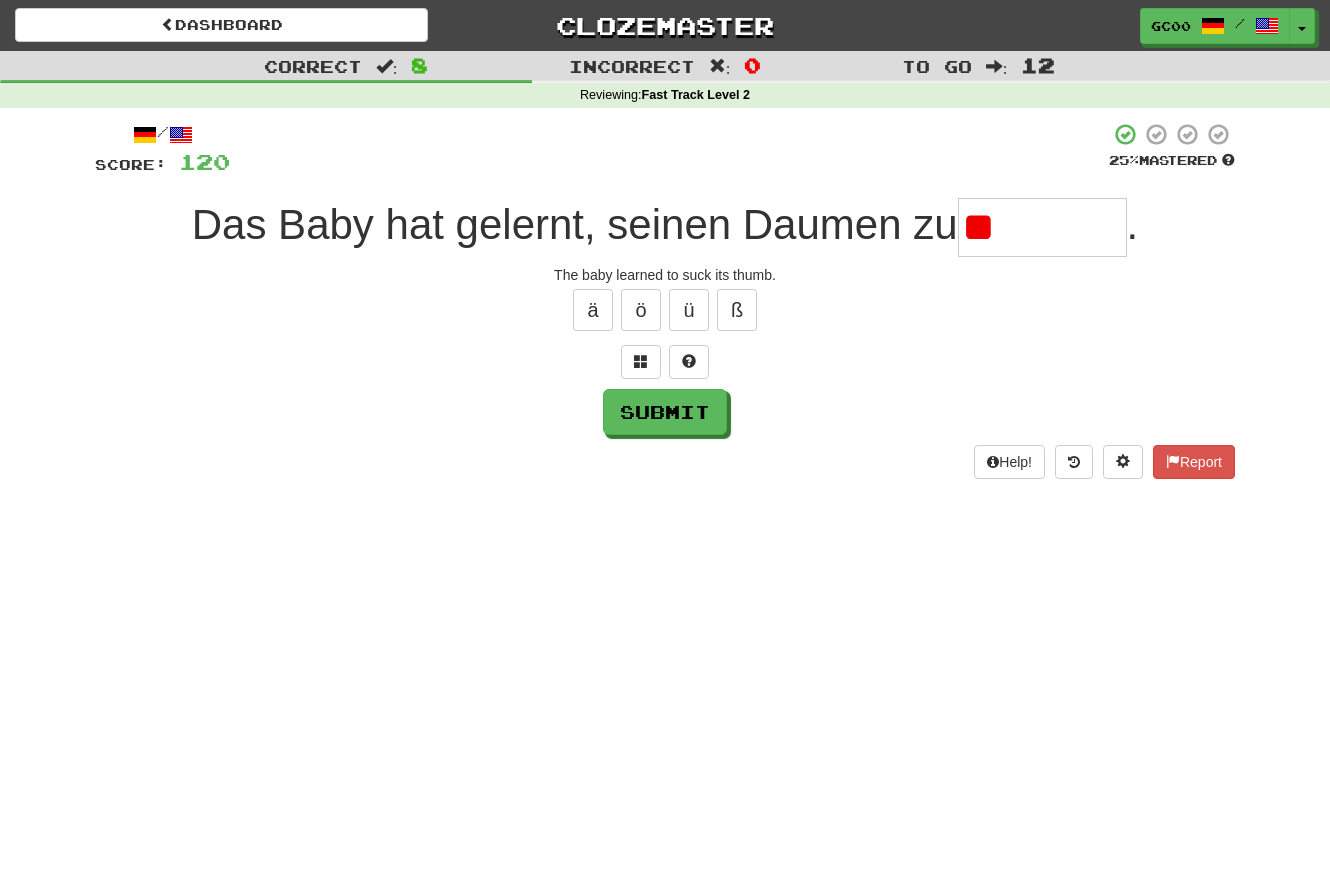 type on "*" 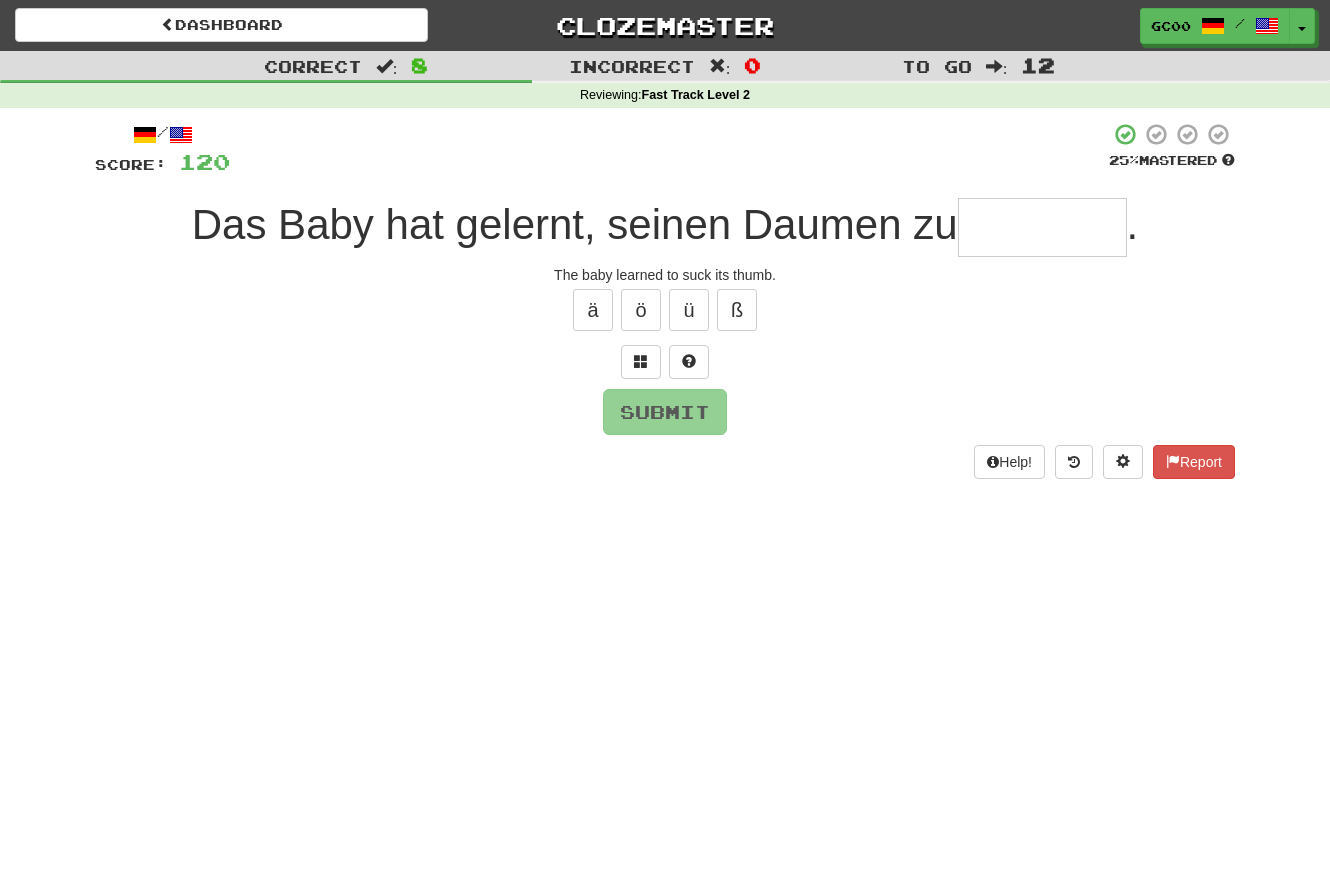 type on "*" 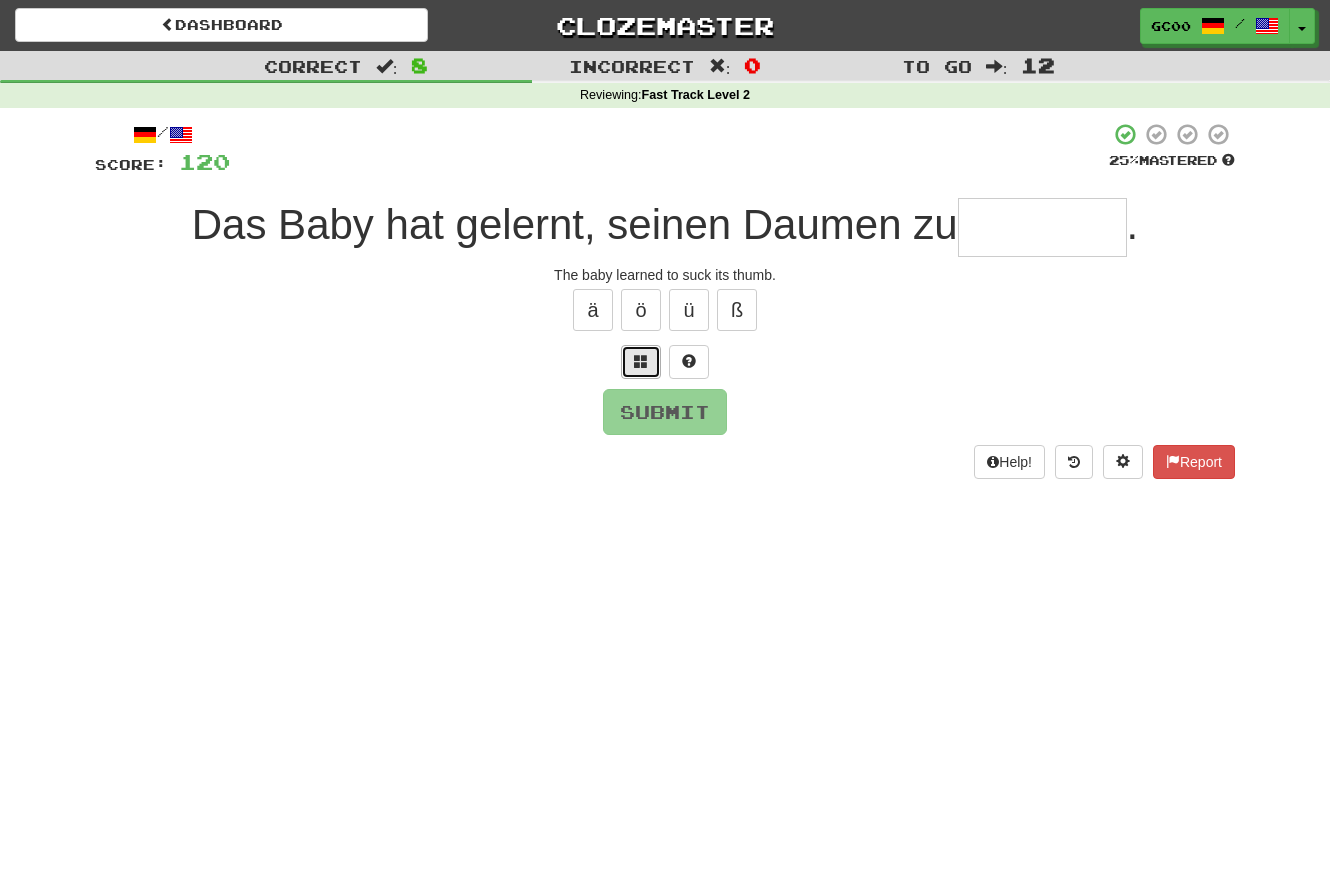 click at bounding box center [641, 362] 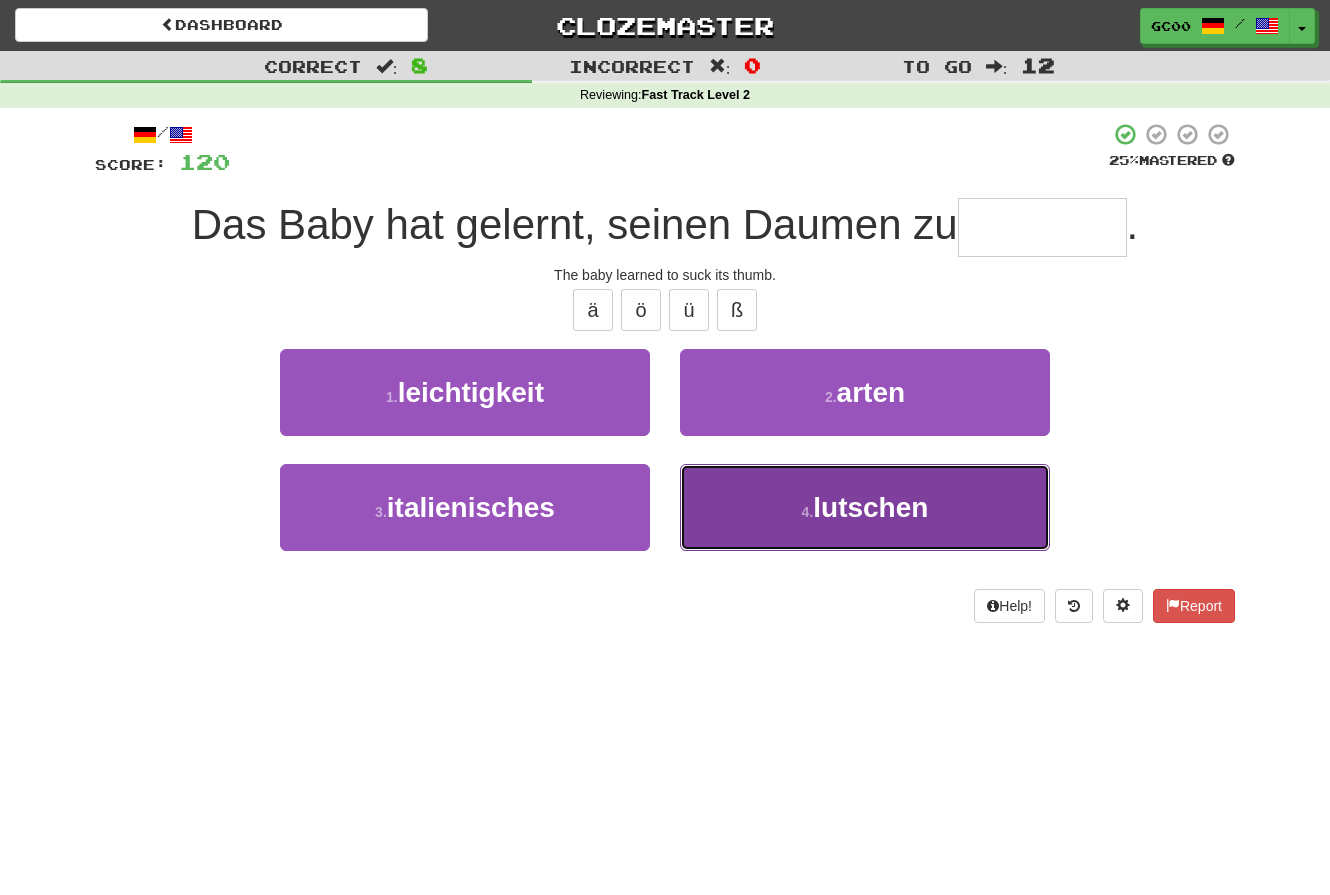 click on "4 .  lutschen" at bounding box center [865, 507] 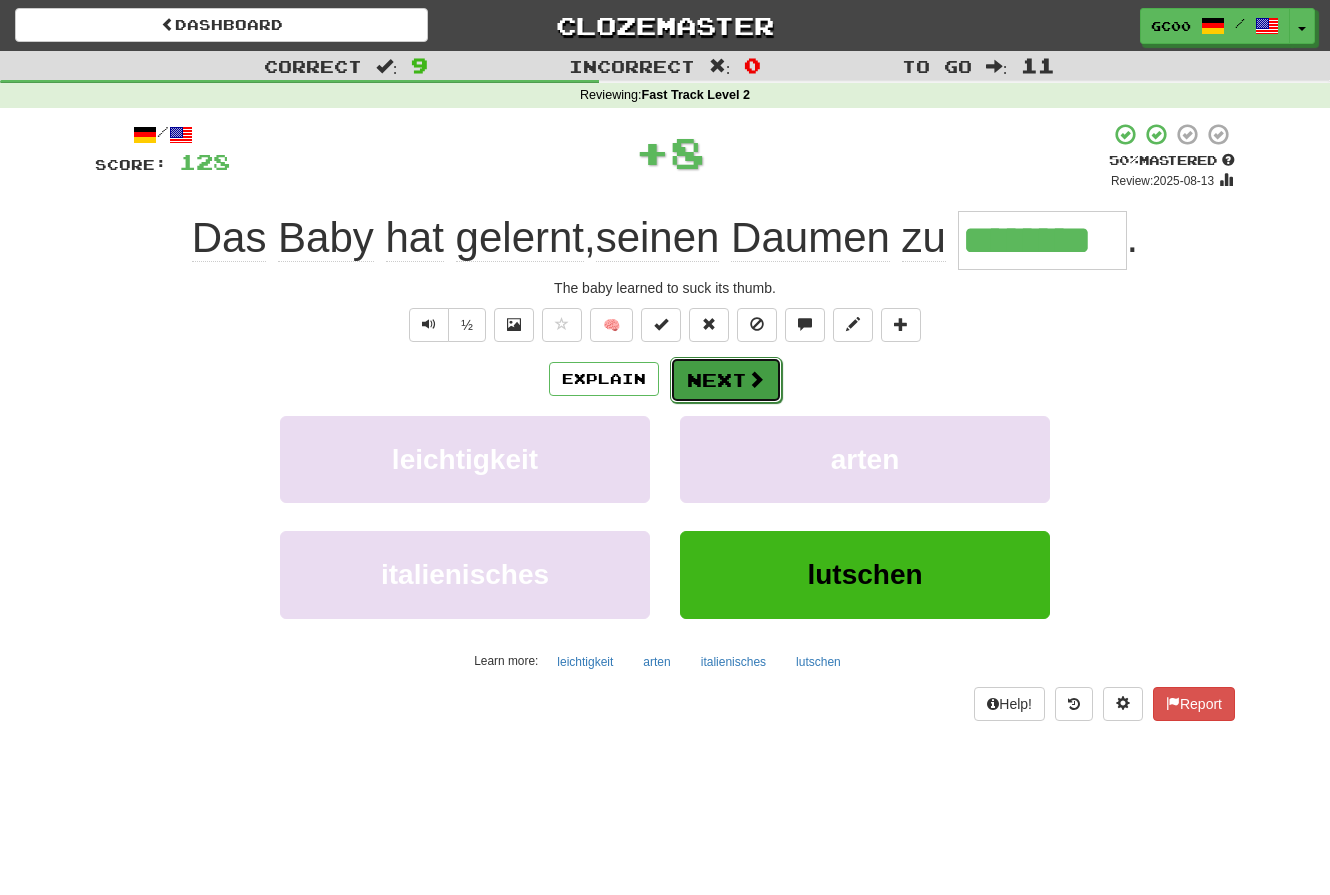 click on "Next" at bounding box center (726, 380) 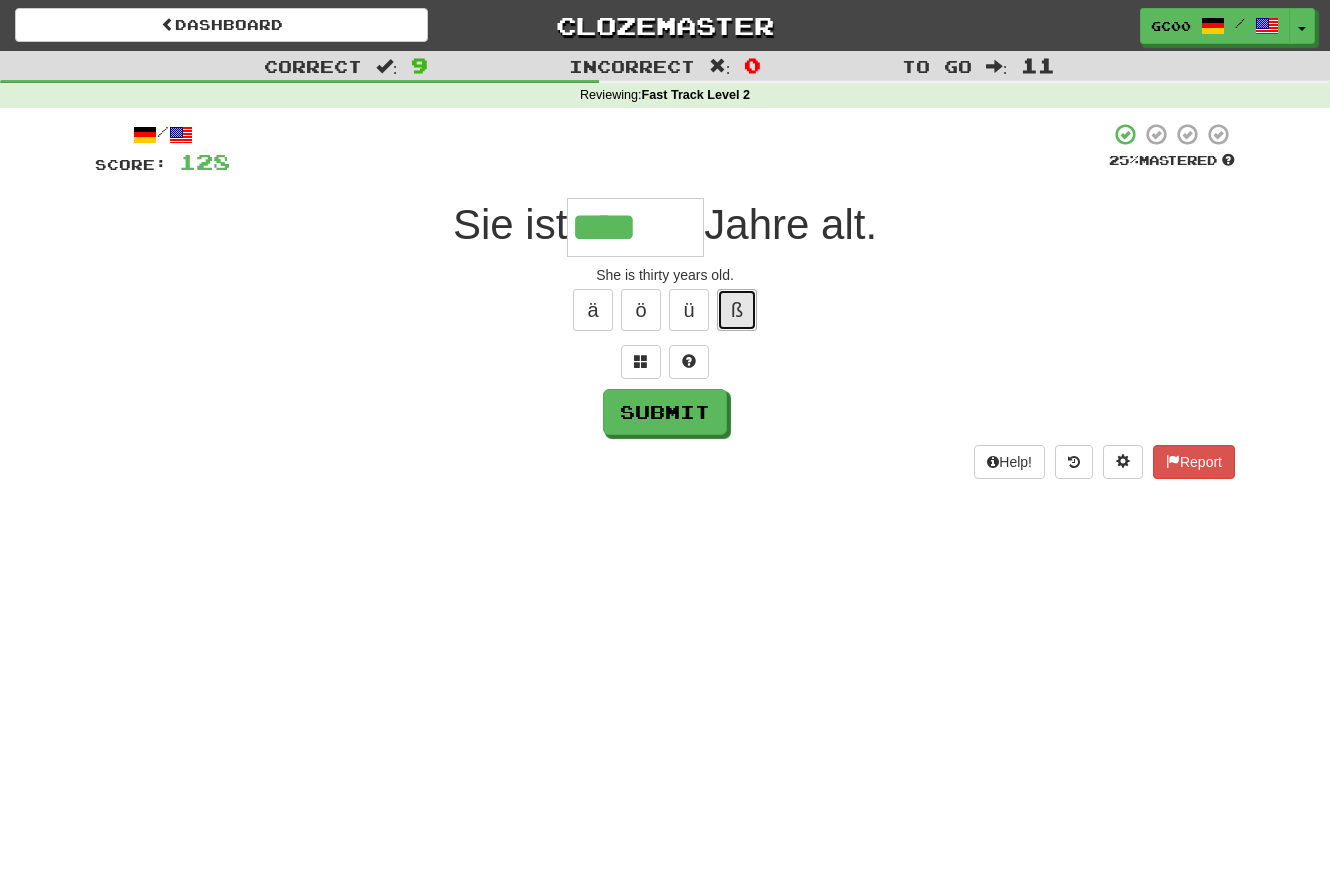 click on "ß" at bounding box center [737, 310] 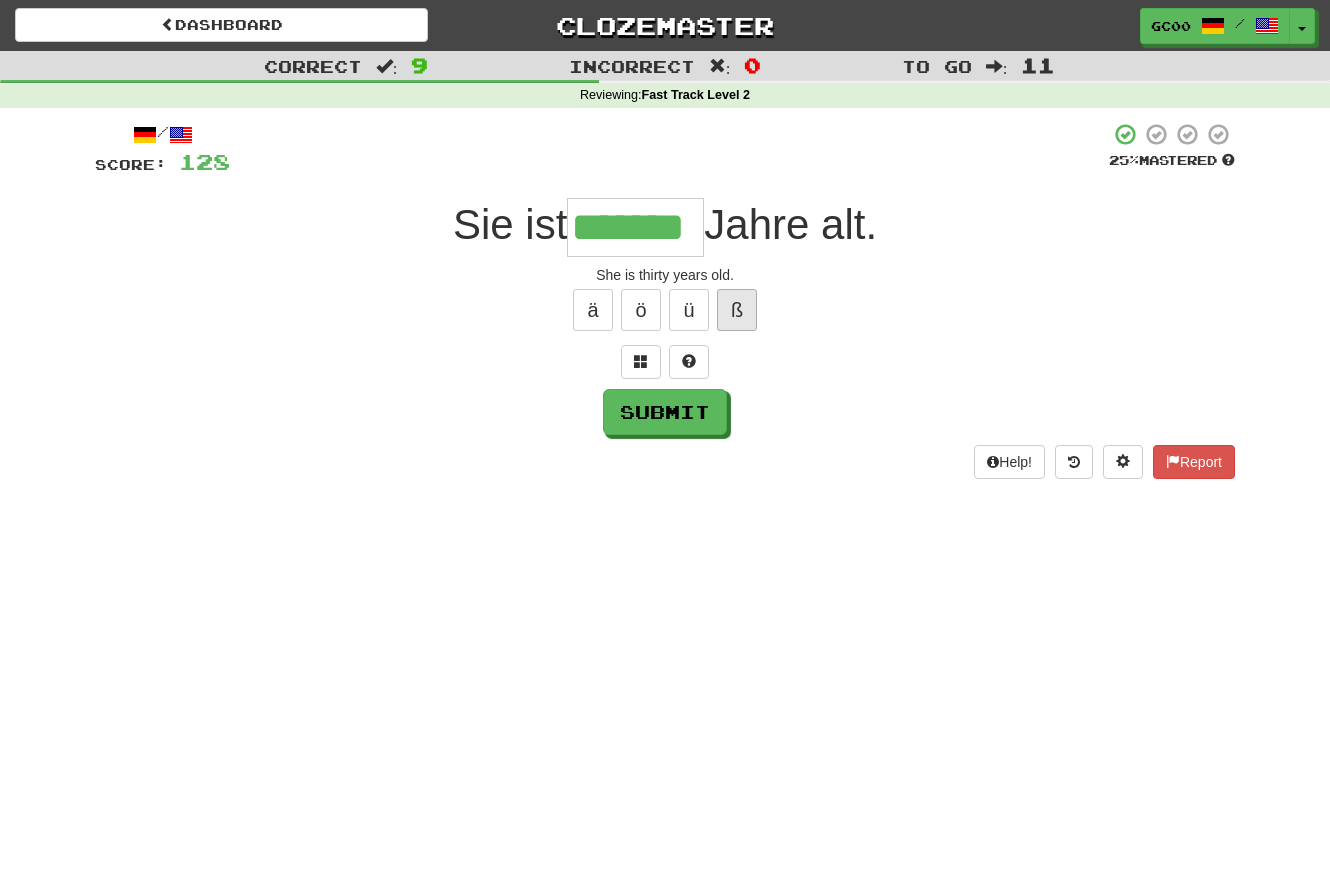 type on "*******" 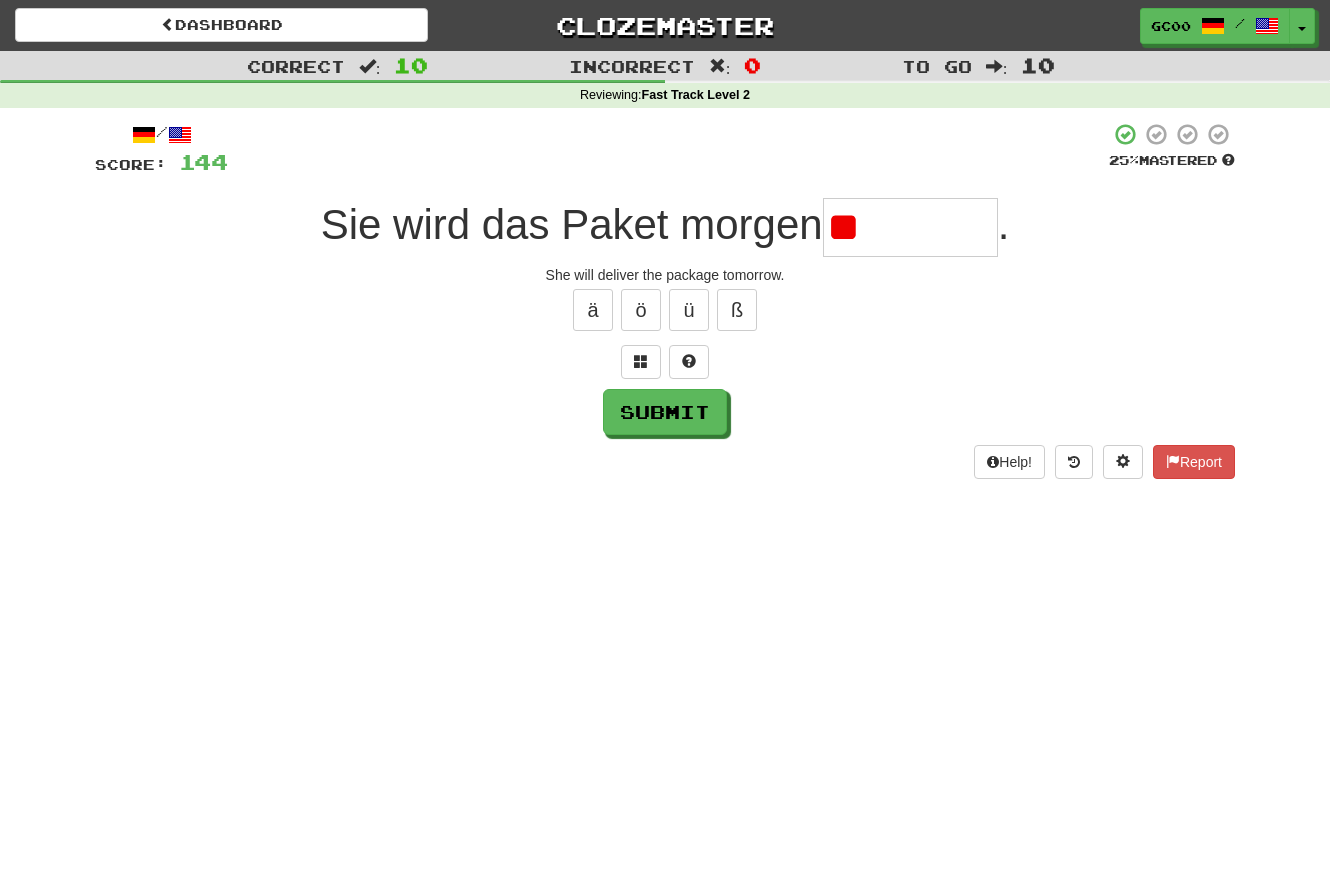 type on "*" 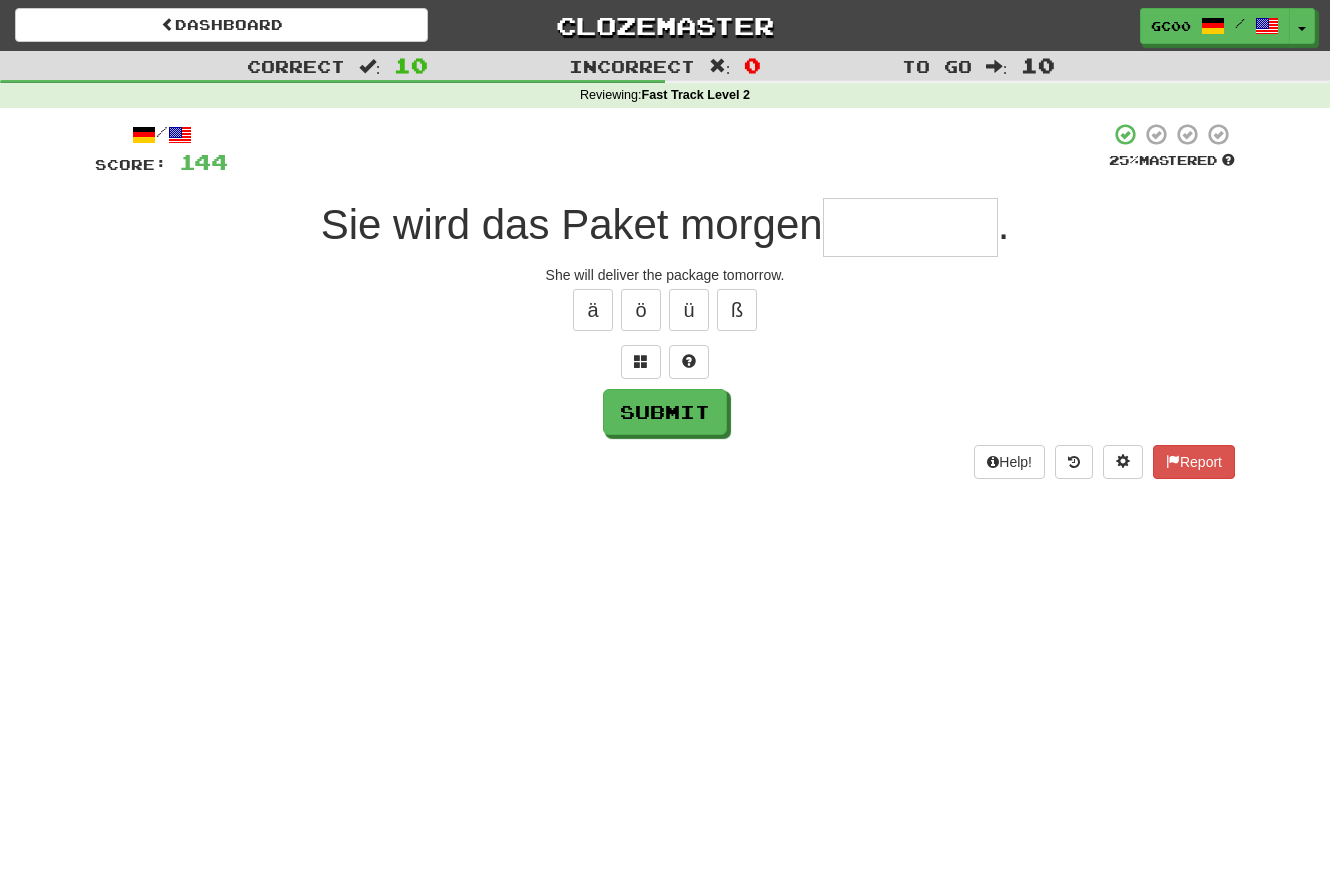 type on "*" 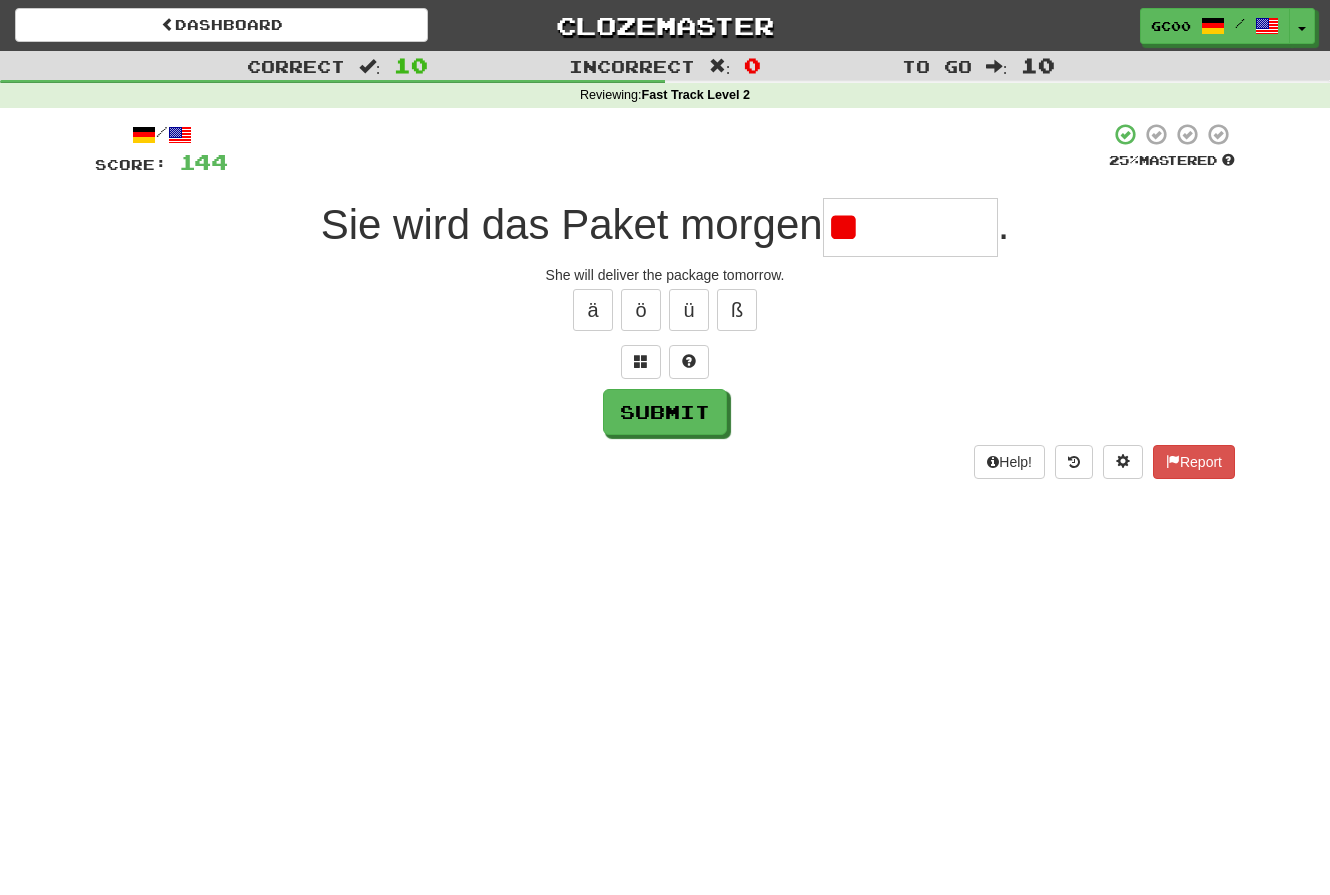 type on "*" 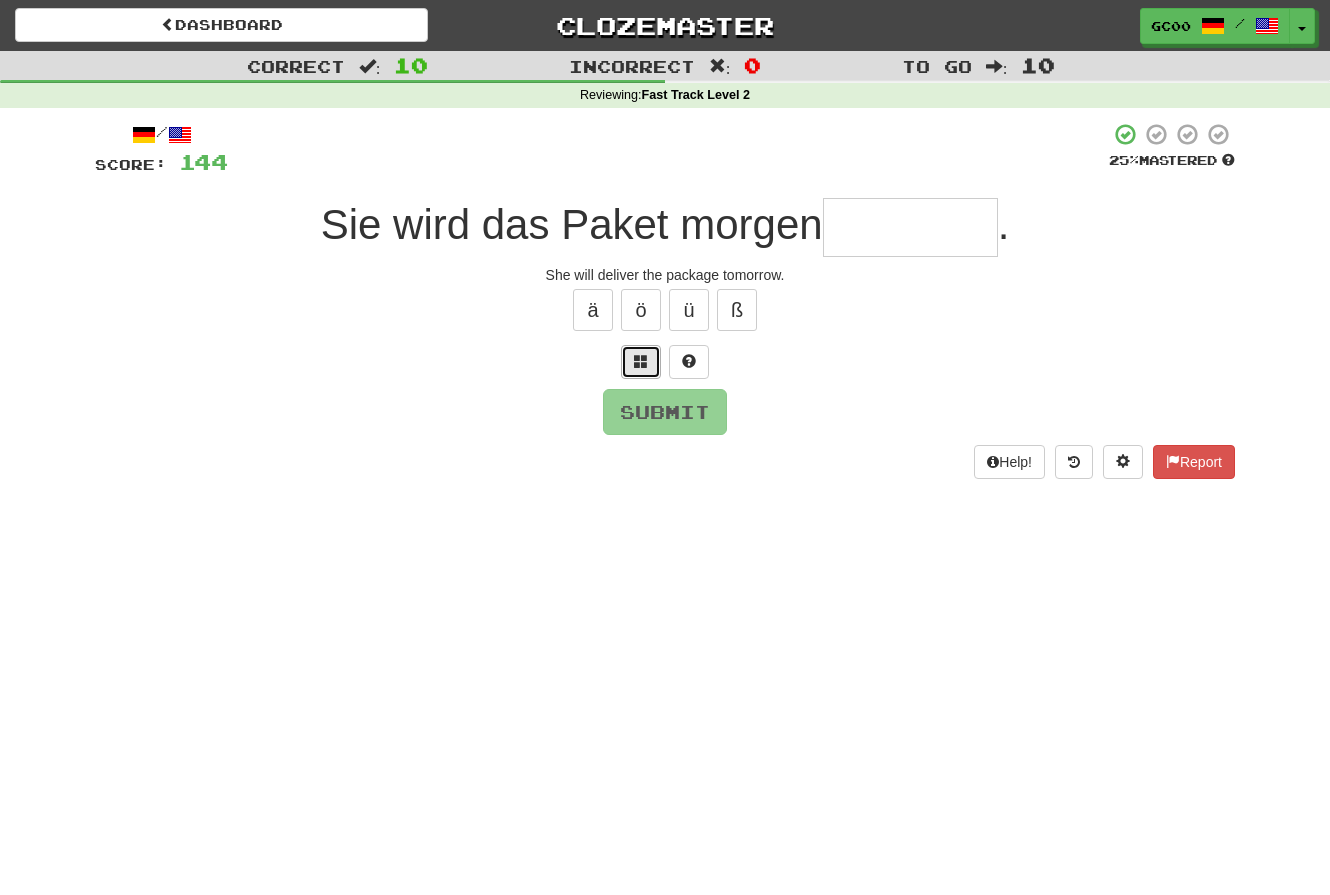 click at bounding box center [641, 361] 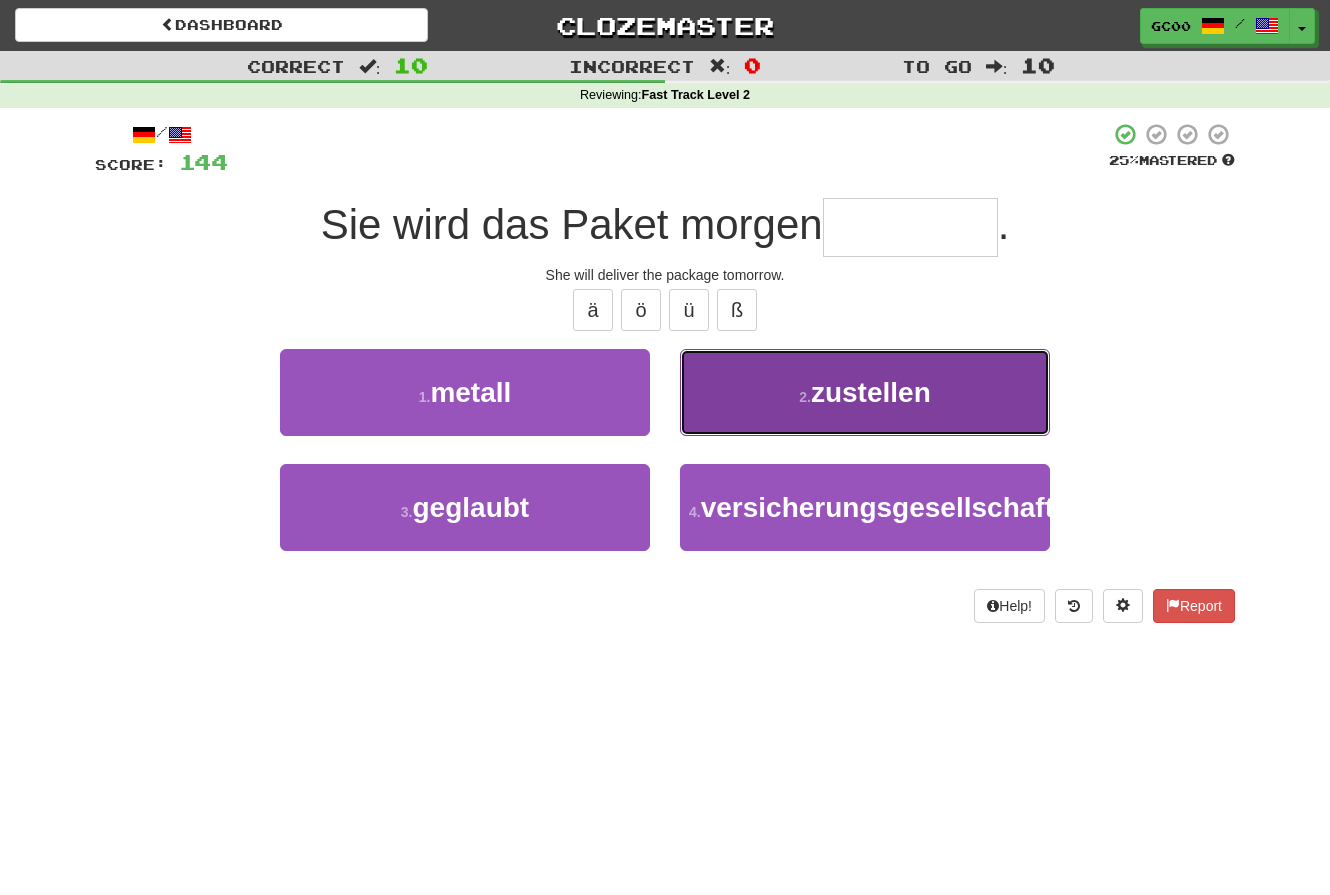 click on "2 .  zustellen" at bounding box center (865, 392) 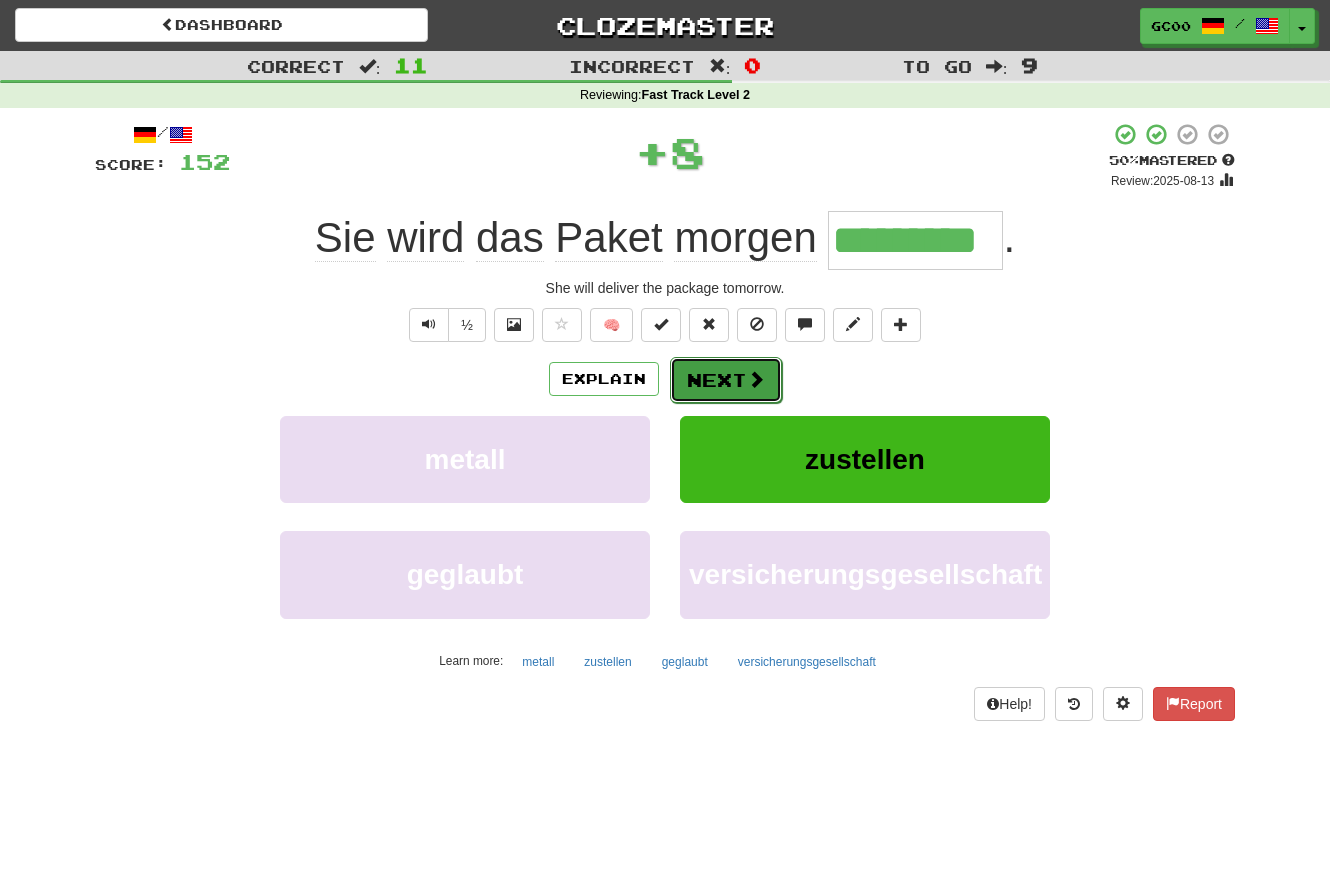 click on "Next" at bounding box center (726, 380) 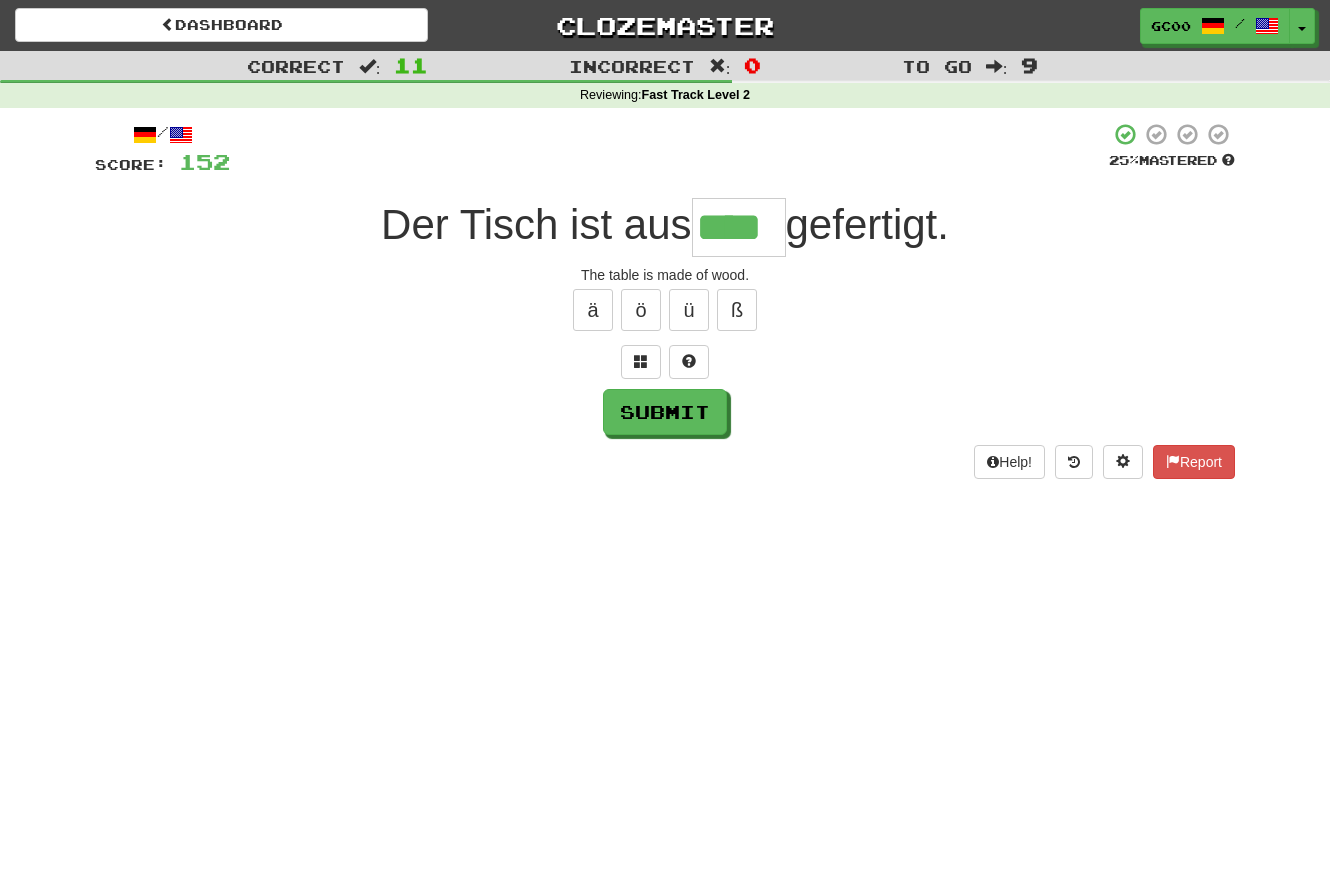 type on "****" 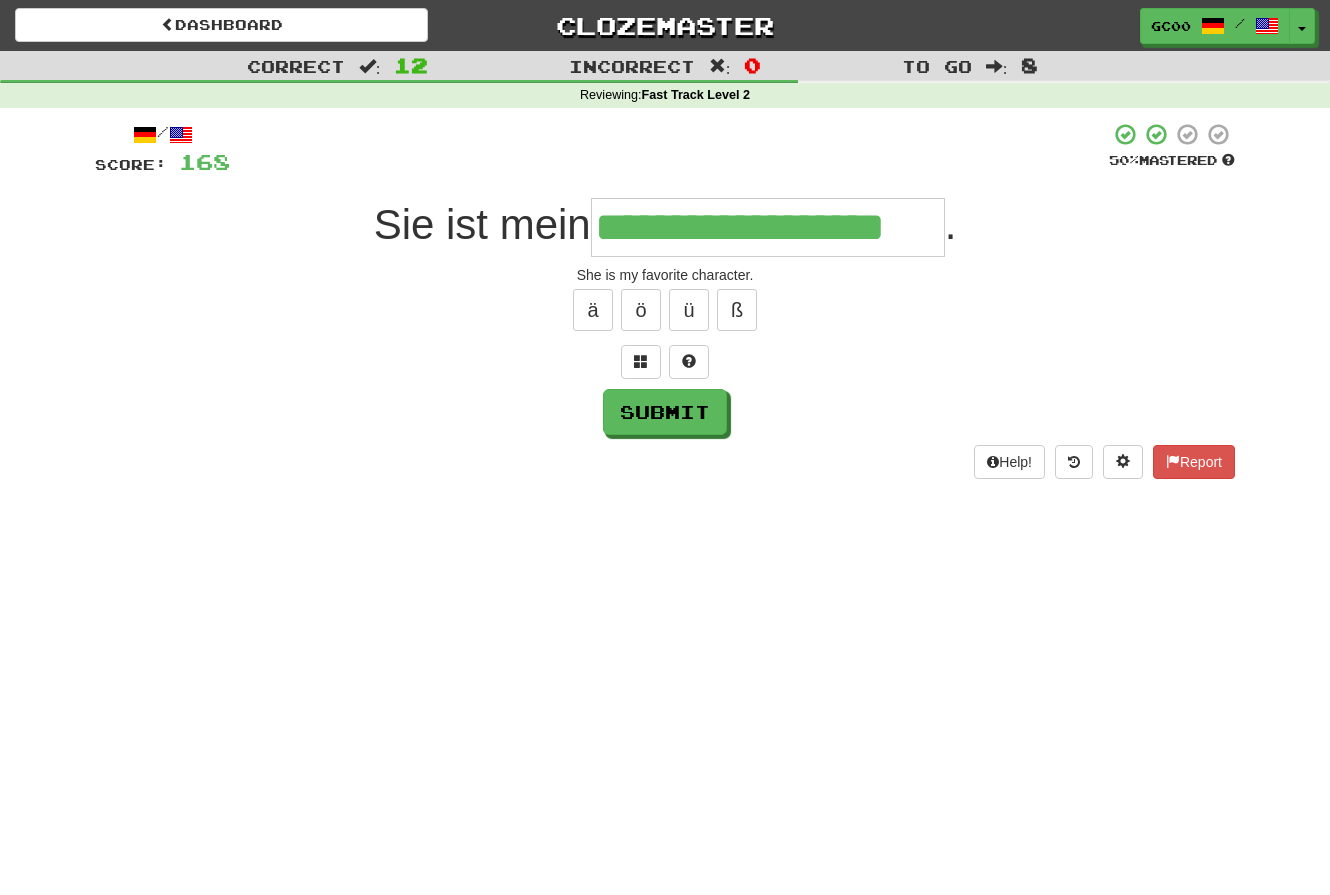 type on "**********" 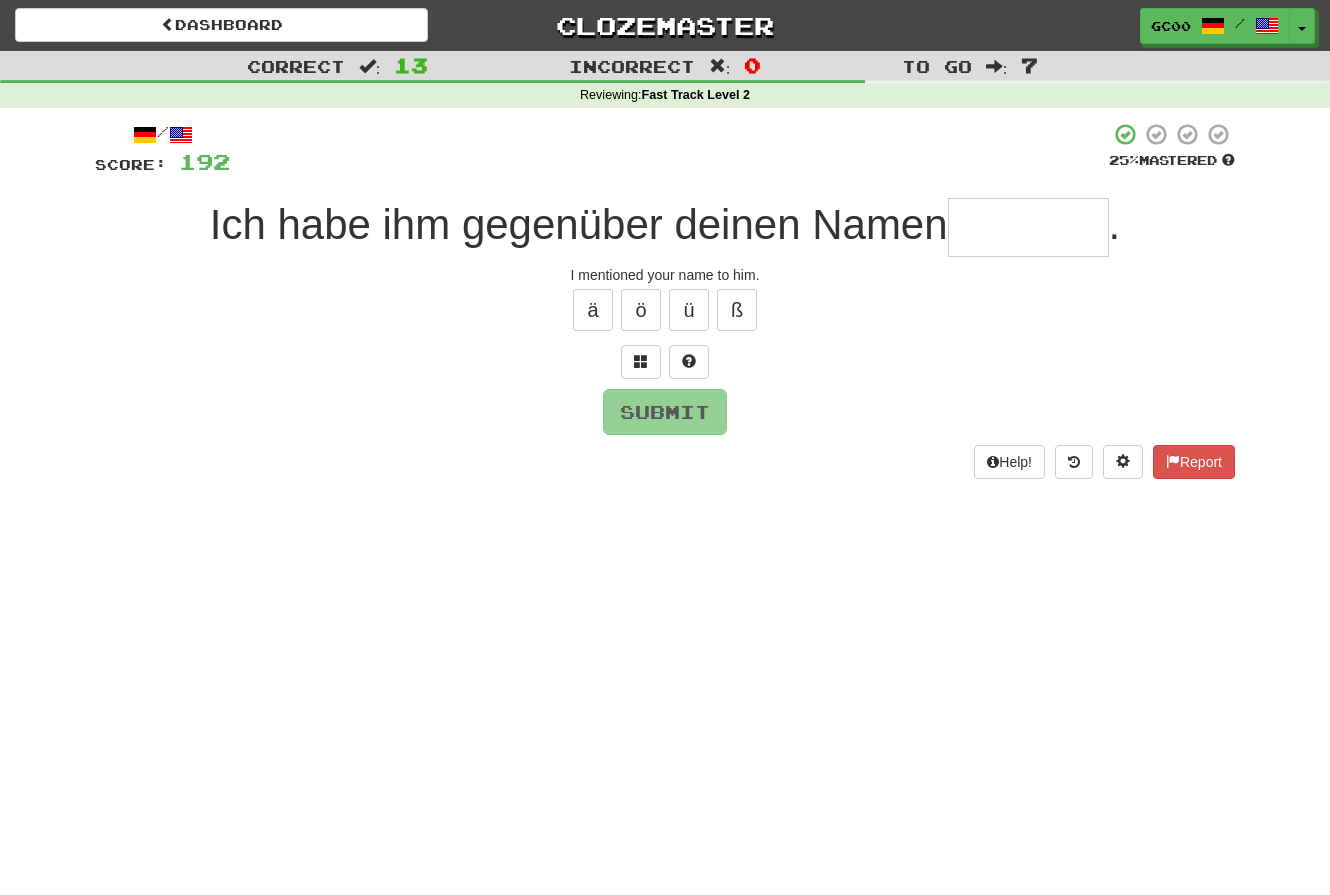 type on "*" 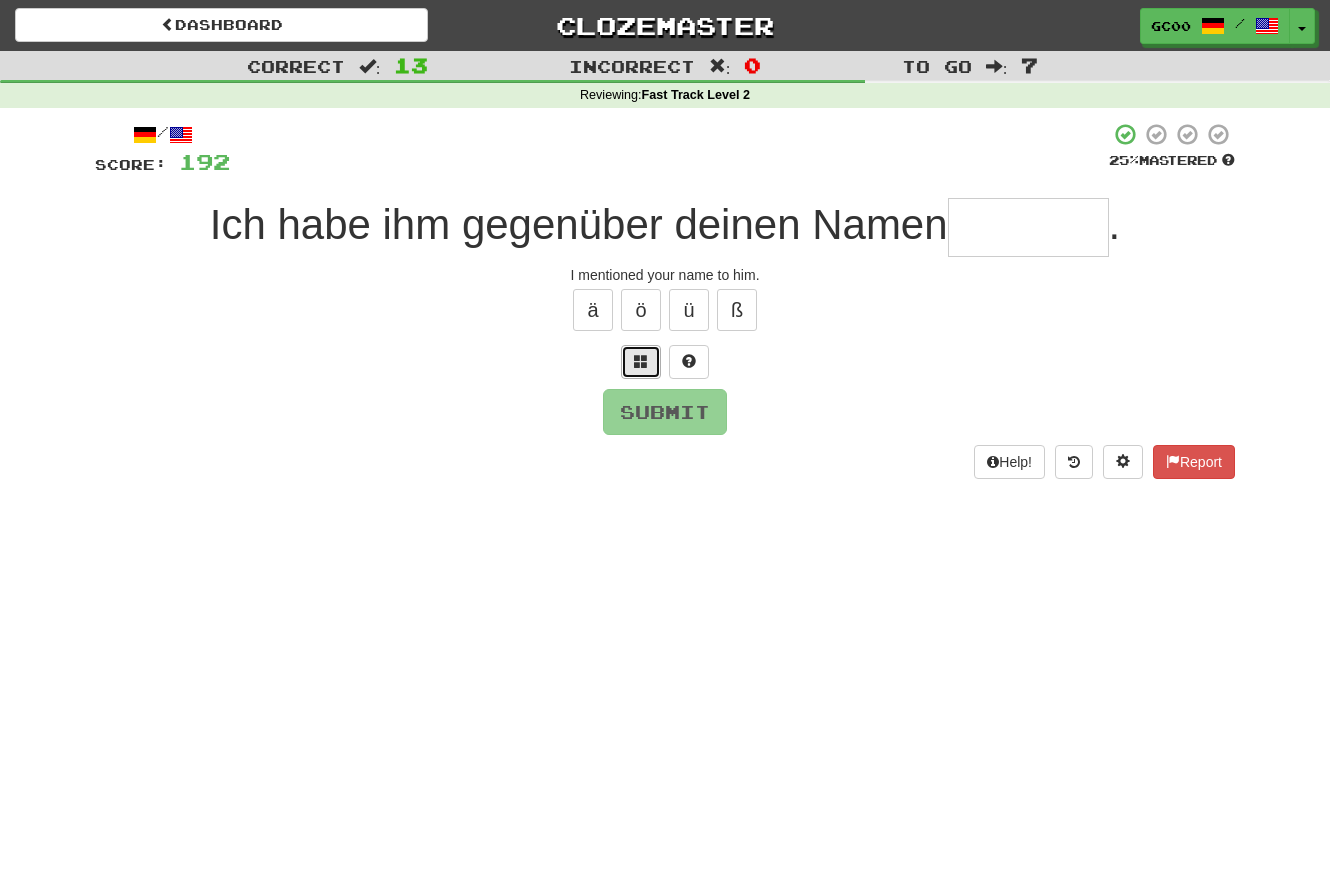 click at bounding box center [641, 362] 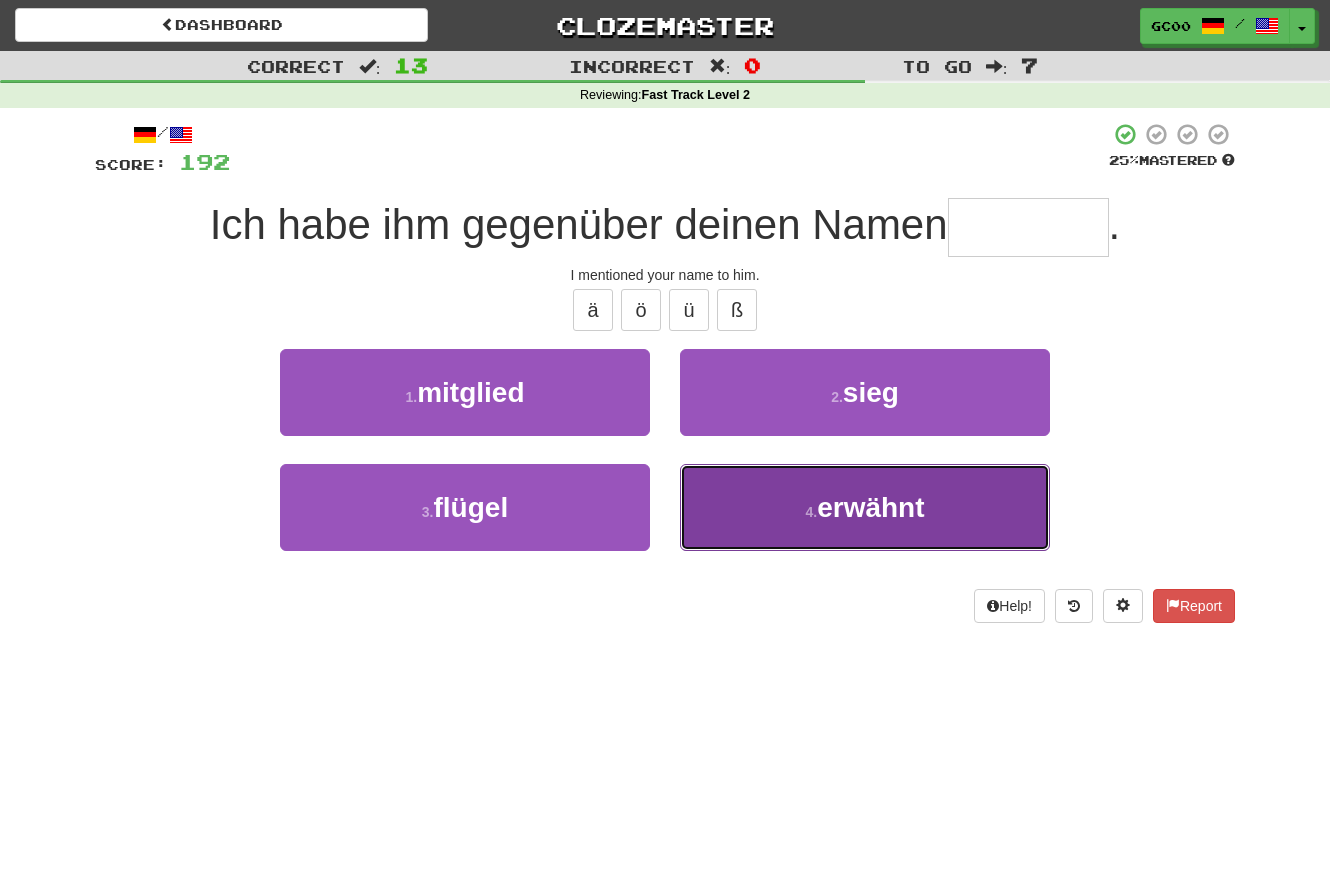 click on "4 .  erwähnt" at bounding box center [865, 507] 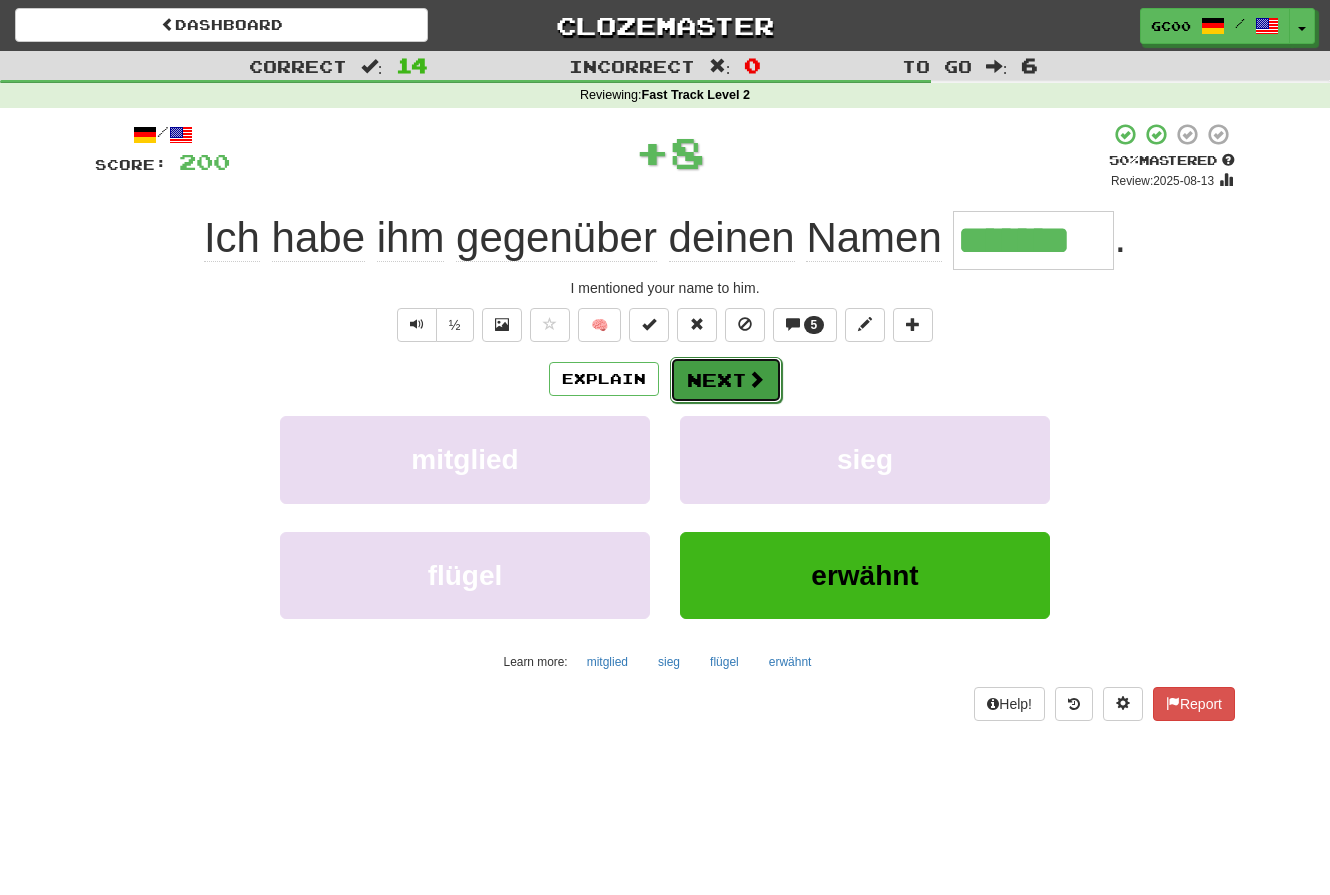 click on "Next" at bounding box center [726, 380] 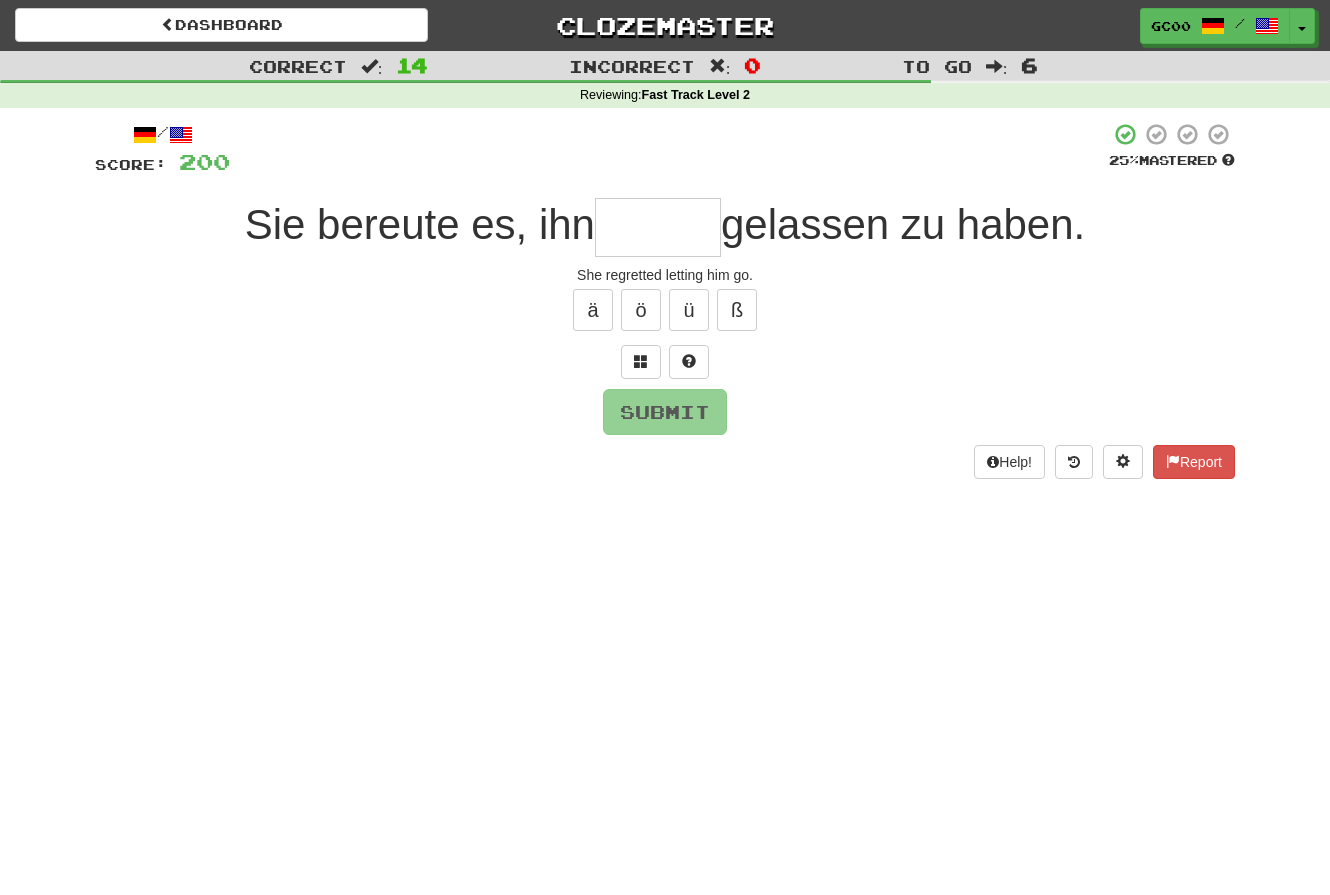 type on "*" 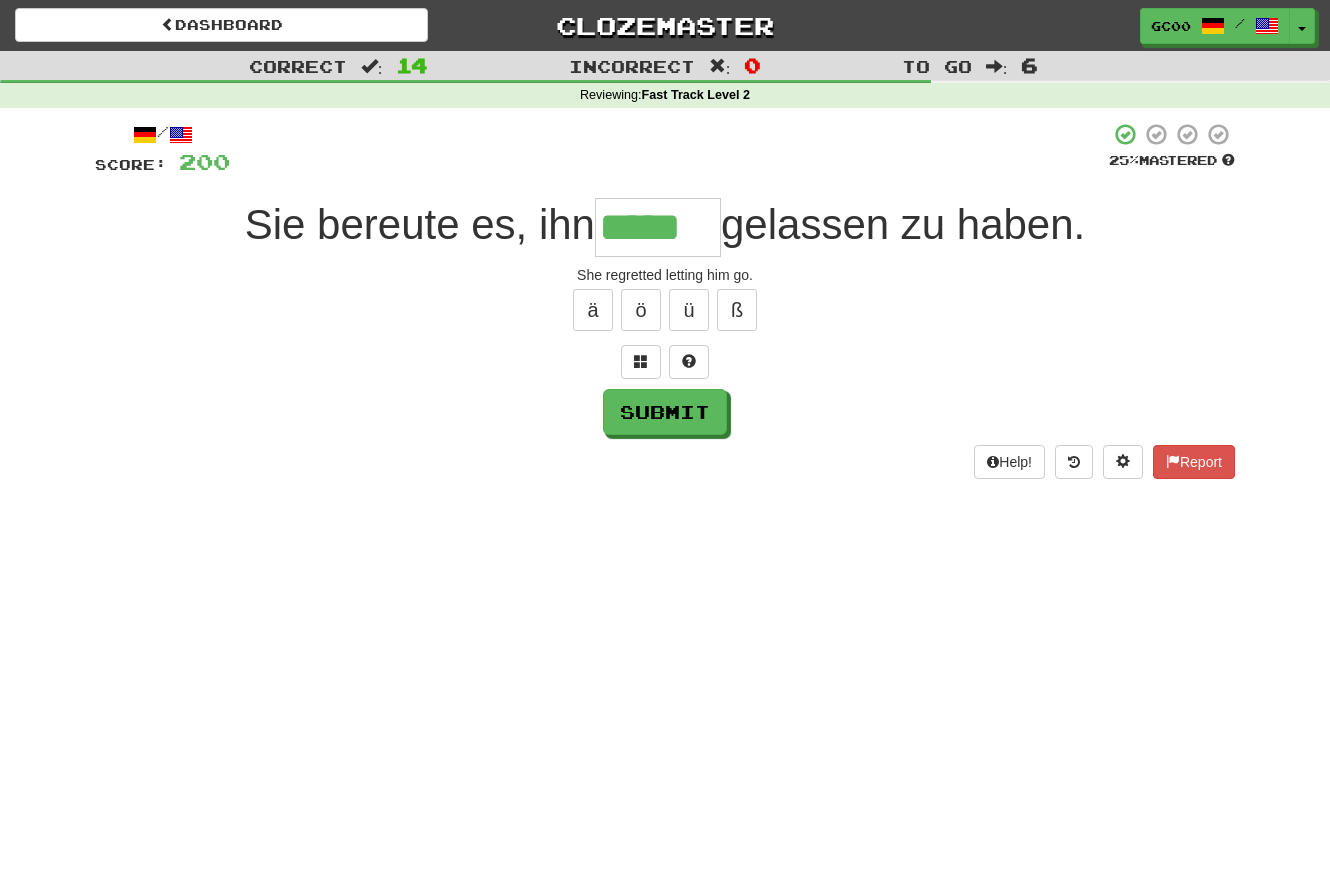 type on "*****" 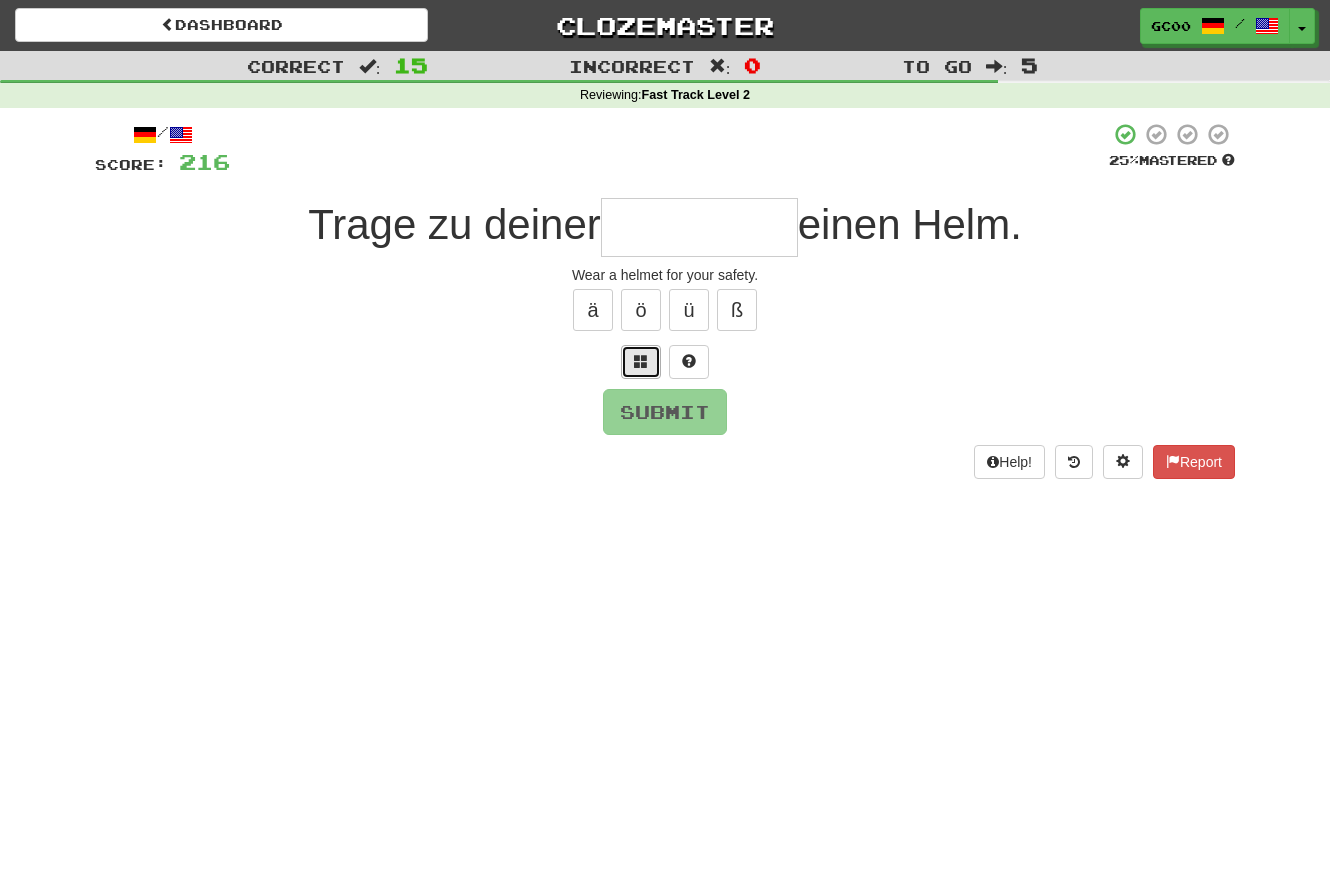 click at bounding box center [641, 361] 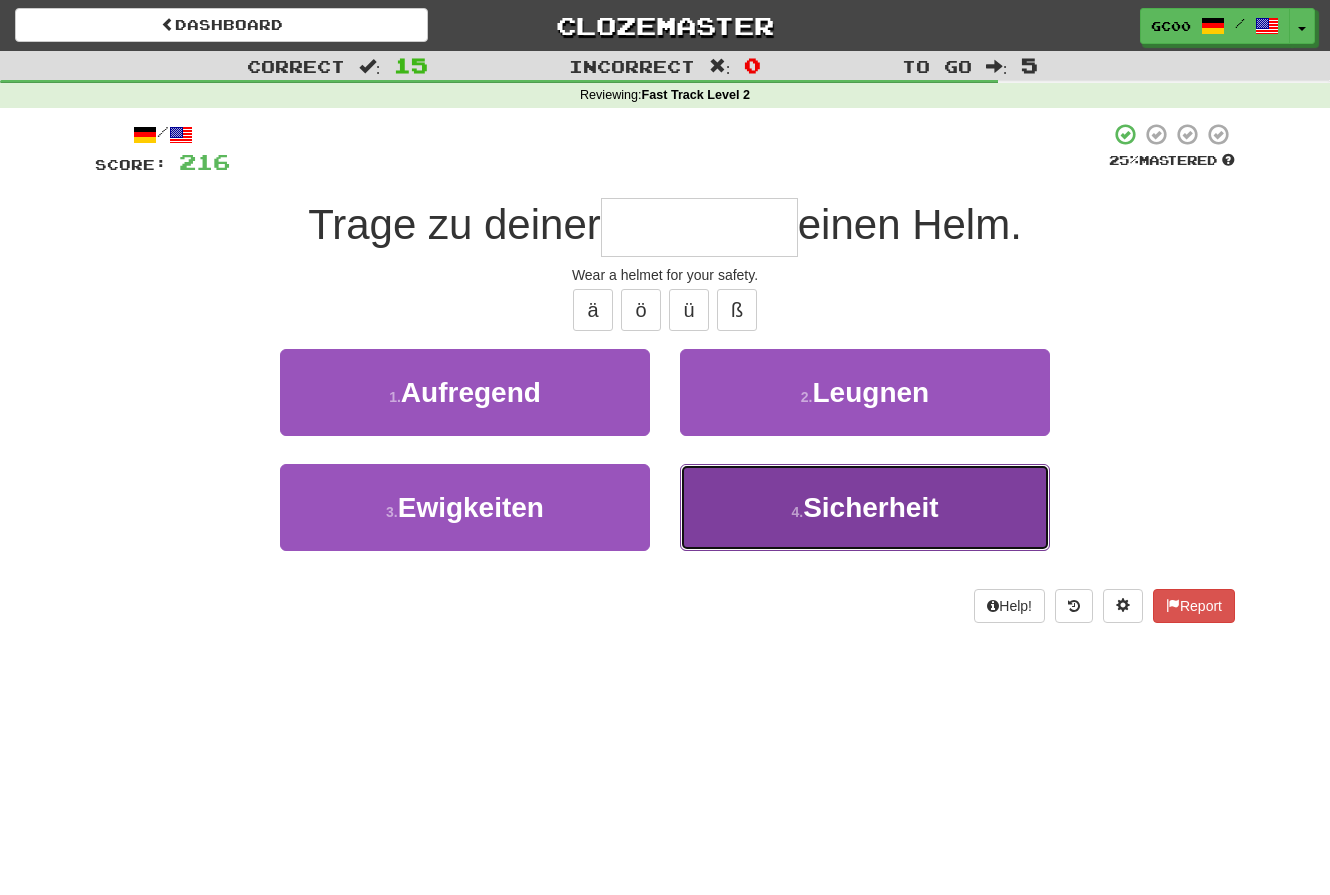 click on "Sicherheit" at bounding box center (870, 507) 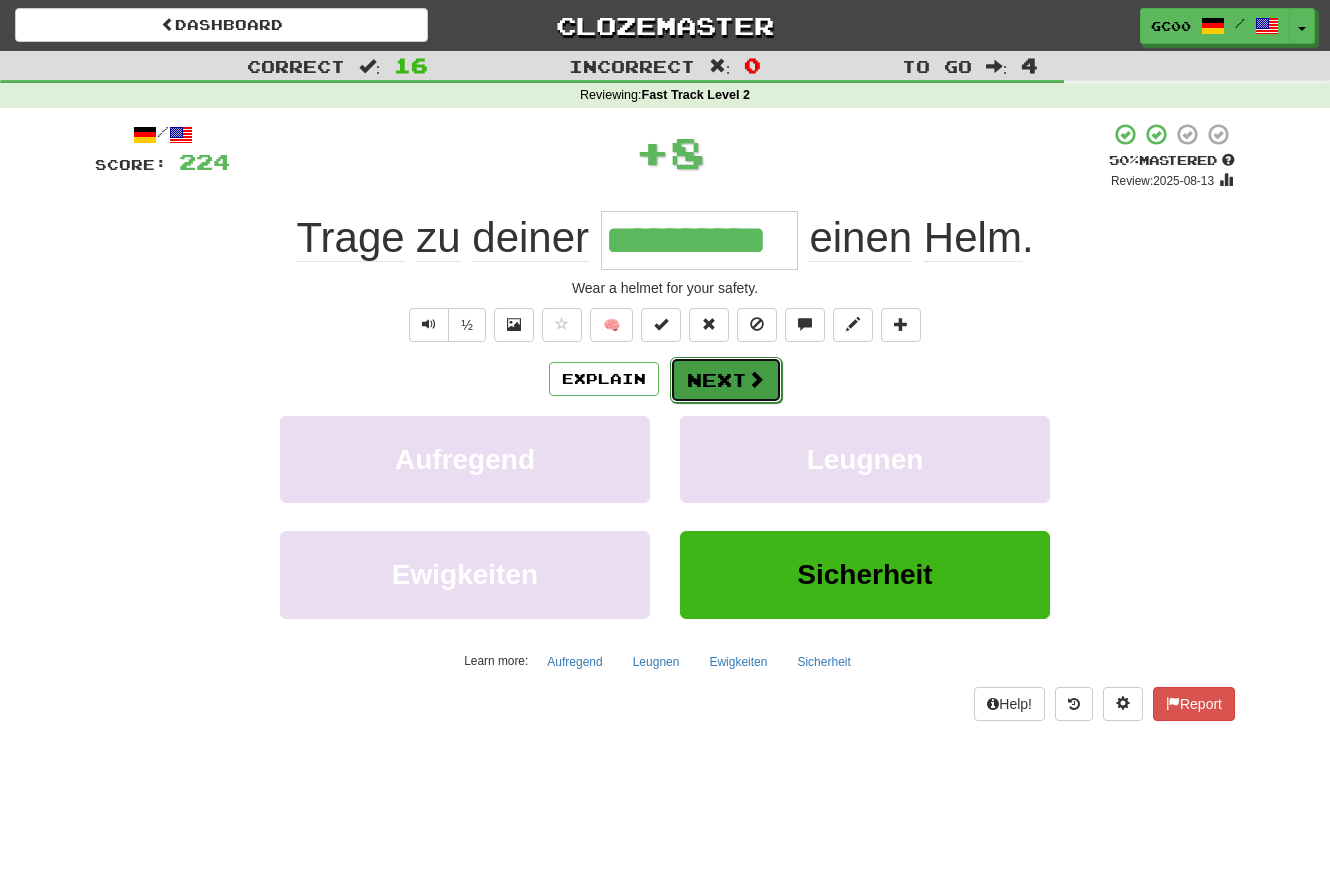click at bounding box center (756, 379) 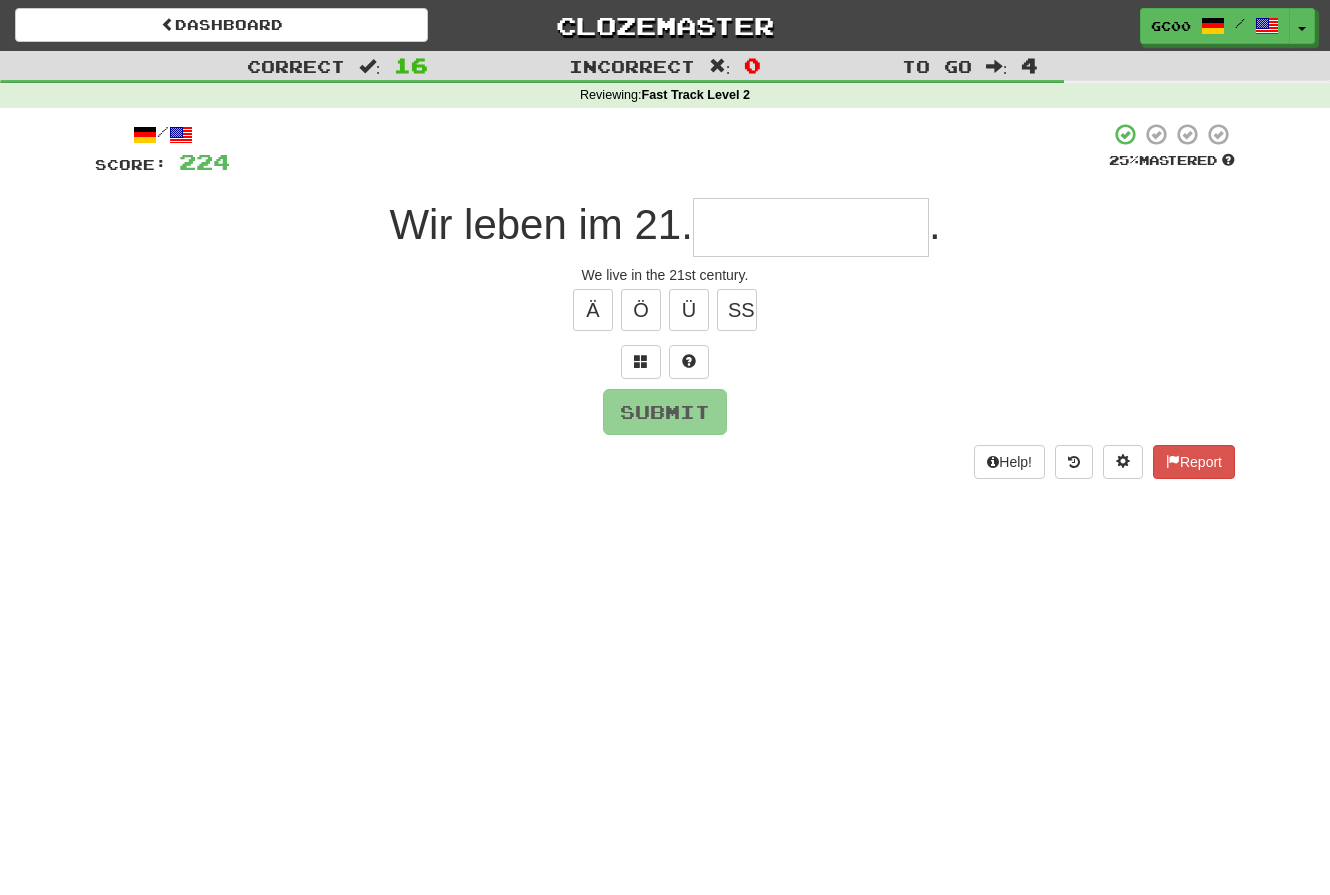 type on "*" 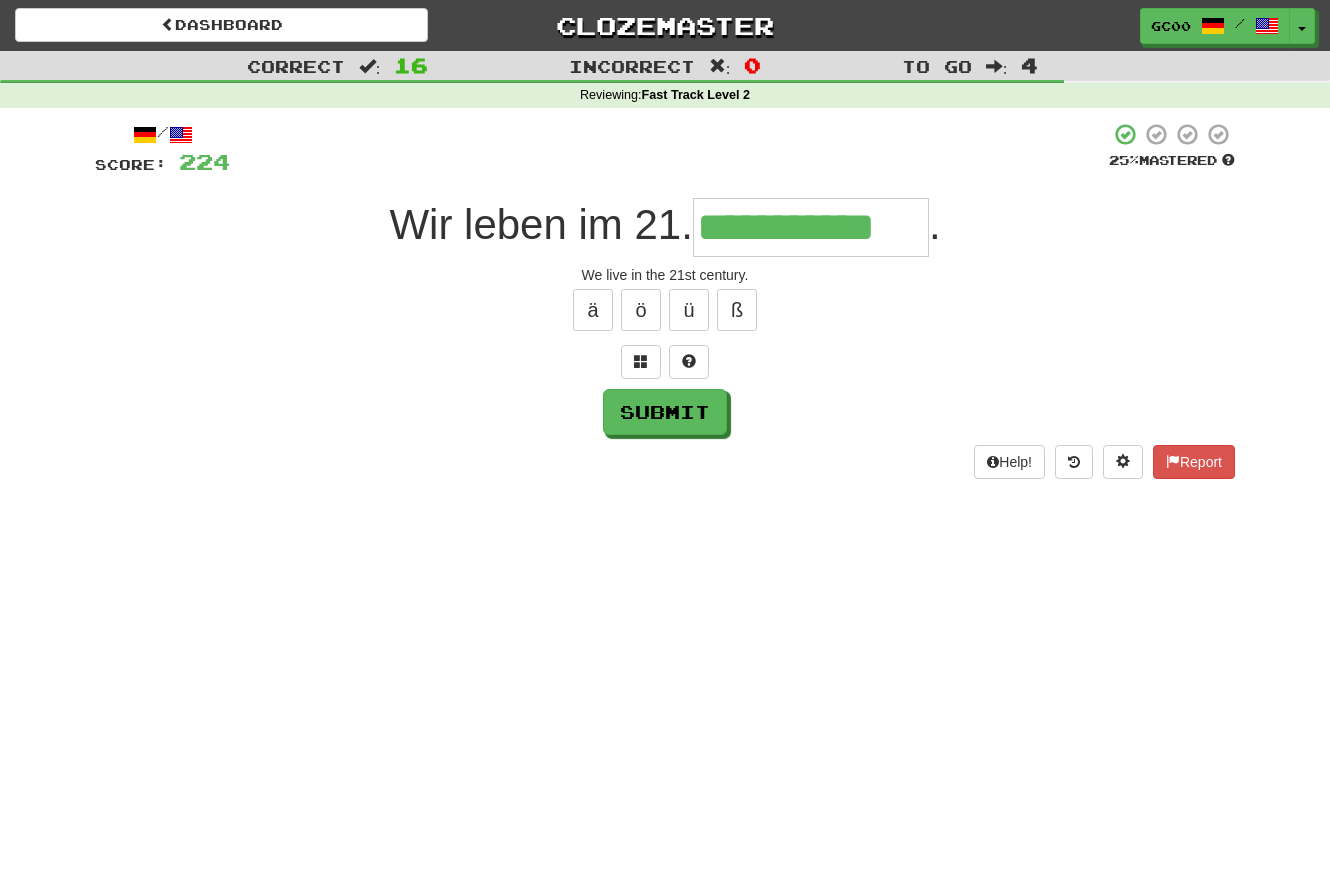type on "**********" 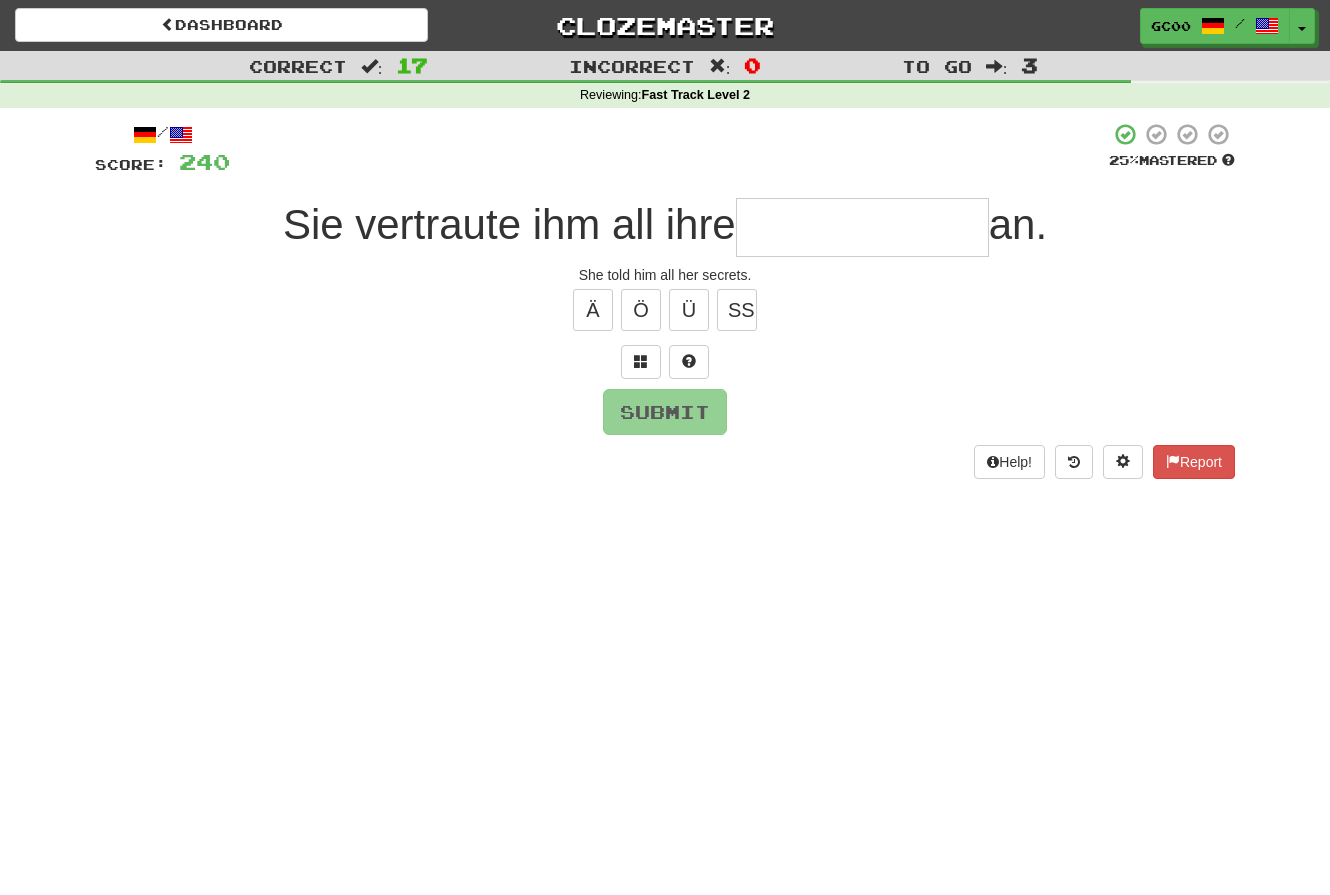 type on "*" 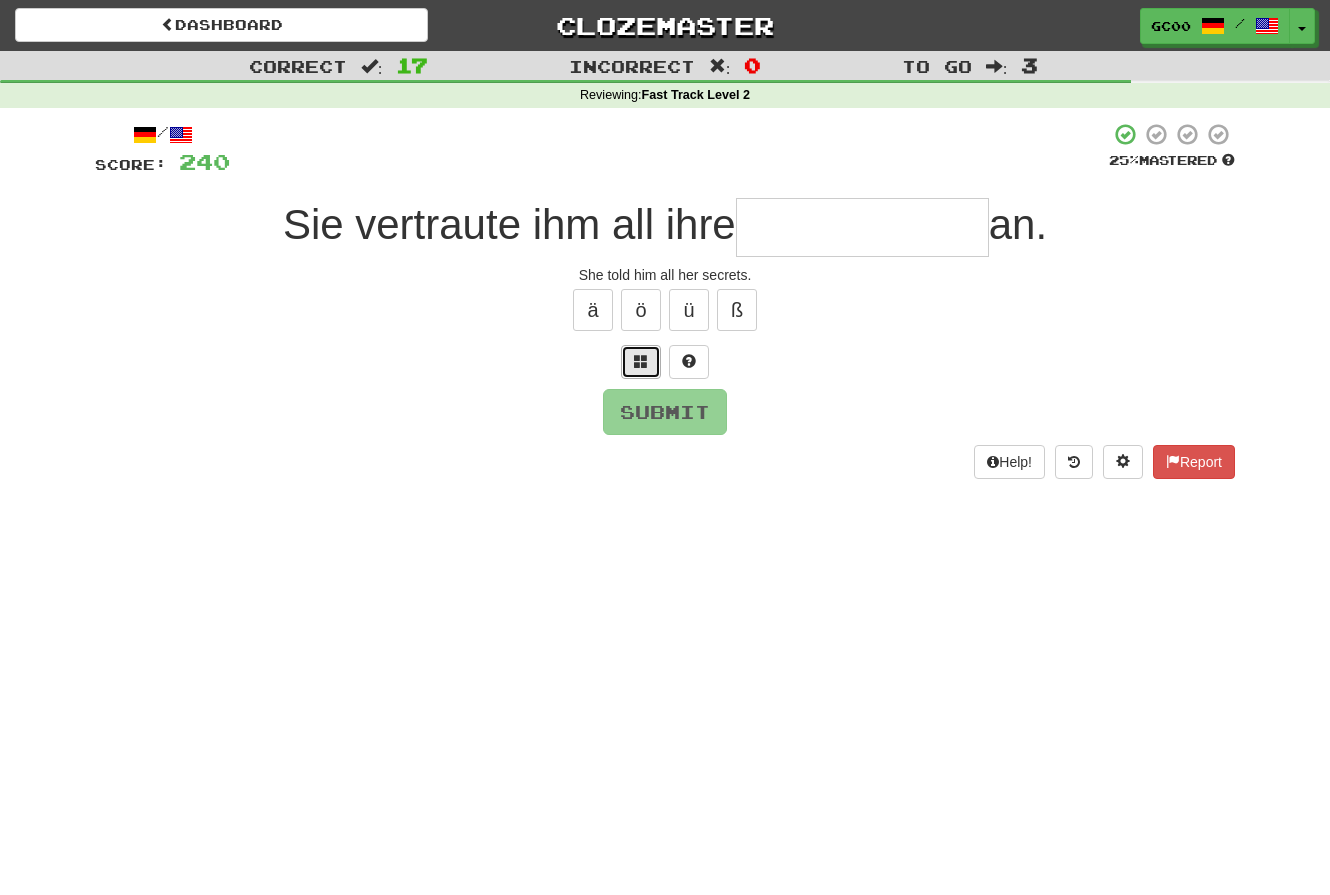 click at bounding box center [641, 362] 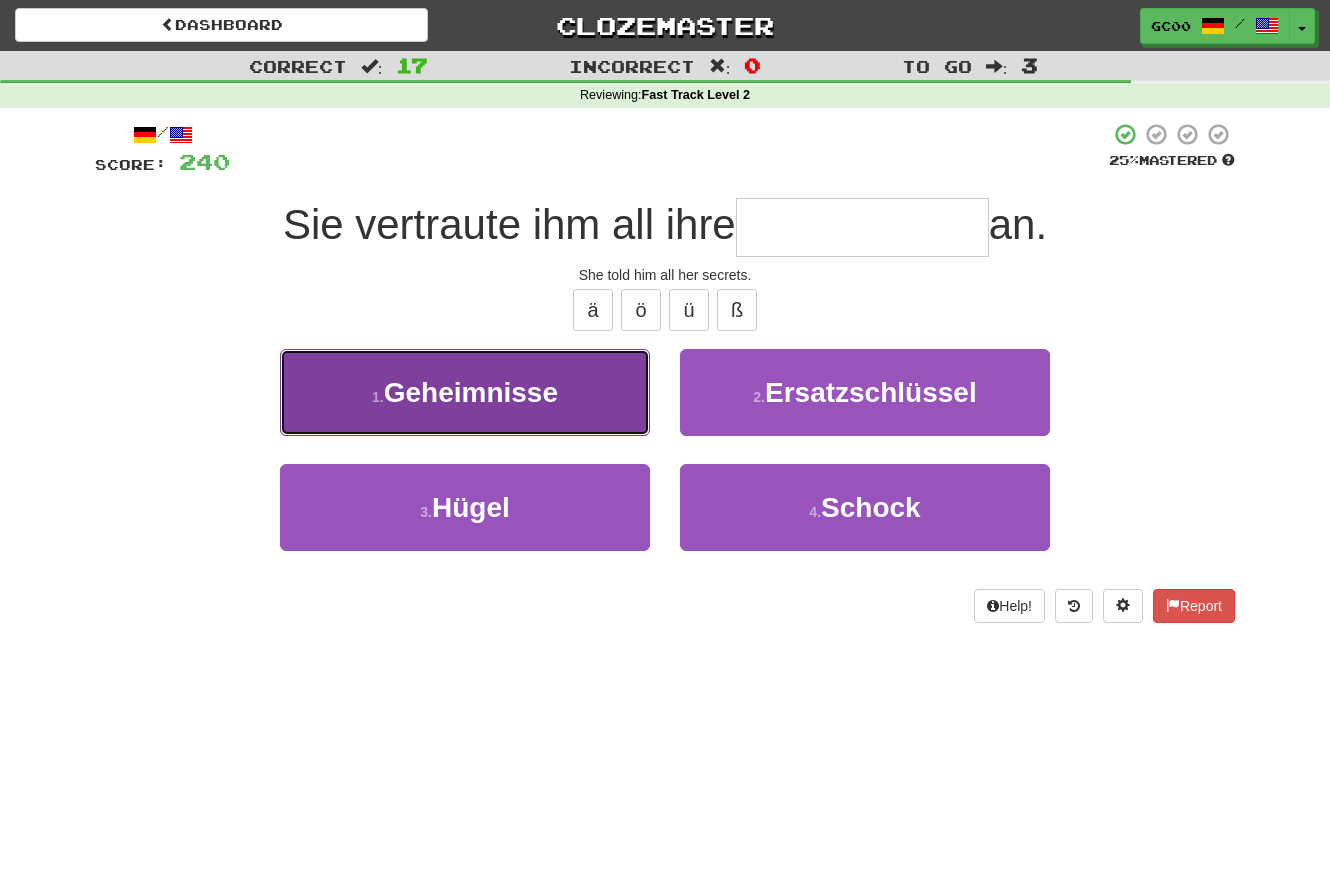 click on "1 .  Geheimnisse" at bounding box center [465, 392] 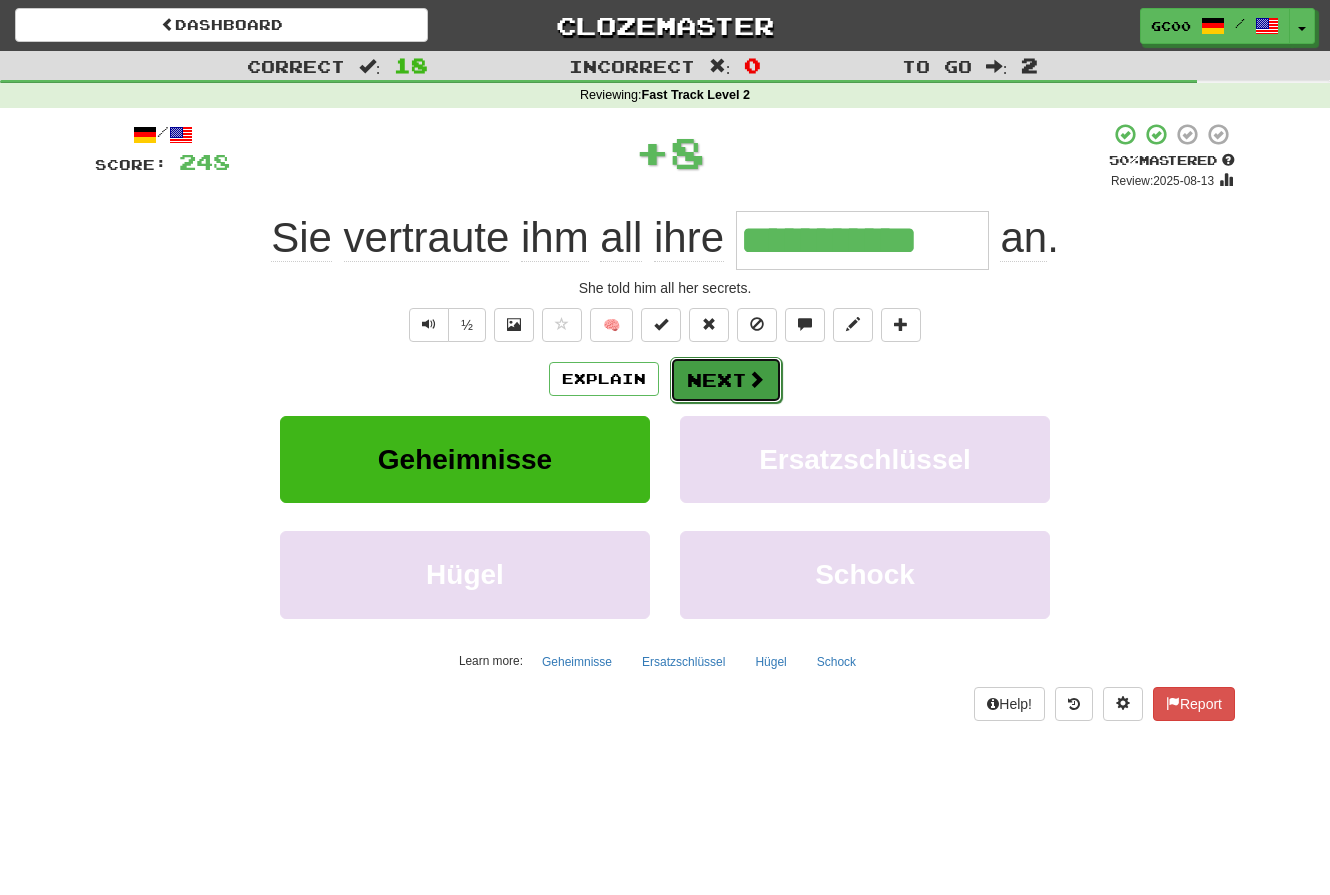 click on "Next" at bounding box center [726, 380] 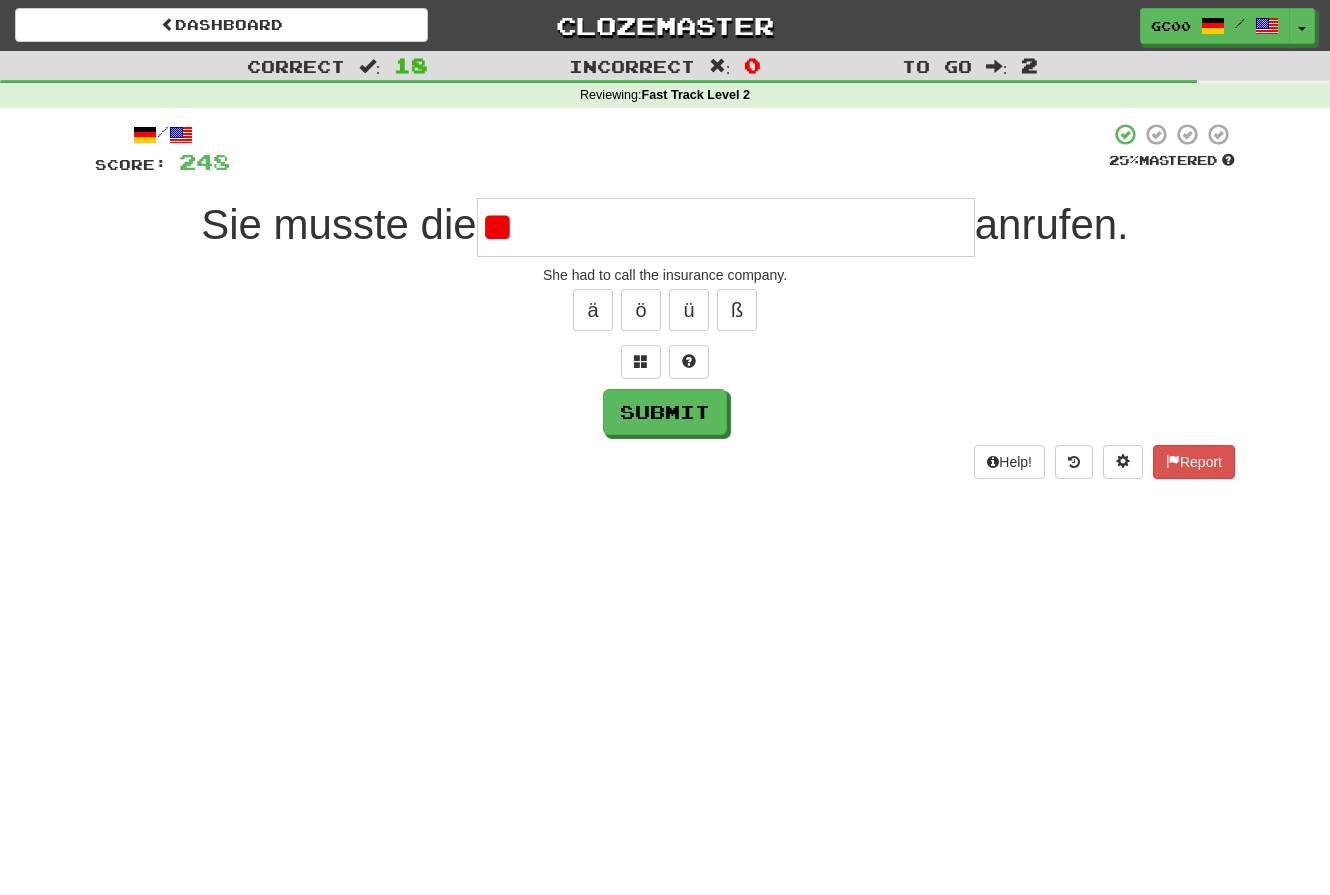 type on "*" 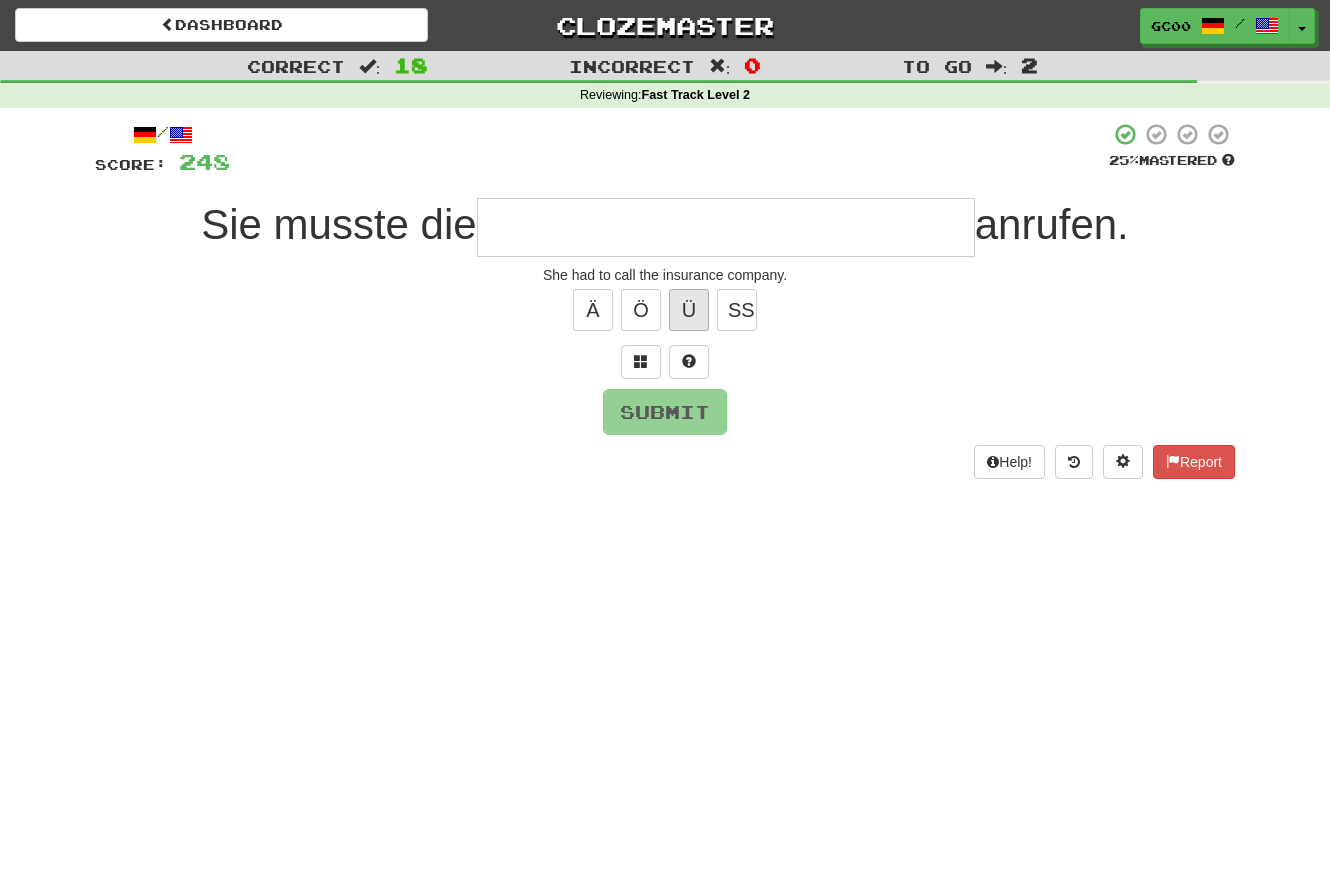 type on "*" 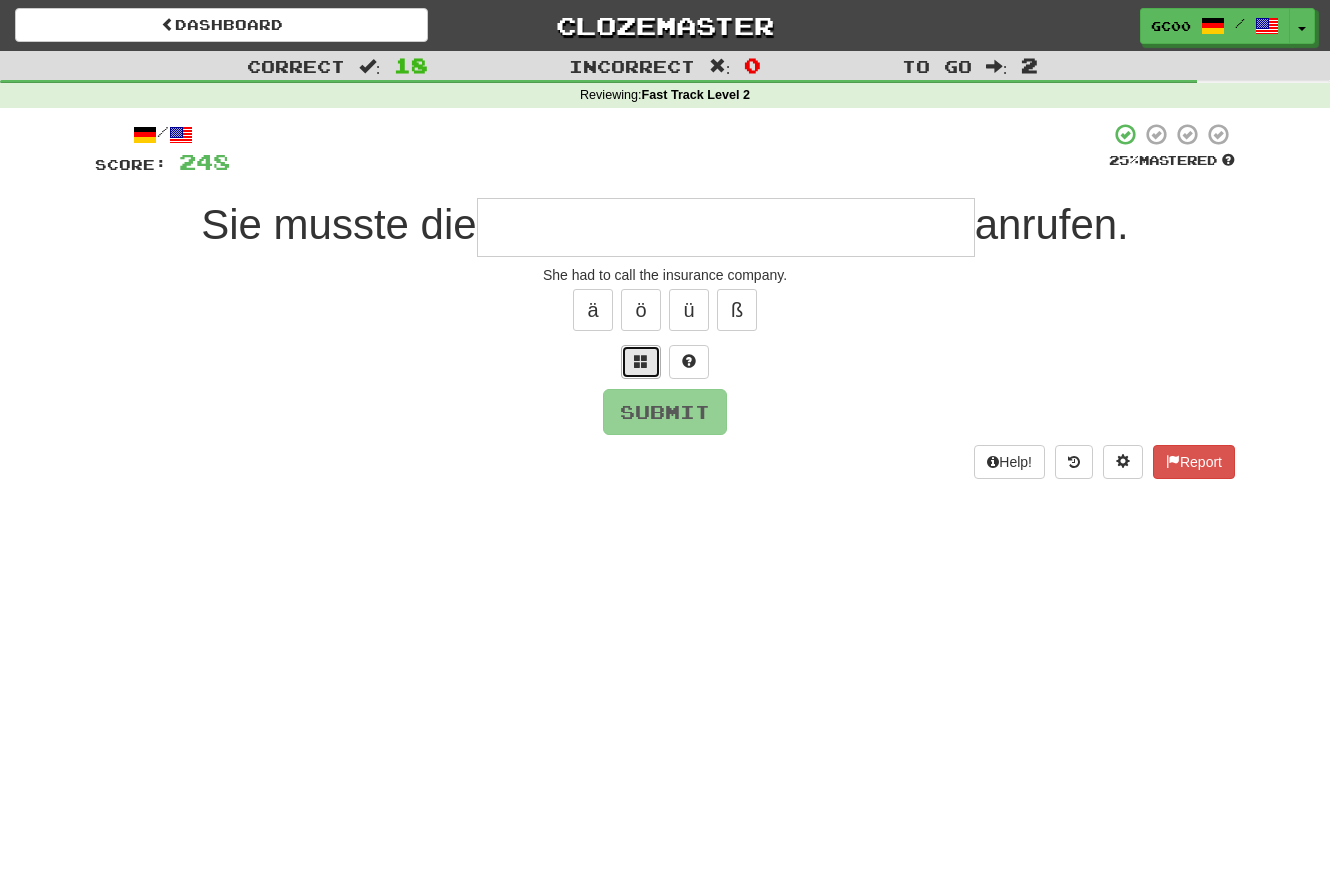 click at bounding box center [641, 361] 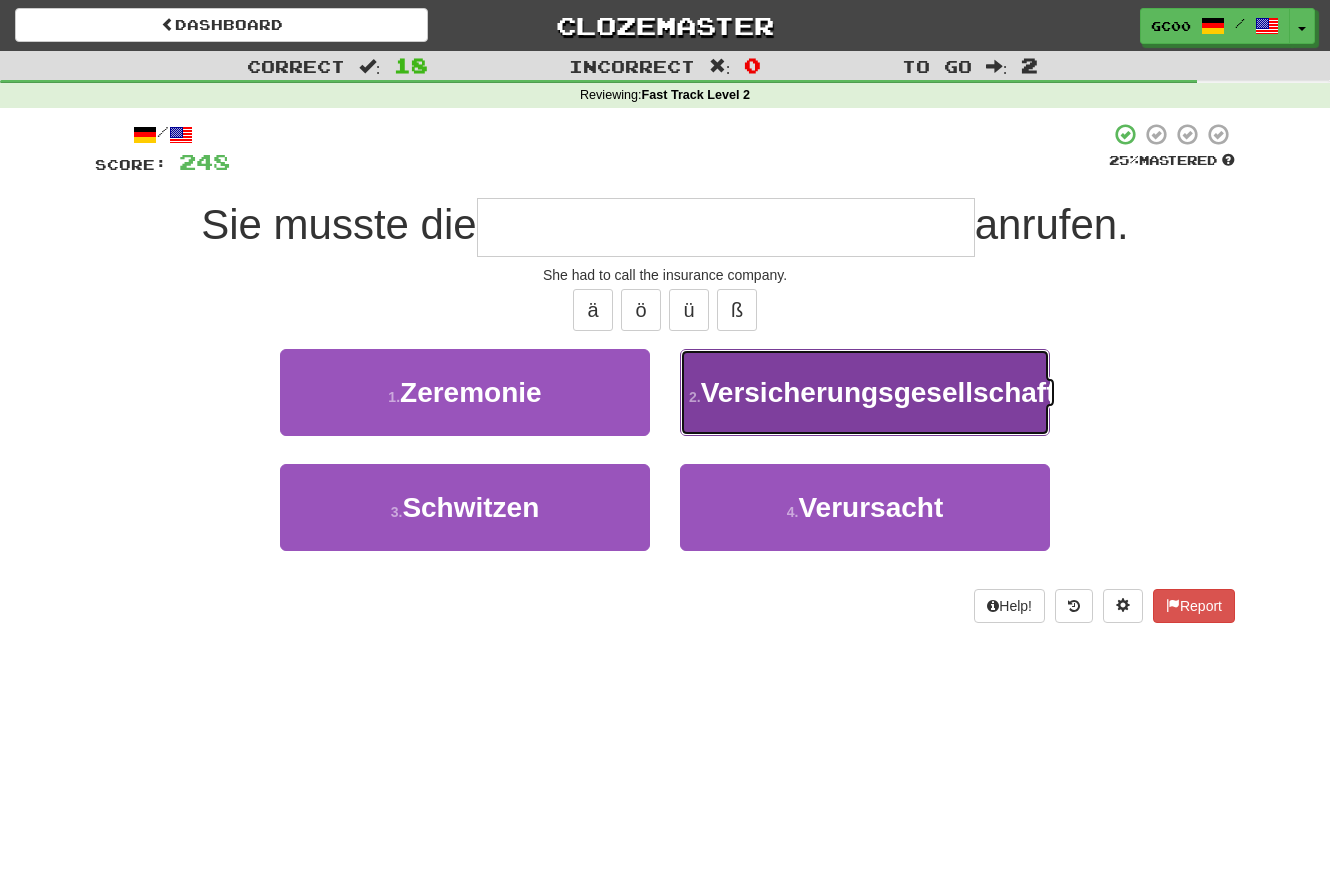 click on "Versicherungsgesellschaft" at bounding box center (878, 392) 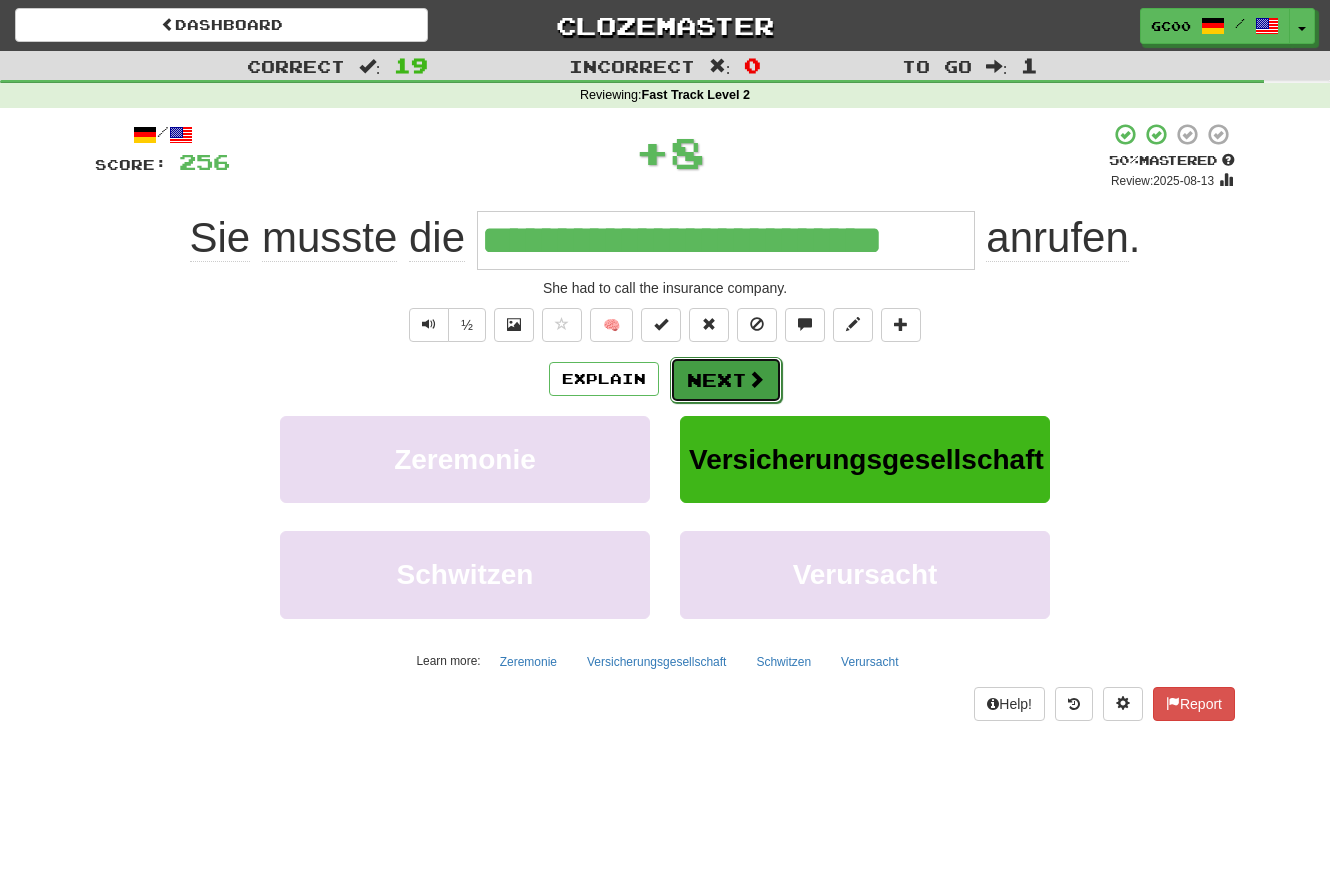 click on "Next" at bounding box center [726, 380] 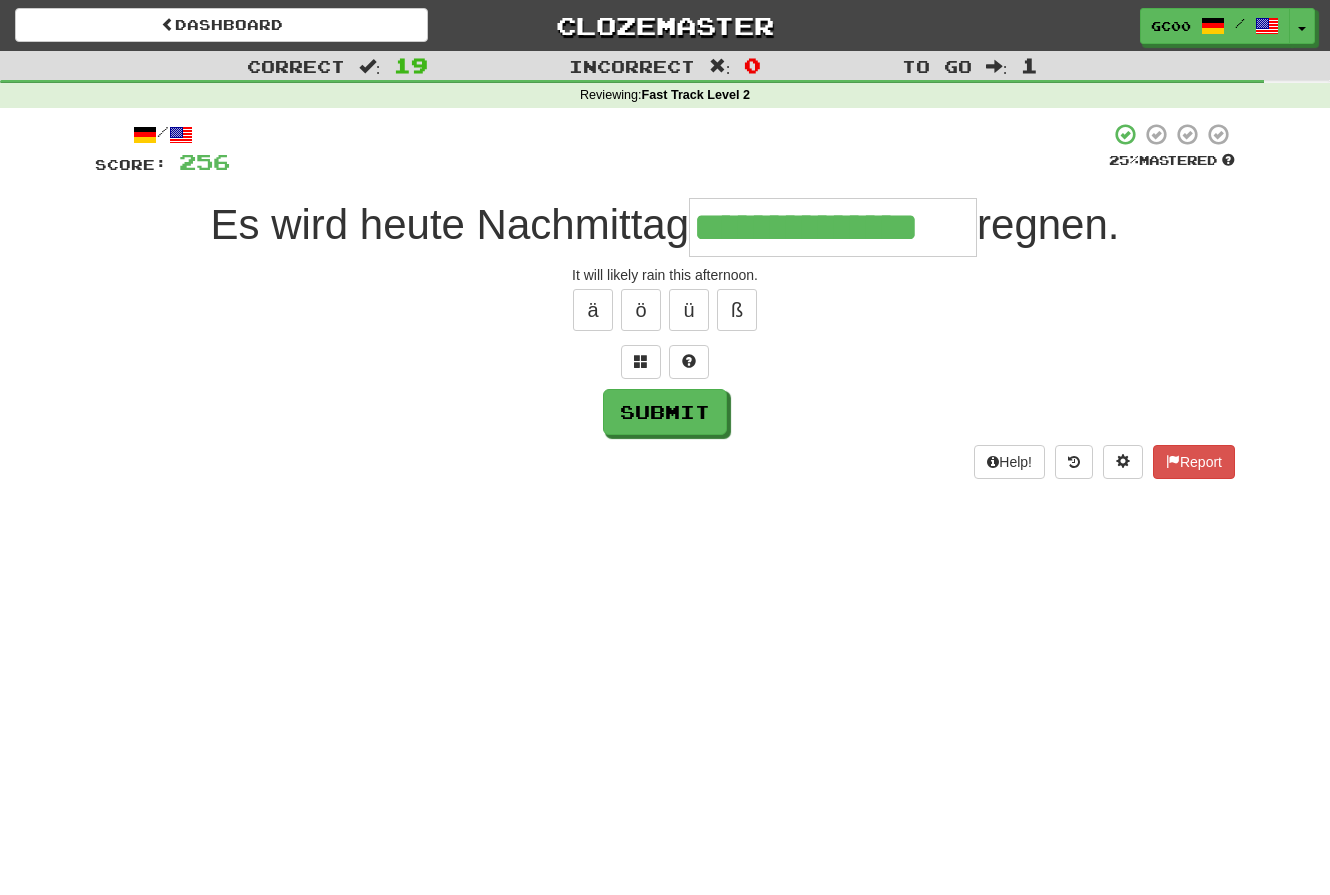 type on "**********" 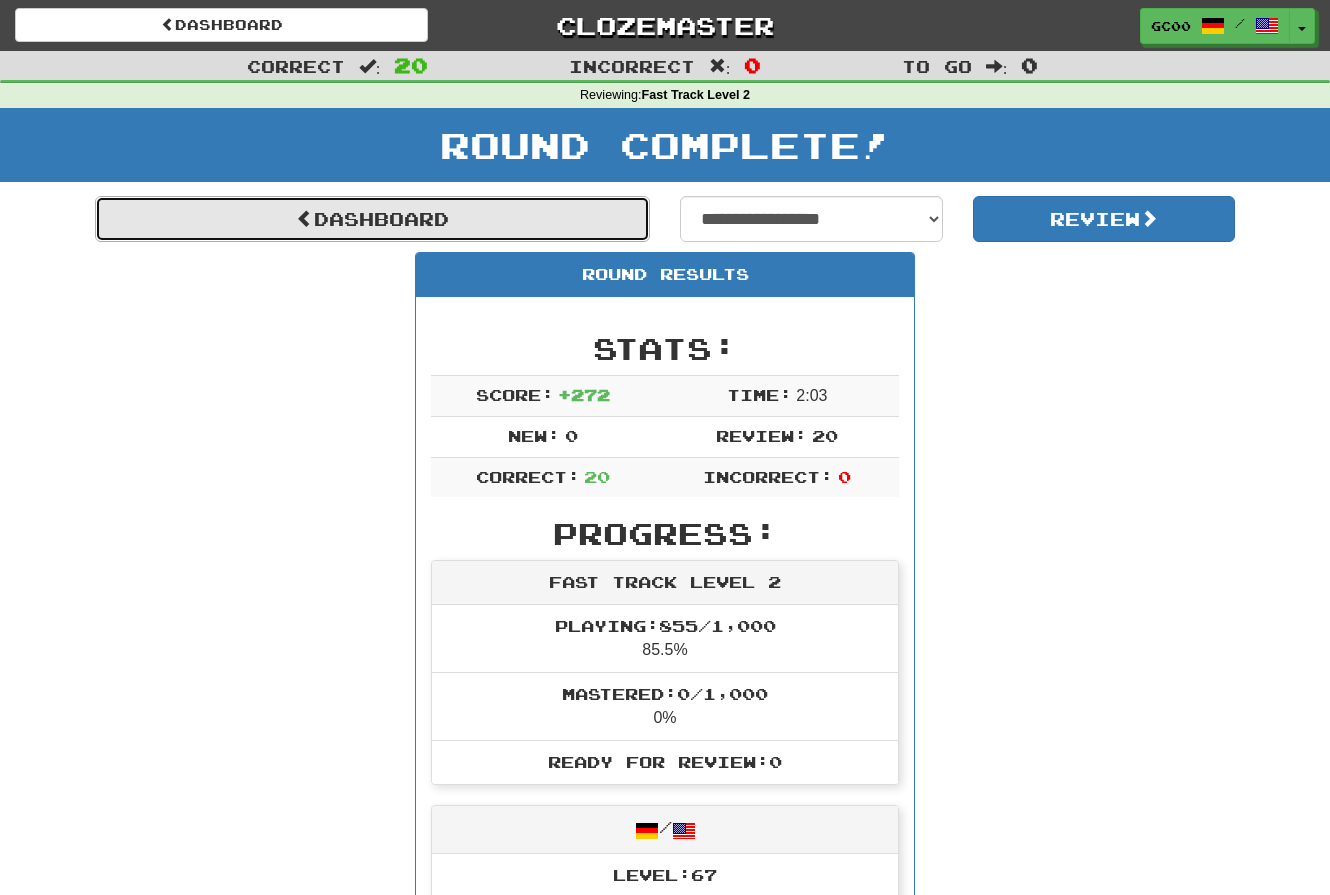 click on "Dashboard" at bounding box center (372, 219) 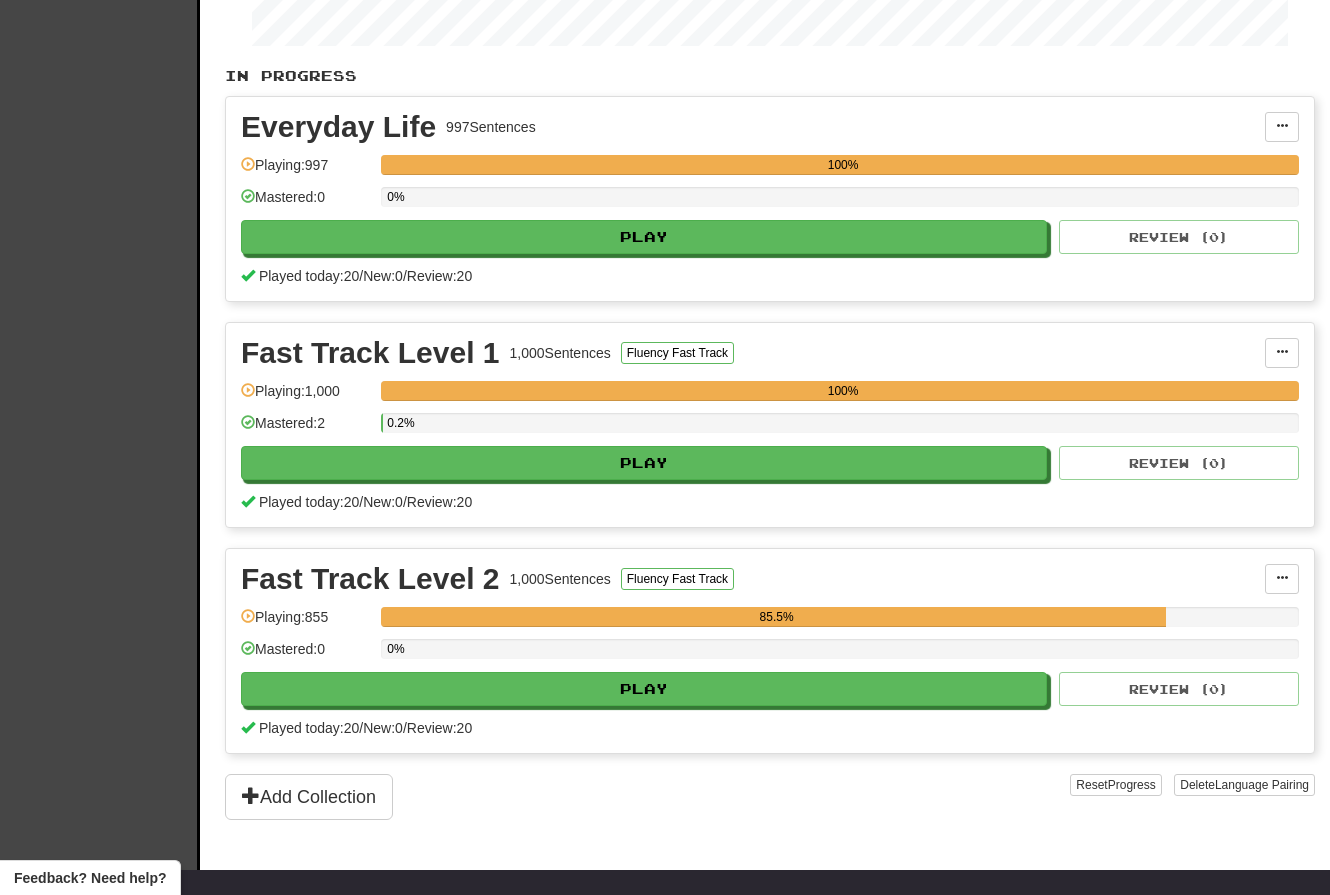 scroll, scrollTop: 368, scrollLeft: 0, axis: vertical 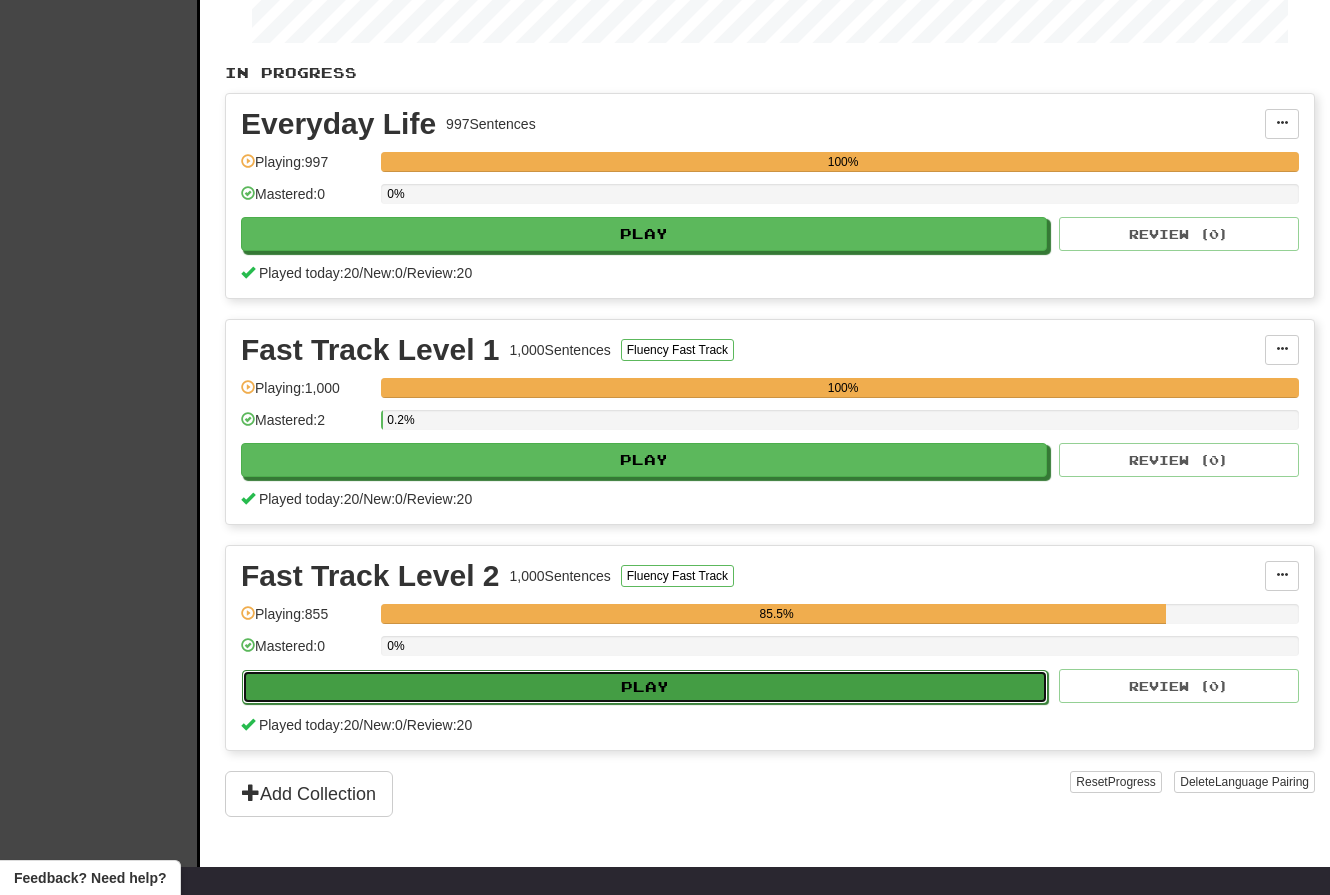 click on "Play" at bounding box center [645, 687] 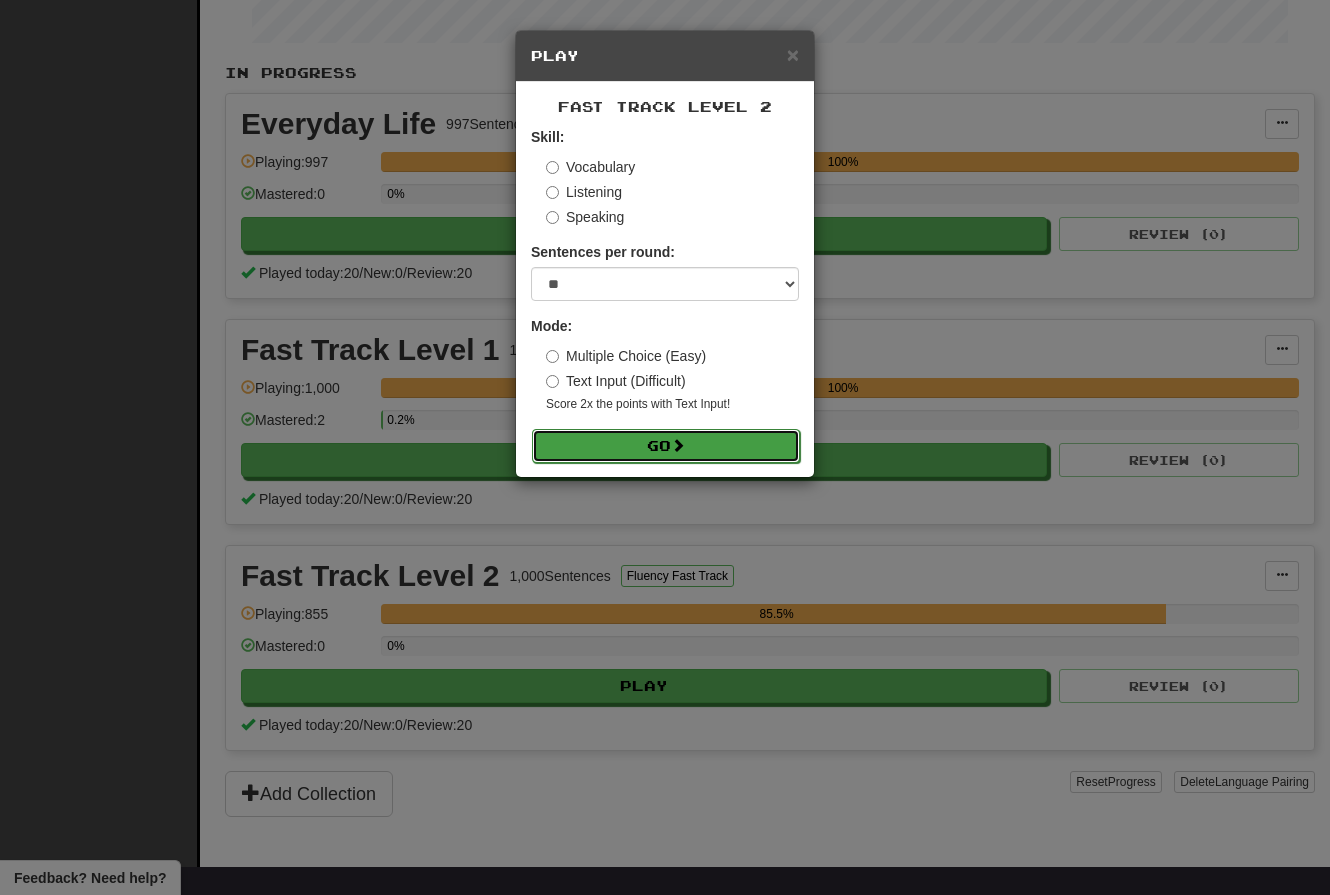 click at bounding box center [678, 445] 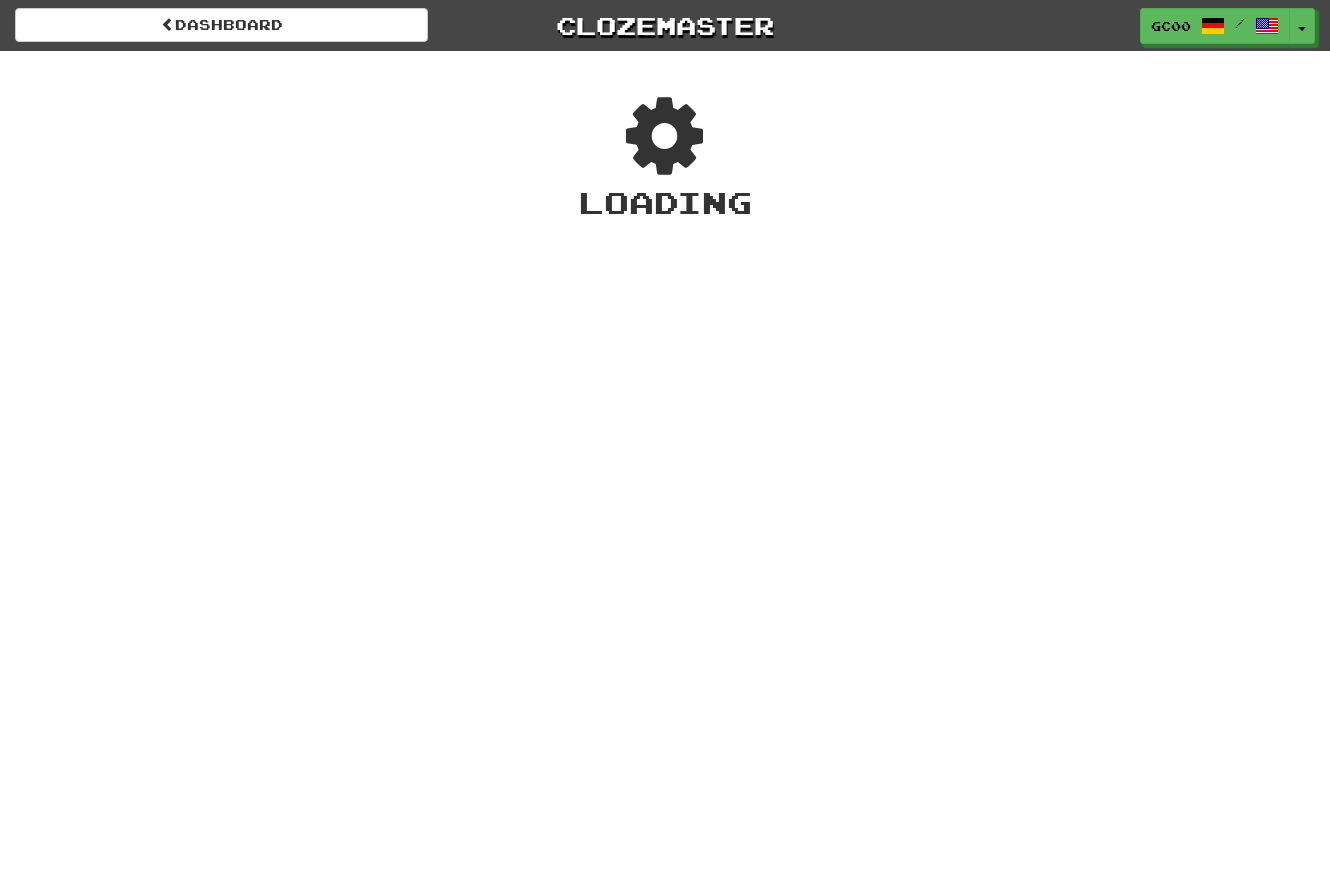 scroll, scrollTop: 0, scrollLeft: 0, axis: both 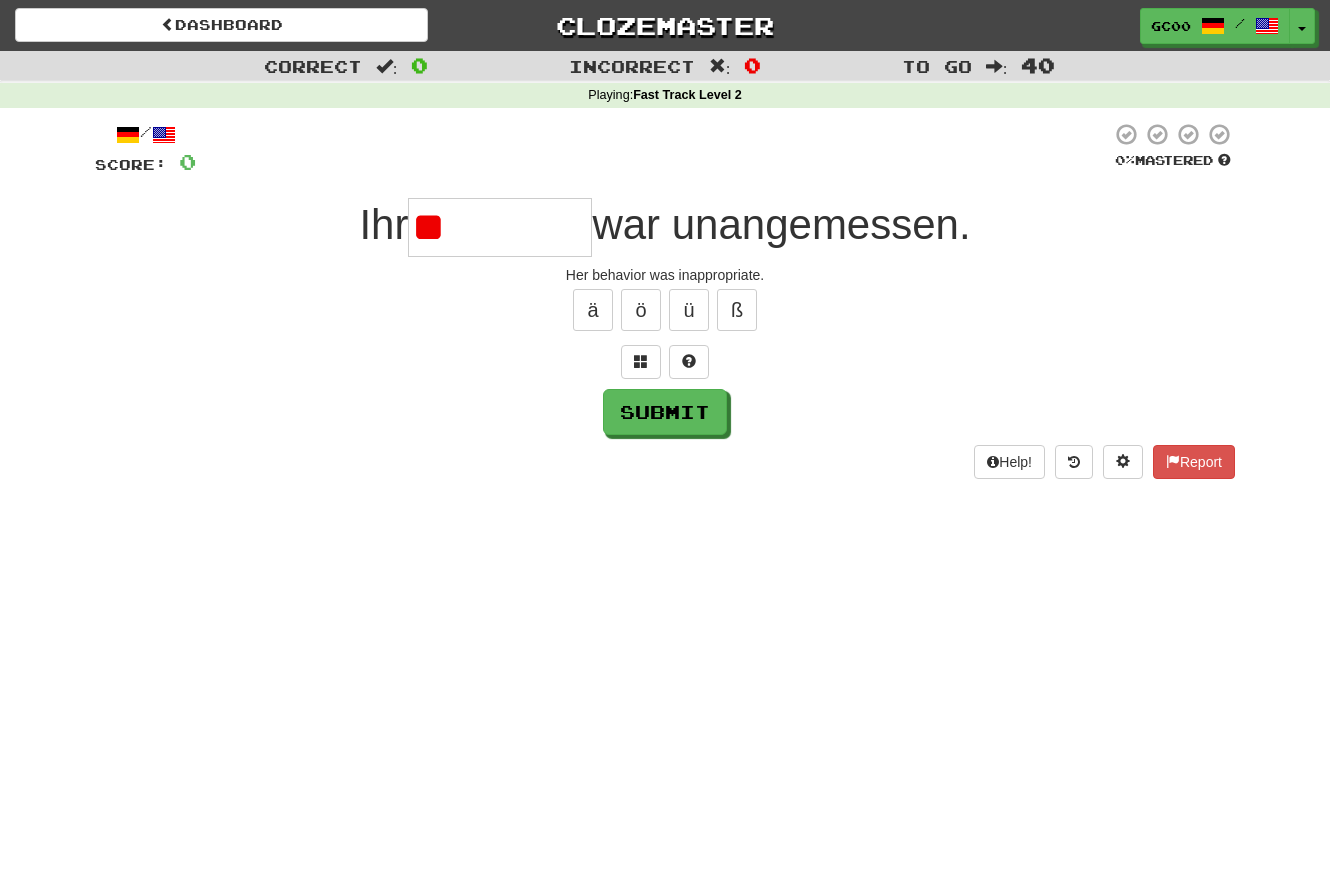 type on "*" 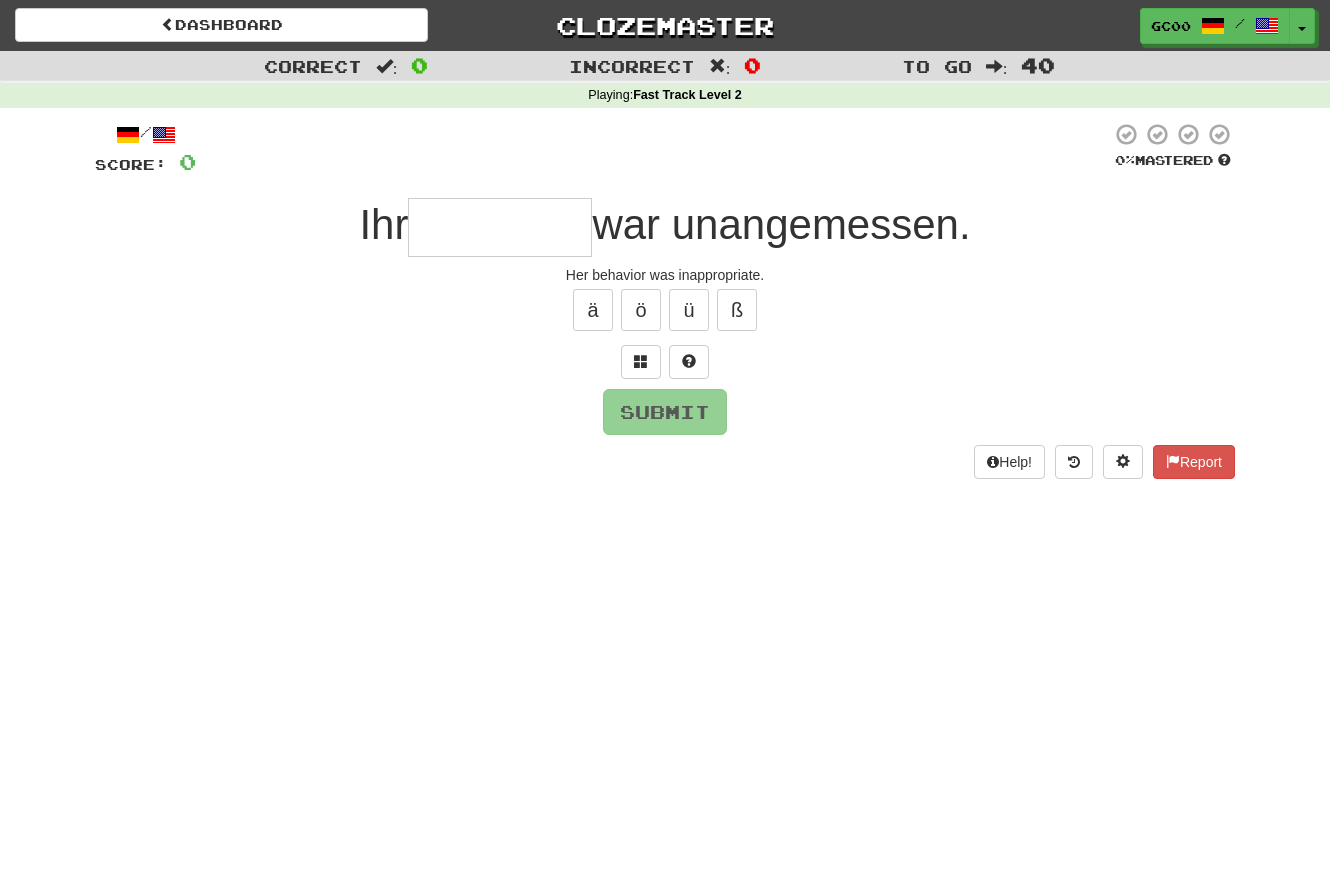 type on "*" 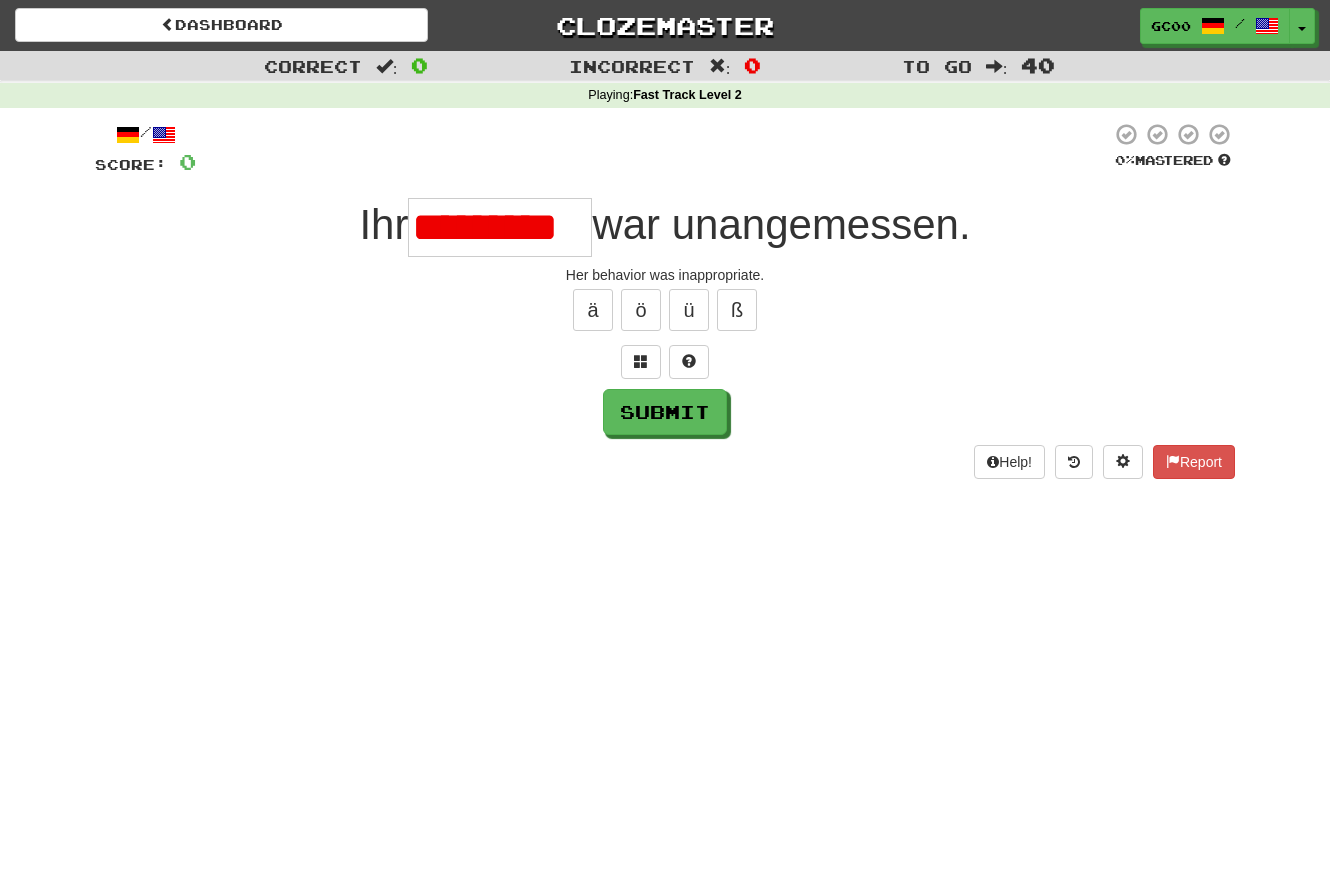 scroll, scrollTop: 0, scrollLeft: 0, axis: both 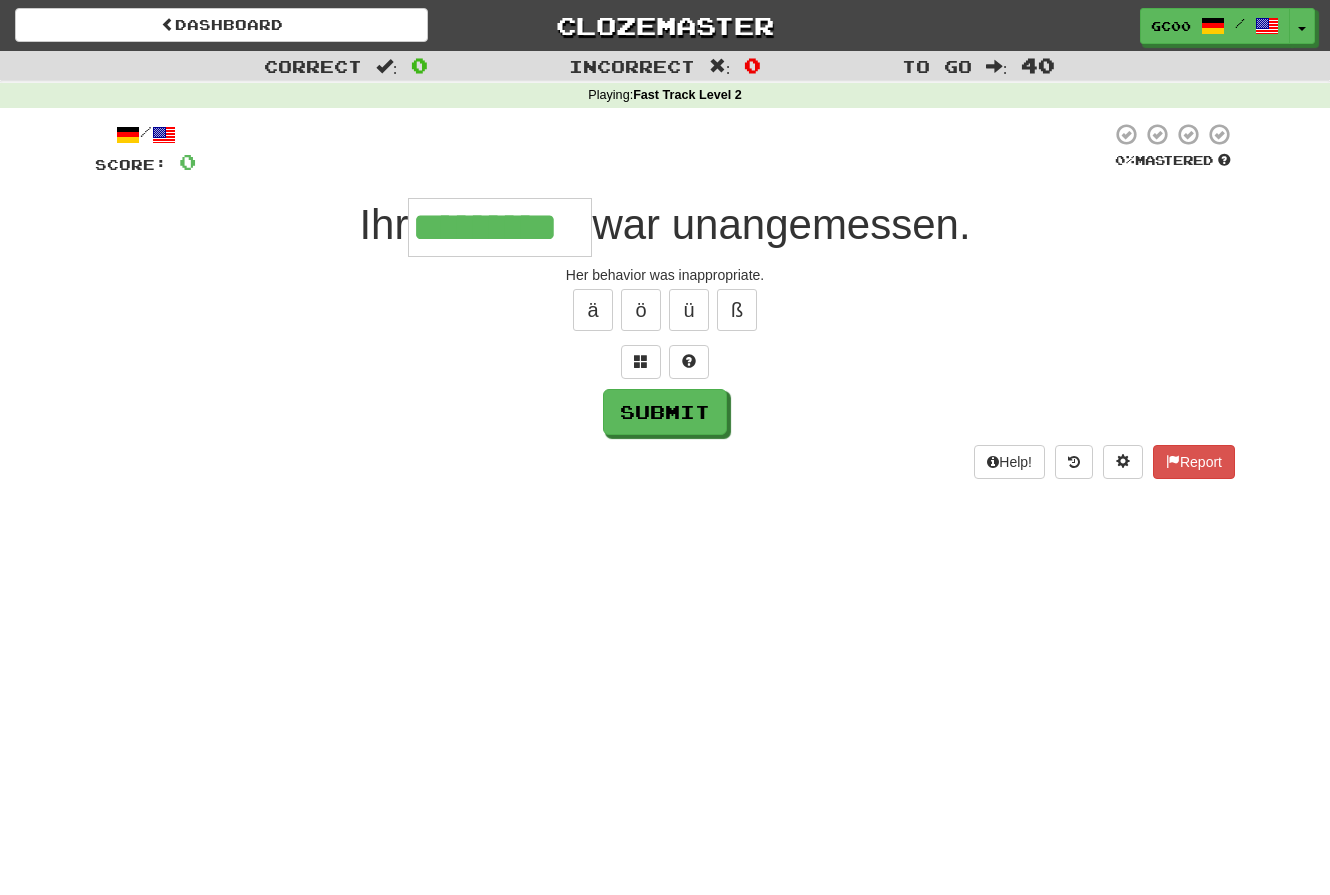 type on "*********" 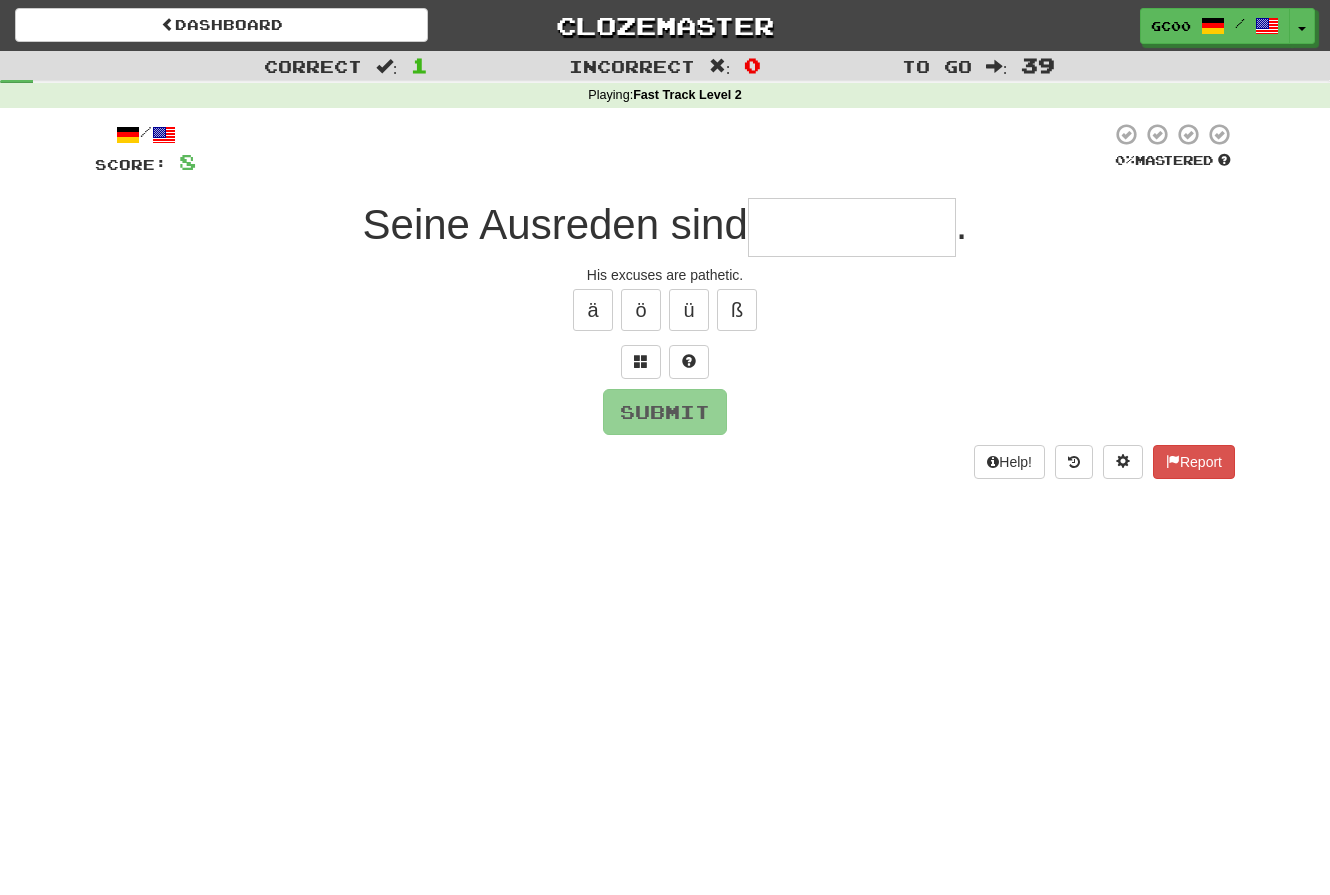 type on "*" 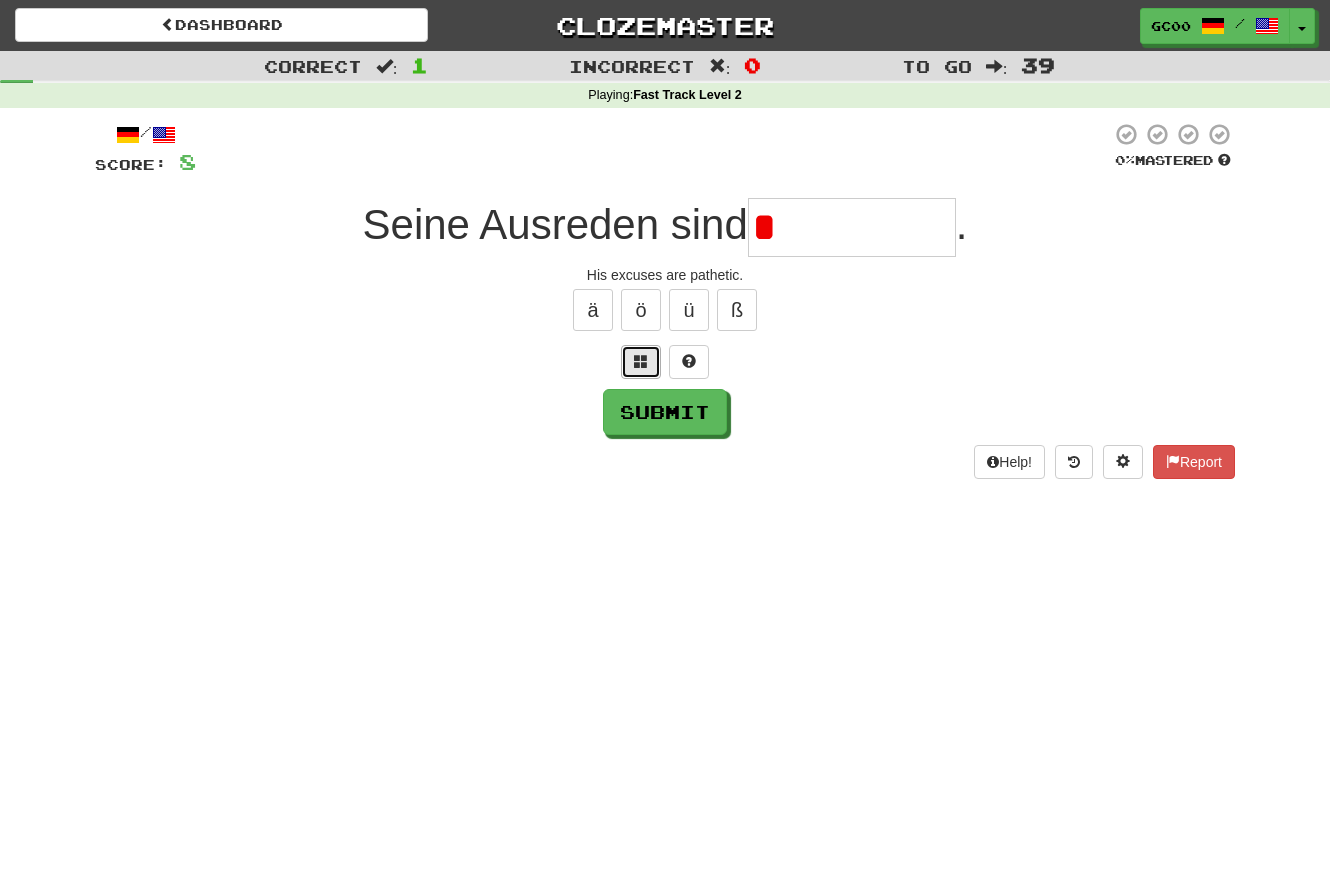 click at bounding box center [641, 361] 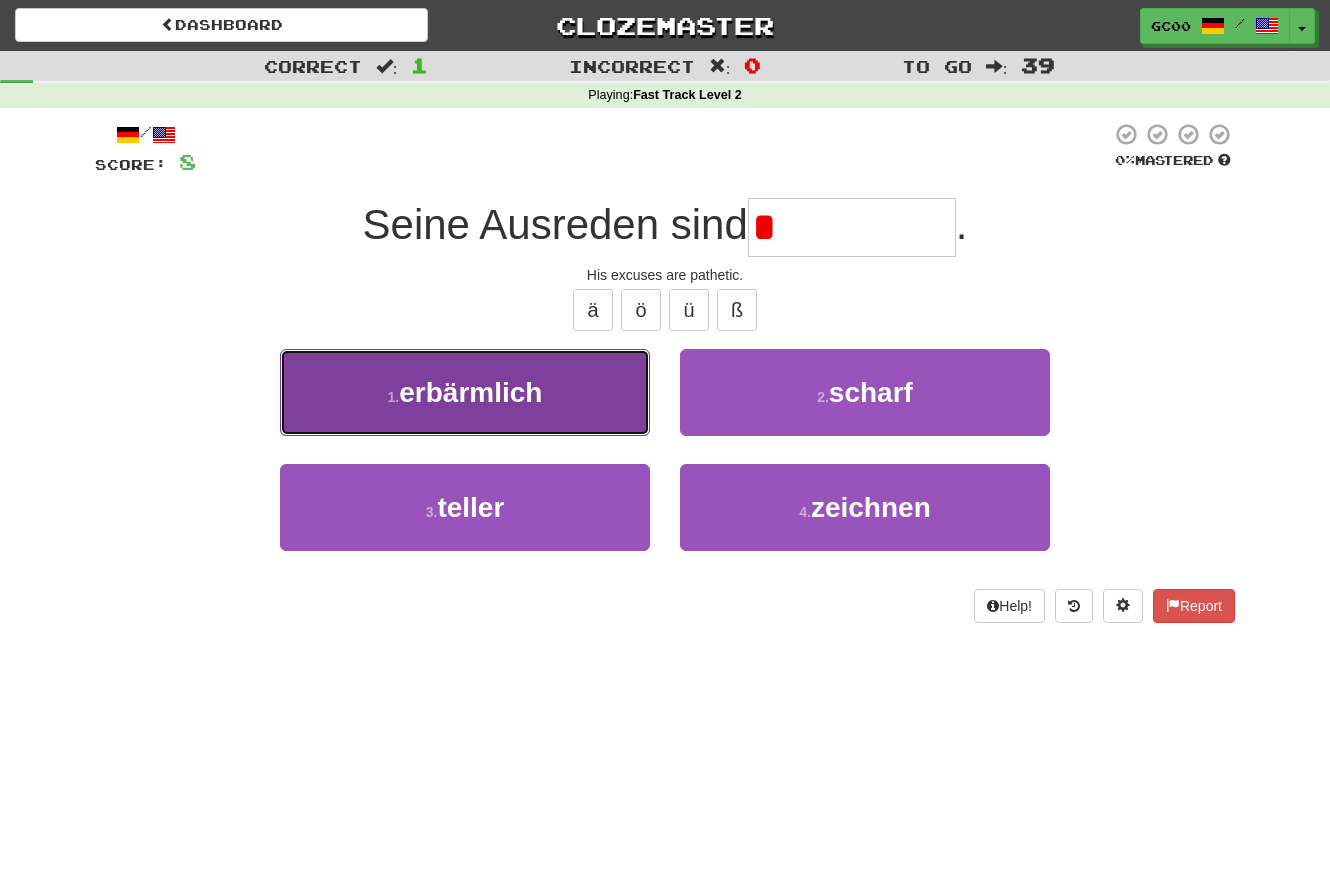 click on "1 .  erbärmlich" at bounding box center (465, 392) 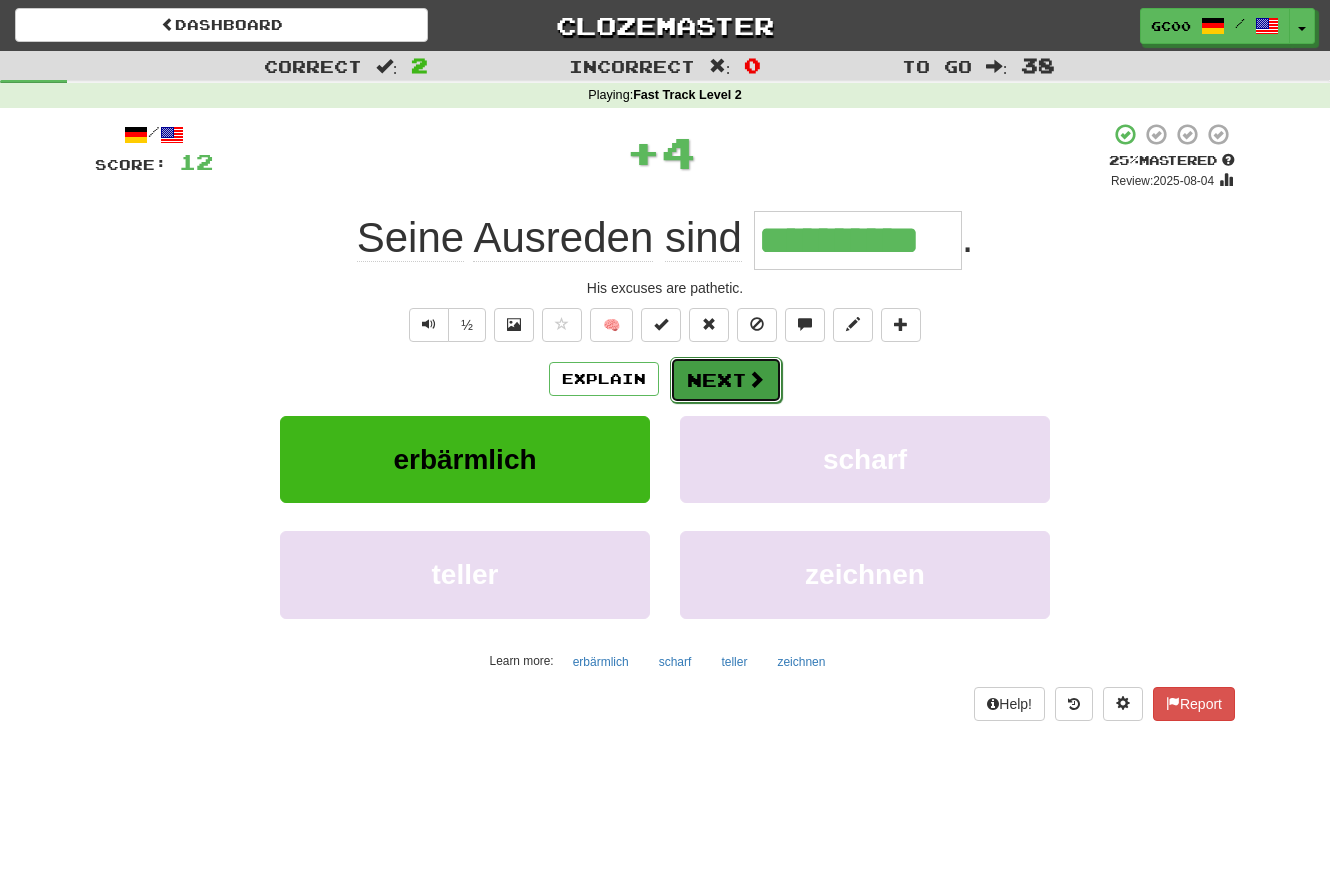 click on "Next" at bounding box center (726, 380) 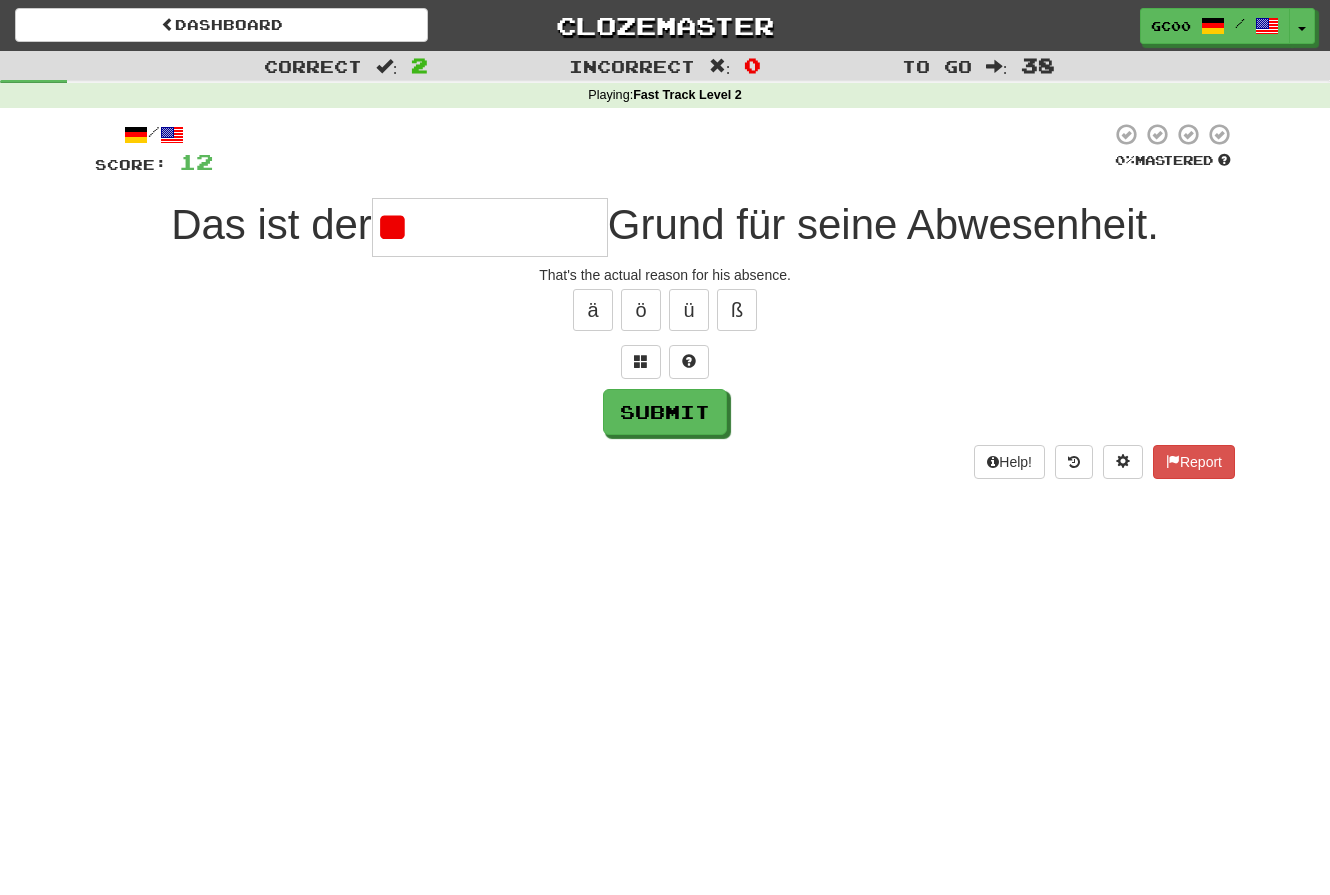 type on "*" 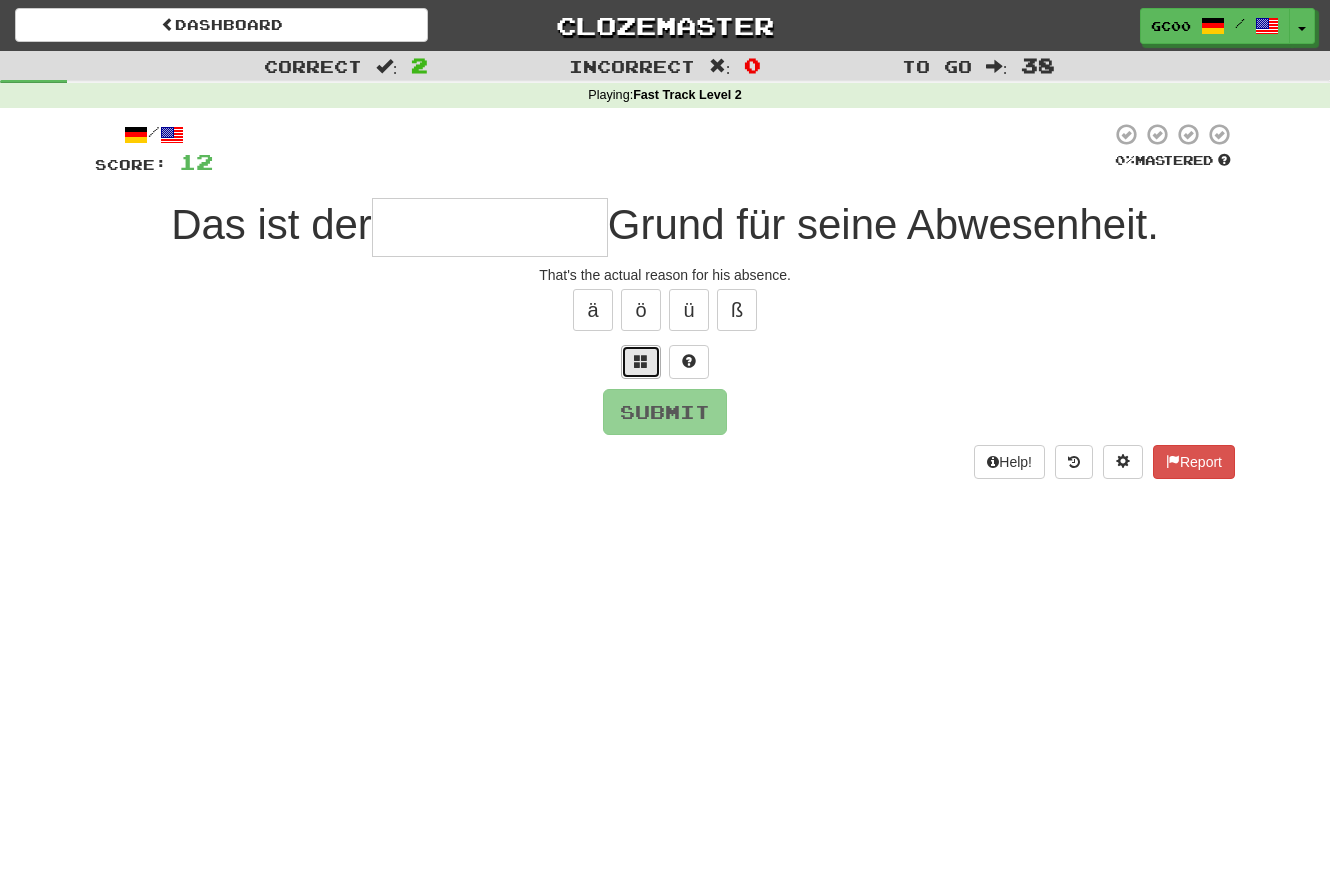 click at bounding box center (641, 362) 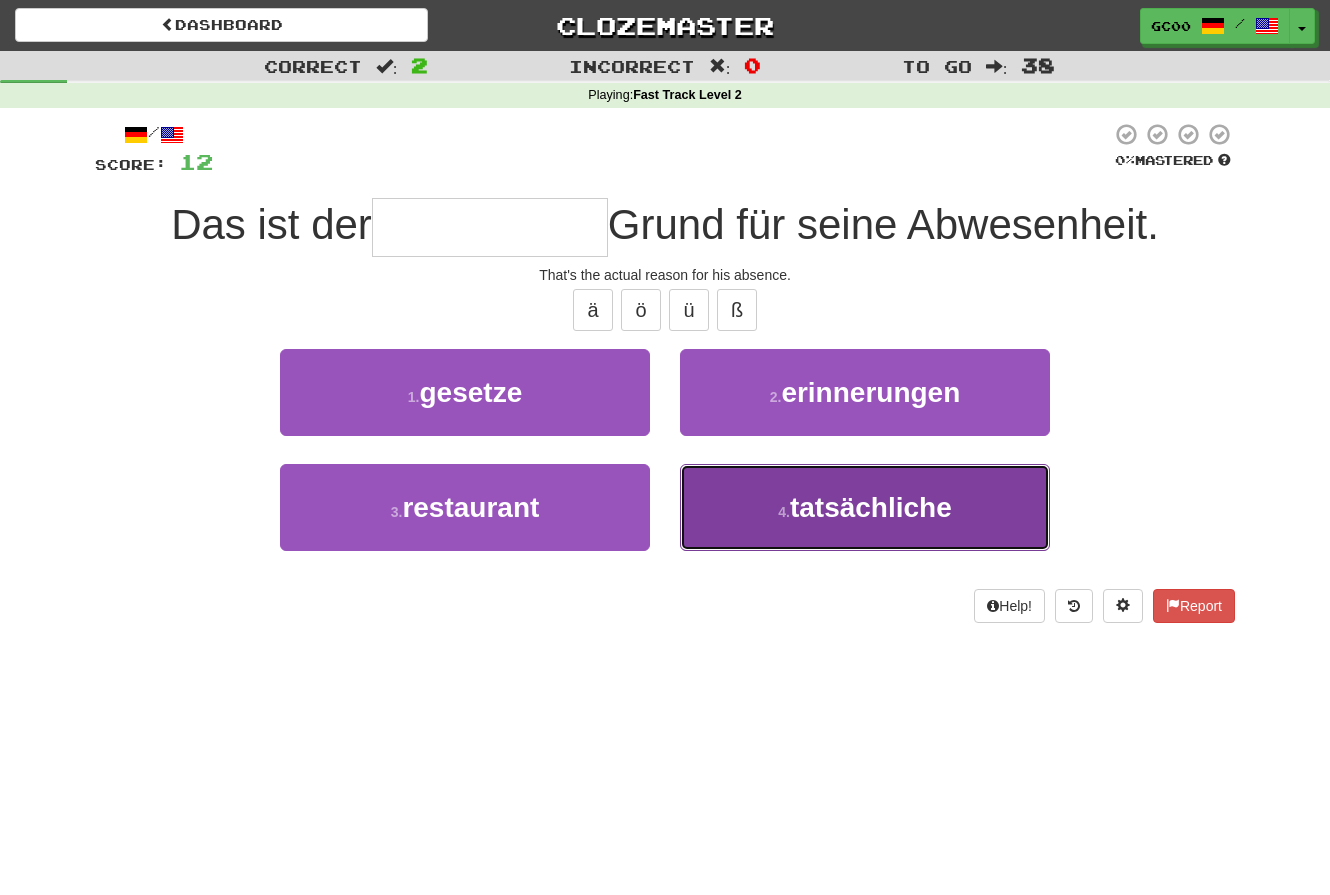 click on "4 .  tatsächliche" at bounding box center (865, 507) 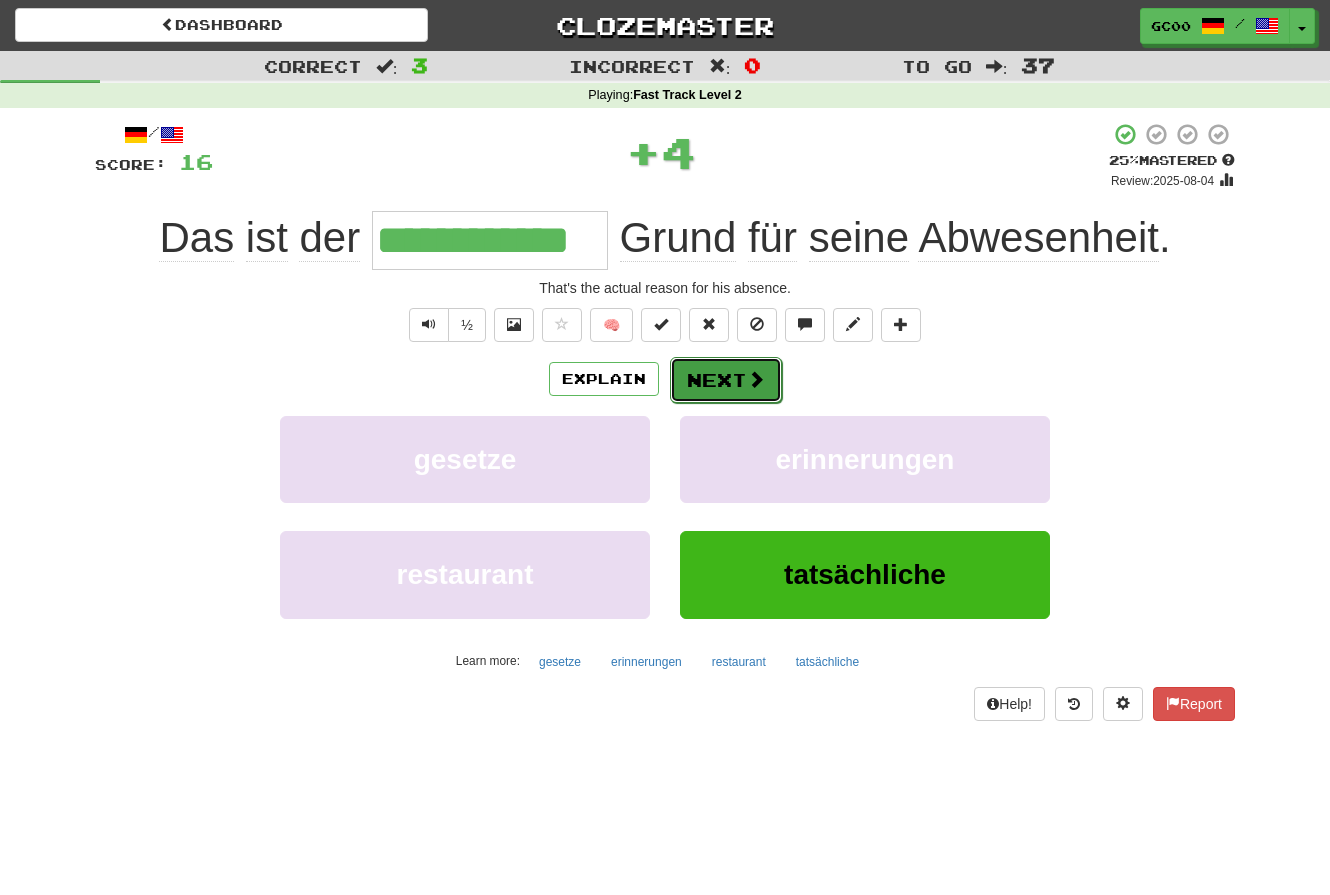 click on "Next" at bounding box center [726, 380] 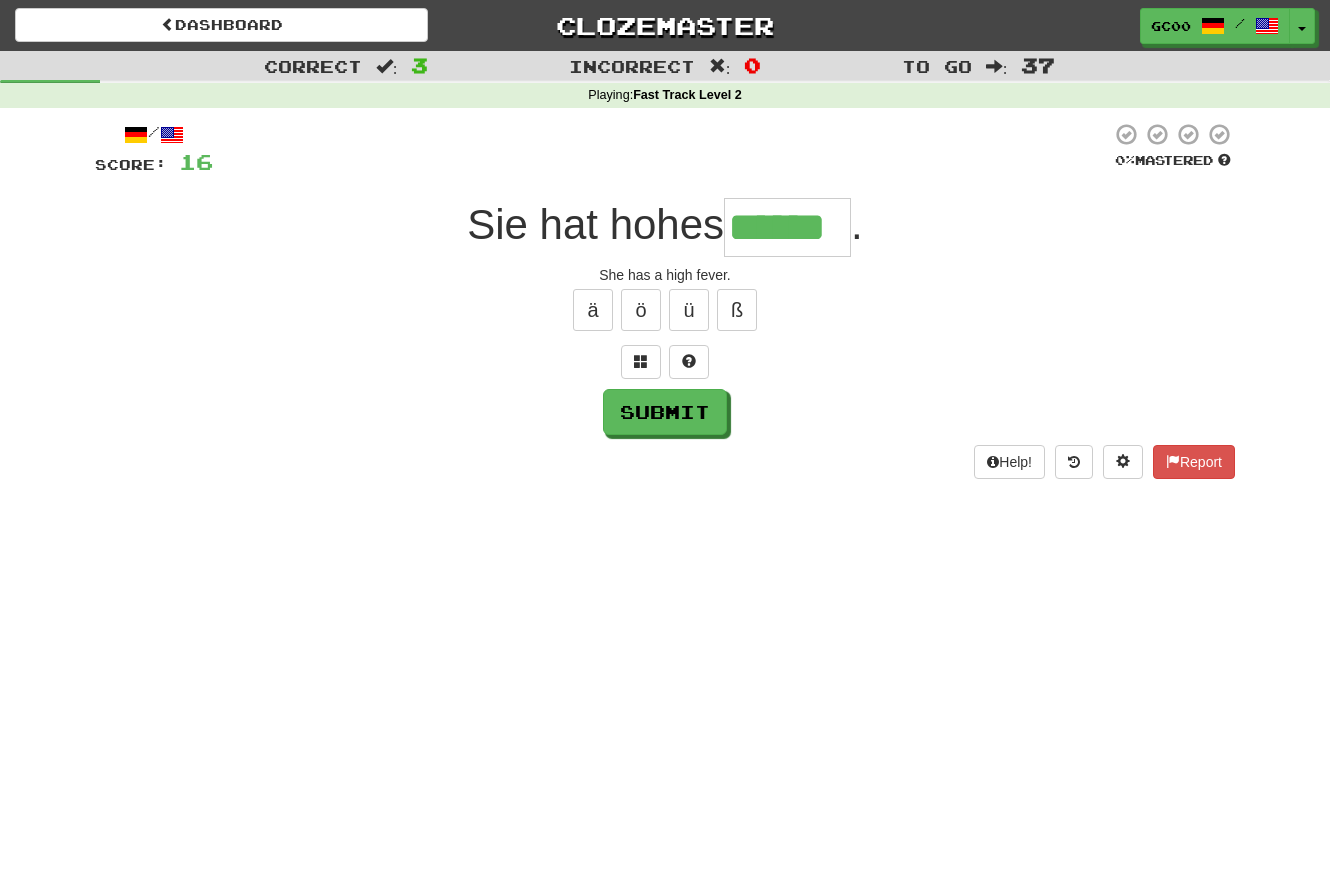 type on "******" 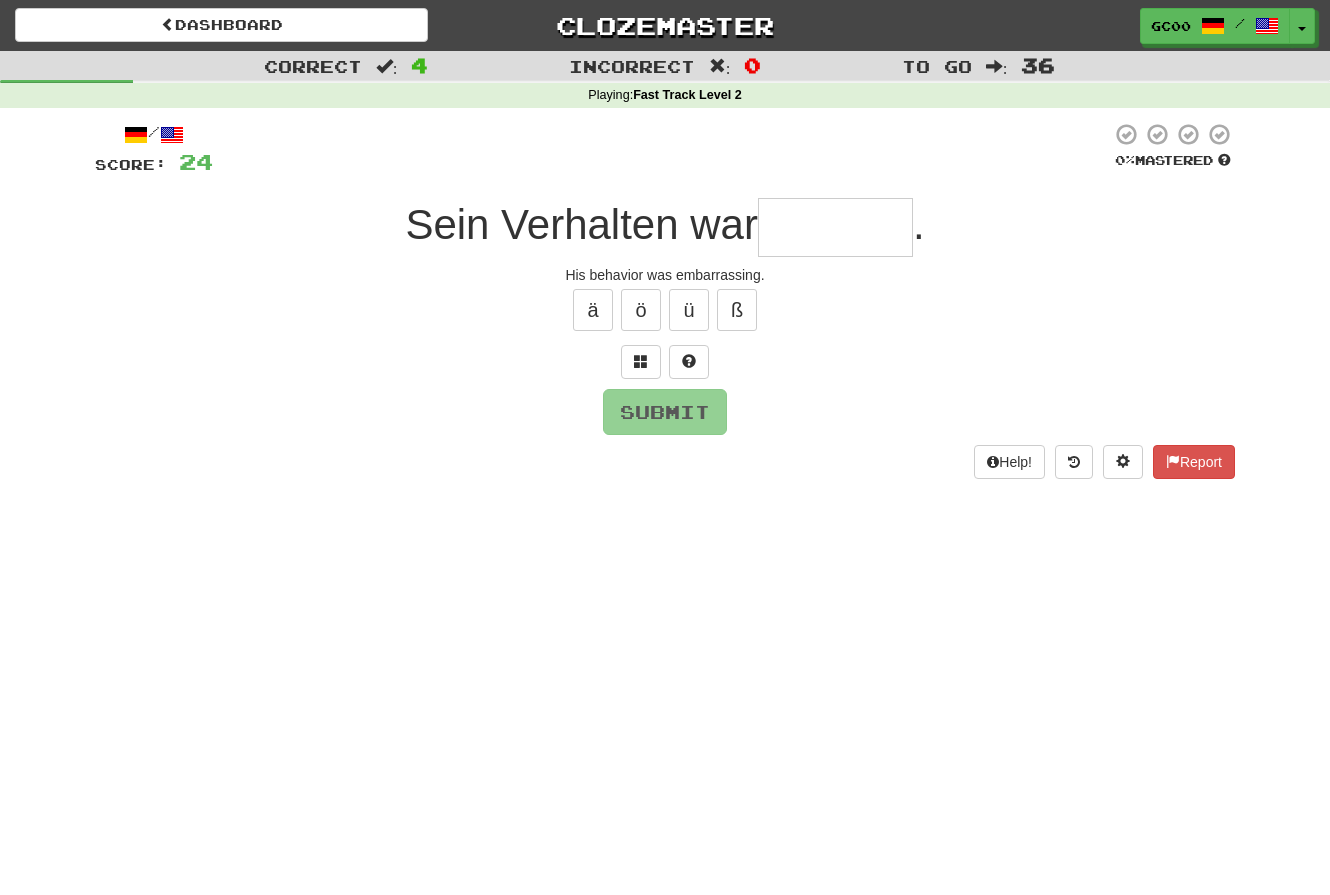 type on "*" 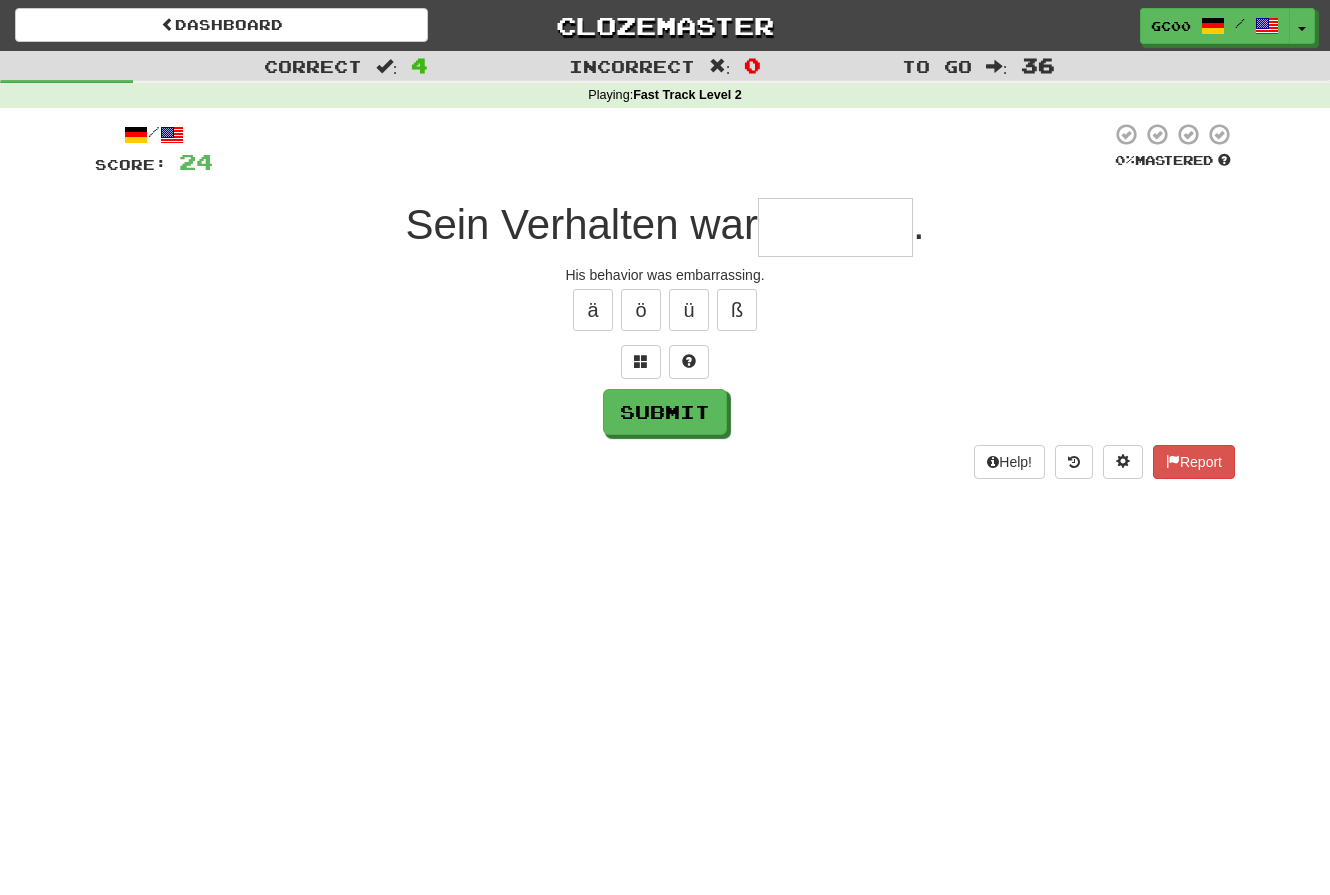 type on "*" 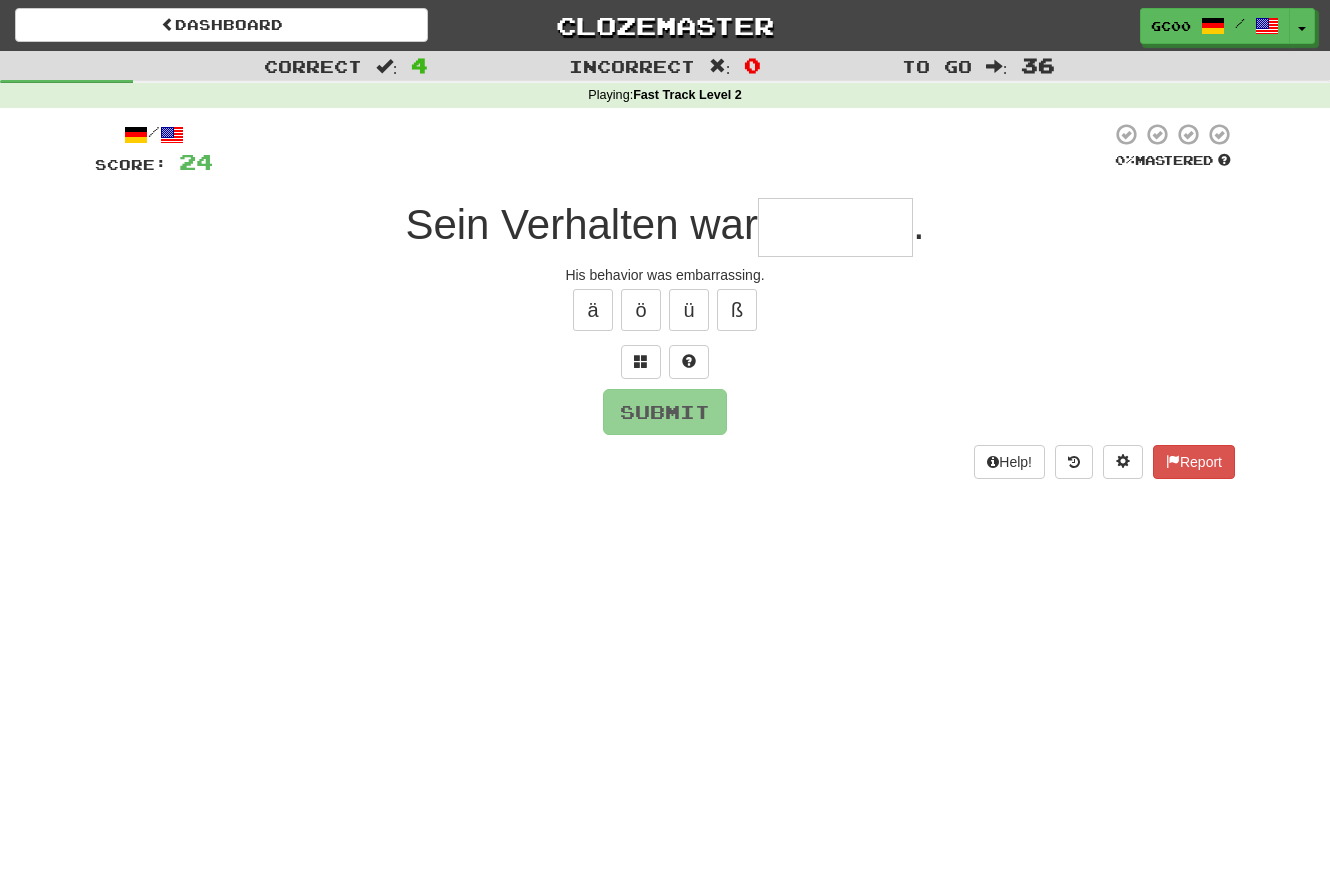 type on "*" 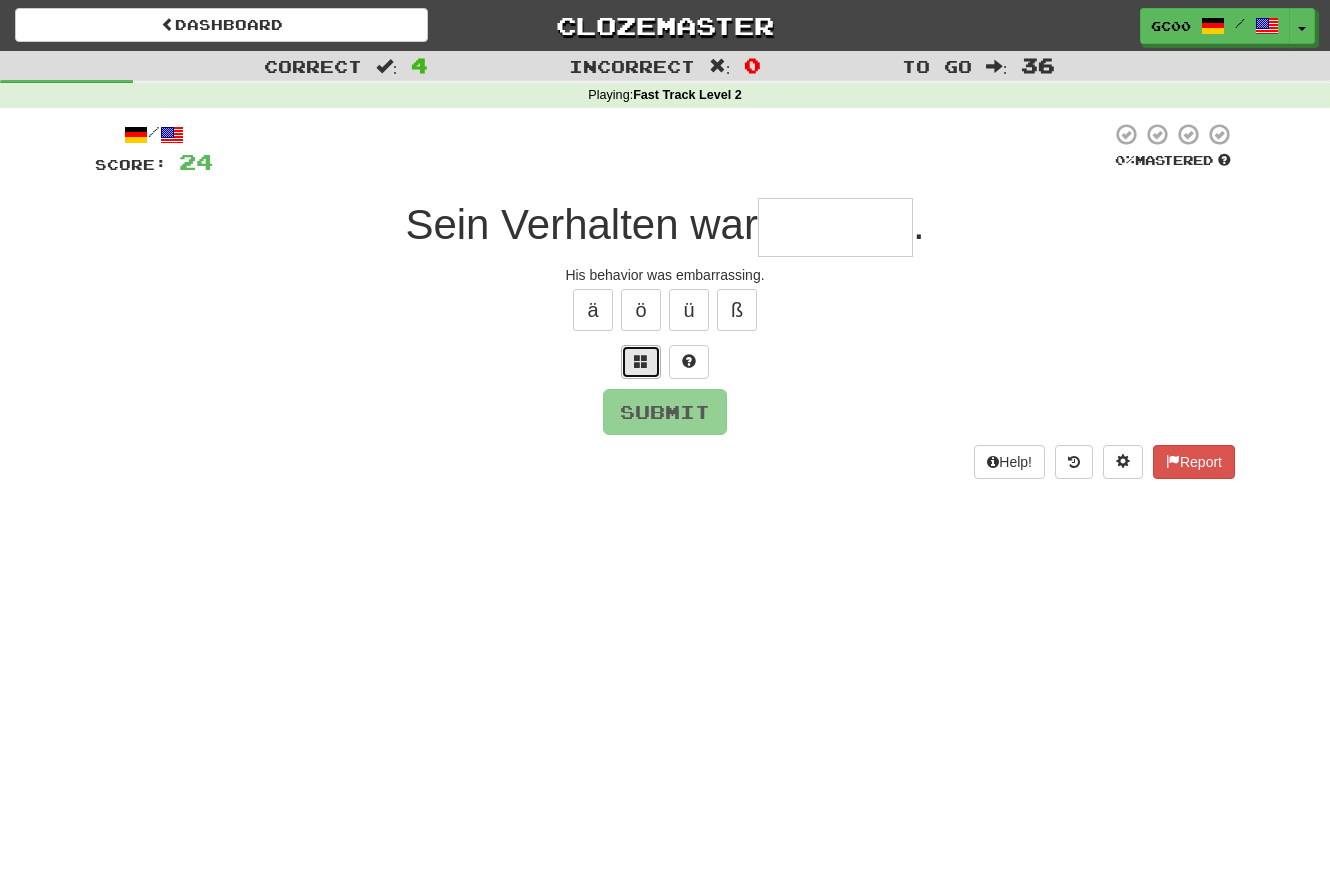 click at bounding box center [641, 362] 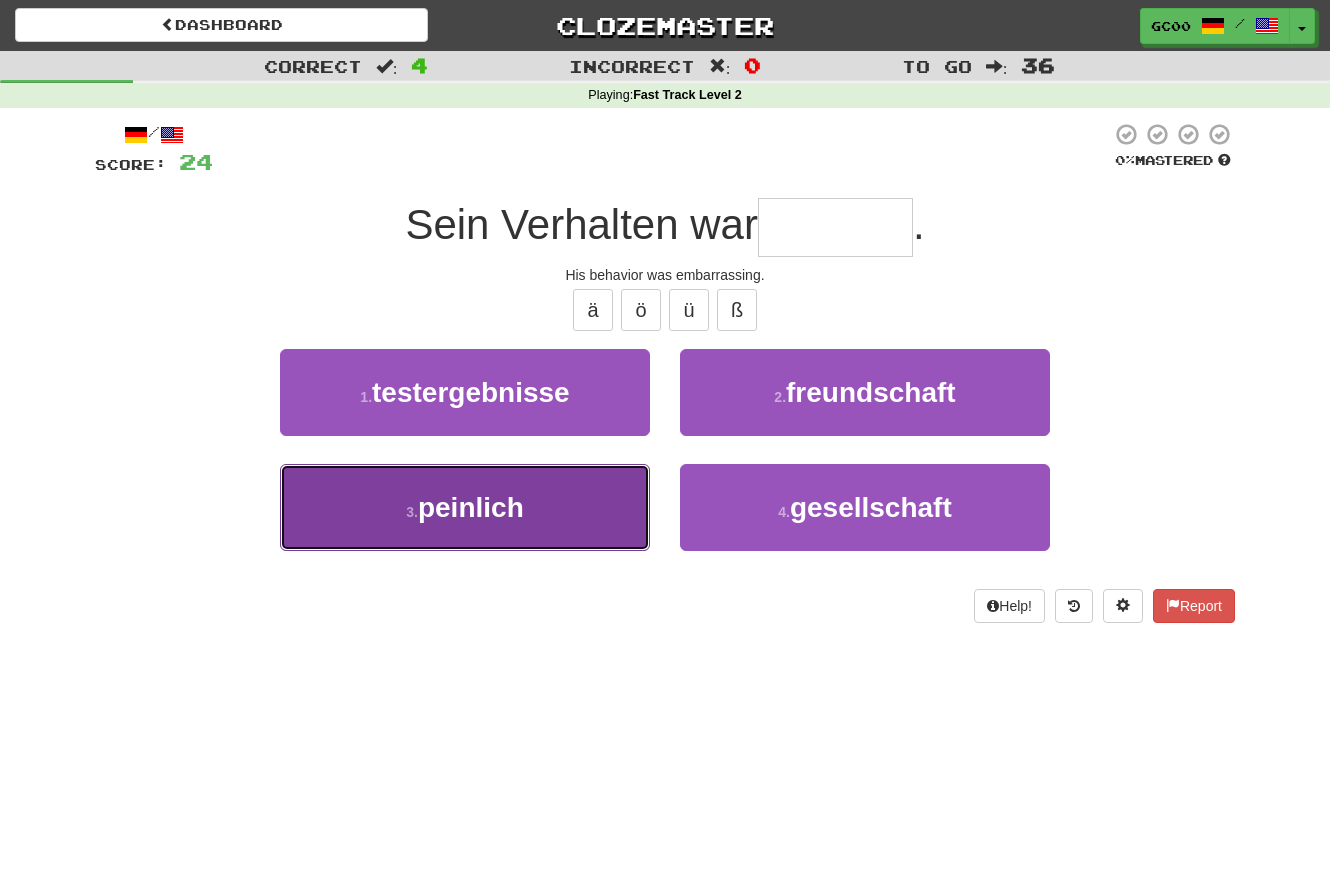 click on "3 .  peinlich" at bounding box center [465, 507] 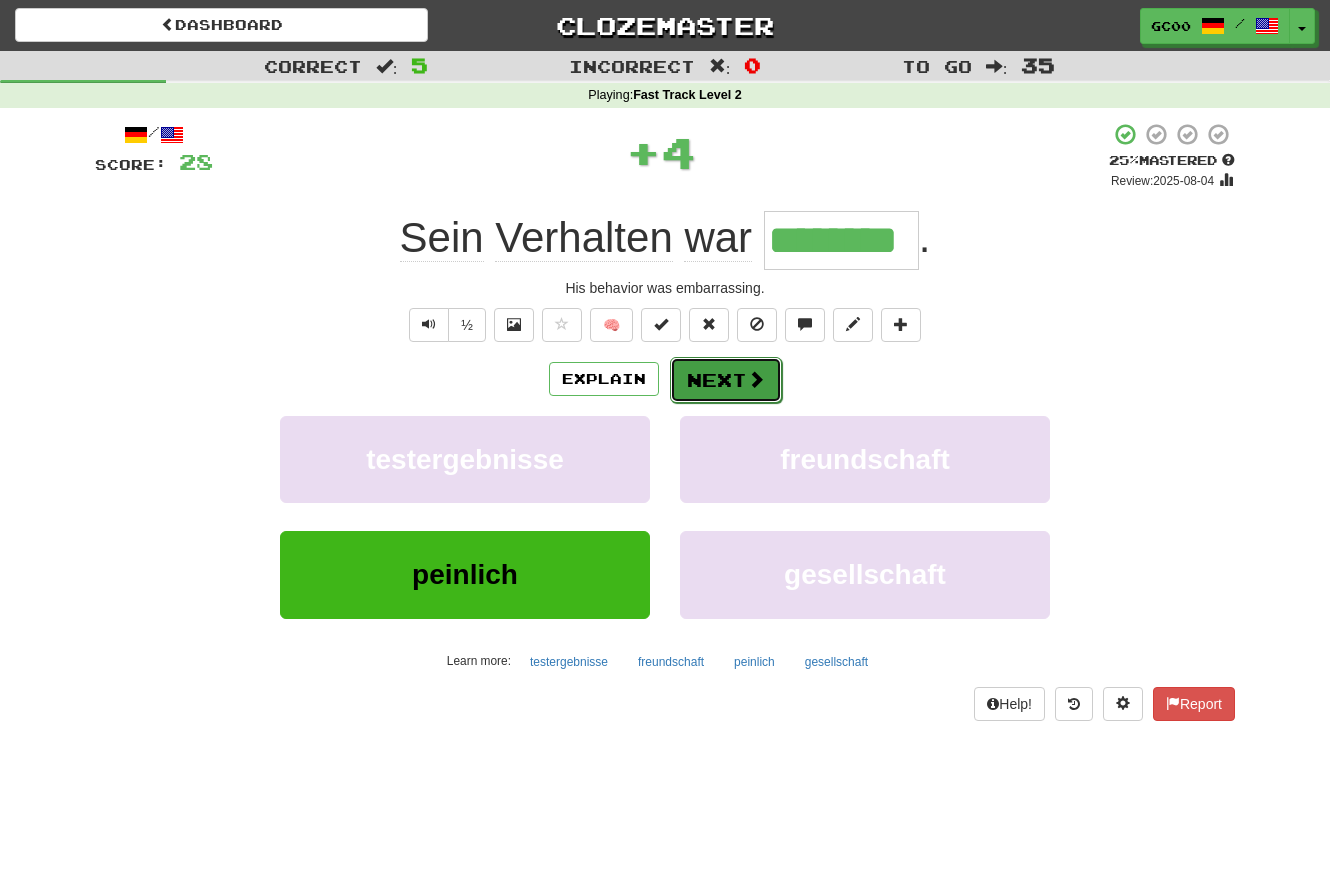 click on "Next" at bounding box center [726, 380] 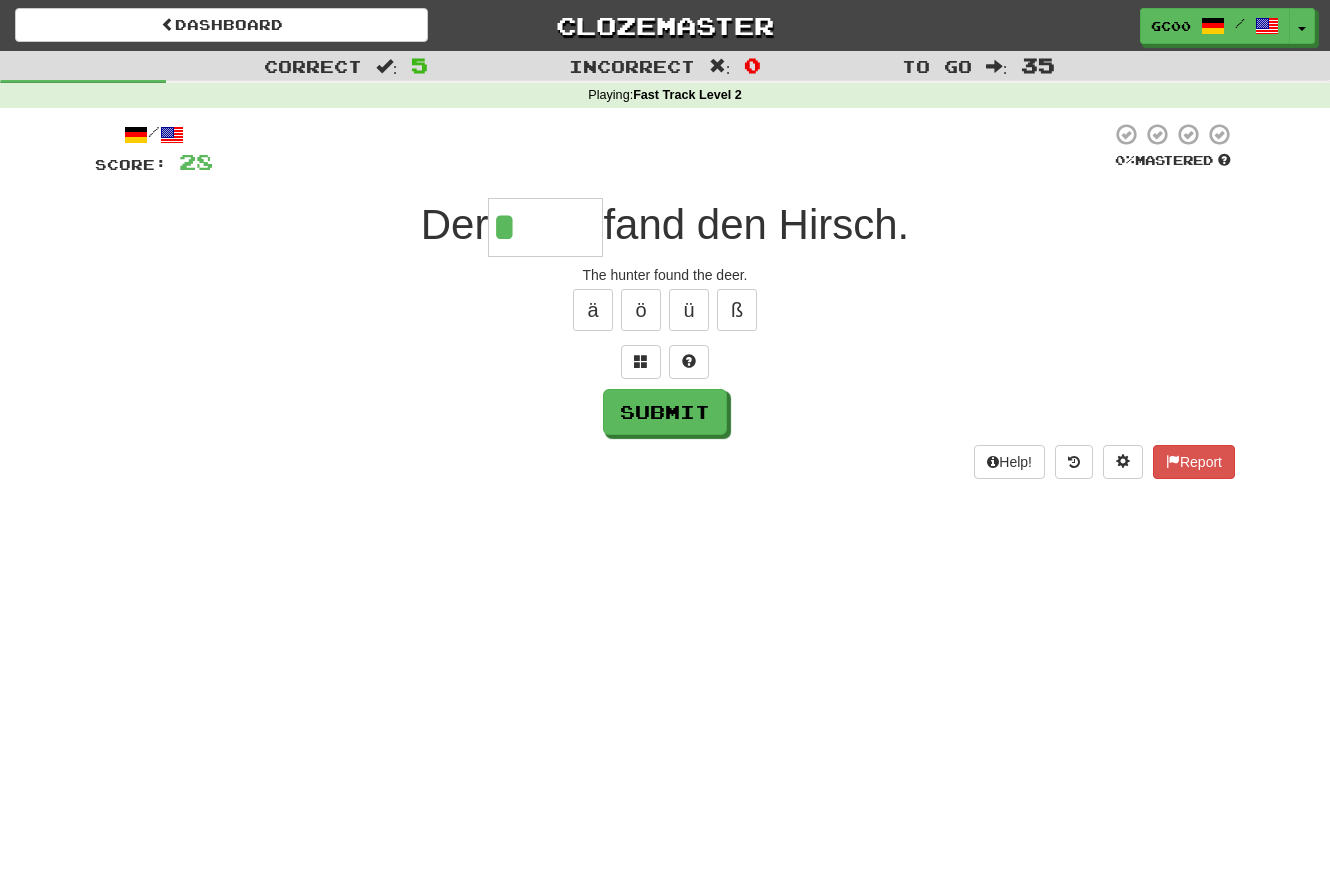 click on "ä ö ü ß" at bounding box center (665, 310) 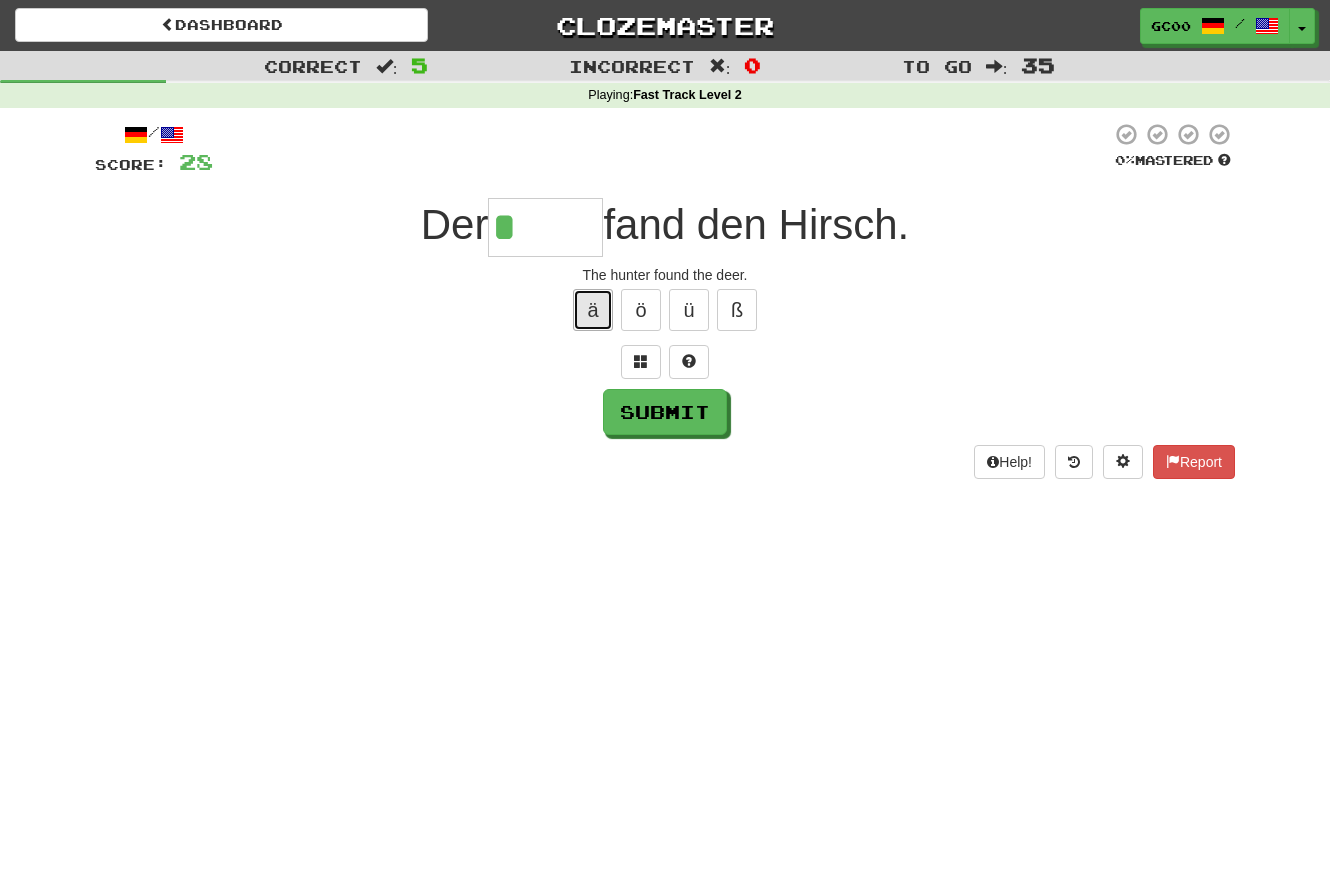 click on "ä" at bounding box center (593, 310) 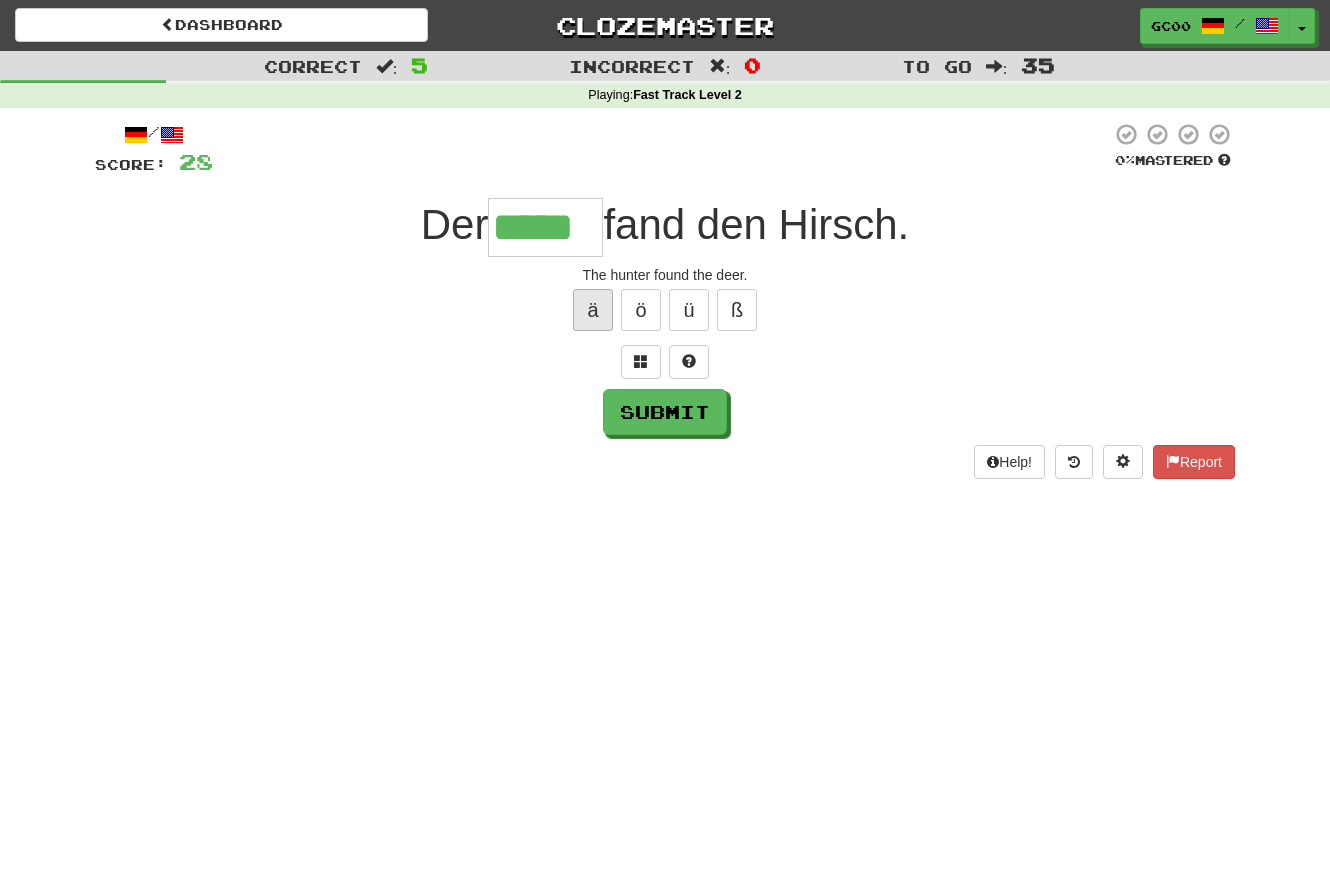 type on "*****" 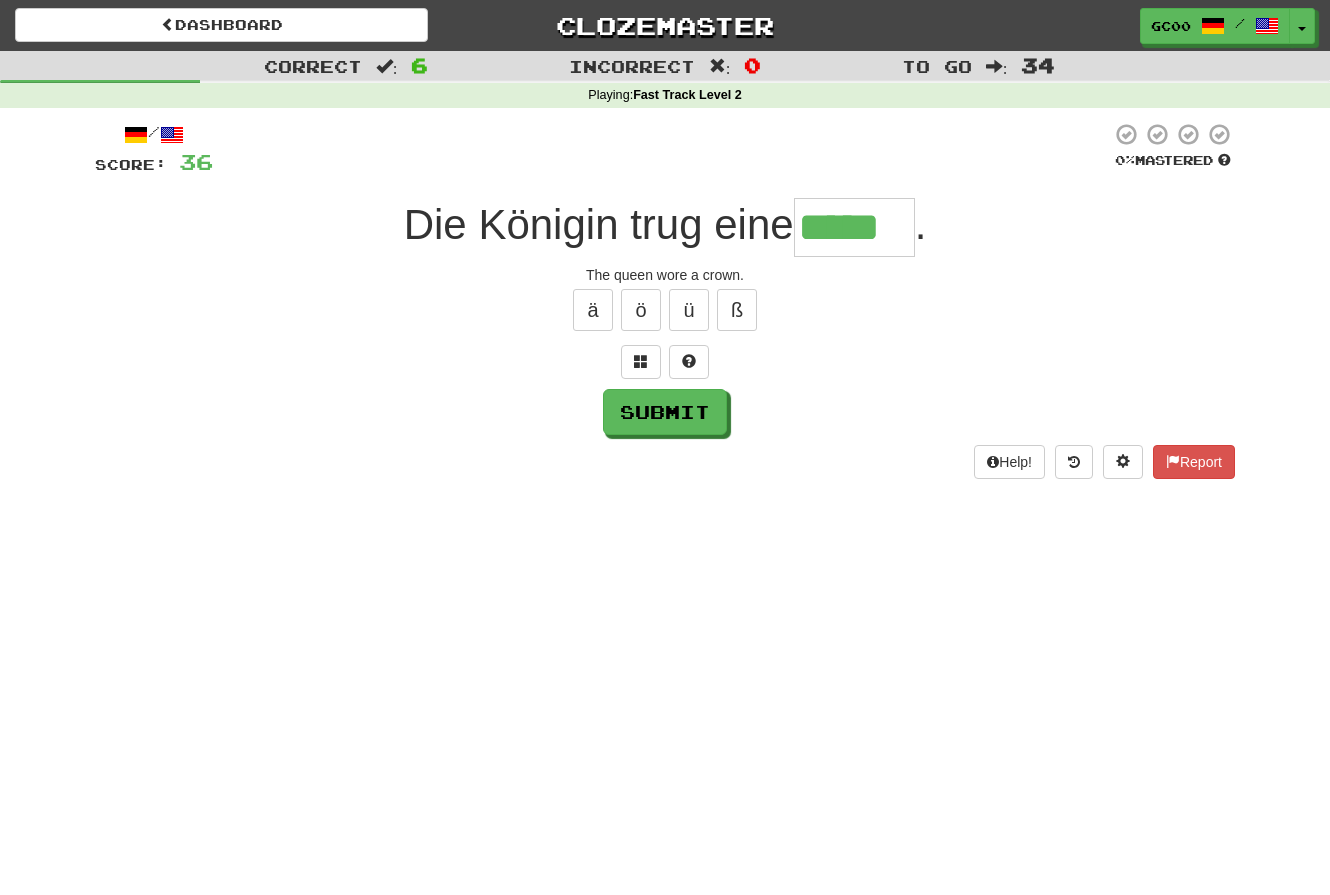 type on "*****" 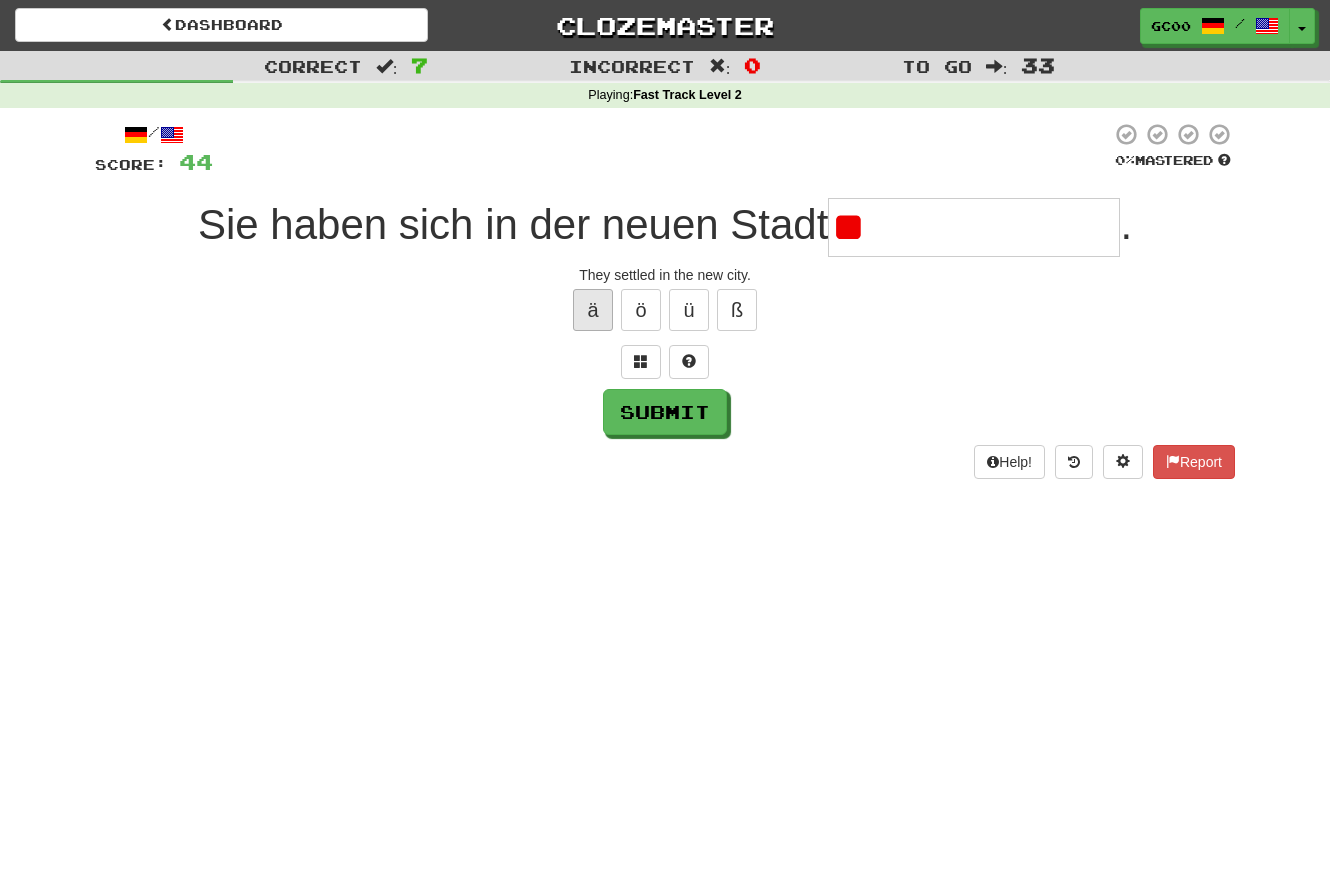 type on "*" 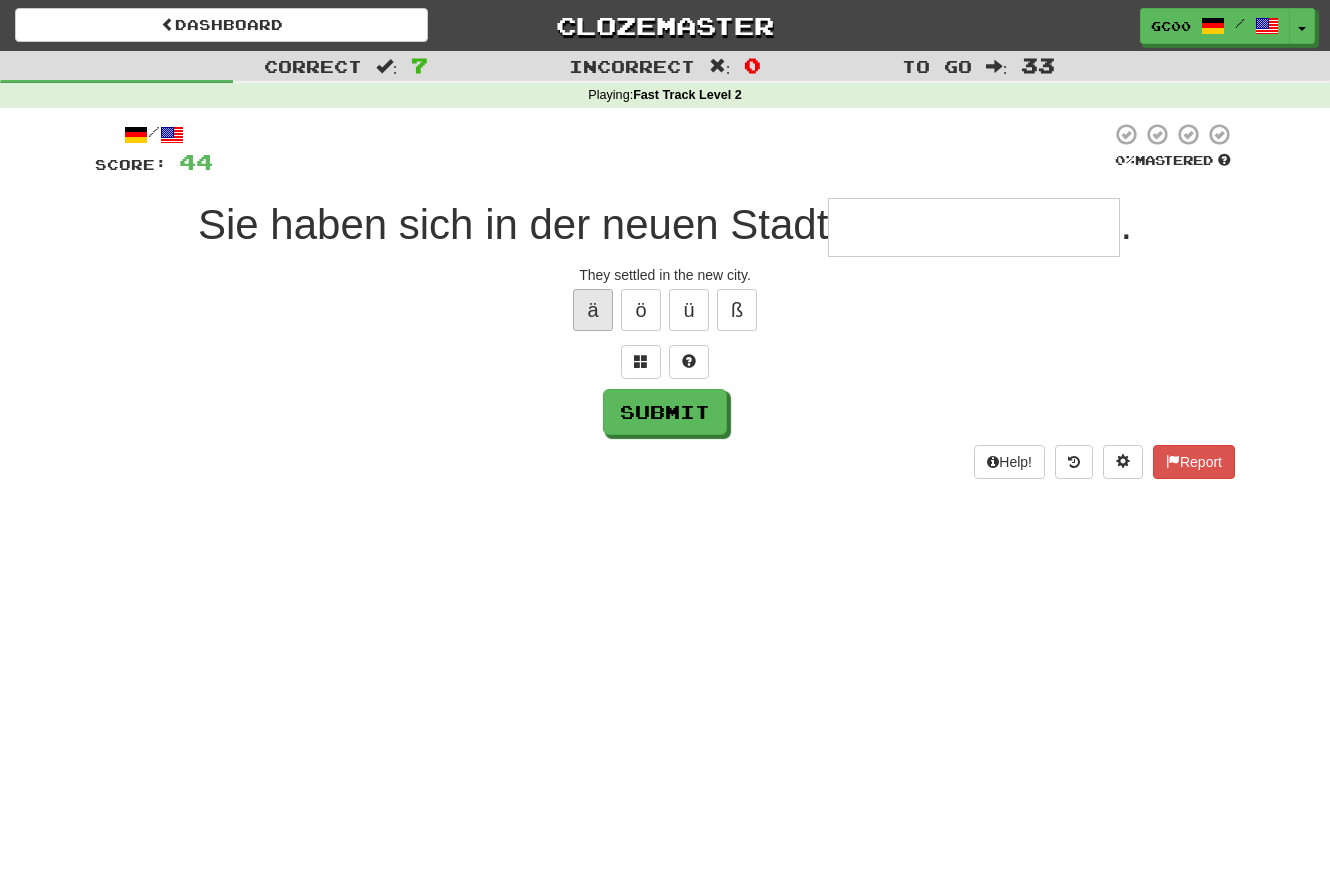 type on "*" 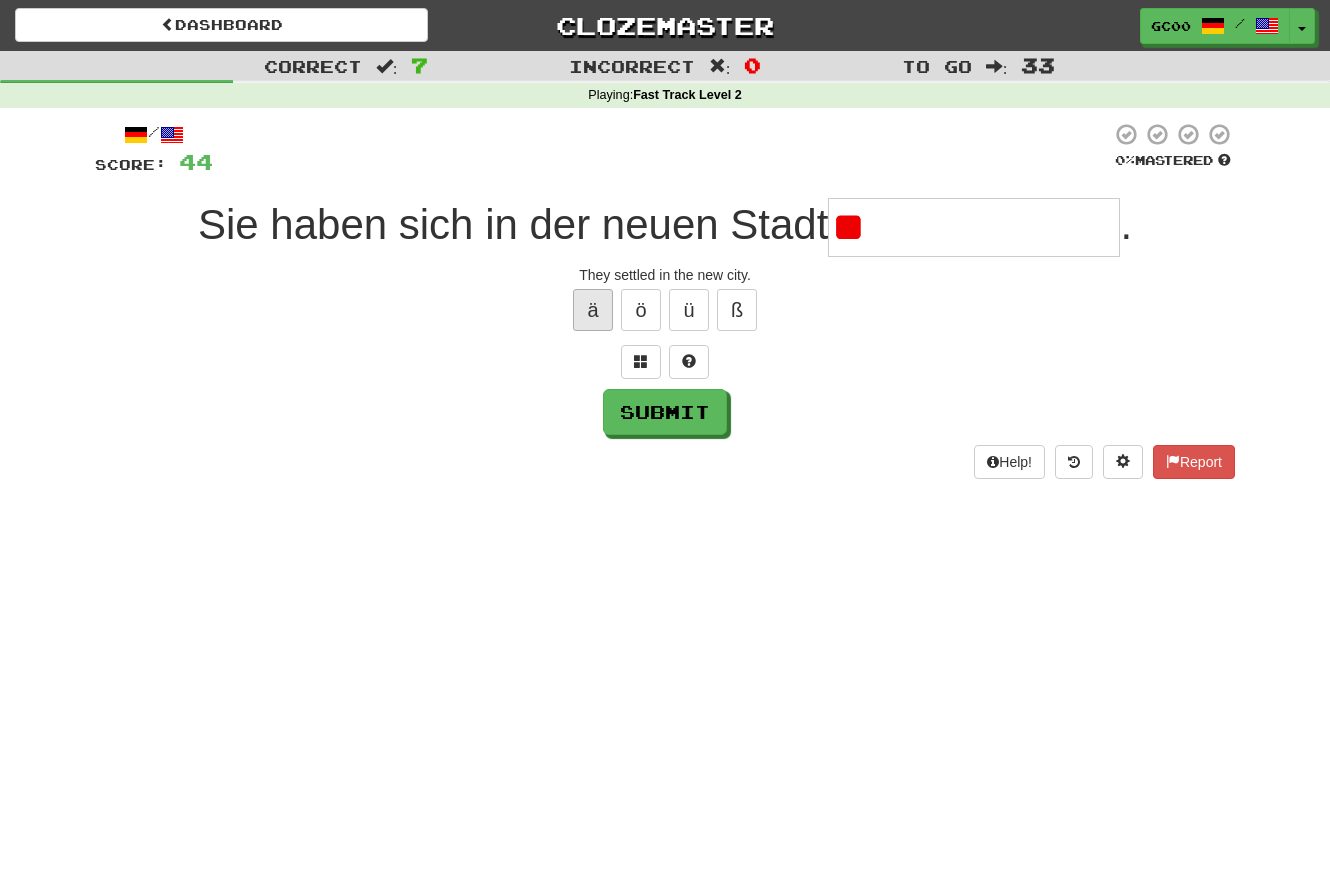 type on "*" 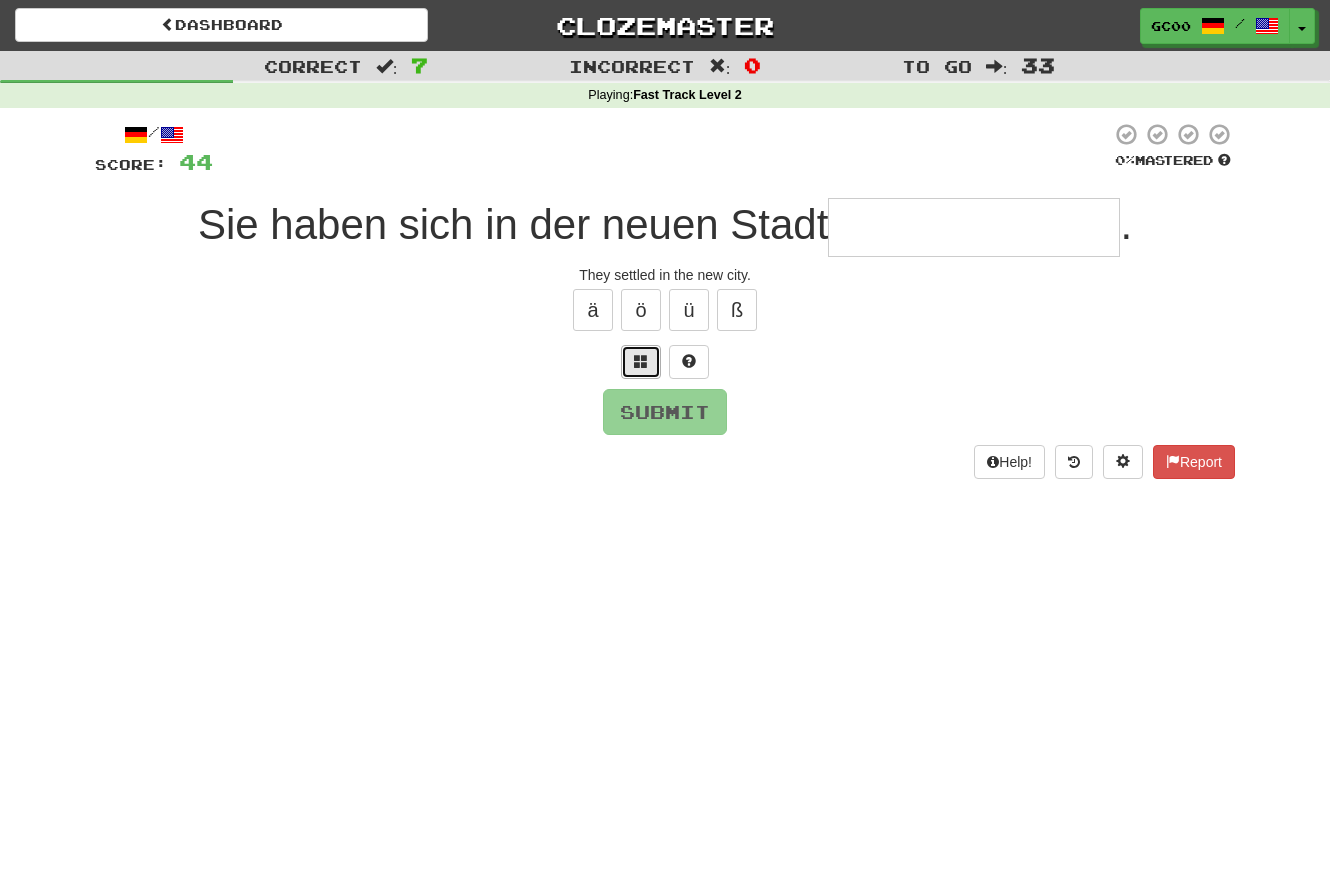 click at bounding box center [641, 362] 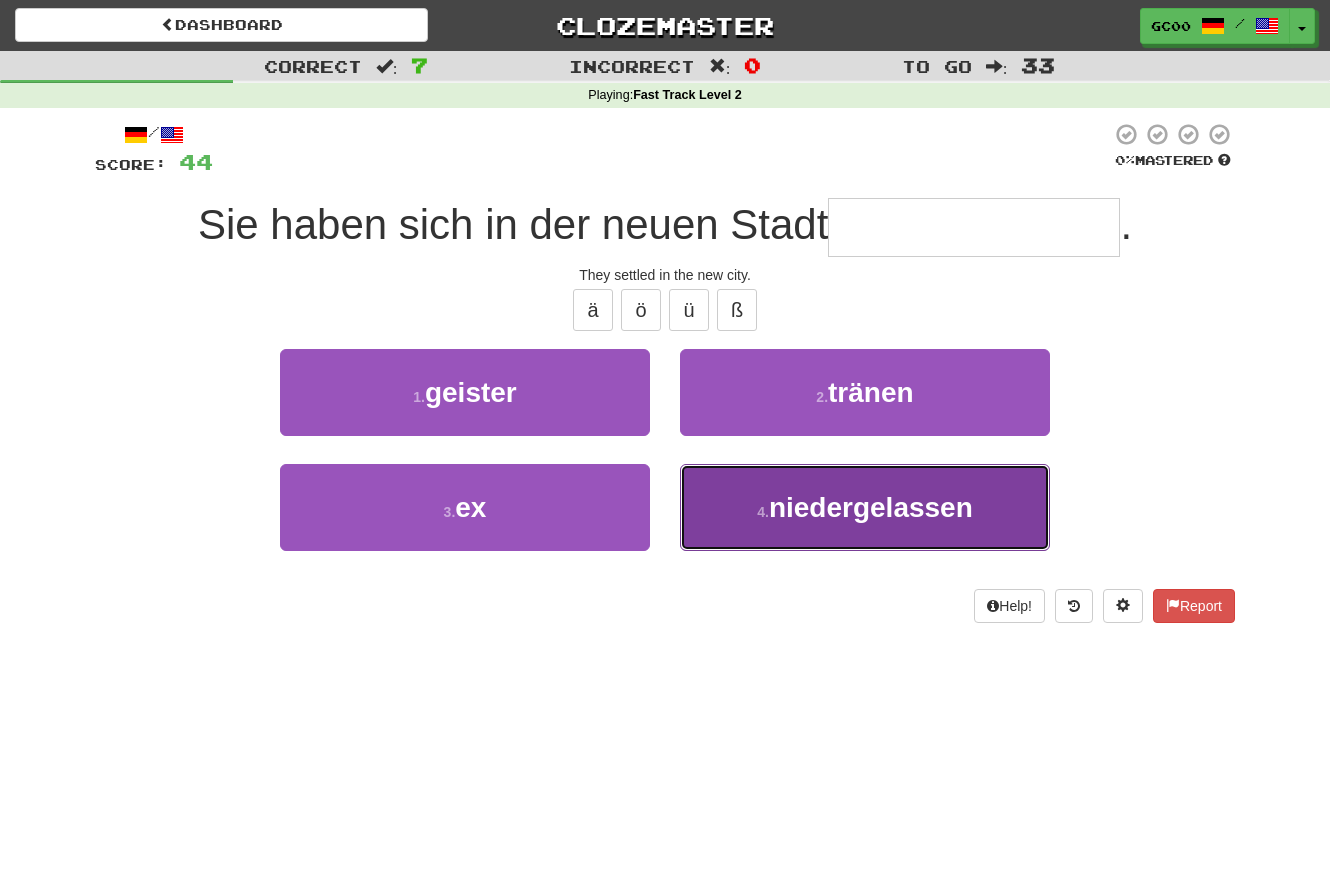 click on "niedergelassen" at bounding box center (871, 507) 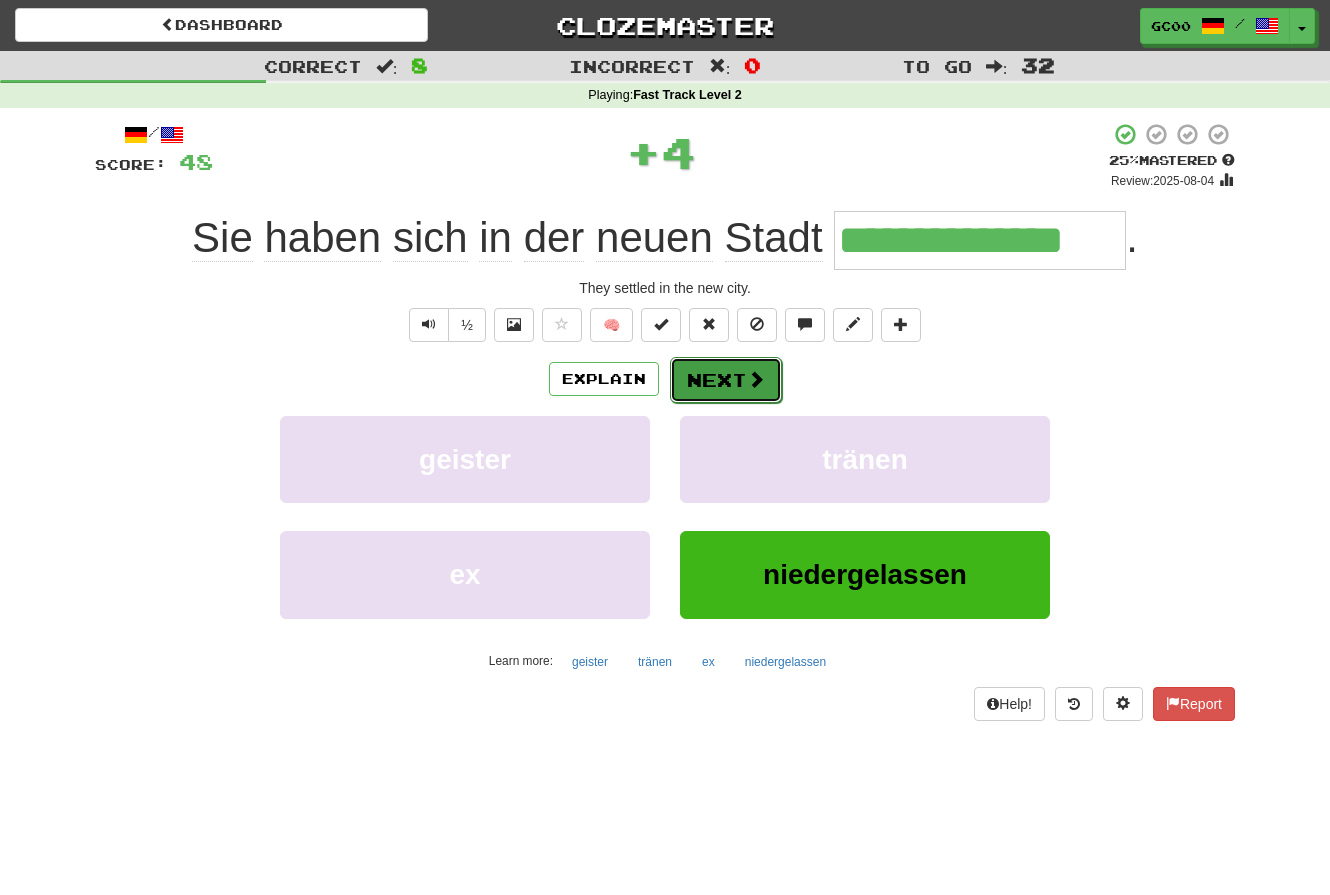 click on "Next" at bounding box center (726, 380) 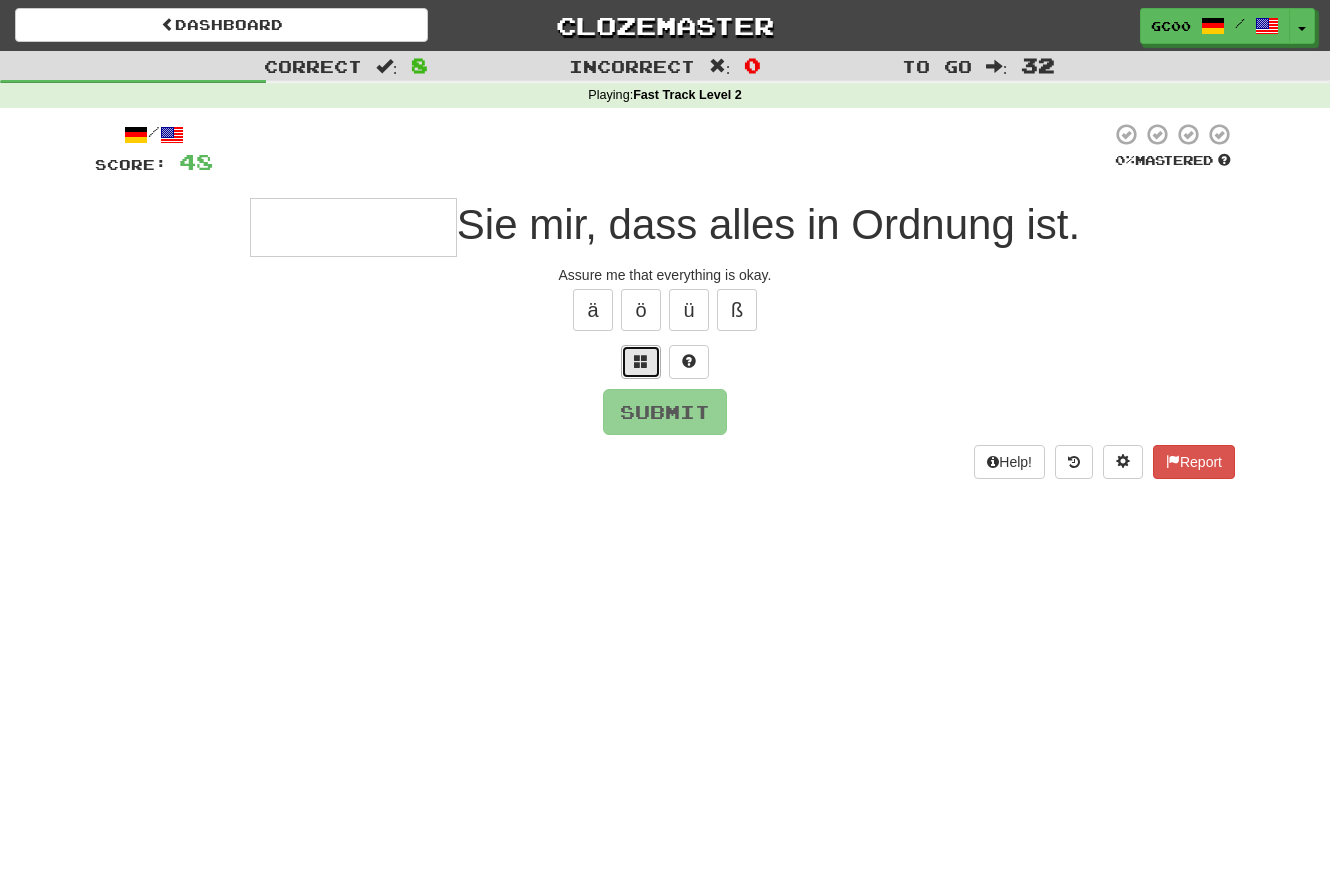 click at bounding box center (641, 362) 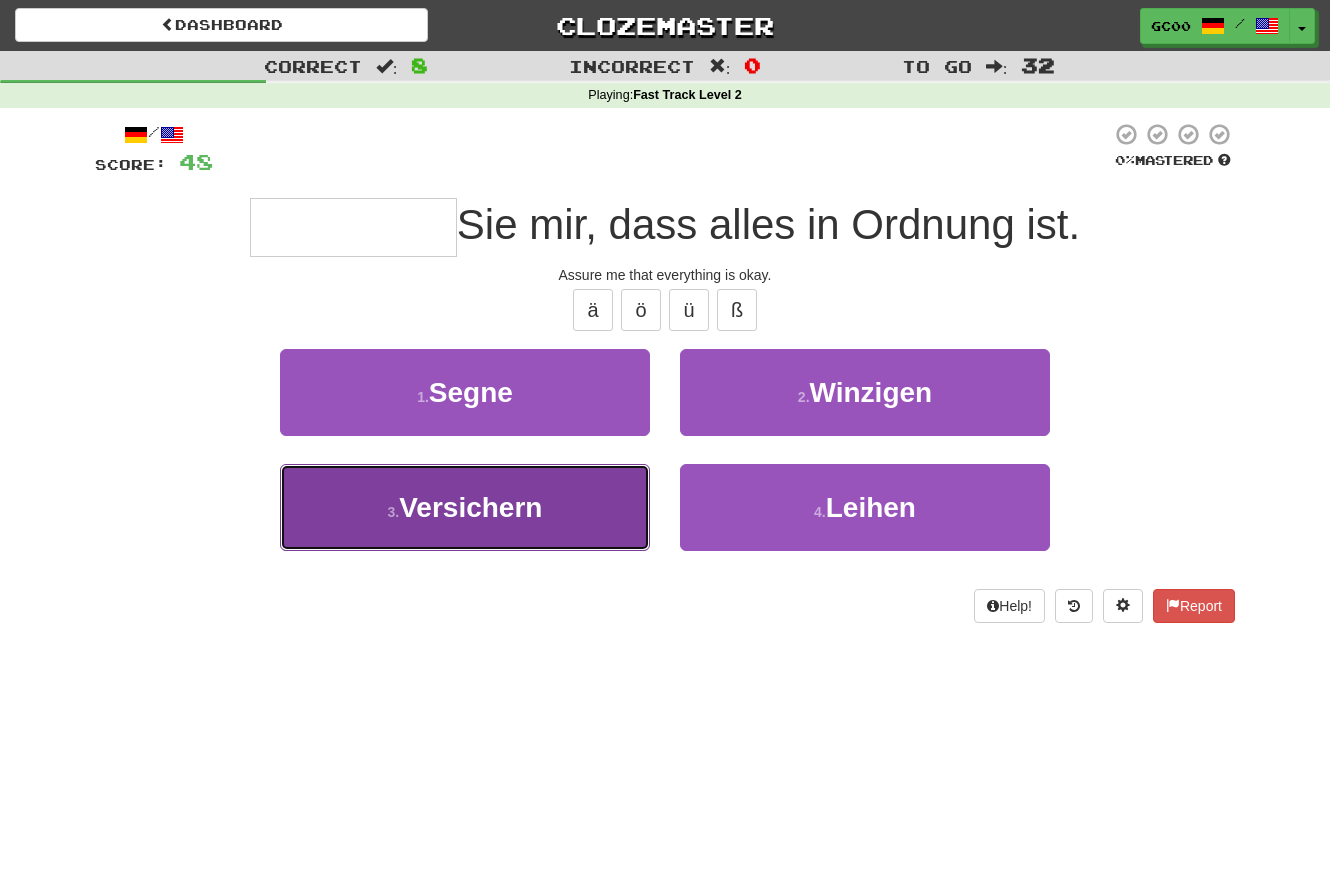 click on "3 .  Versichern" at bounding box center (465, 507) 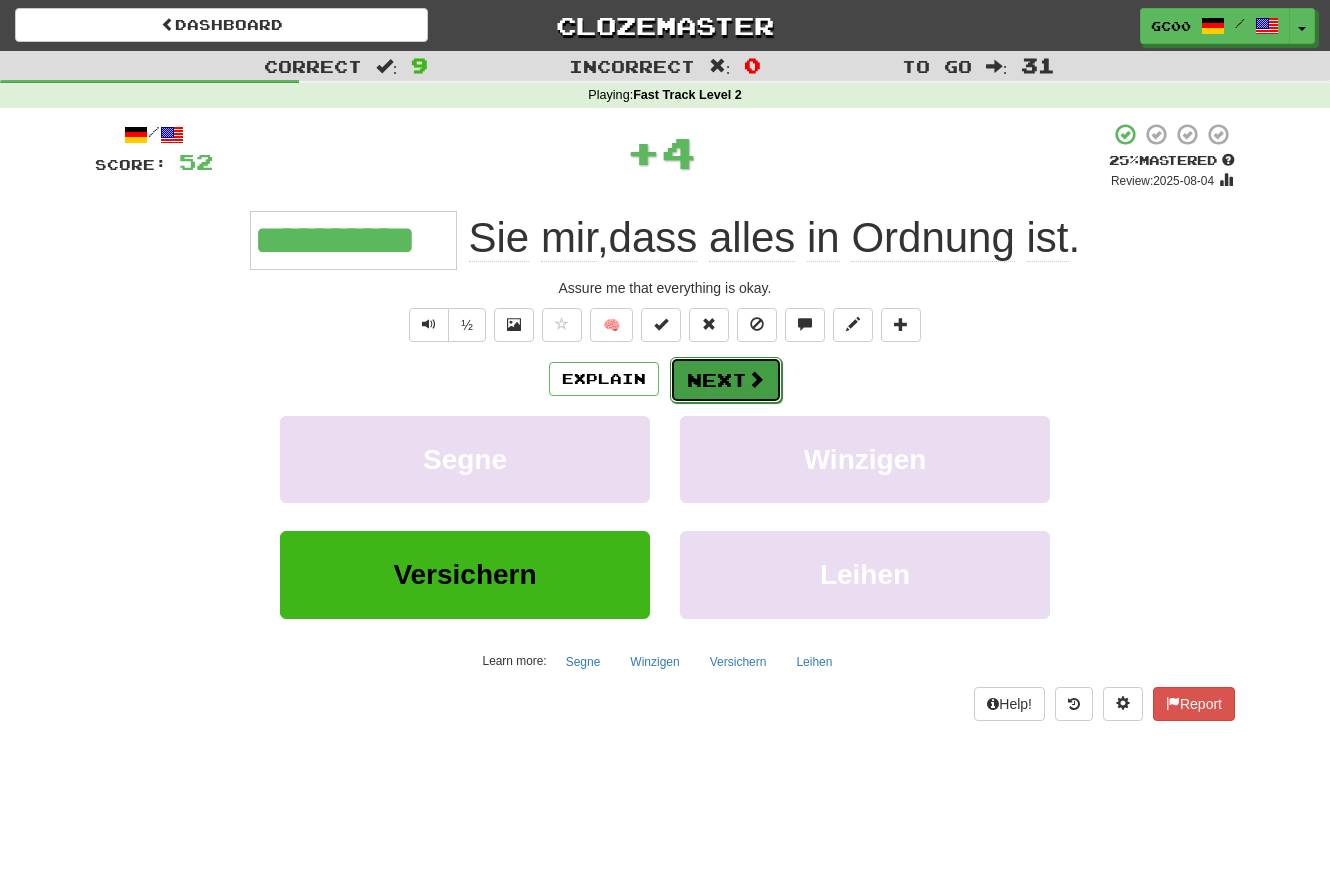 click on "Next" at bounding box center [726, 380] 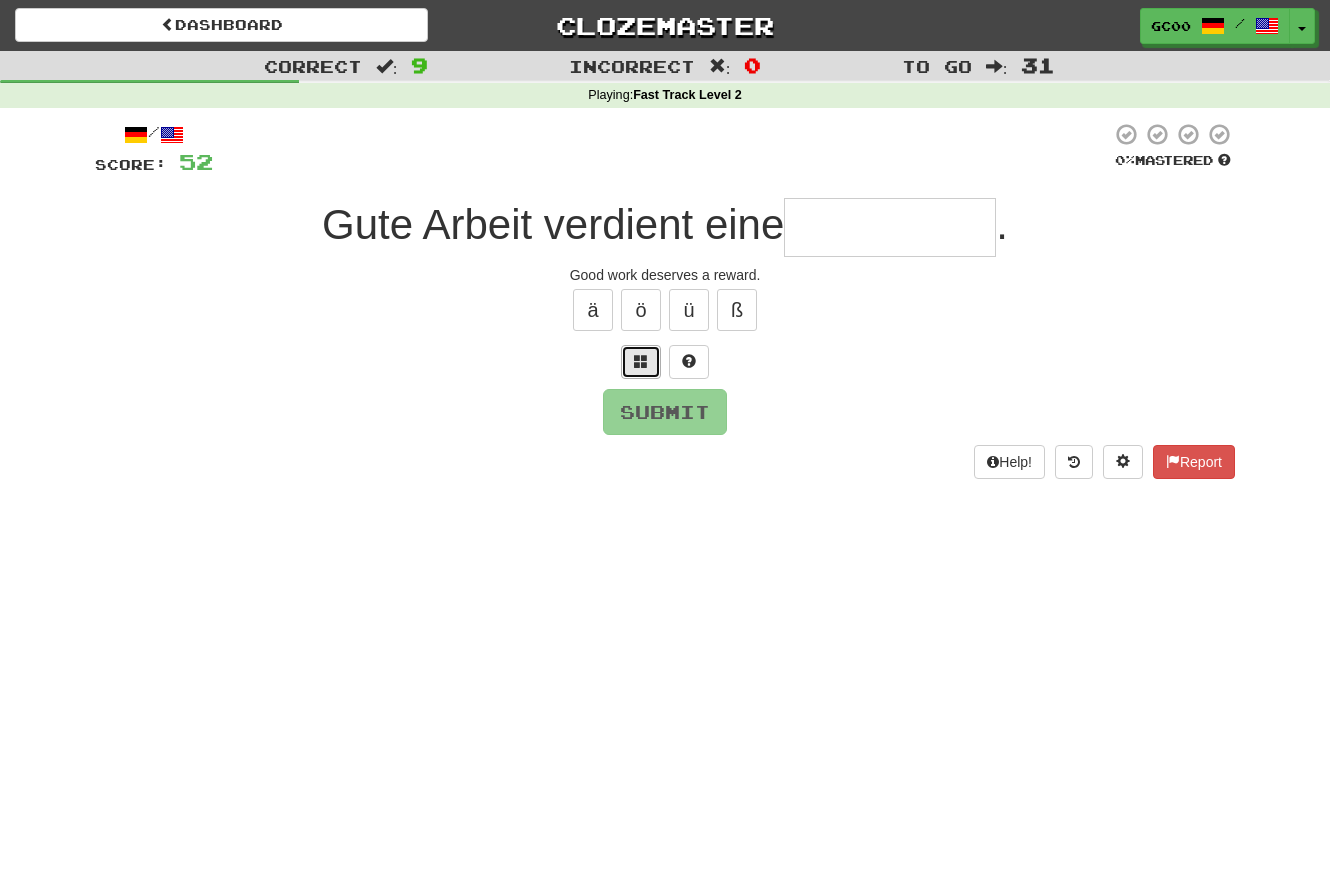 click at bounding box center (641, 361) 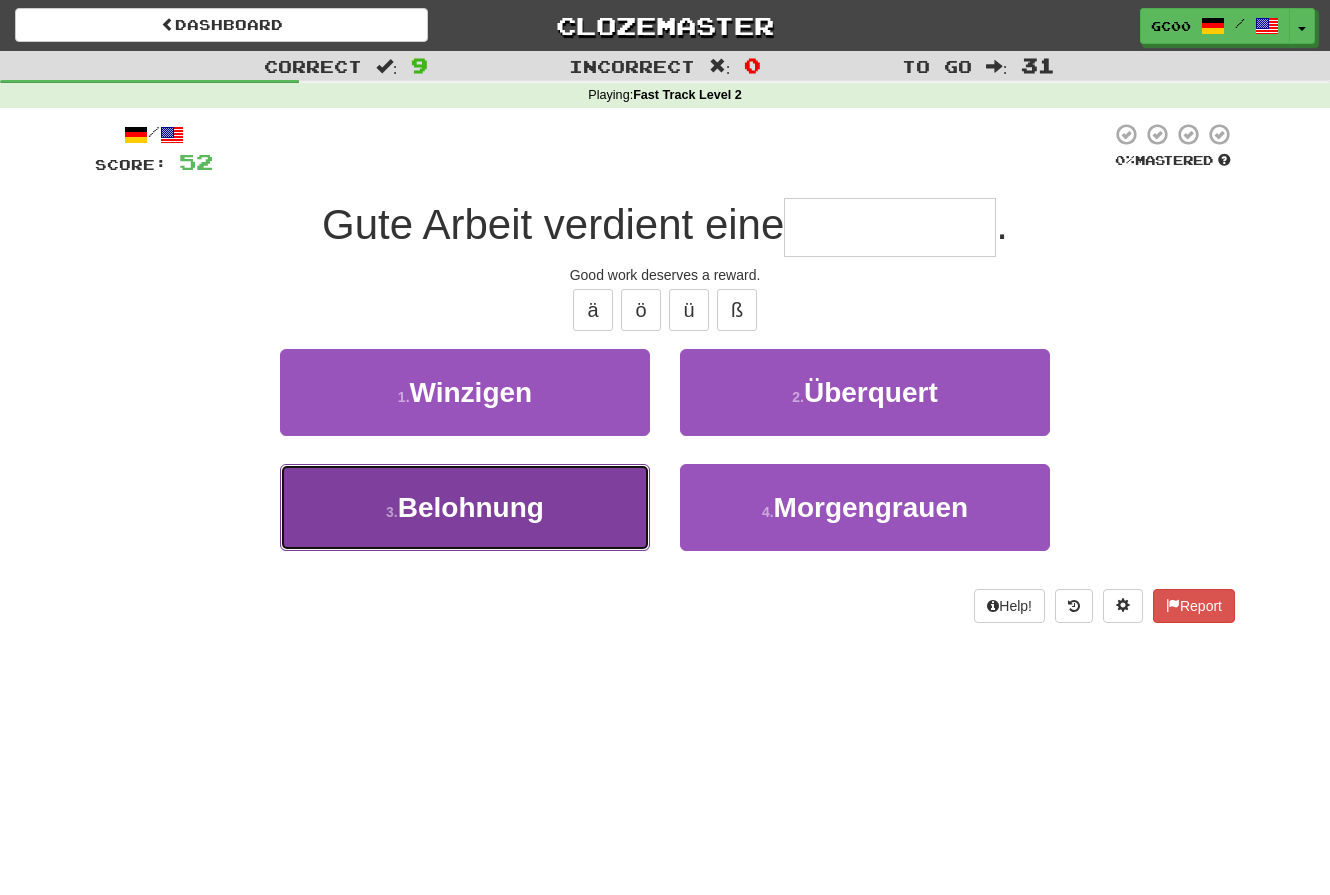 click on "Belohnung" at bounding box center (471, 507) 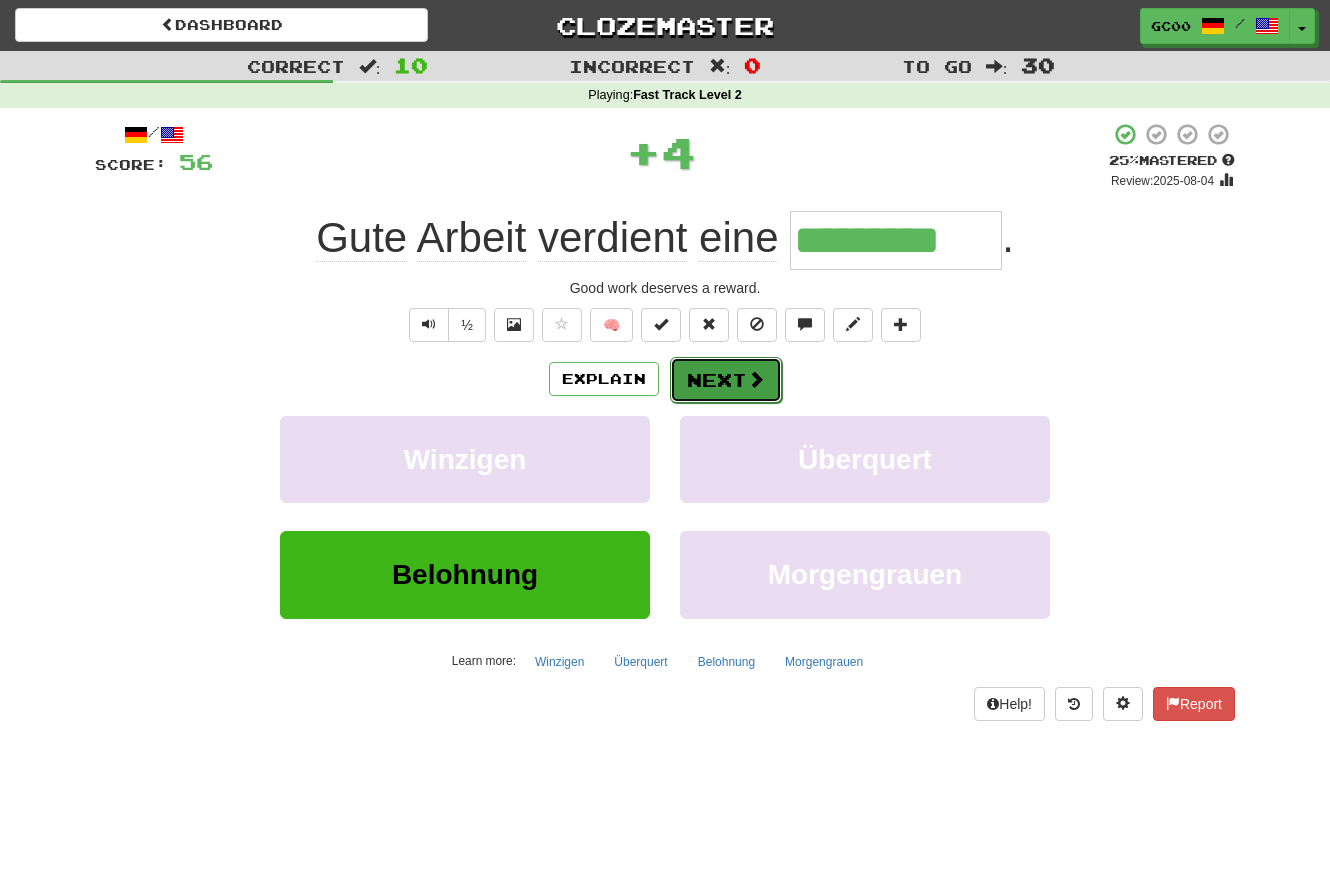 click on "Next" at bounding box center [726, 380] 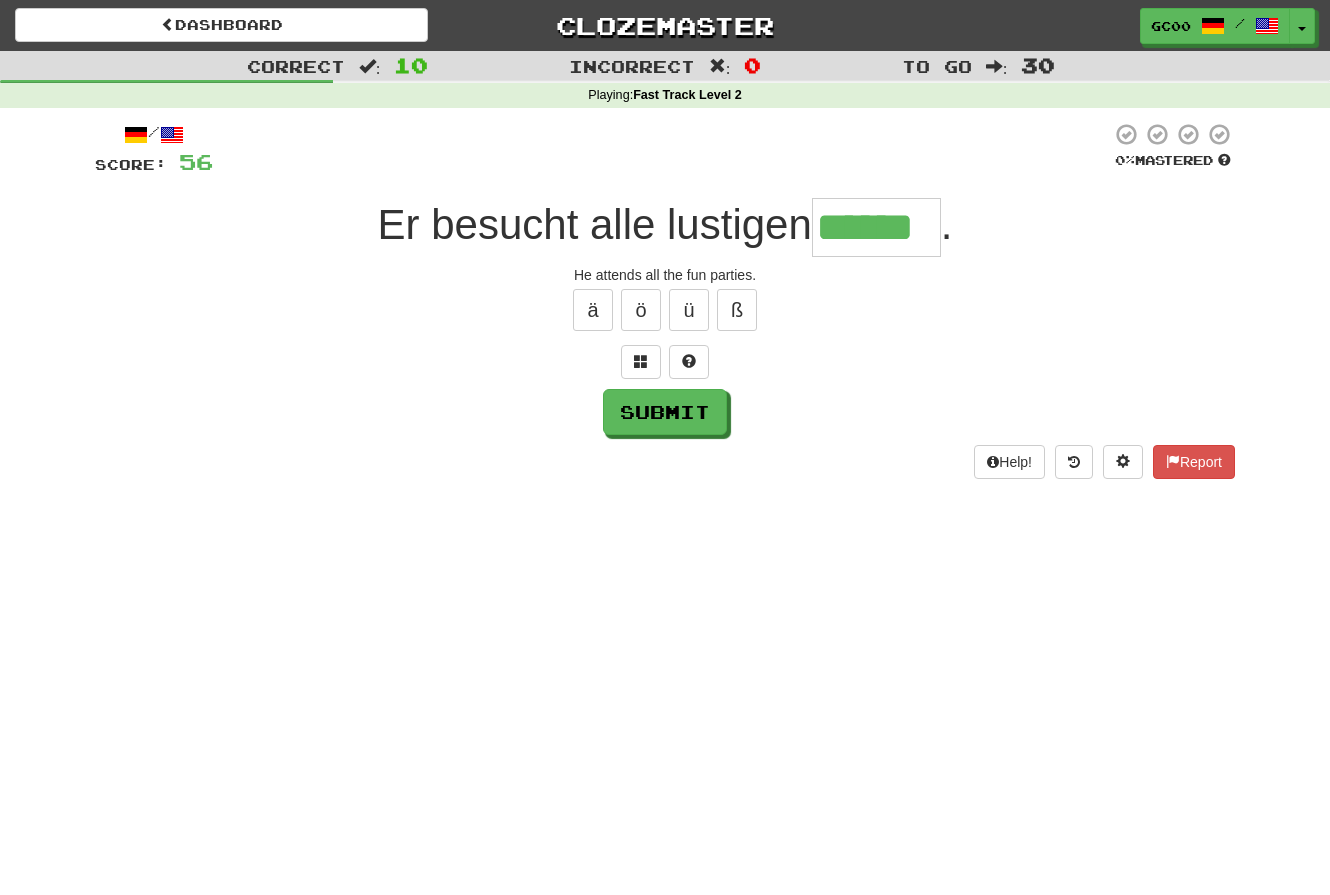 type on "******" 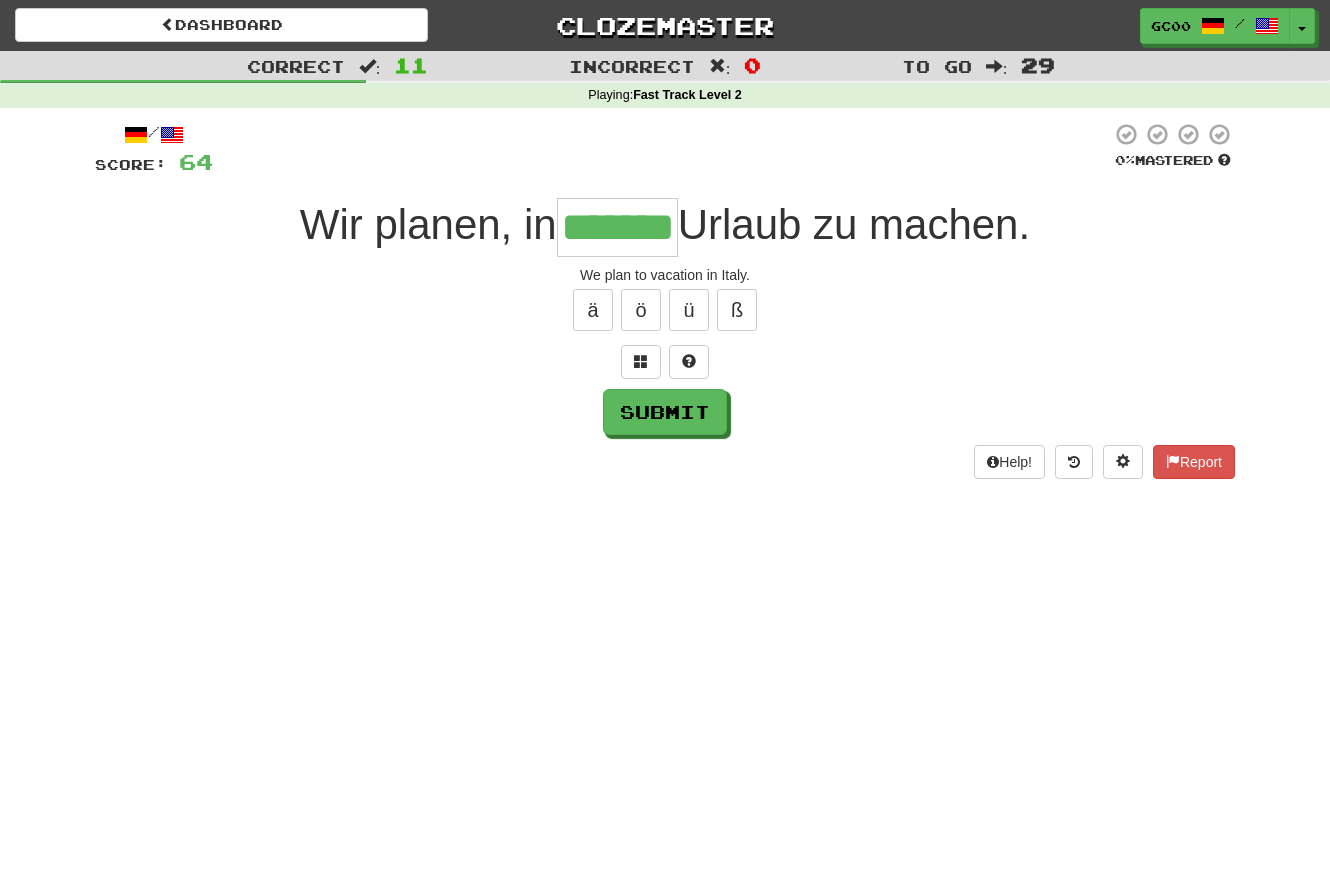 type on "*******" 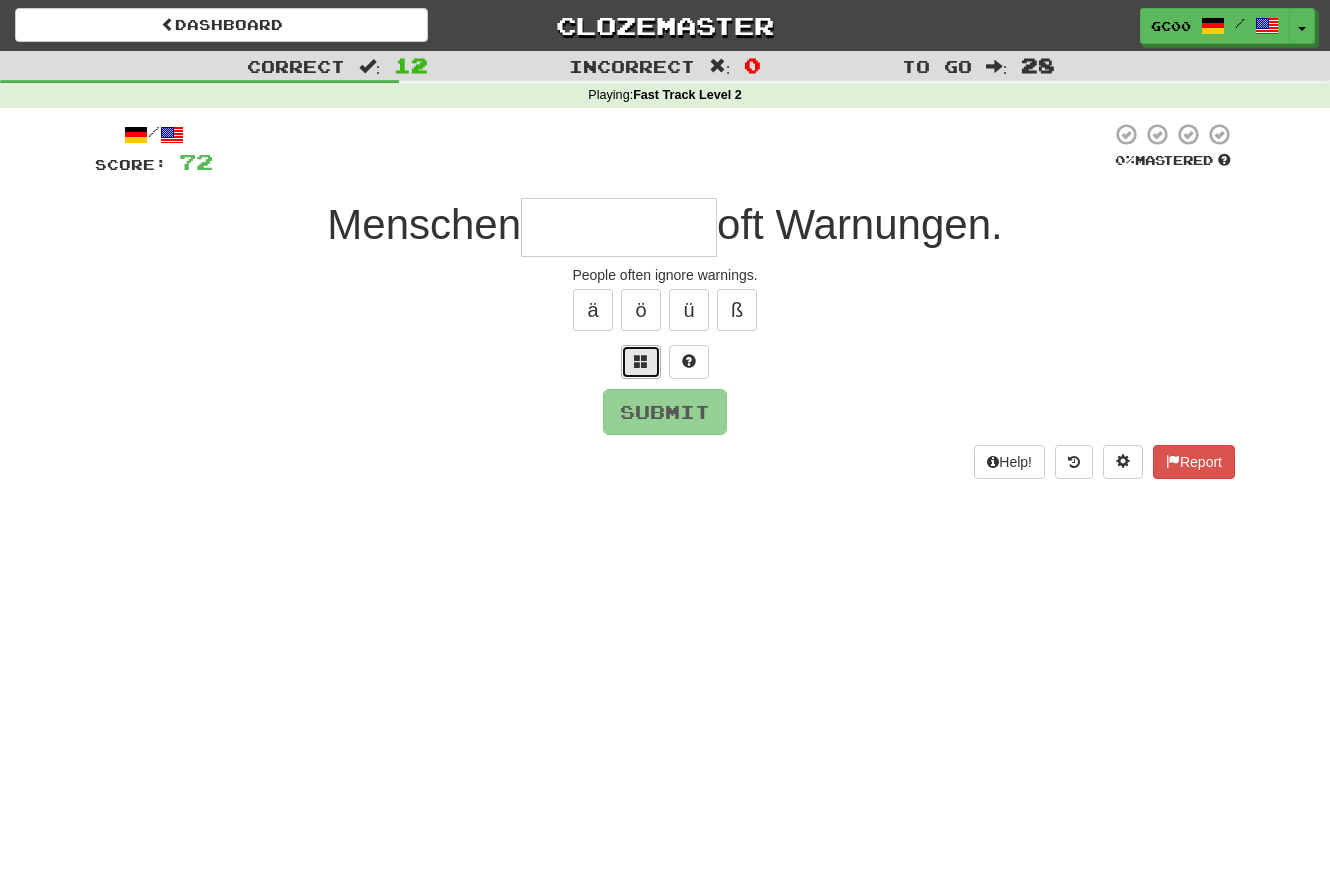 click at bounding box center (641, 362) 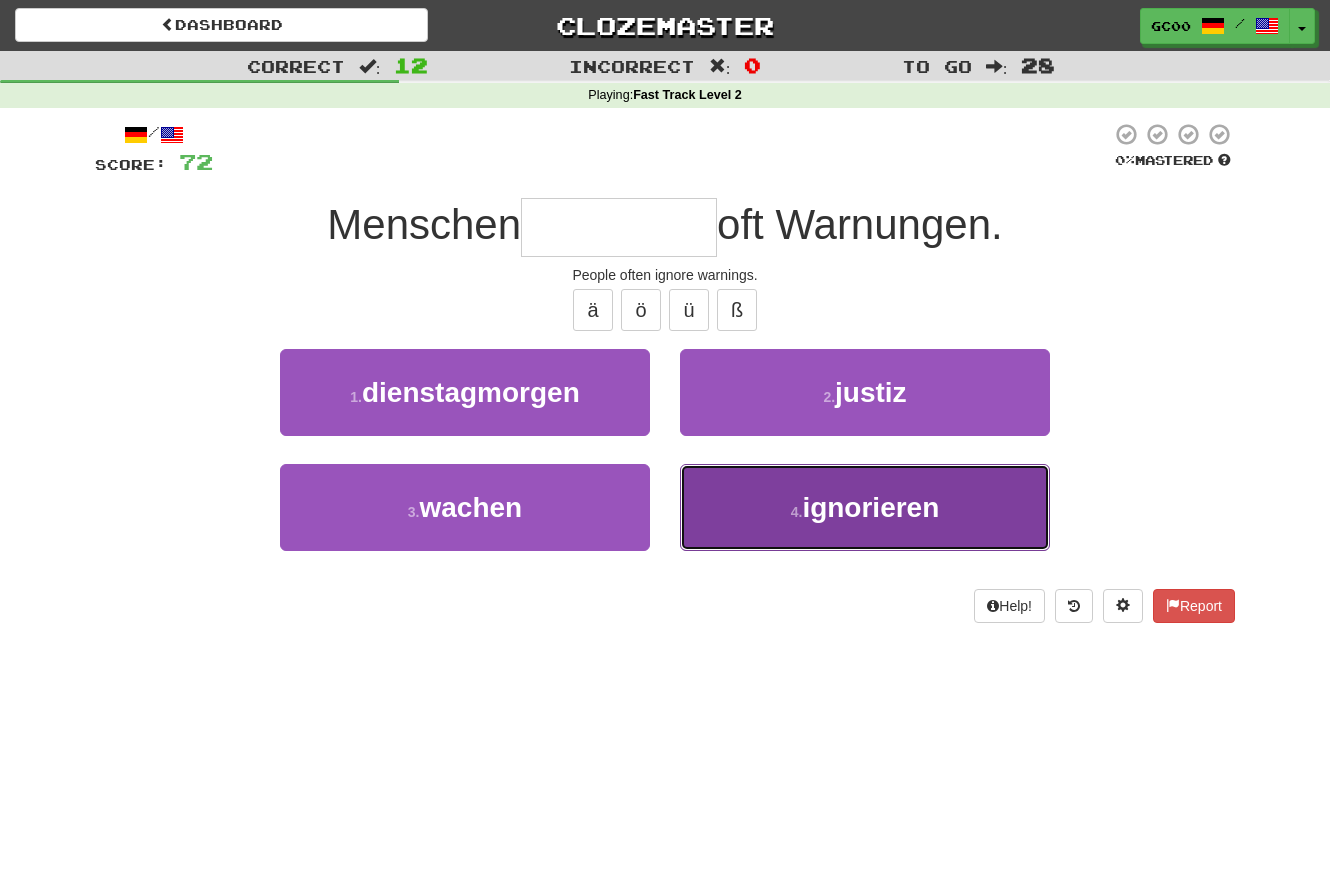 click on "4 .  ignorieren" at bounding box center (865, 507) 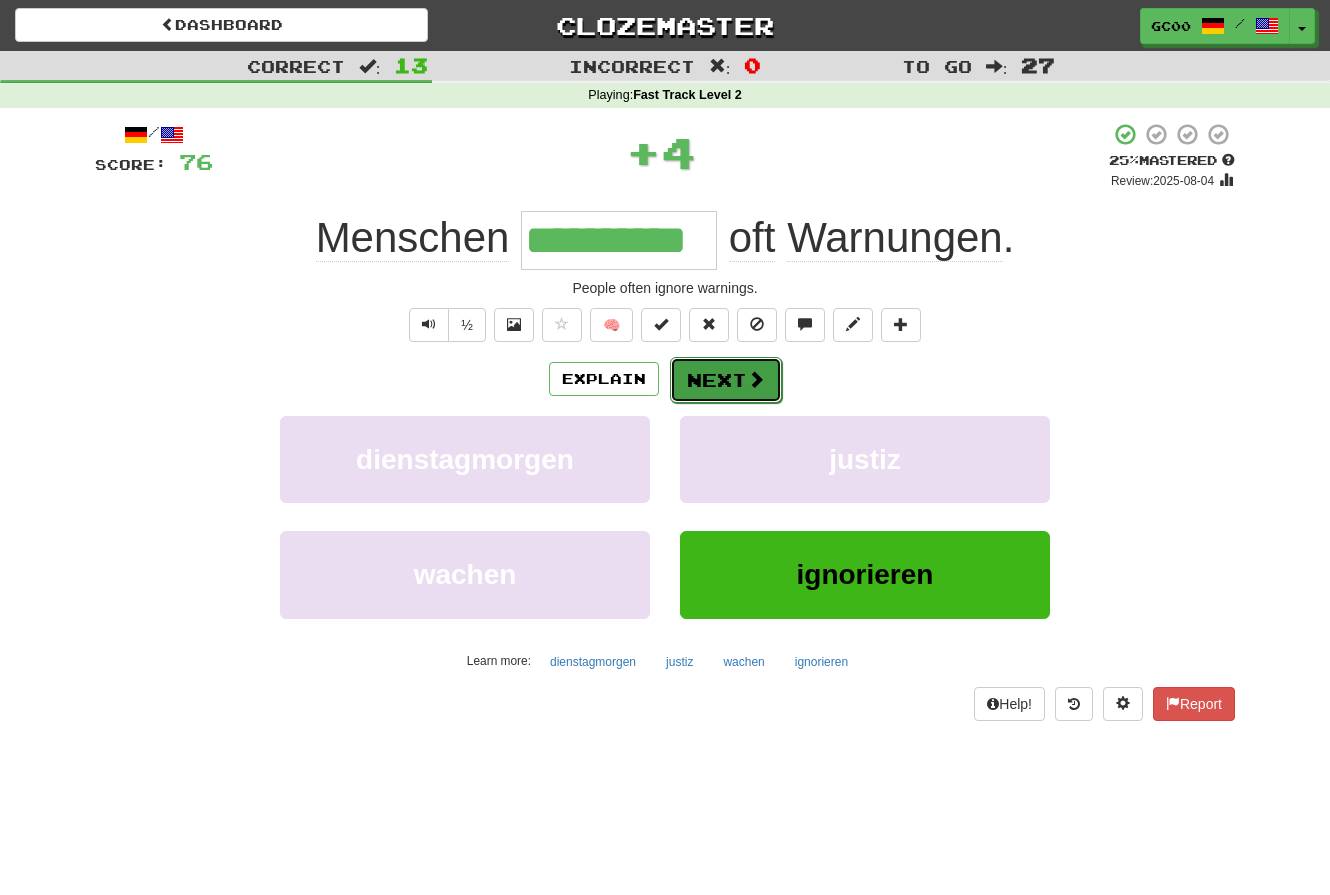 click on "Next" at bounding box center [726, 380] 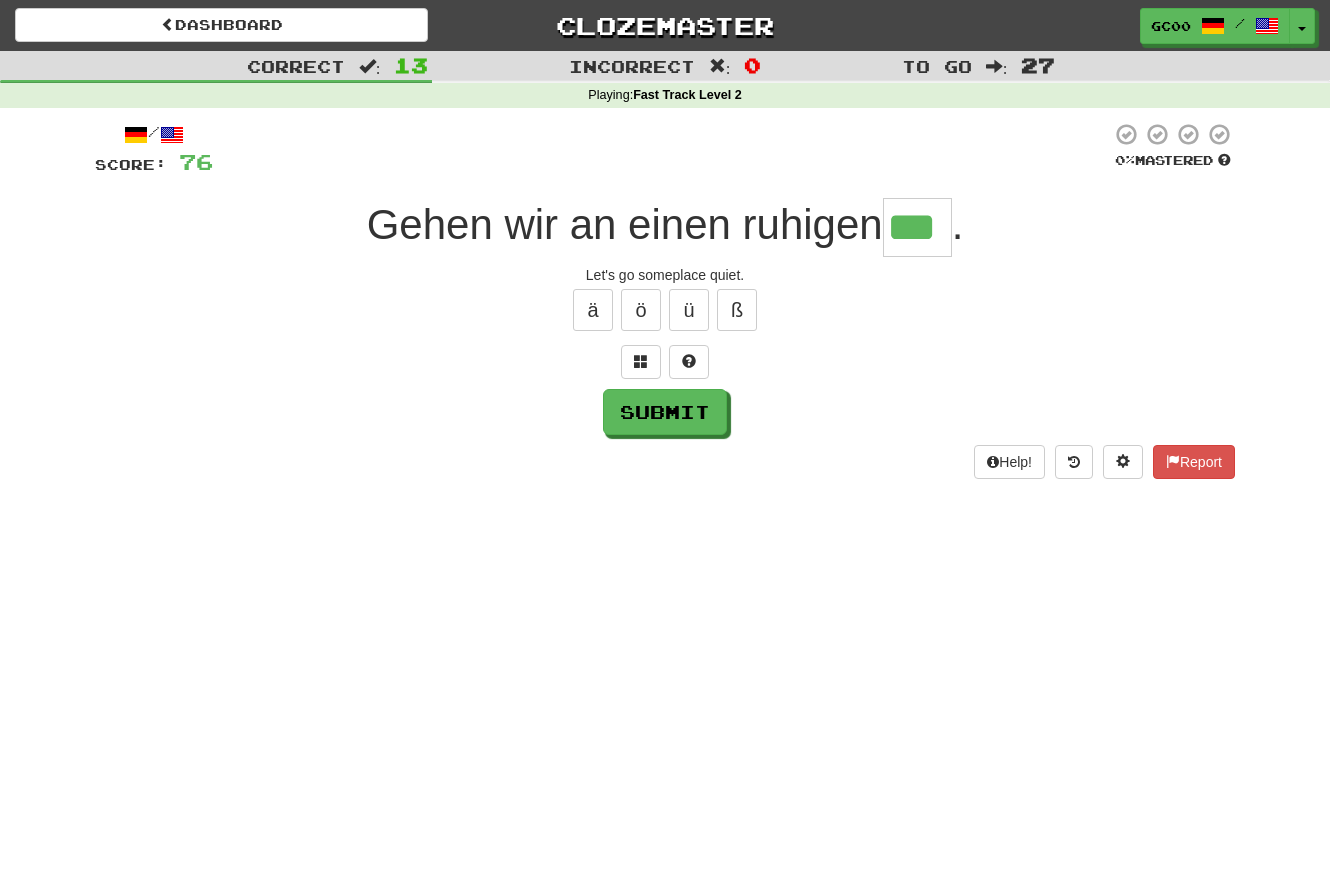 type on "***" 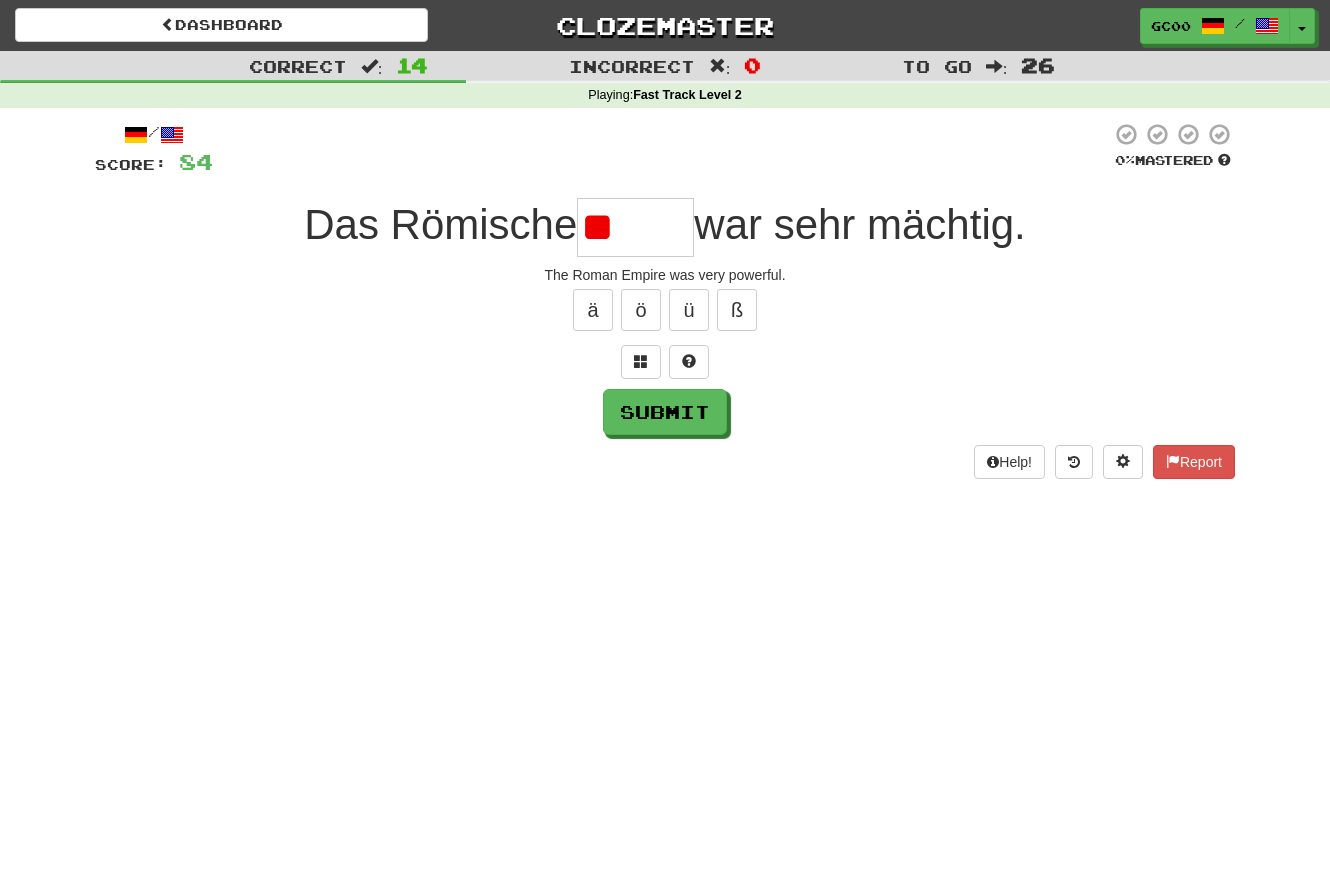 type on "*" 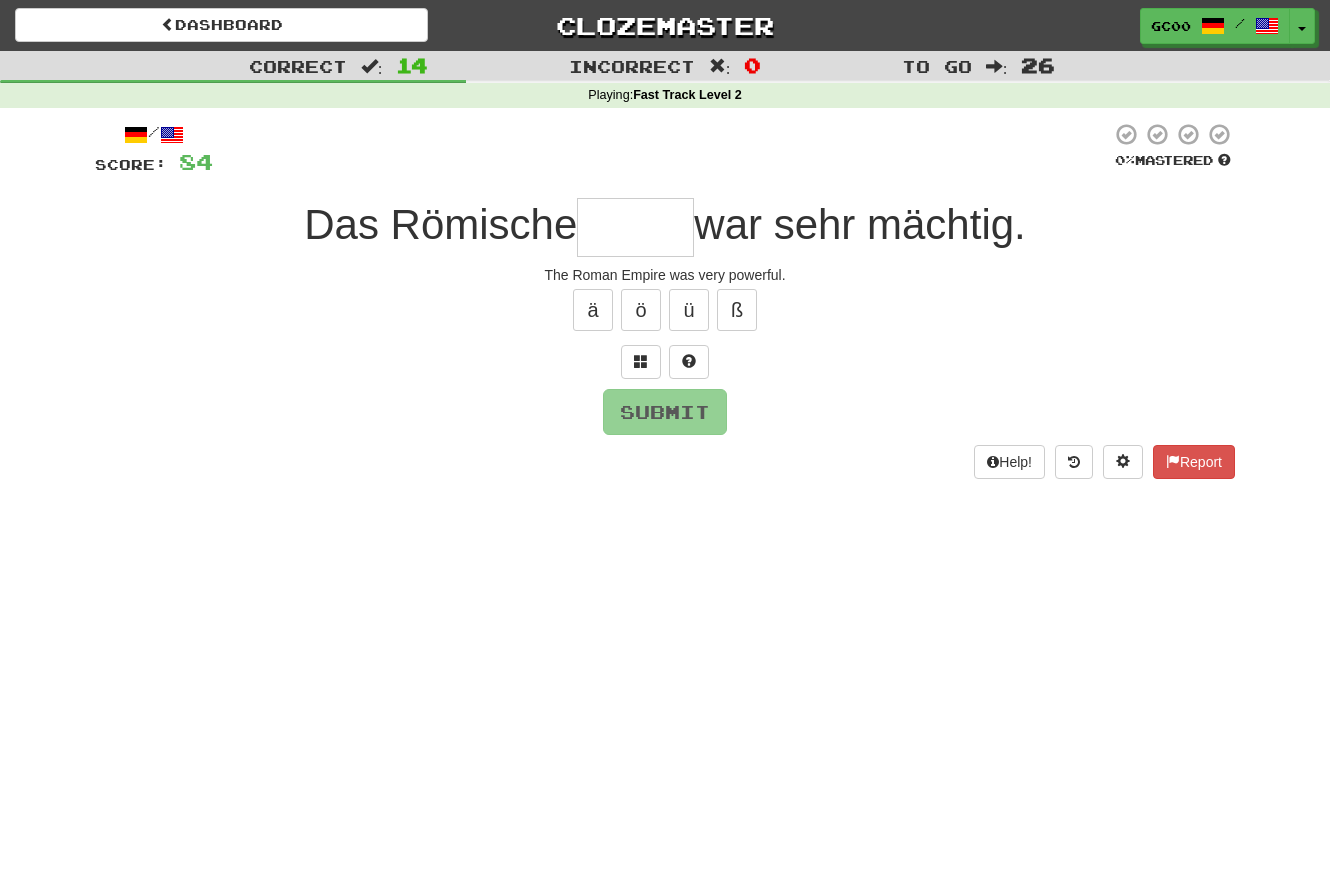 type on "*" 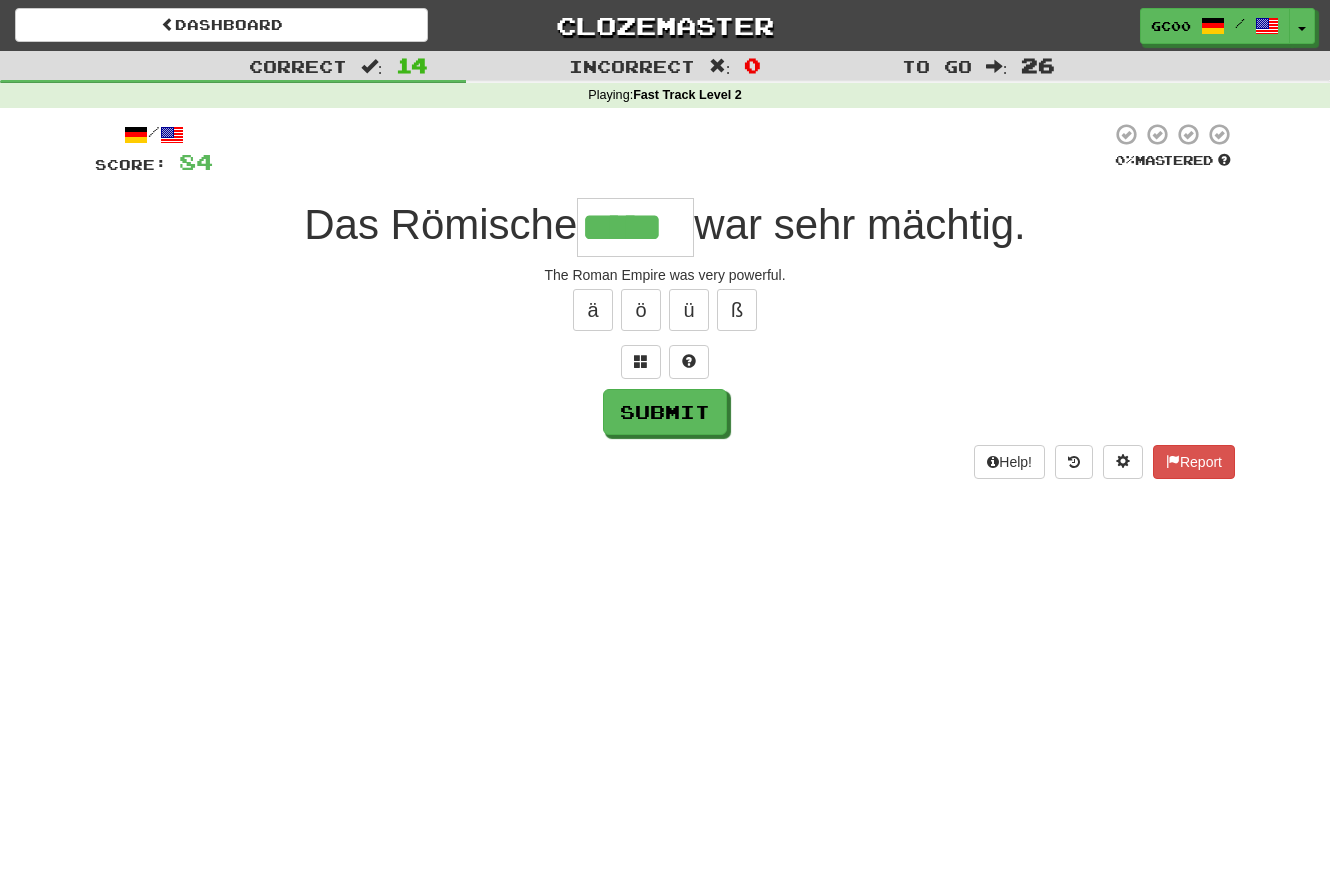 type on "*****" 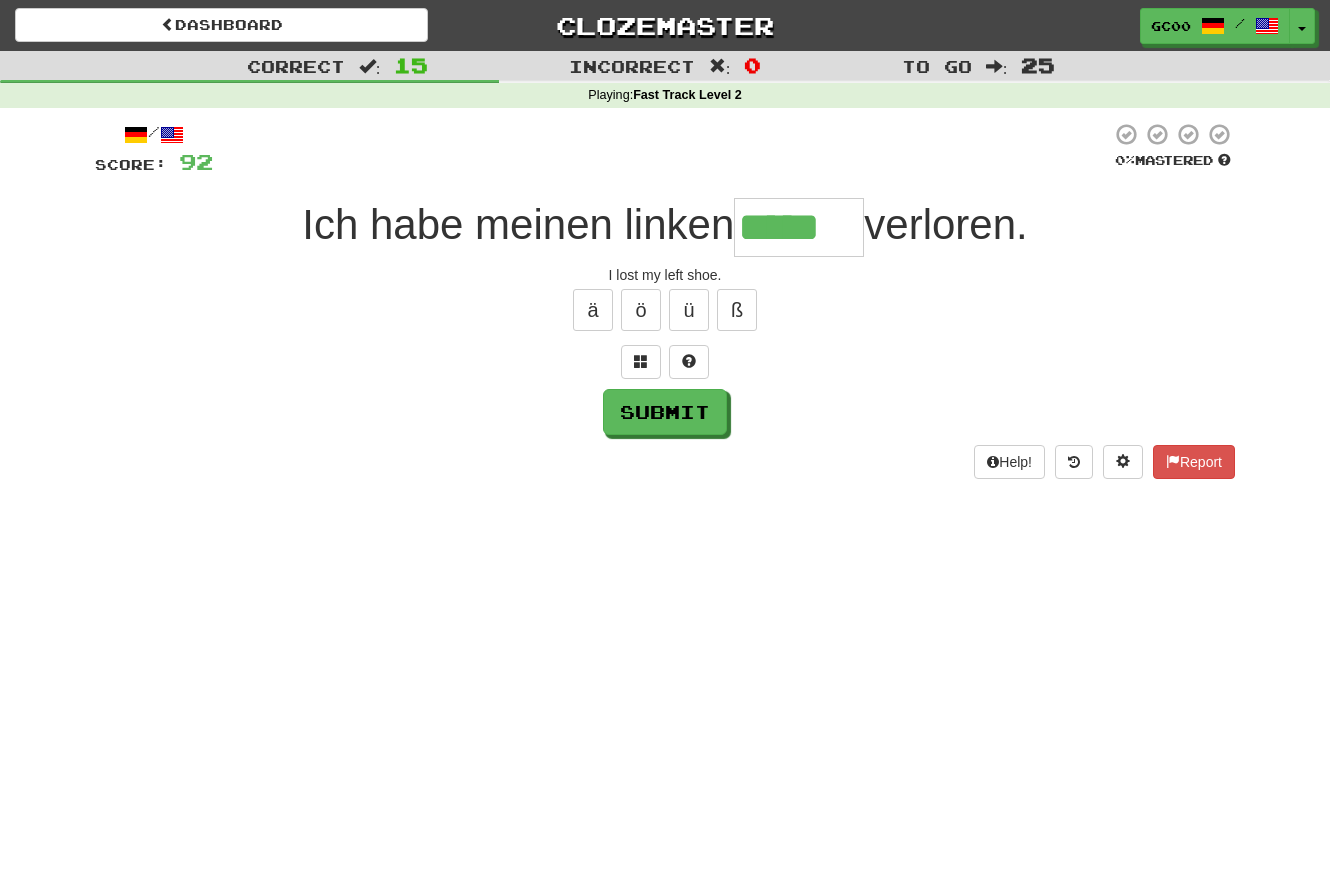 type on "*****" 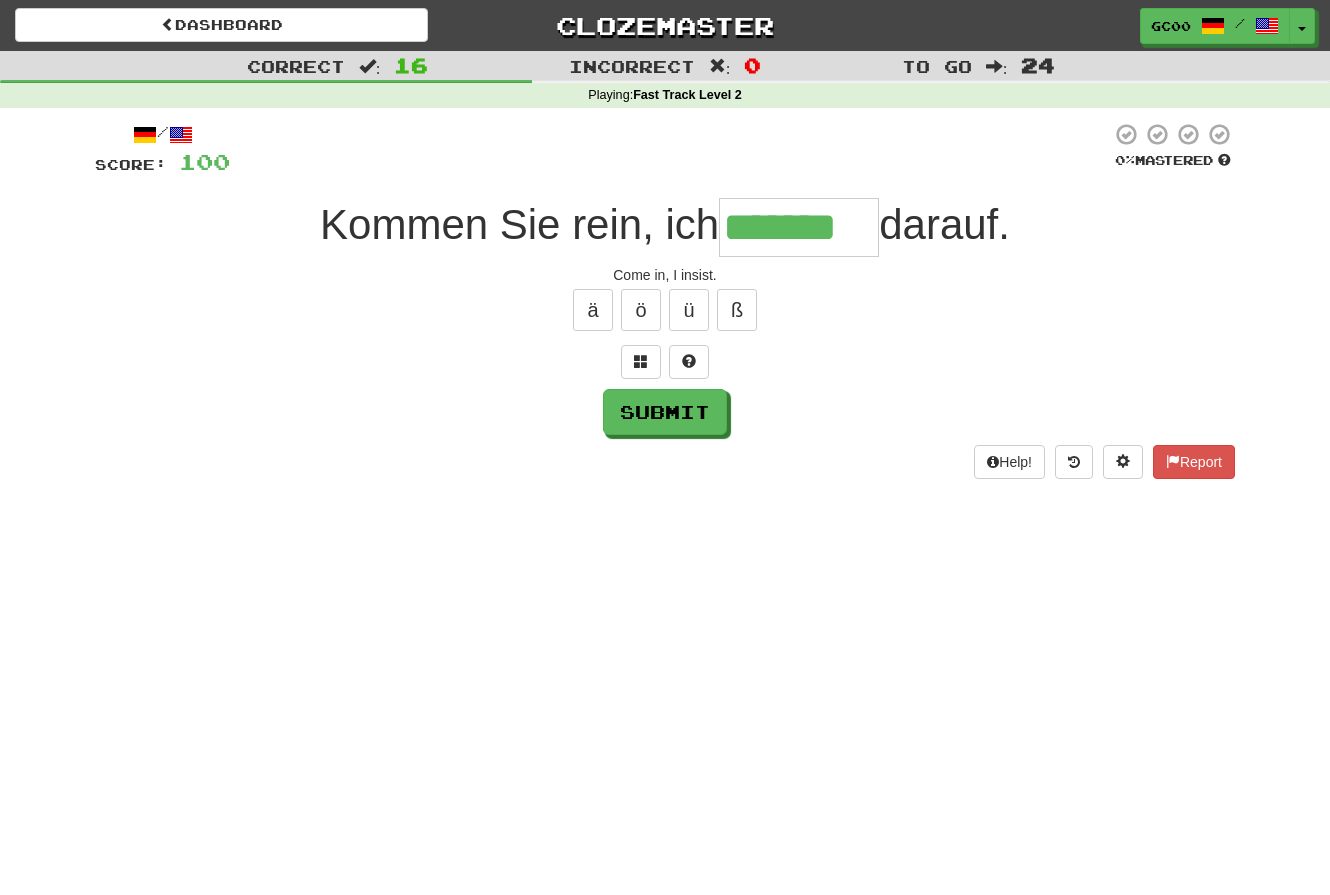 type on "*******" 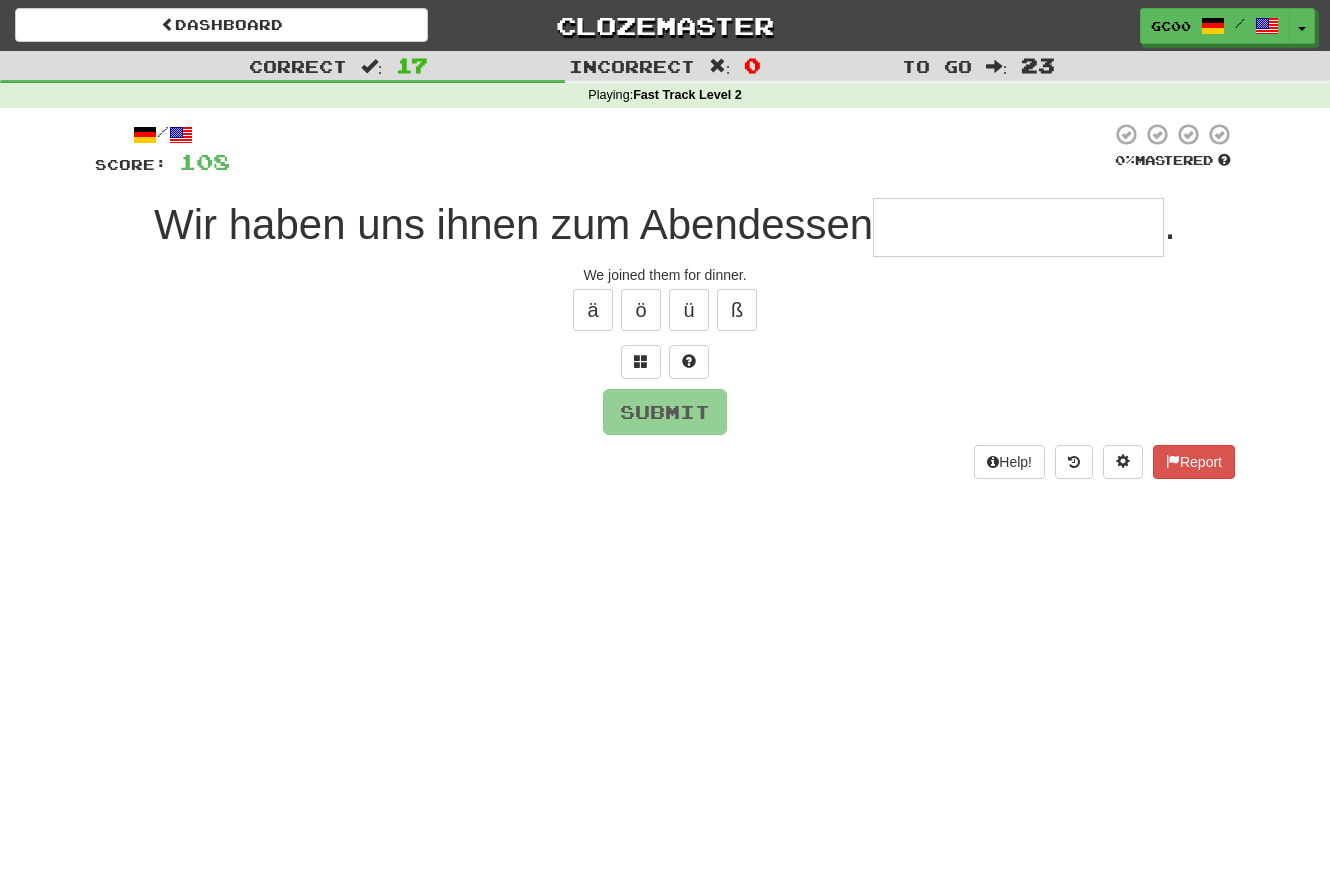 type on "*" 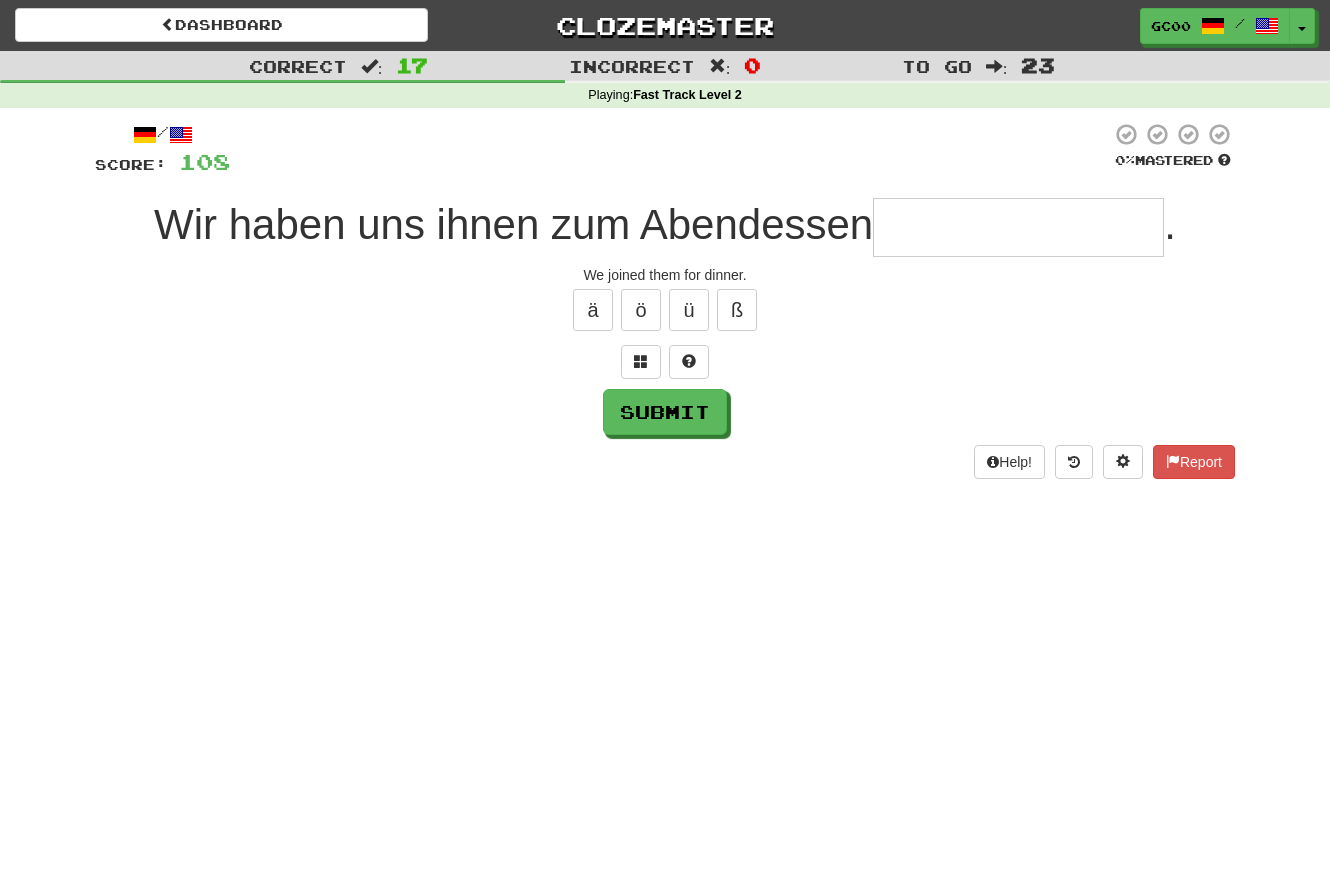 type on "*" 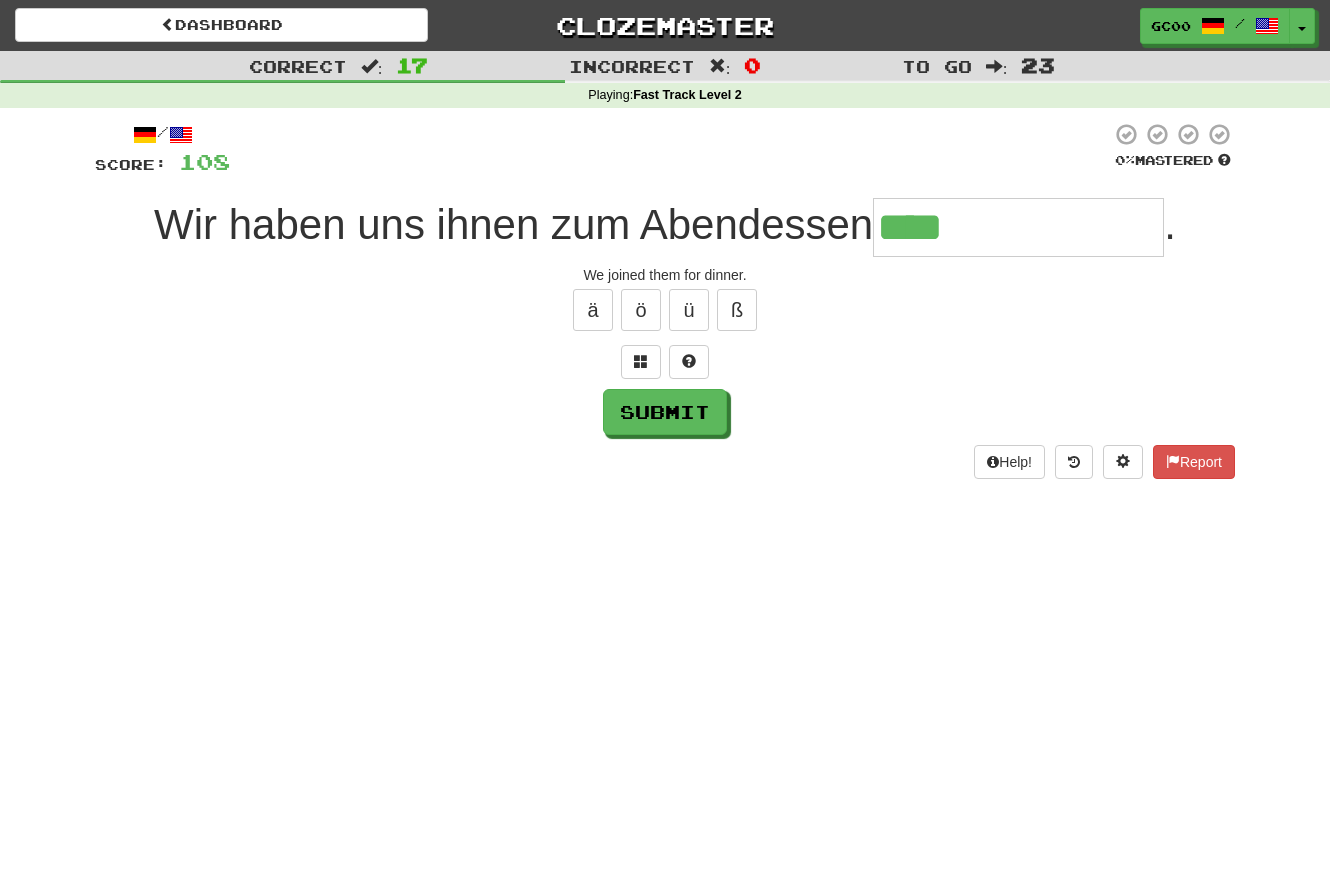 click at bounding box center [665, 362] 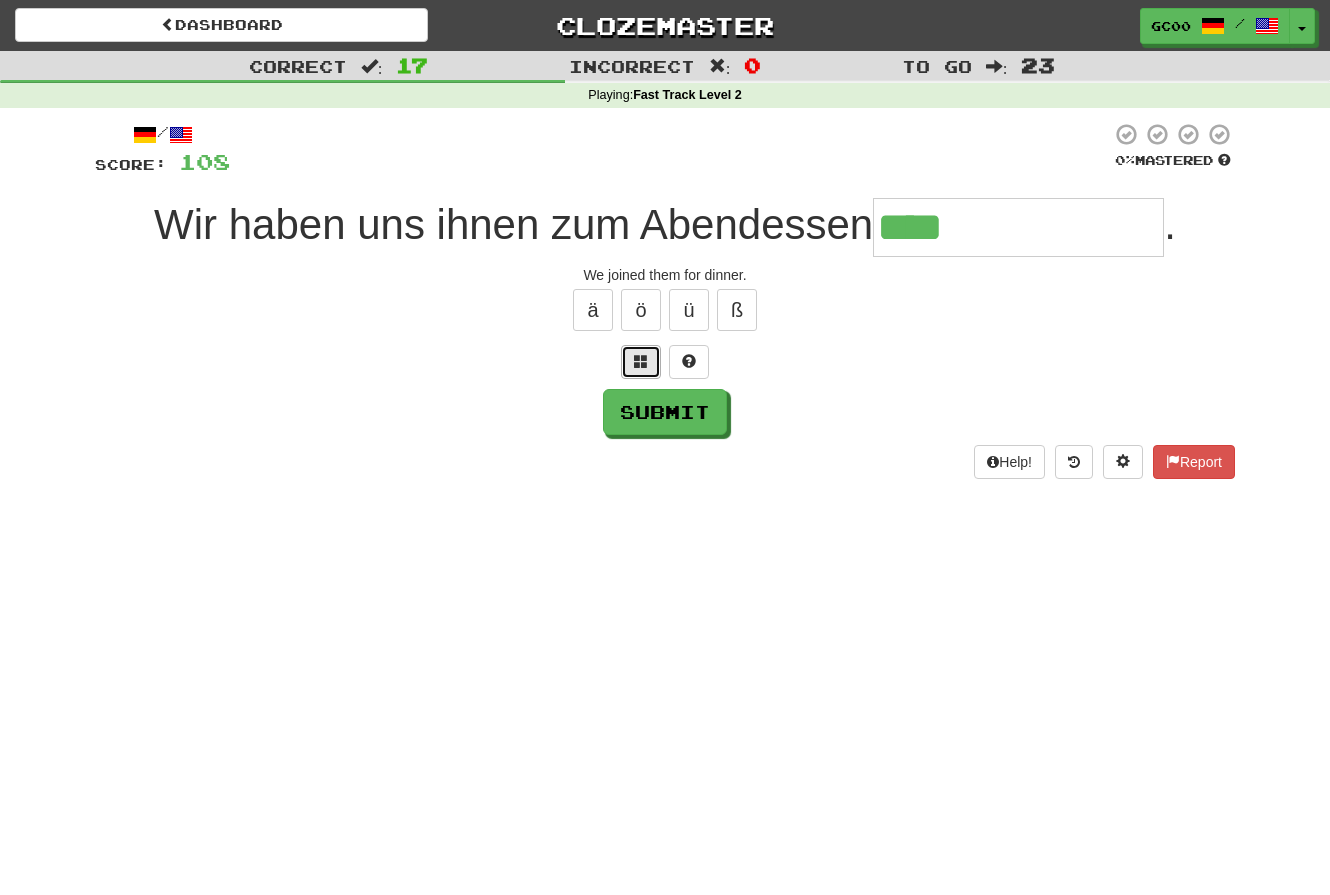 click at bounding box center (641, 362) 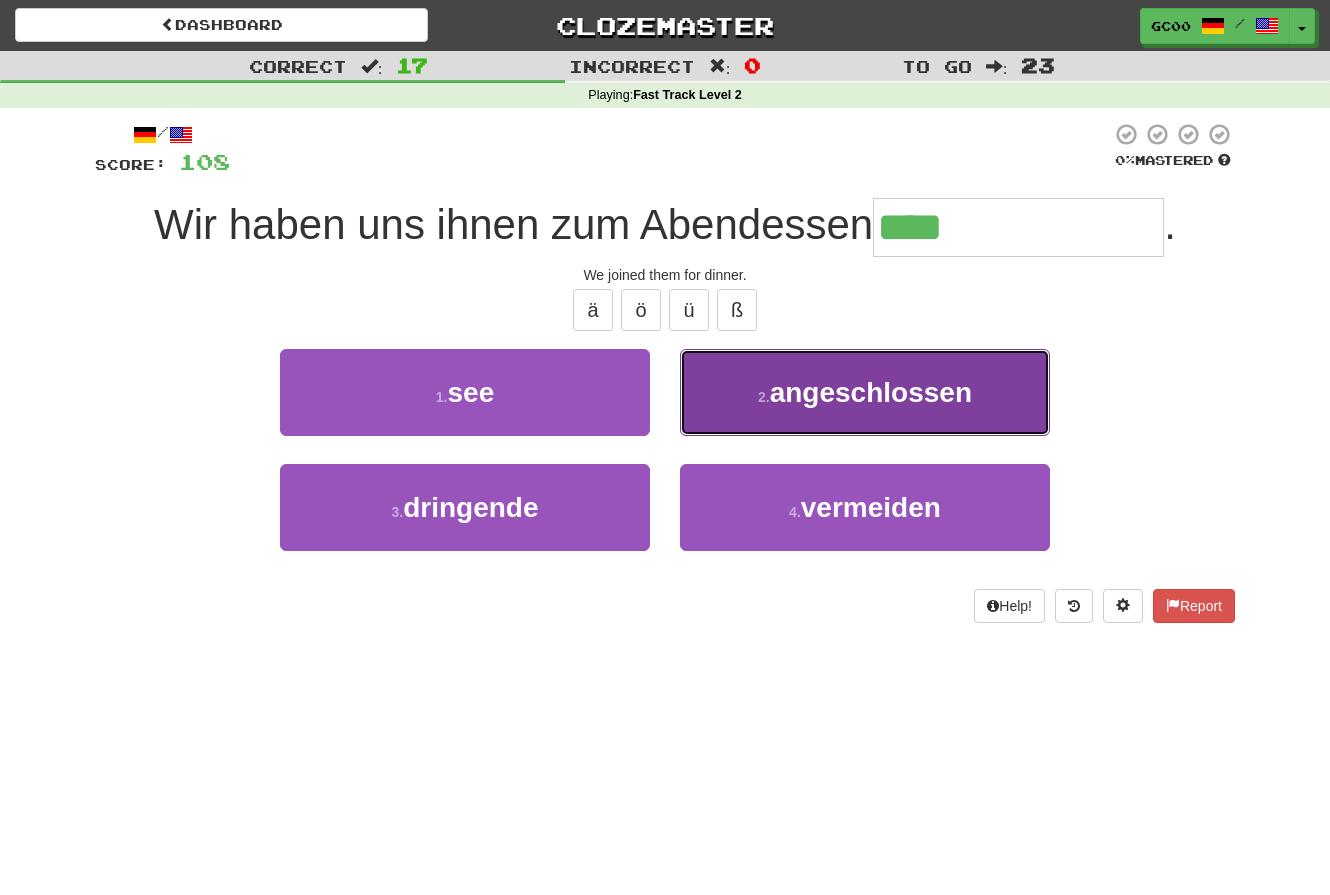 click on "2 .  angeschlossen" at bounding box center [865, 392] 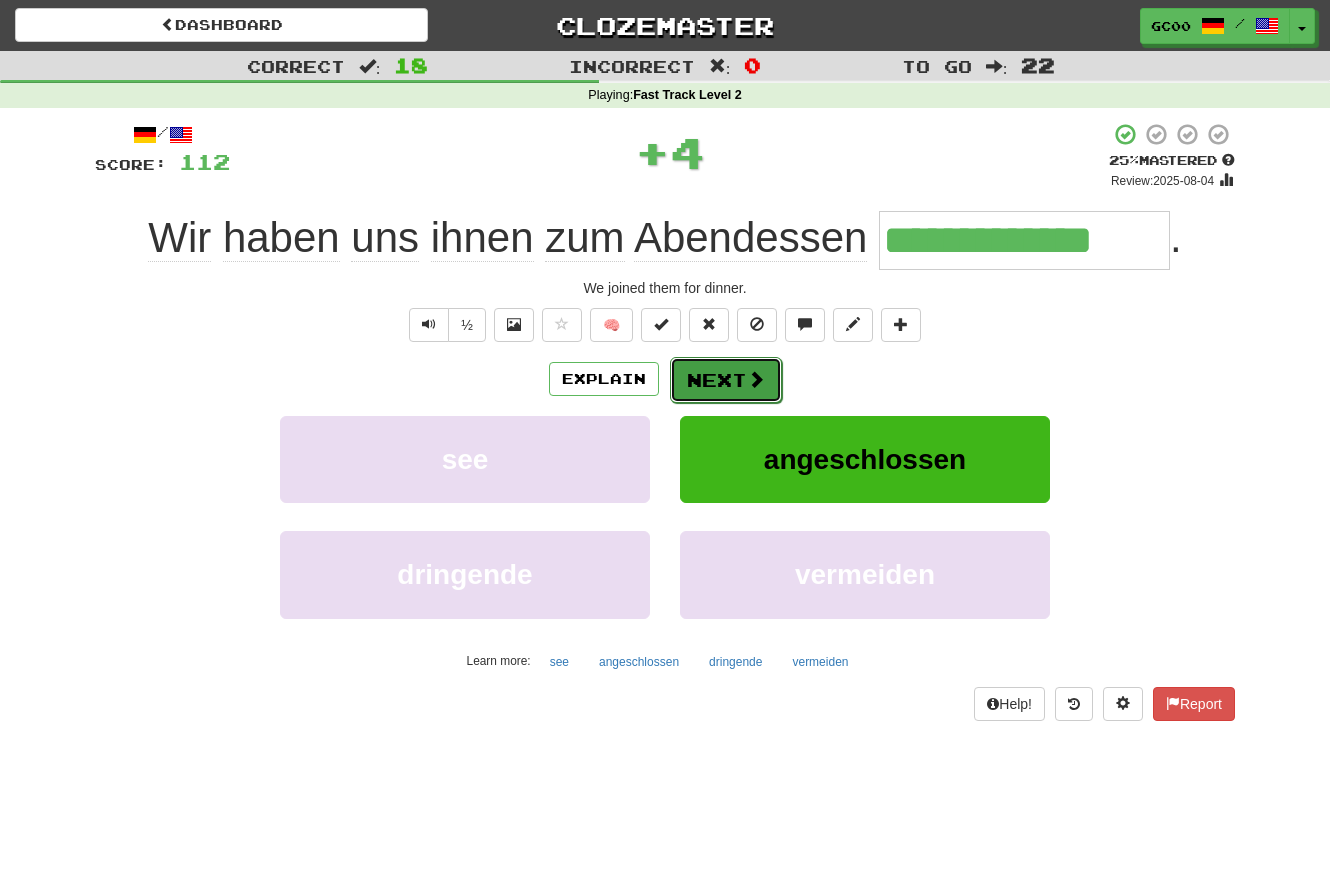 click on "Next" at bounding box center [726, 380] 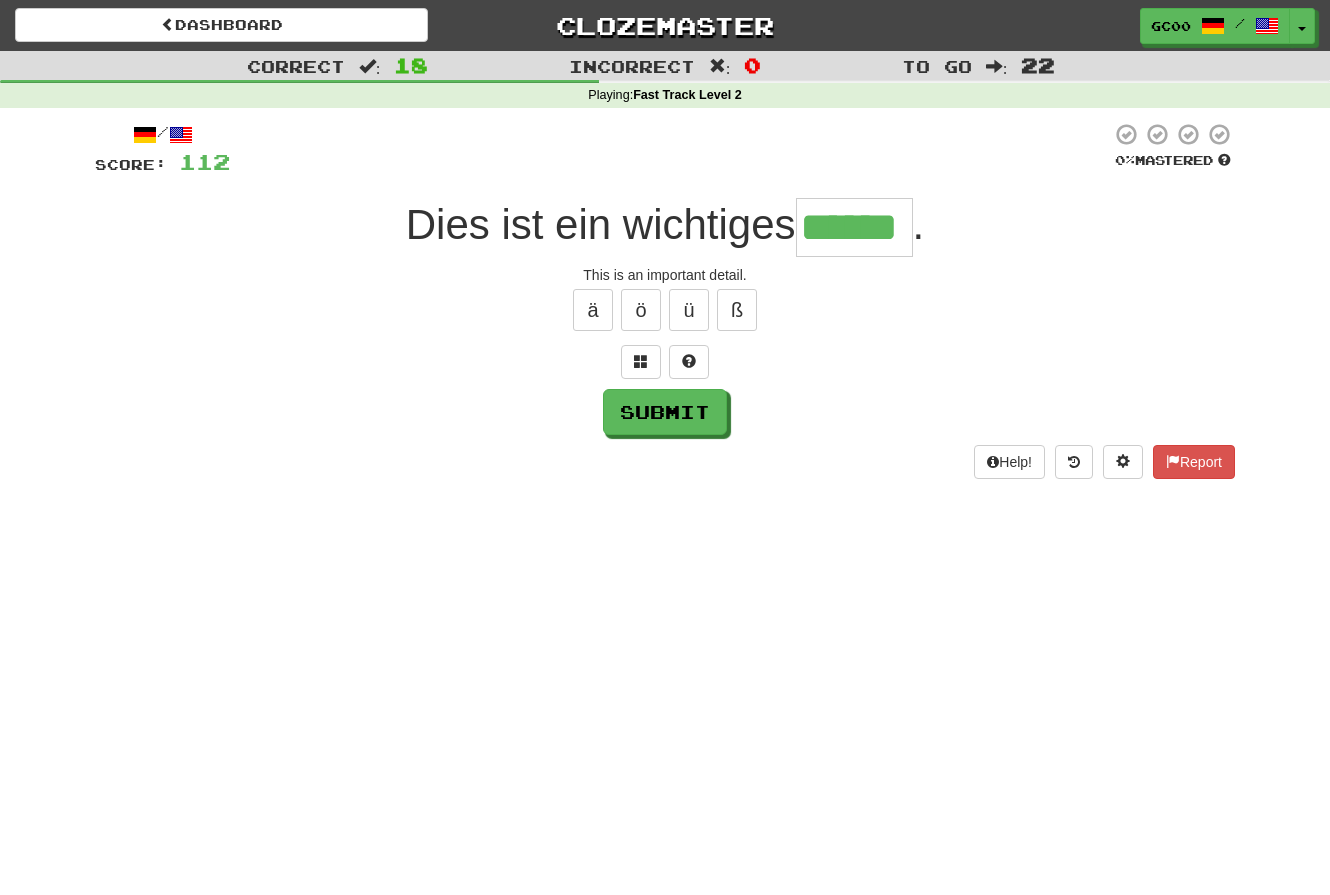 type on "******" 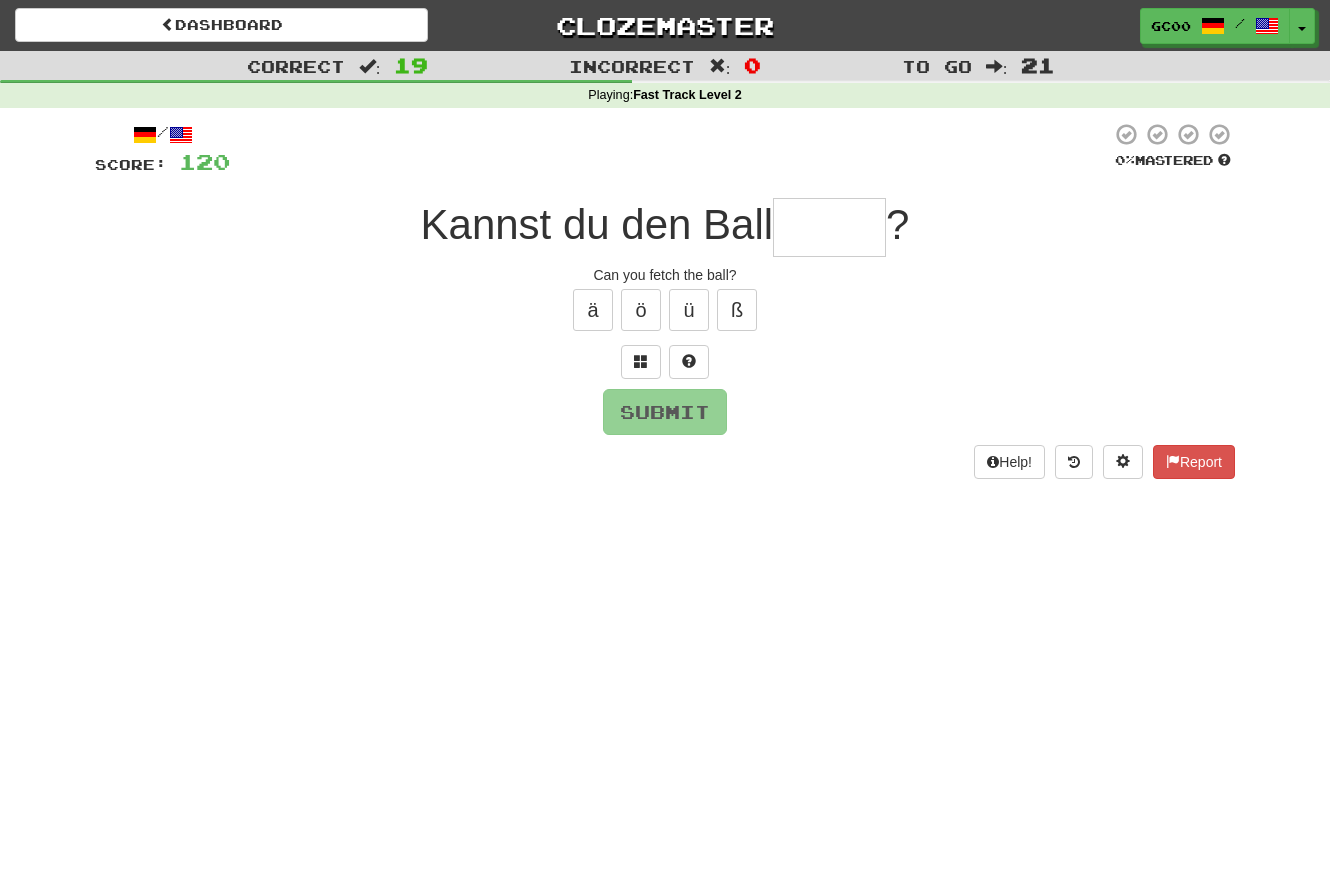 type on "*" 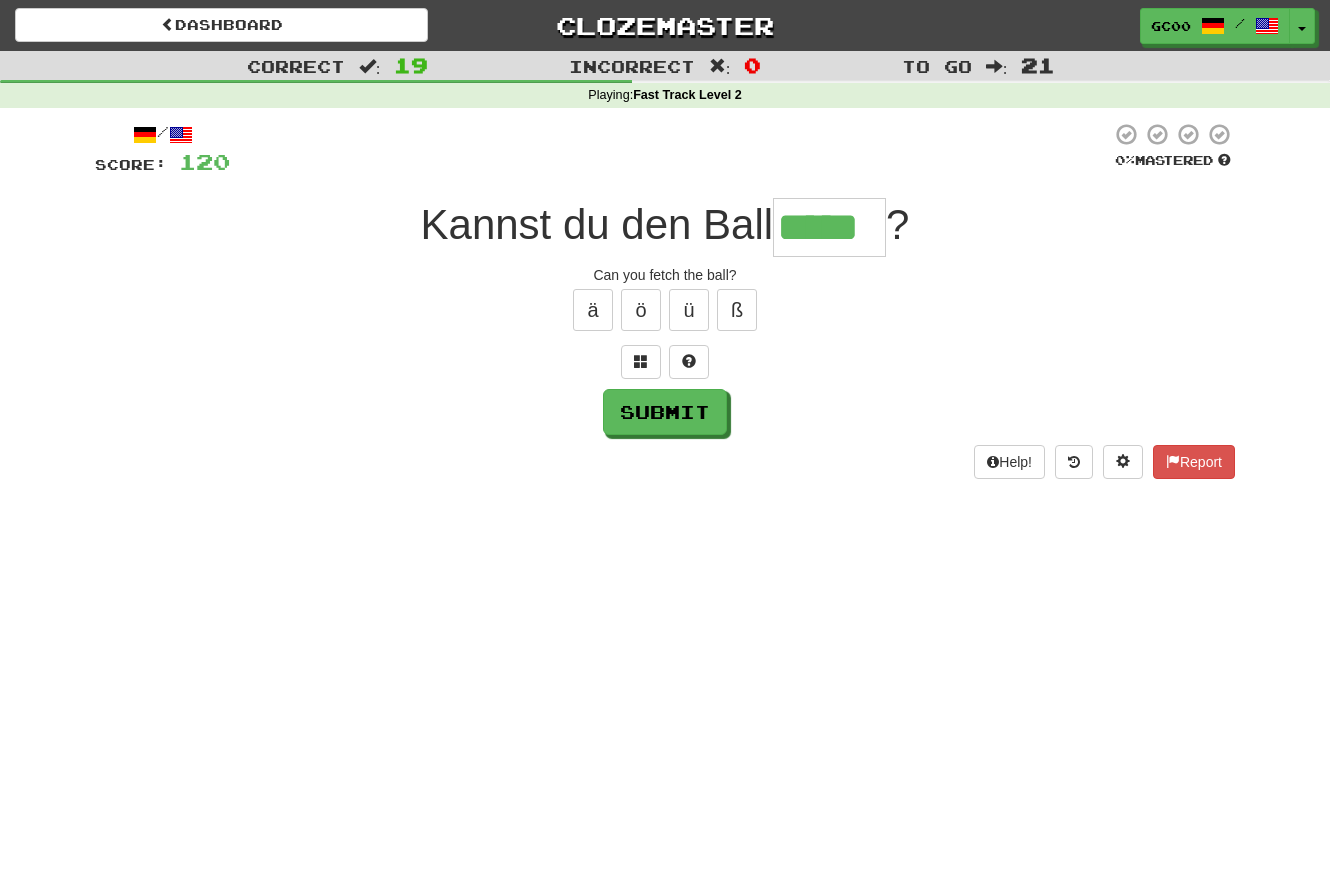 type on "*****" 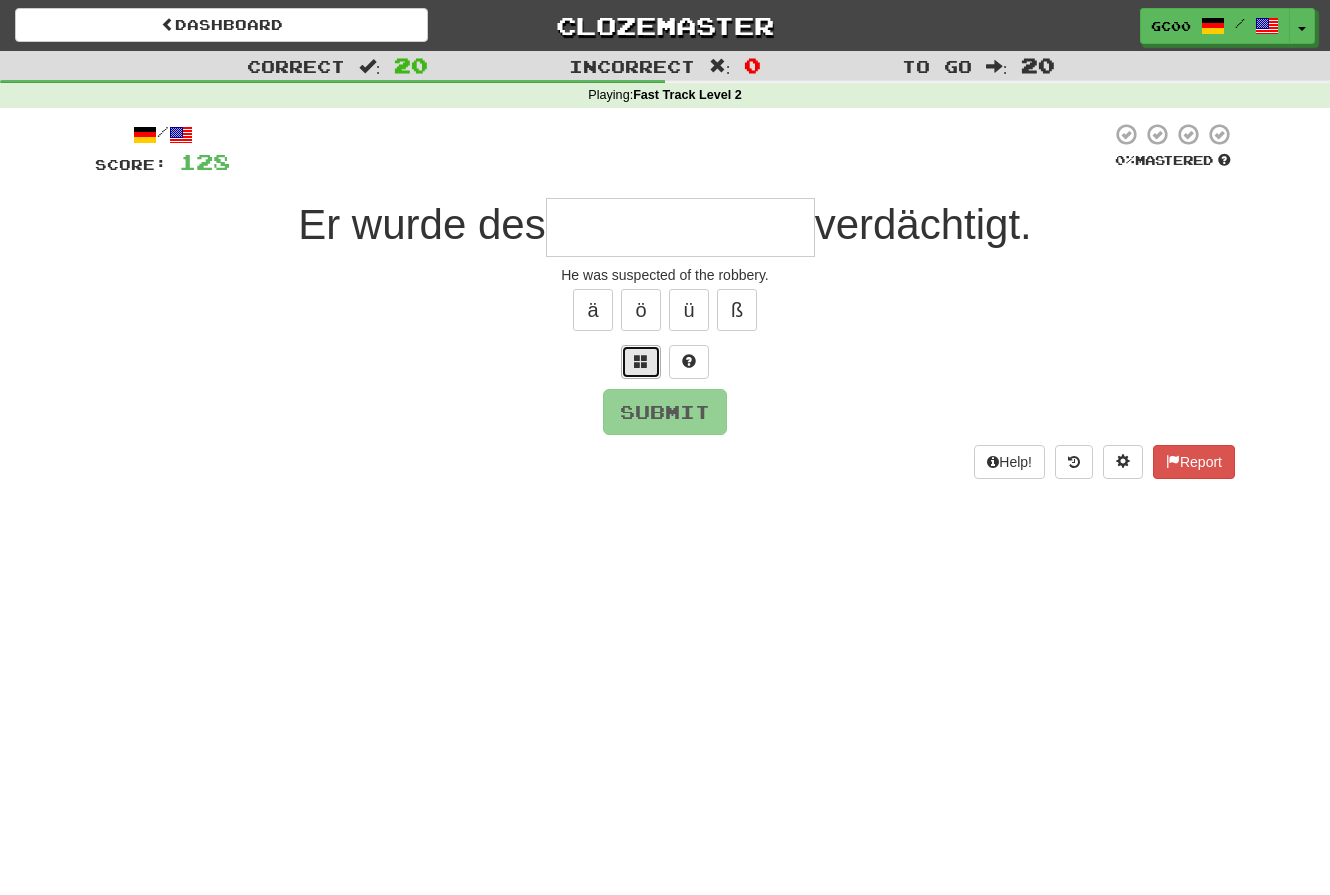 click at bounding box center (641, 362) 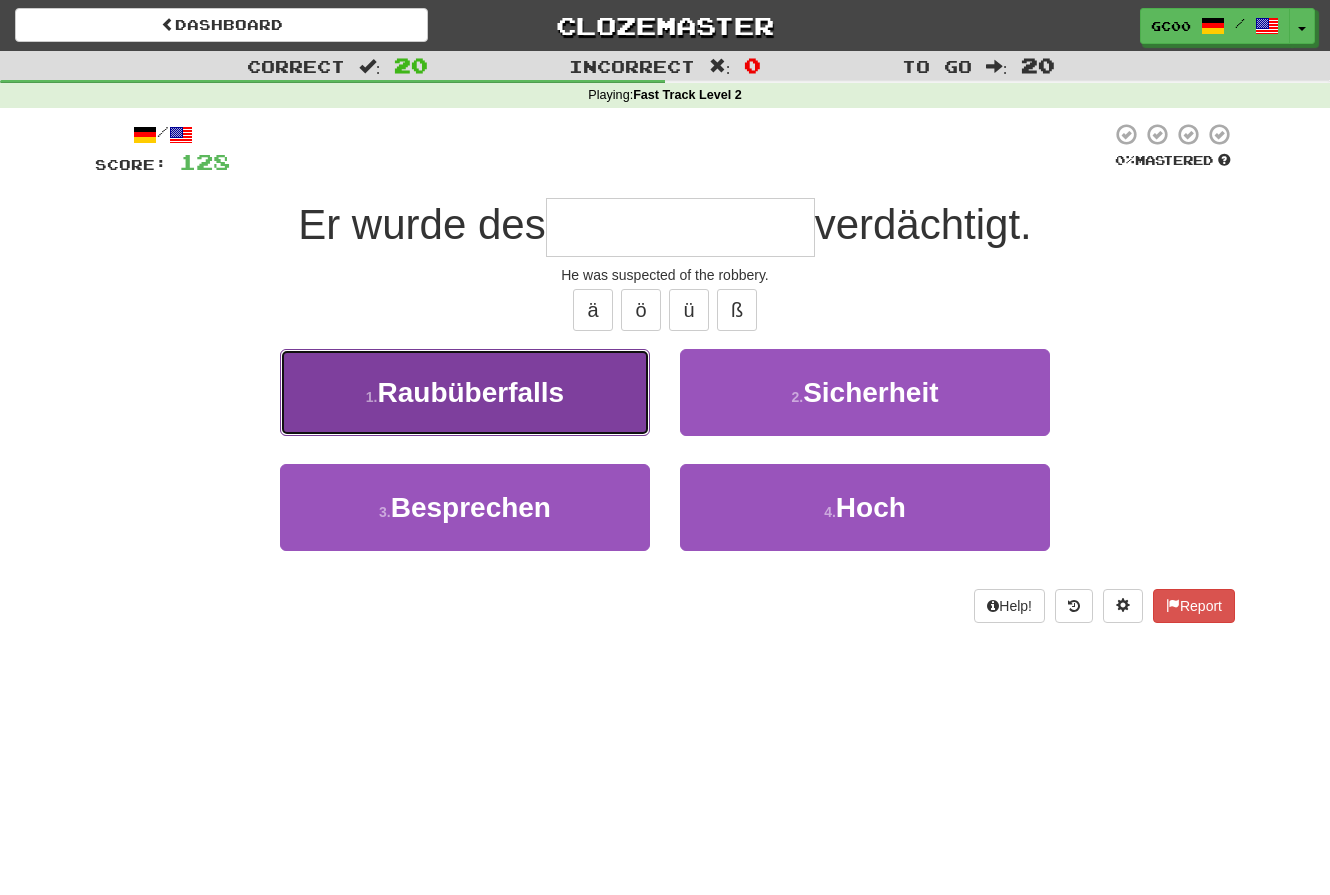 click on "1 .  Raubüberfalls" at bounding box center [465, 392] 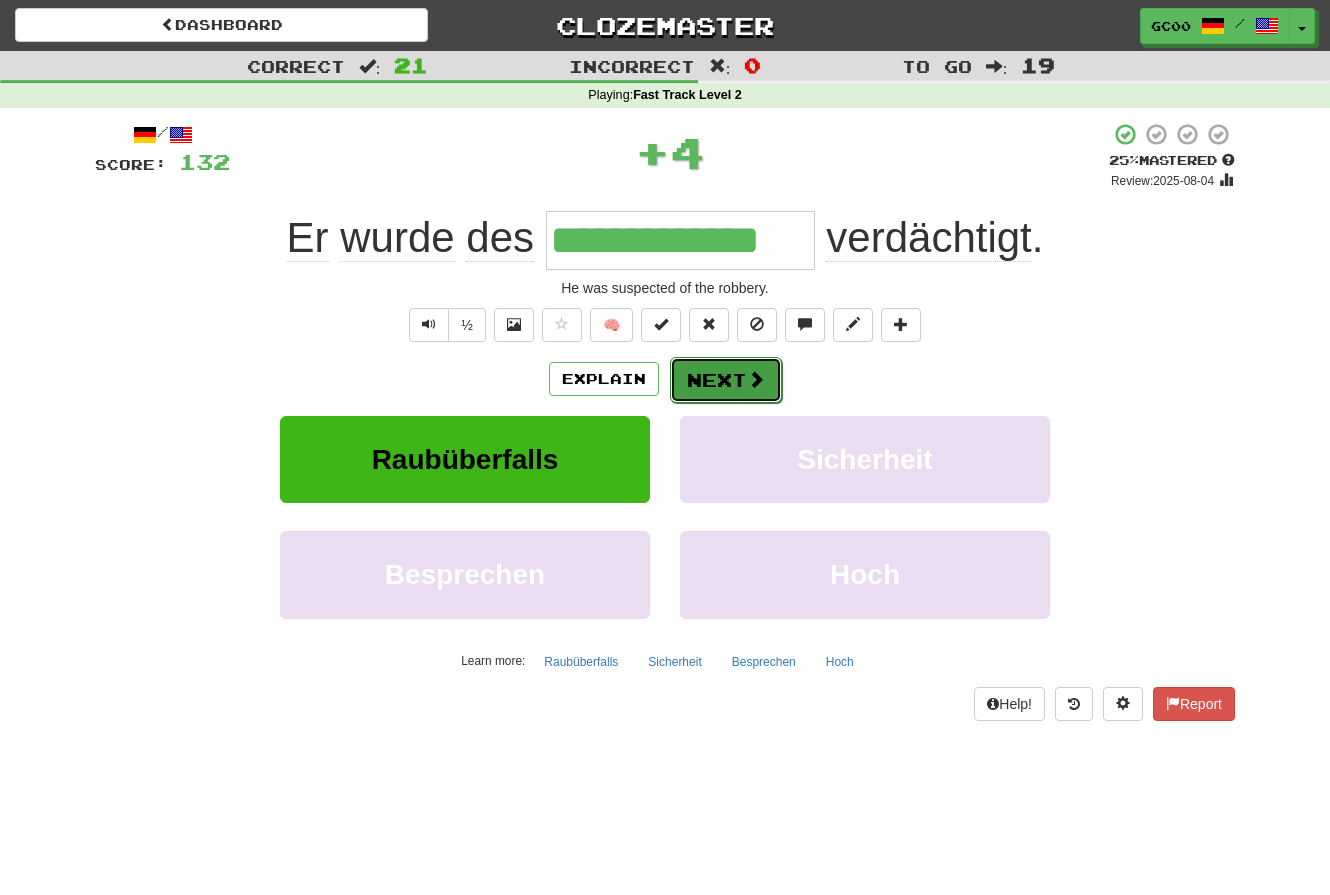 click on "Next" at bounding box center (726, 380) 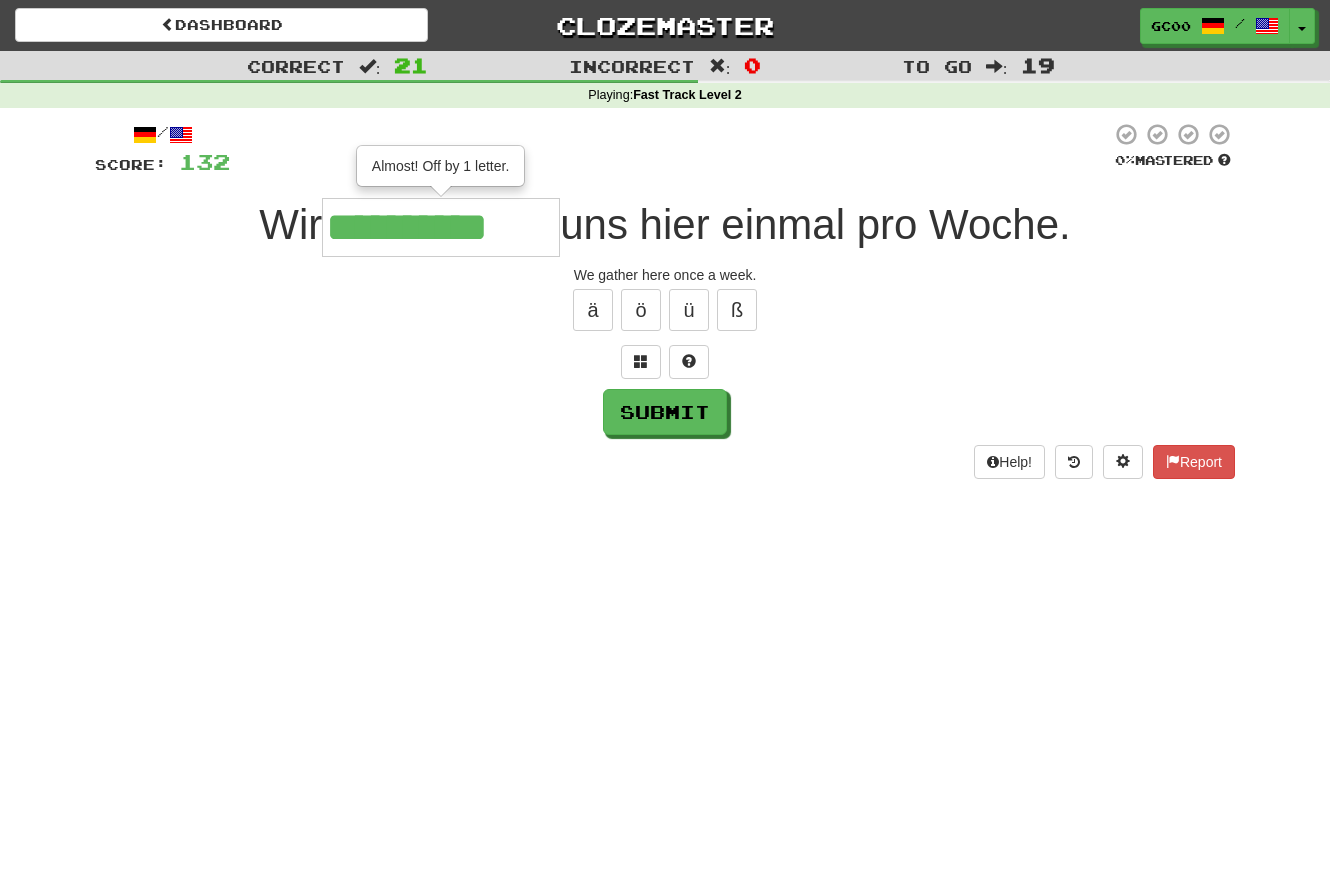 type on "**********" 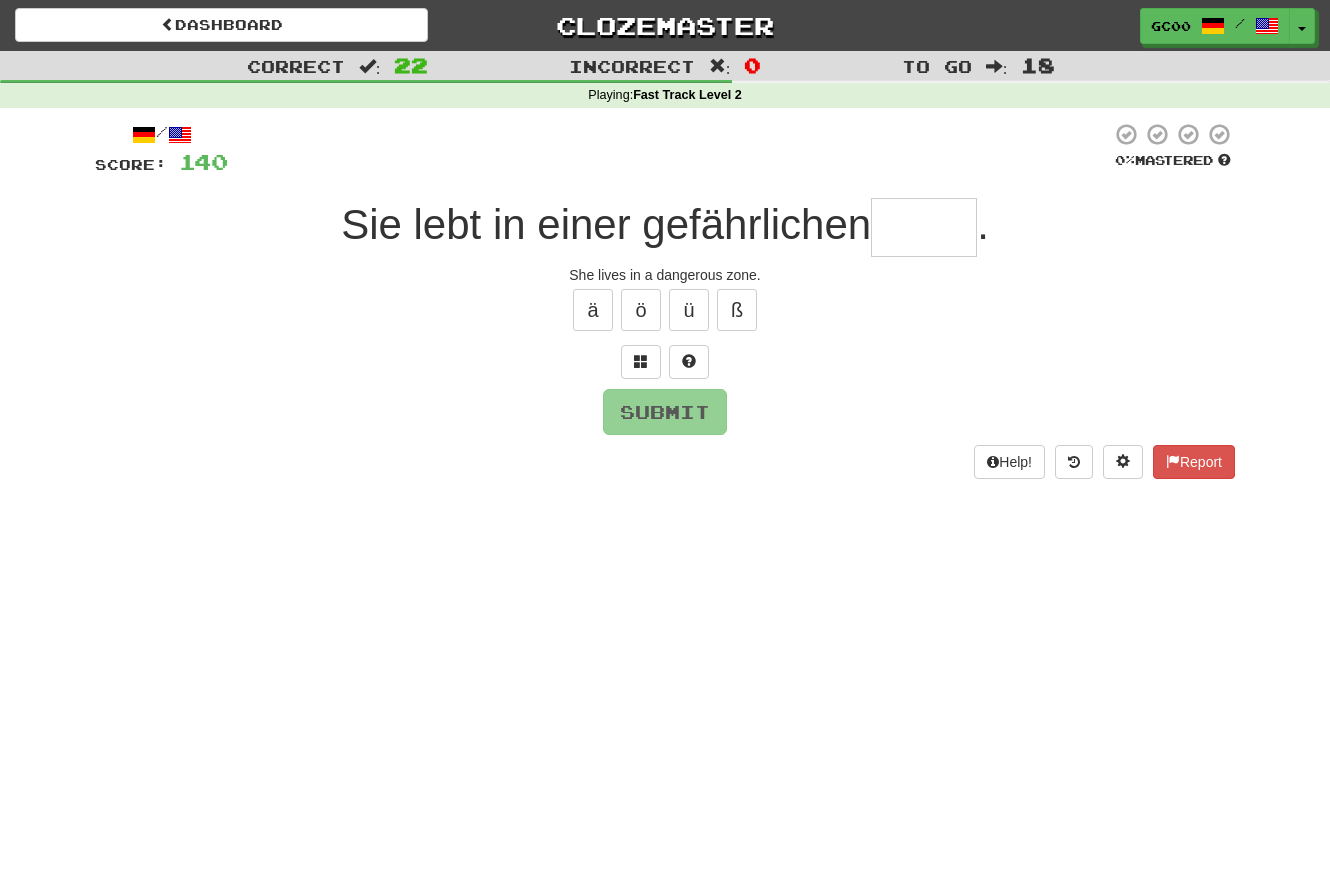 type on "*" 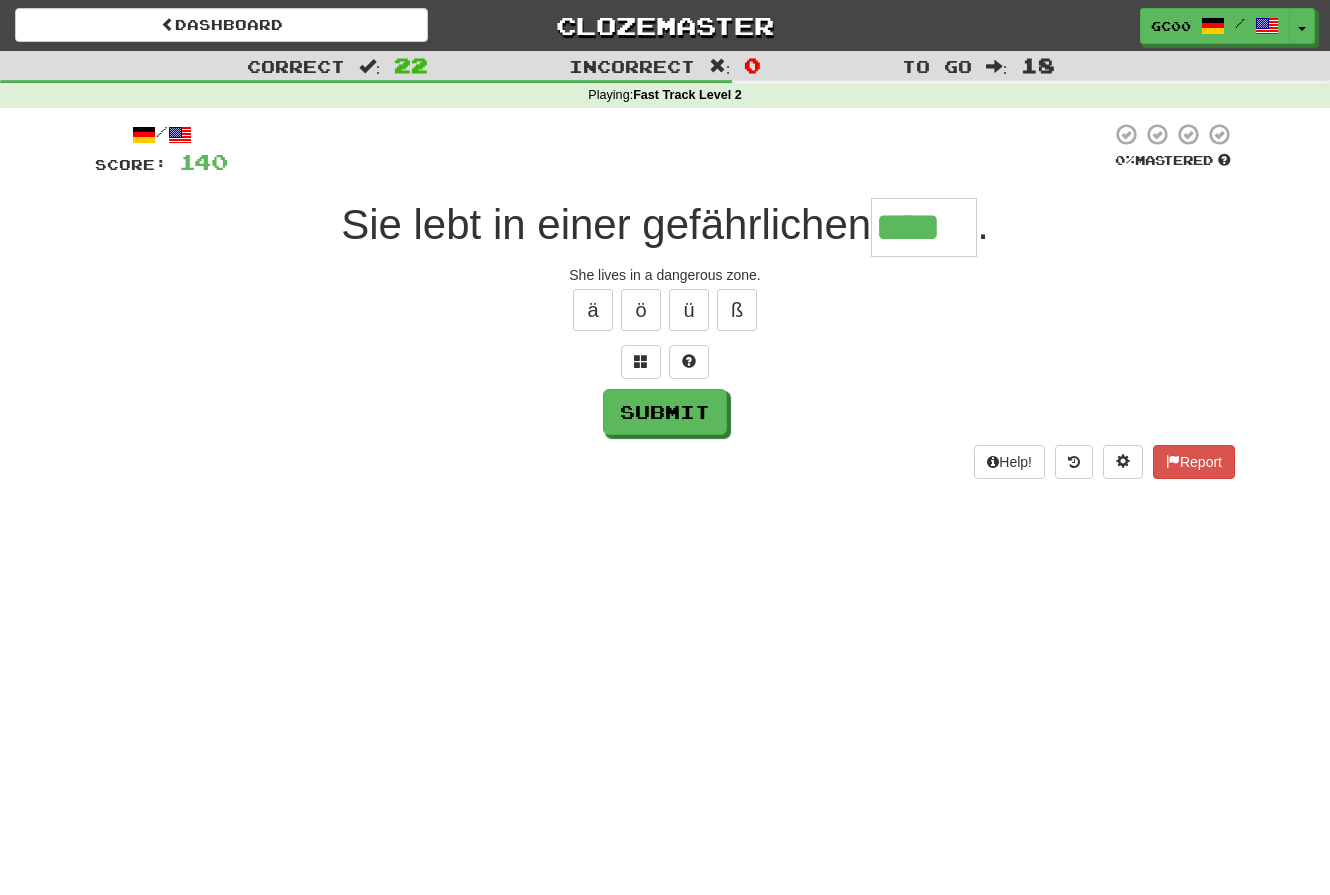 type on "****" 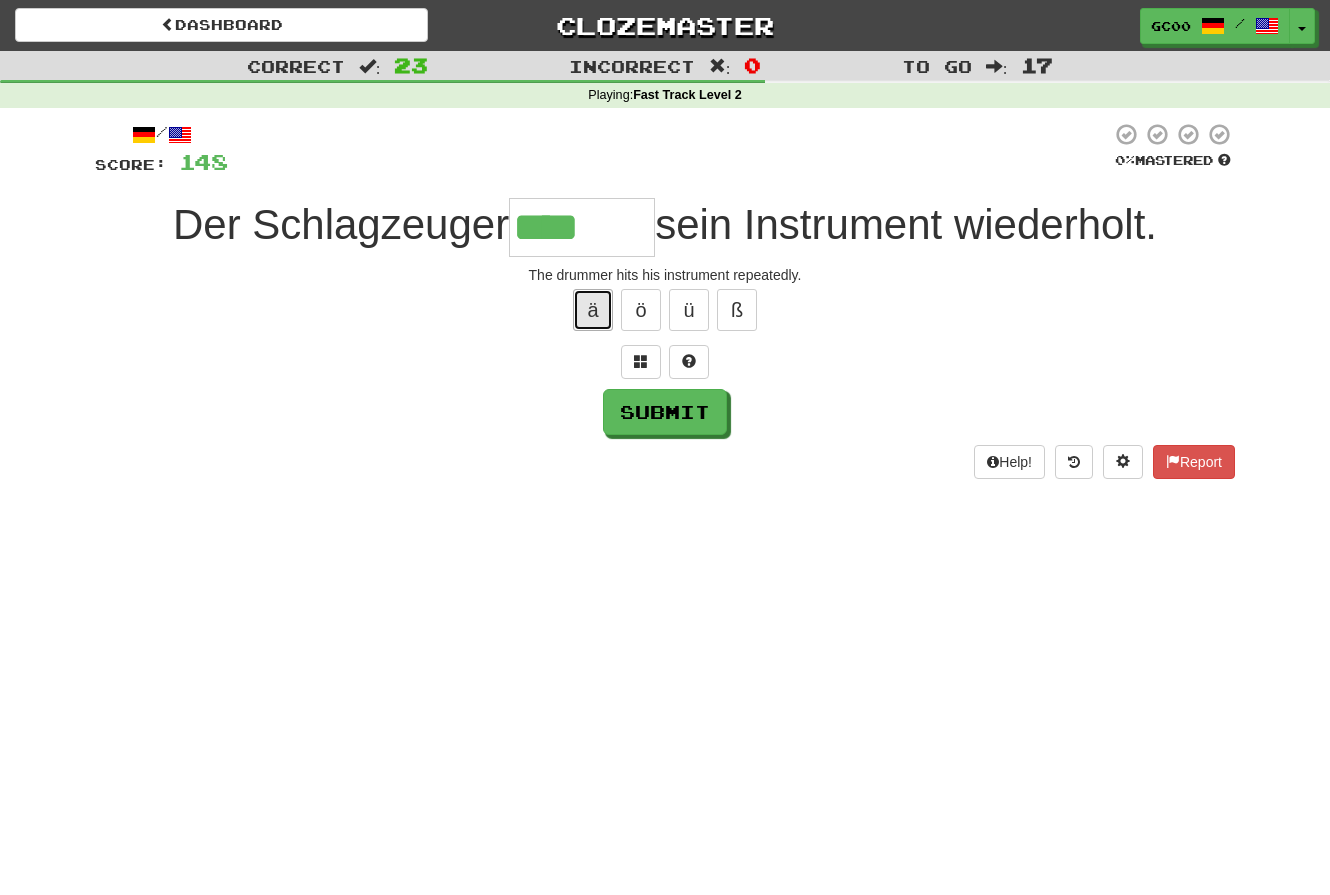 click on "ä" at bounding box center (593, 310) 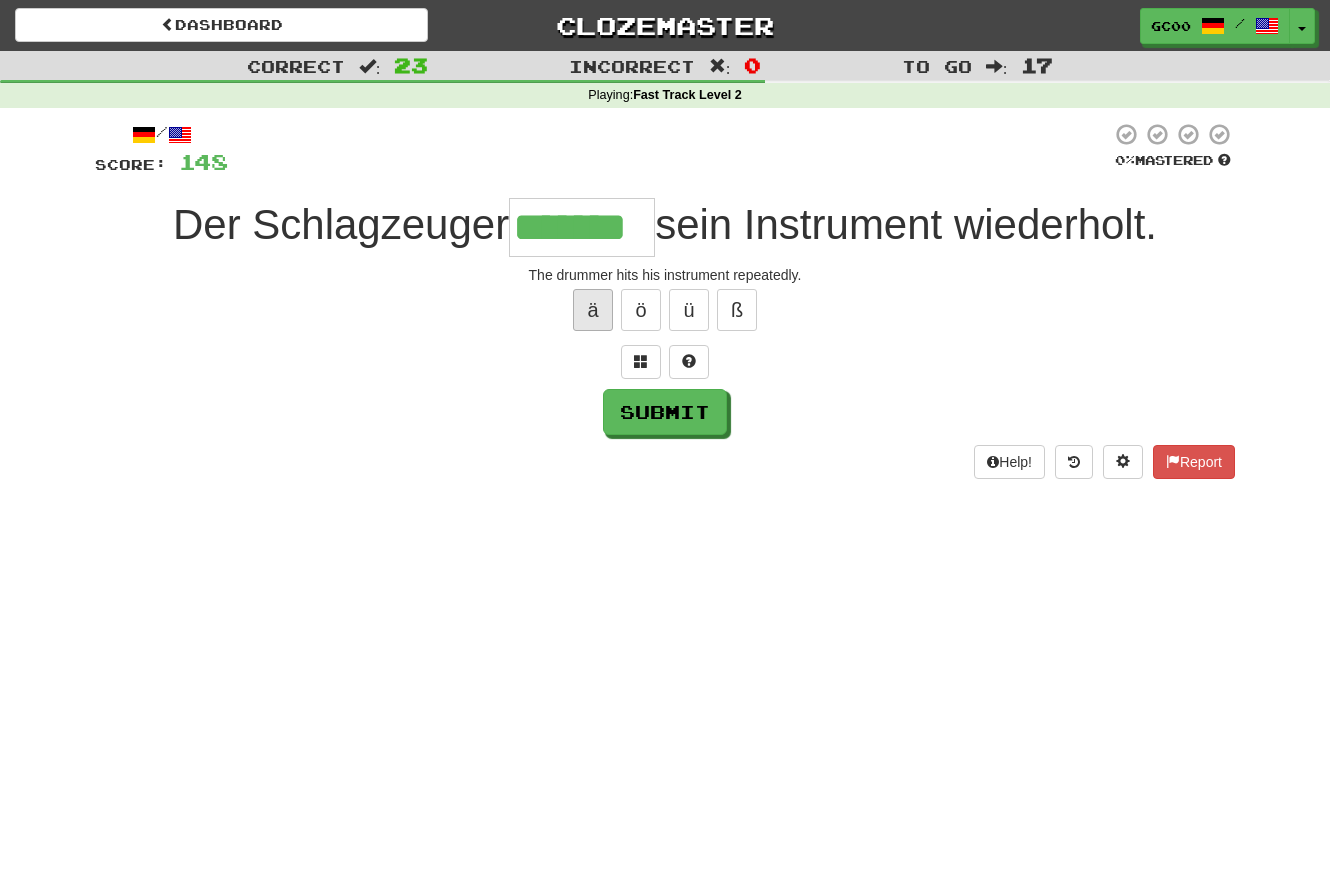 type on "*******" 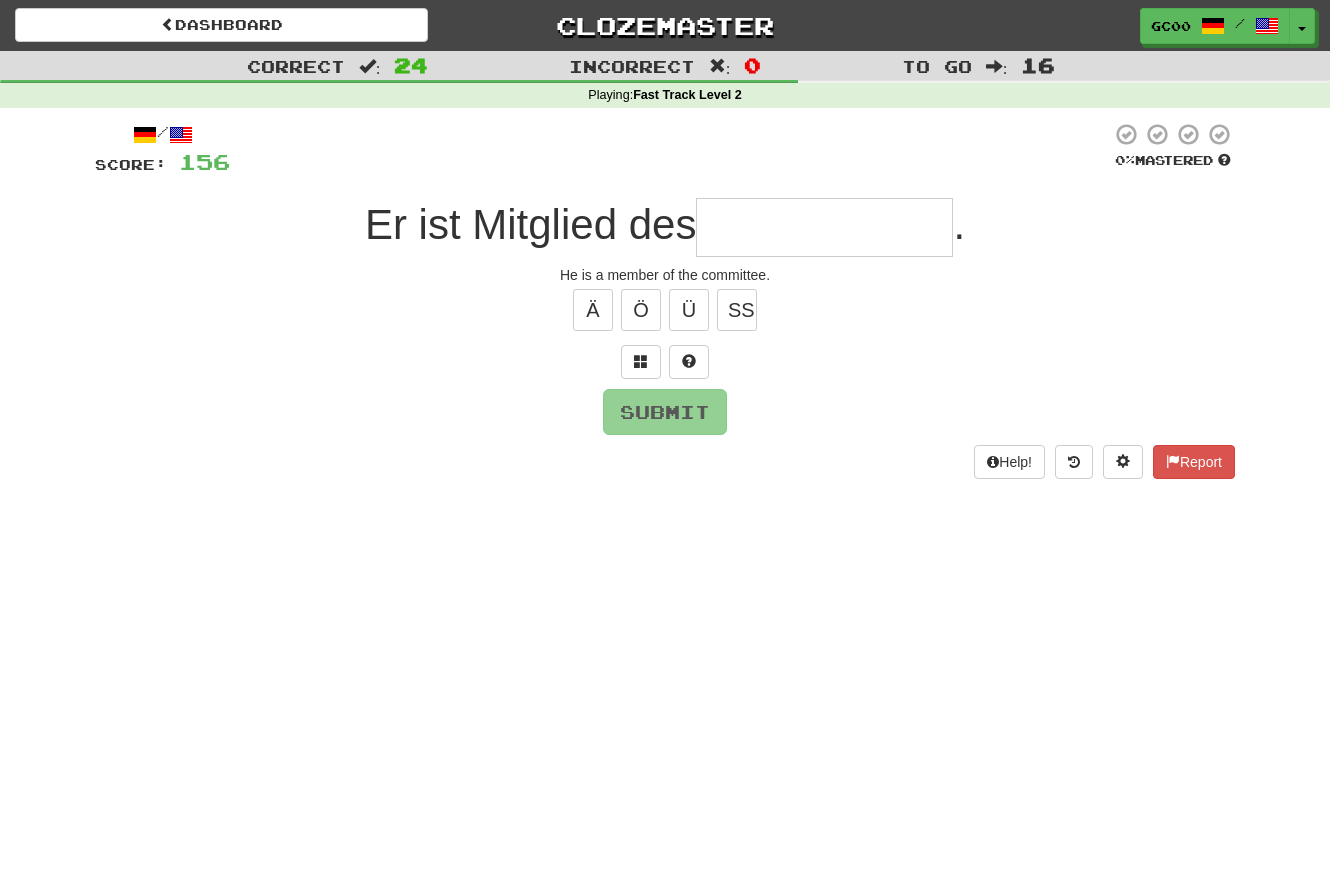 type on "*" 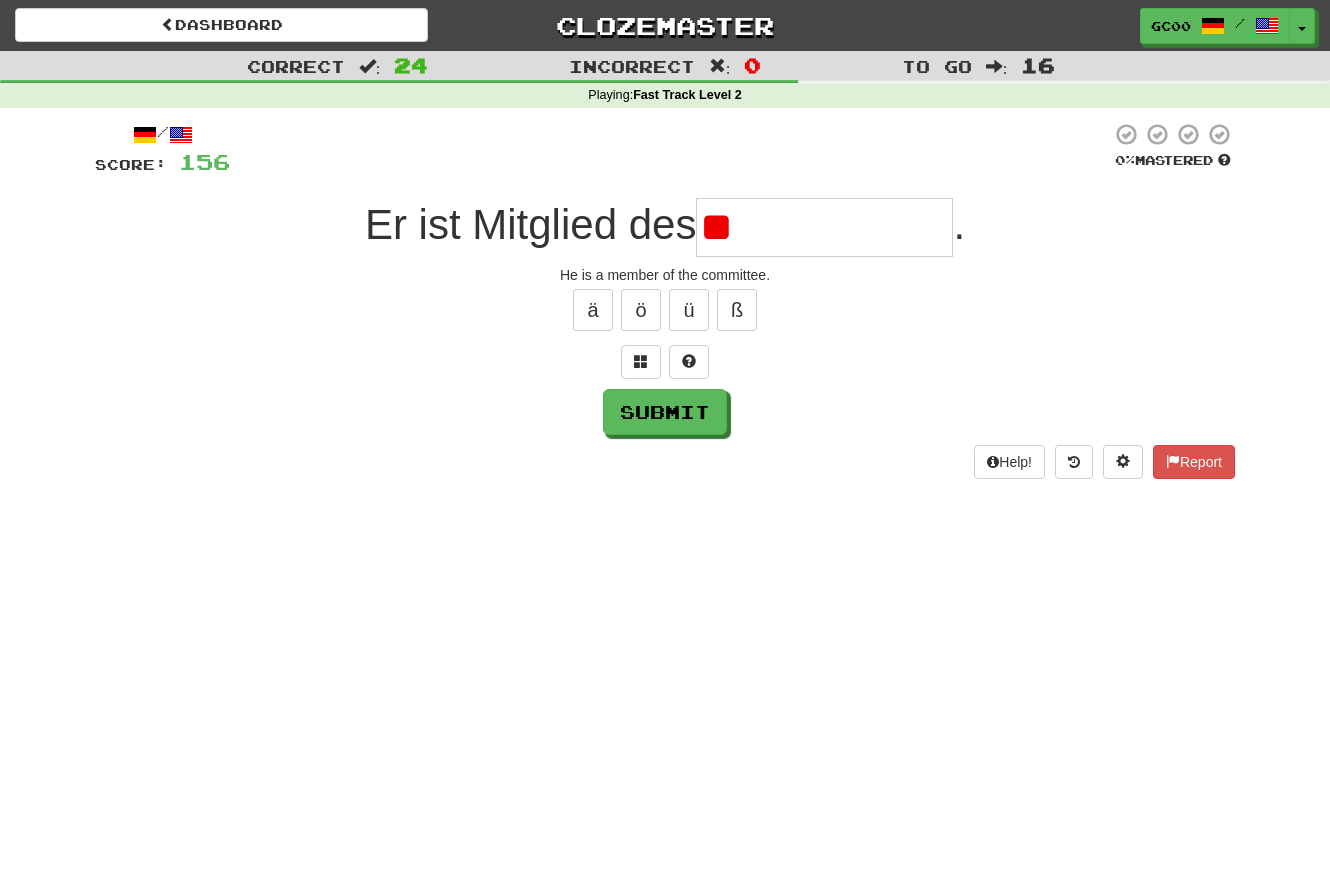 type on "*" 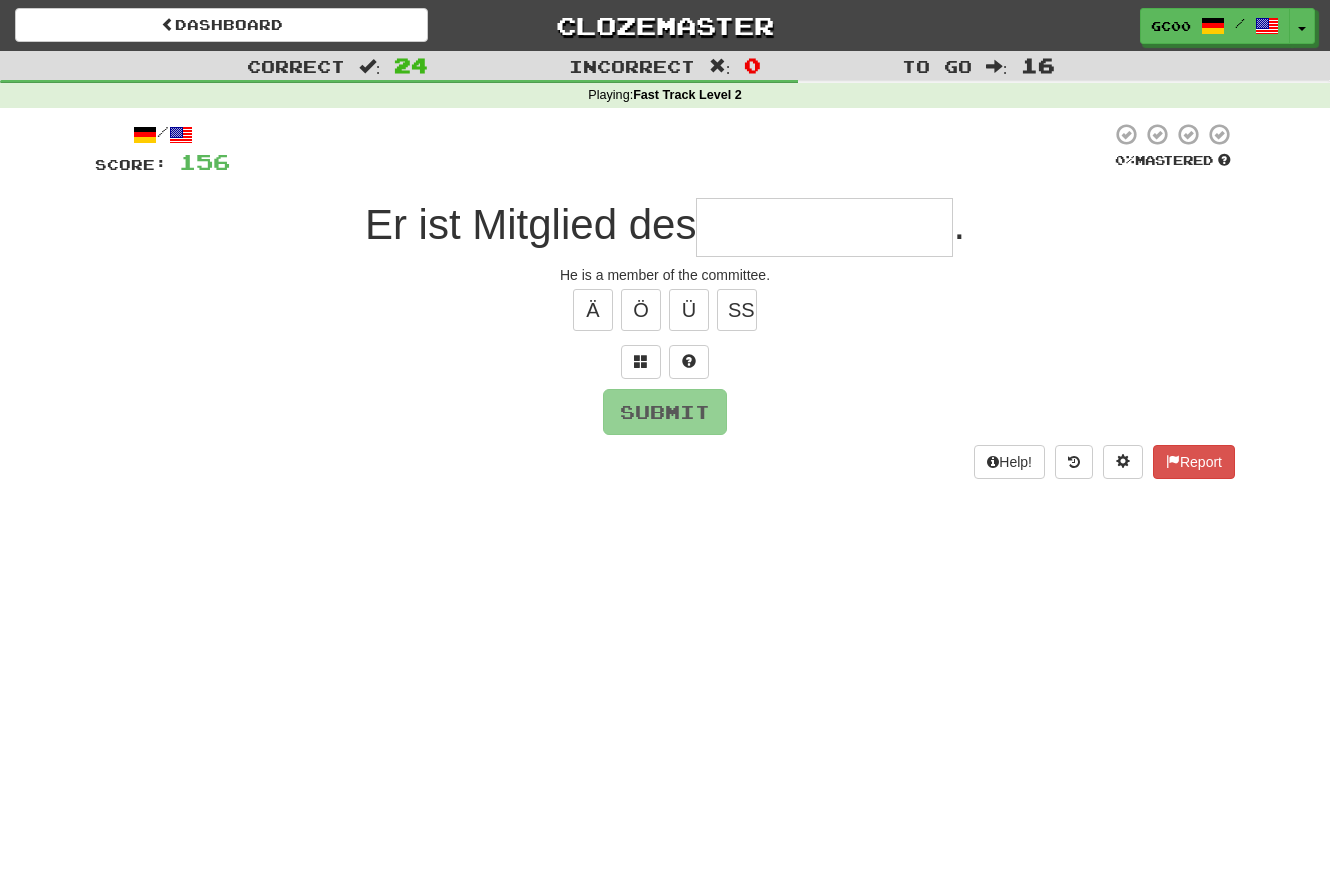 type on "*" 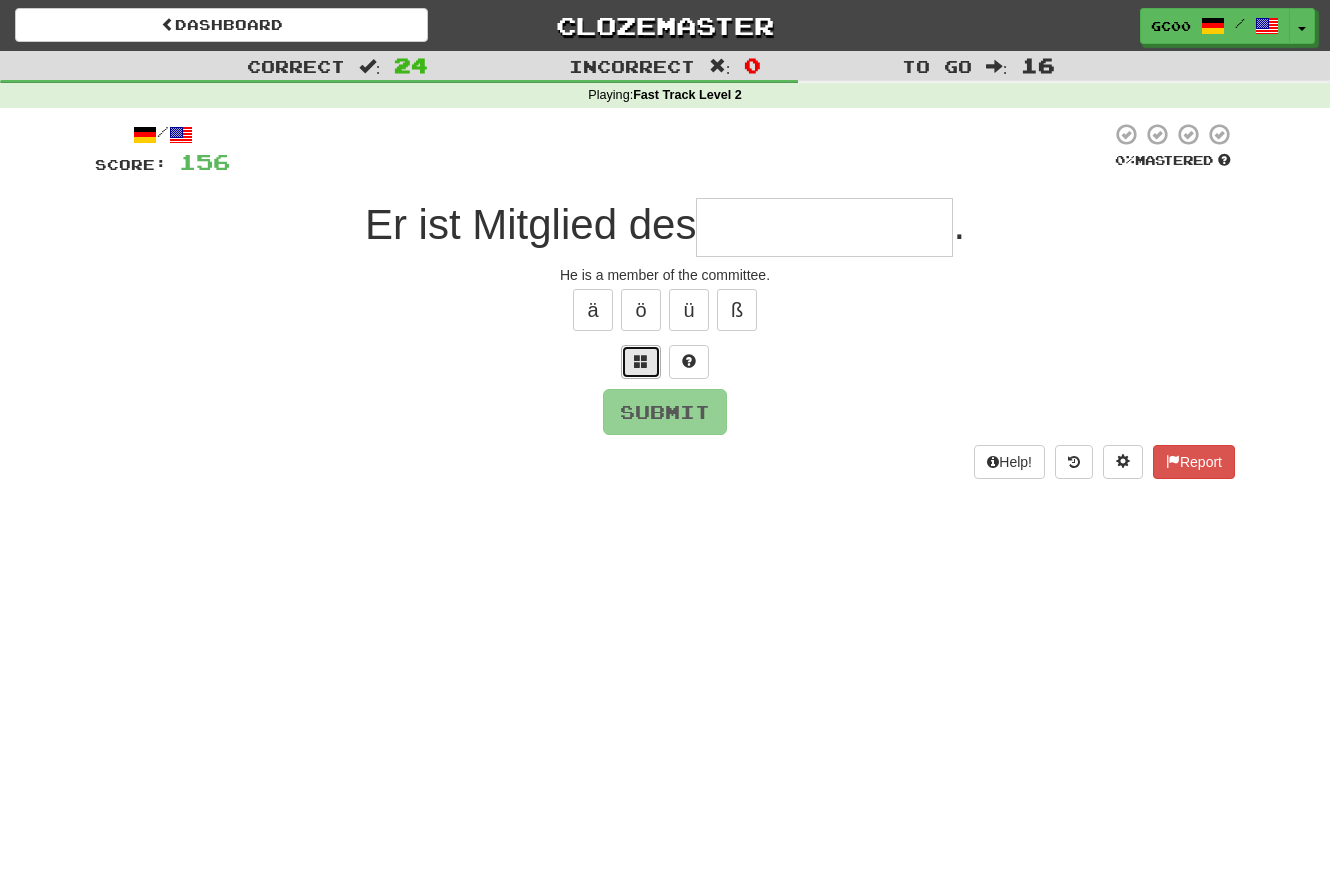 click at bounding box center (641, 362) 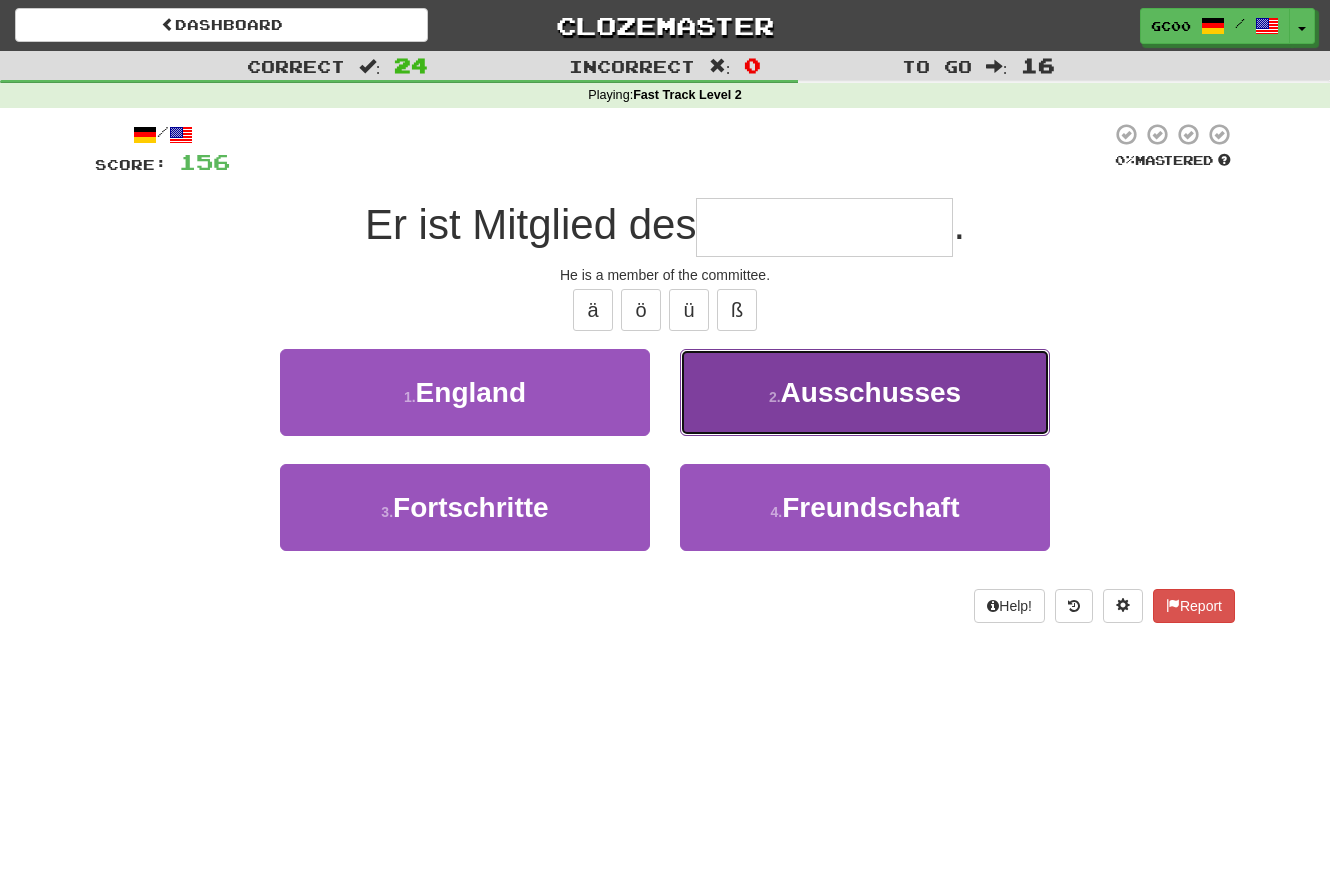 click on "2 .  Ausschusses" at bounding box center [865, 392] 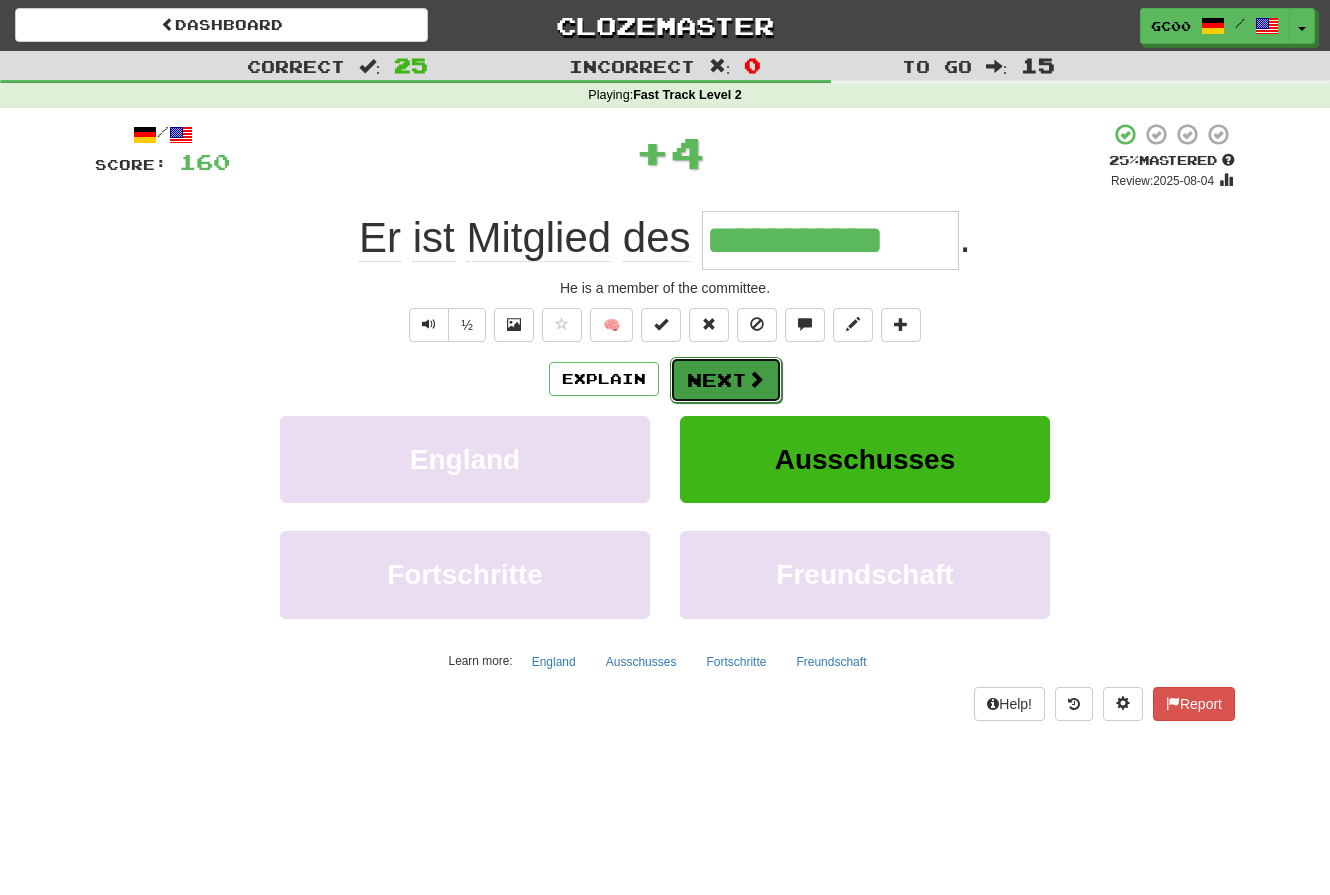 click on "Next" at bounding box center [726, 380] 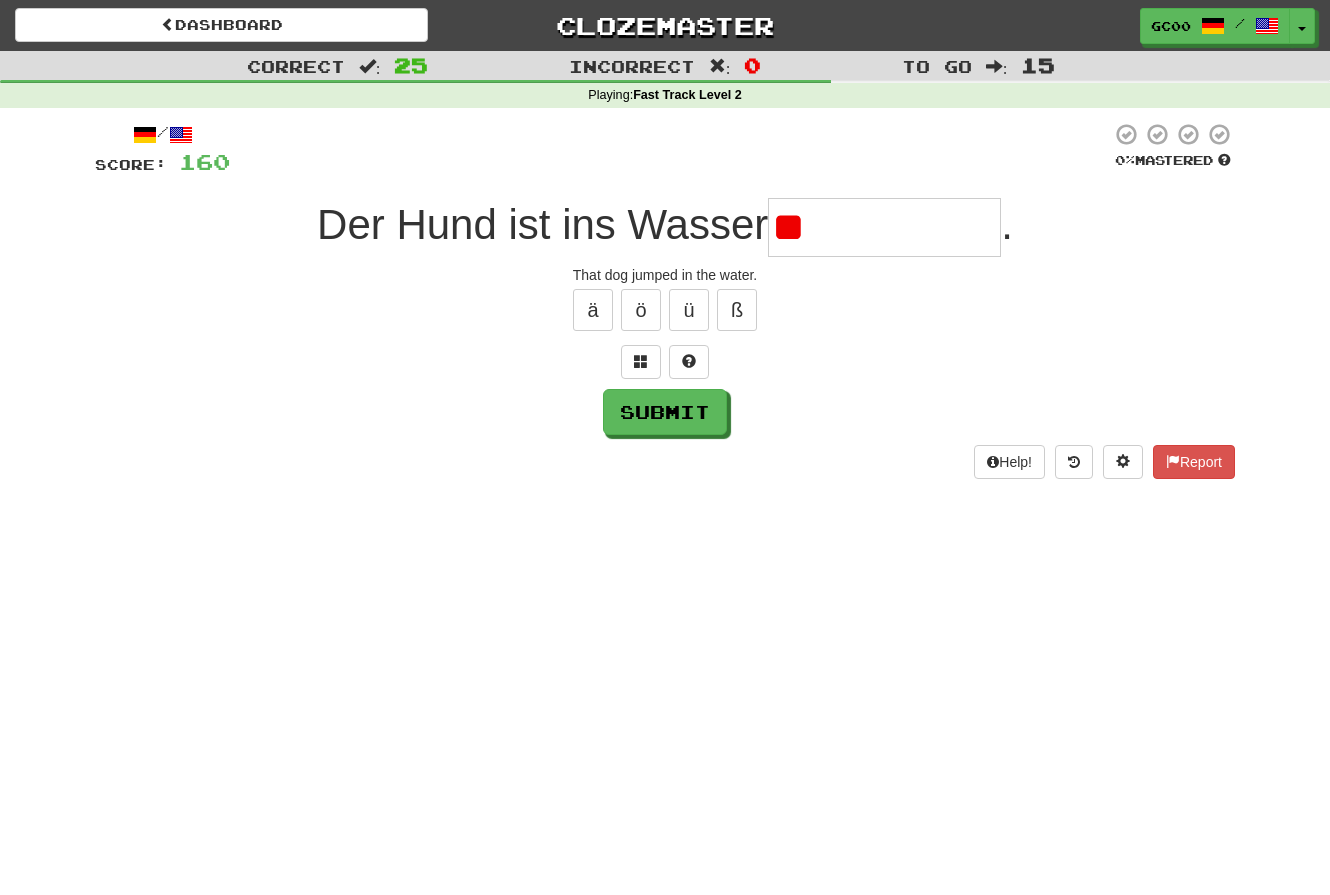 type on "*" 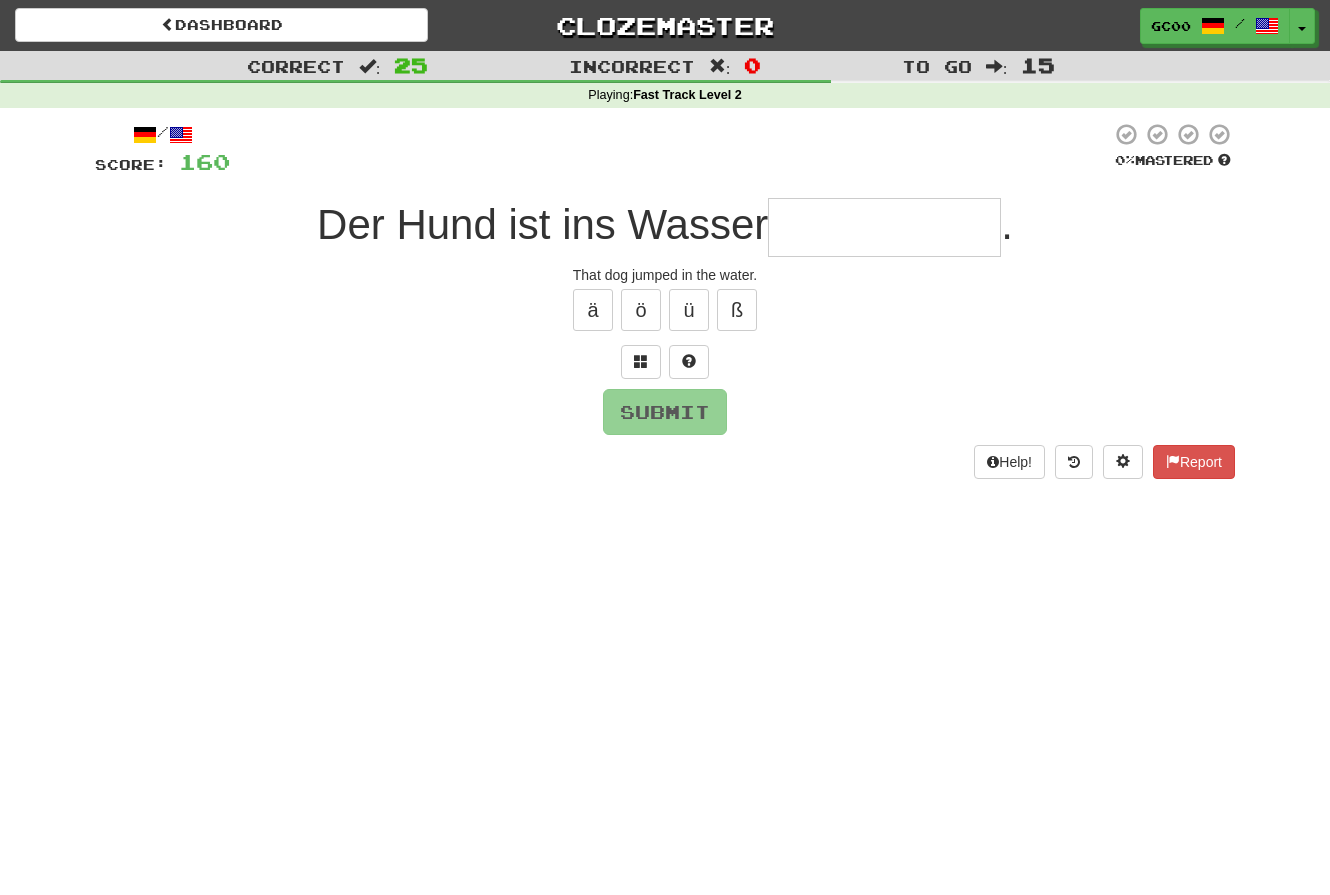 type on "*" 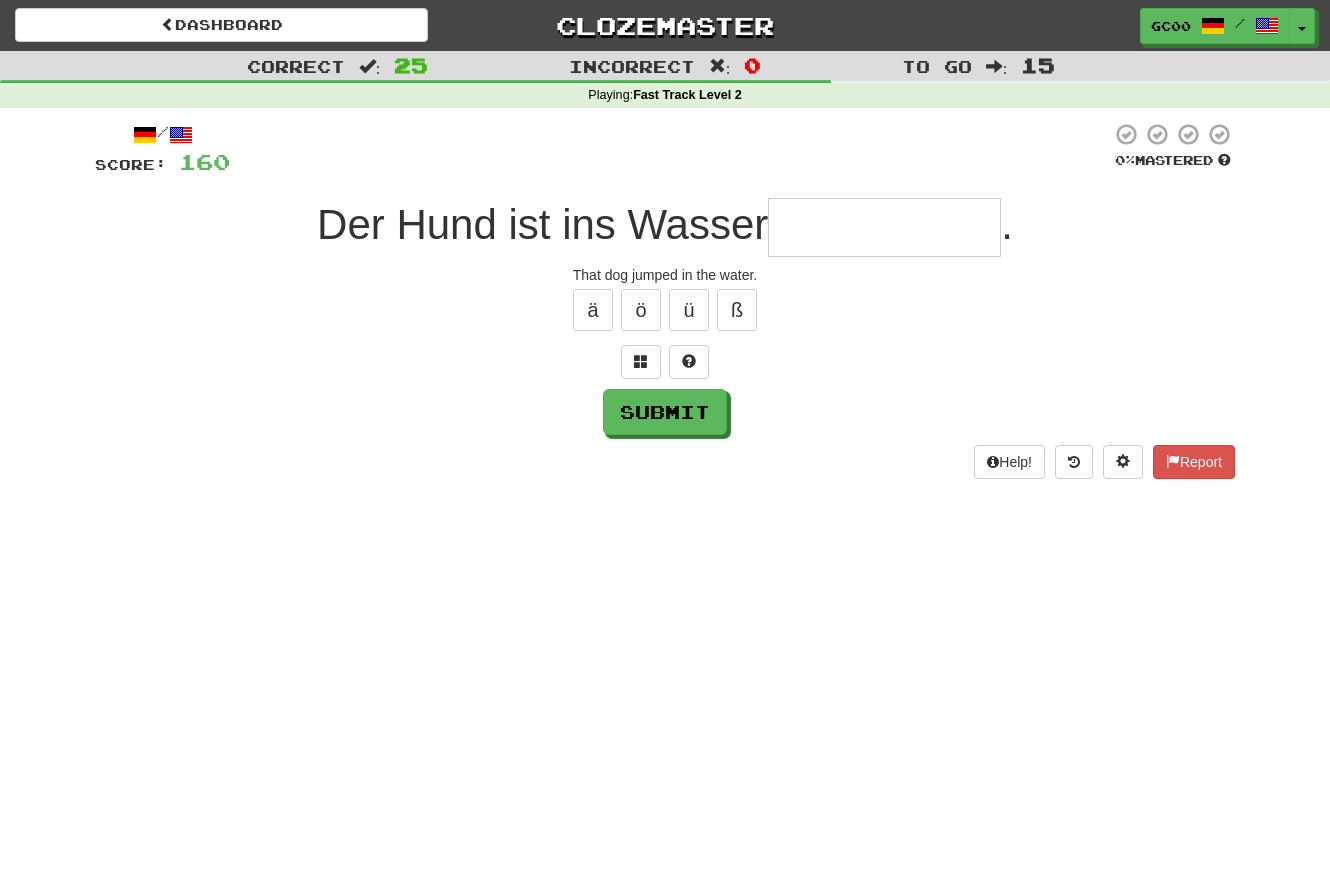 type on "*" 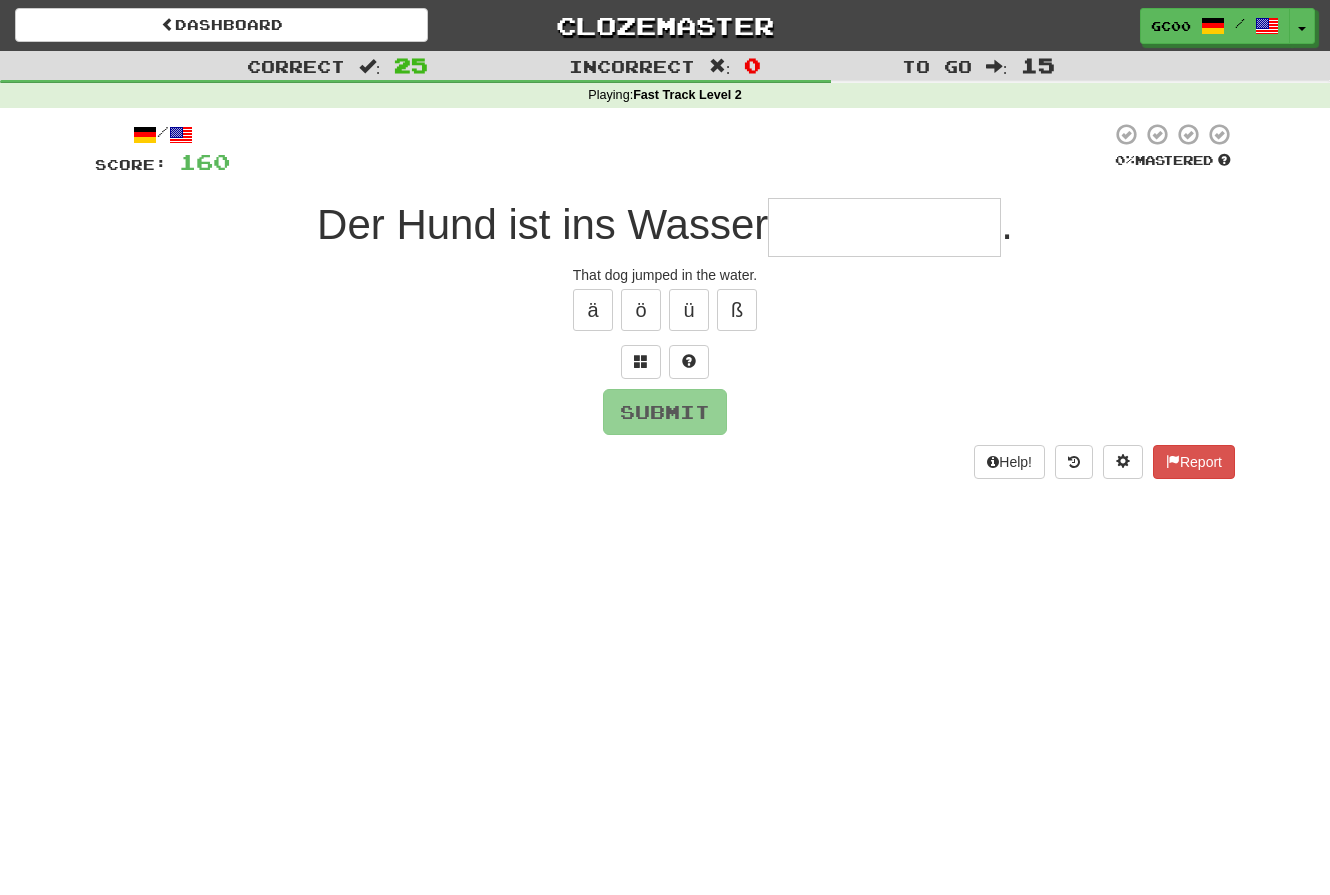 type on "*" 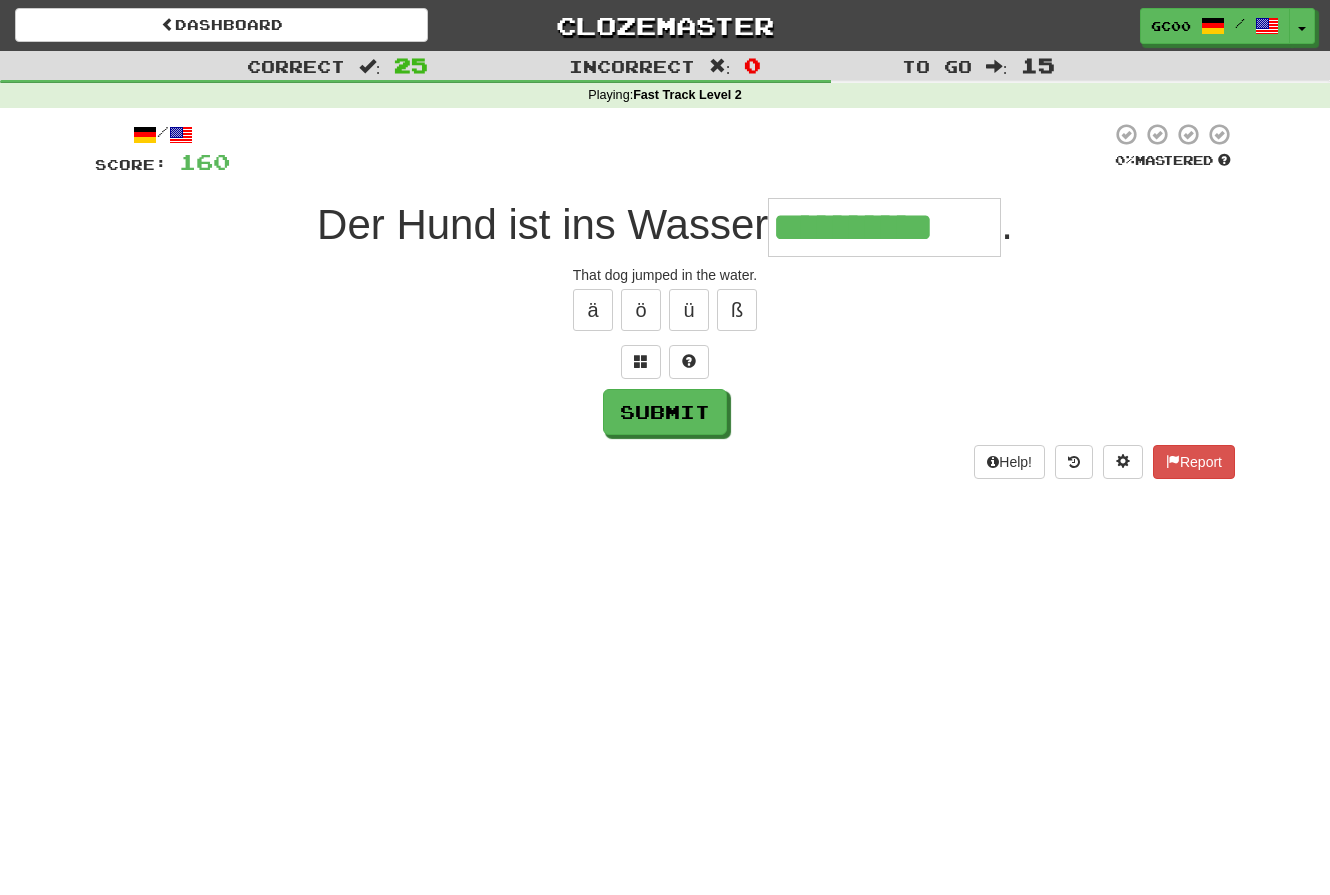 type on "**********" 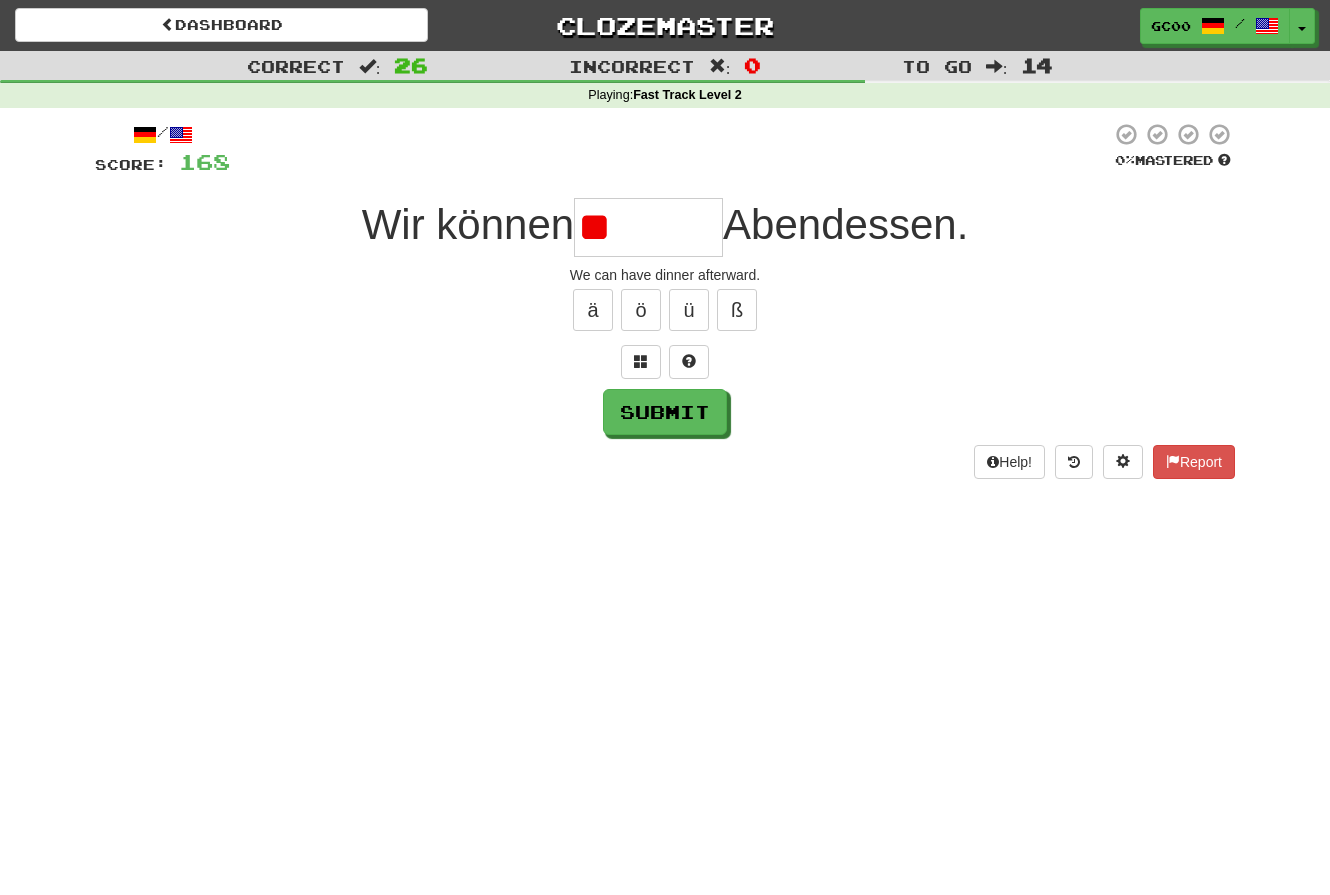 type on "*" 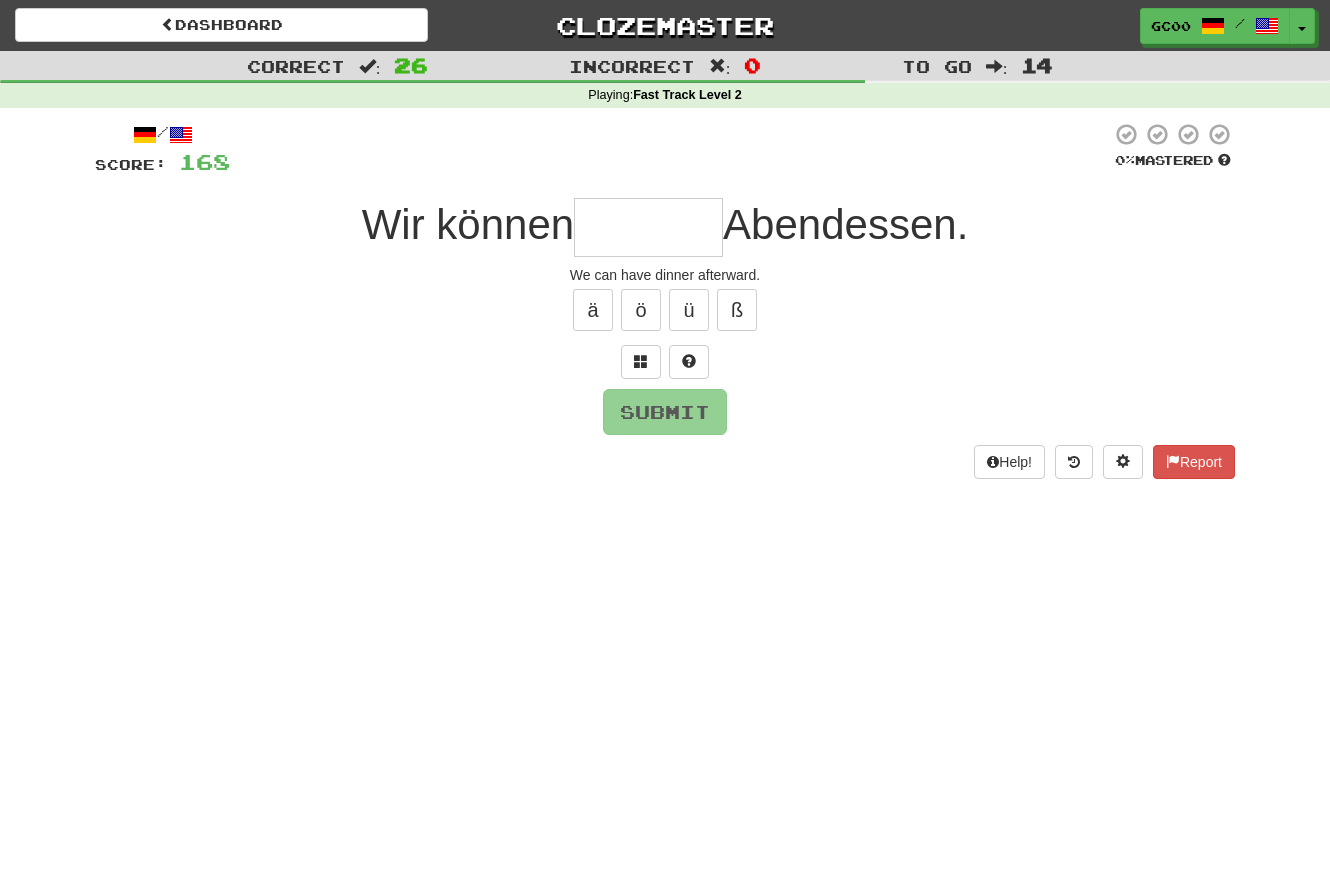 type on "*" 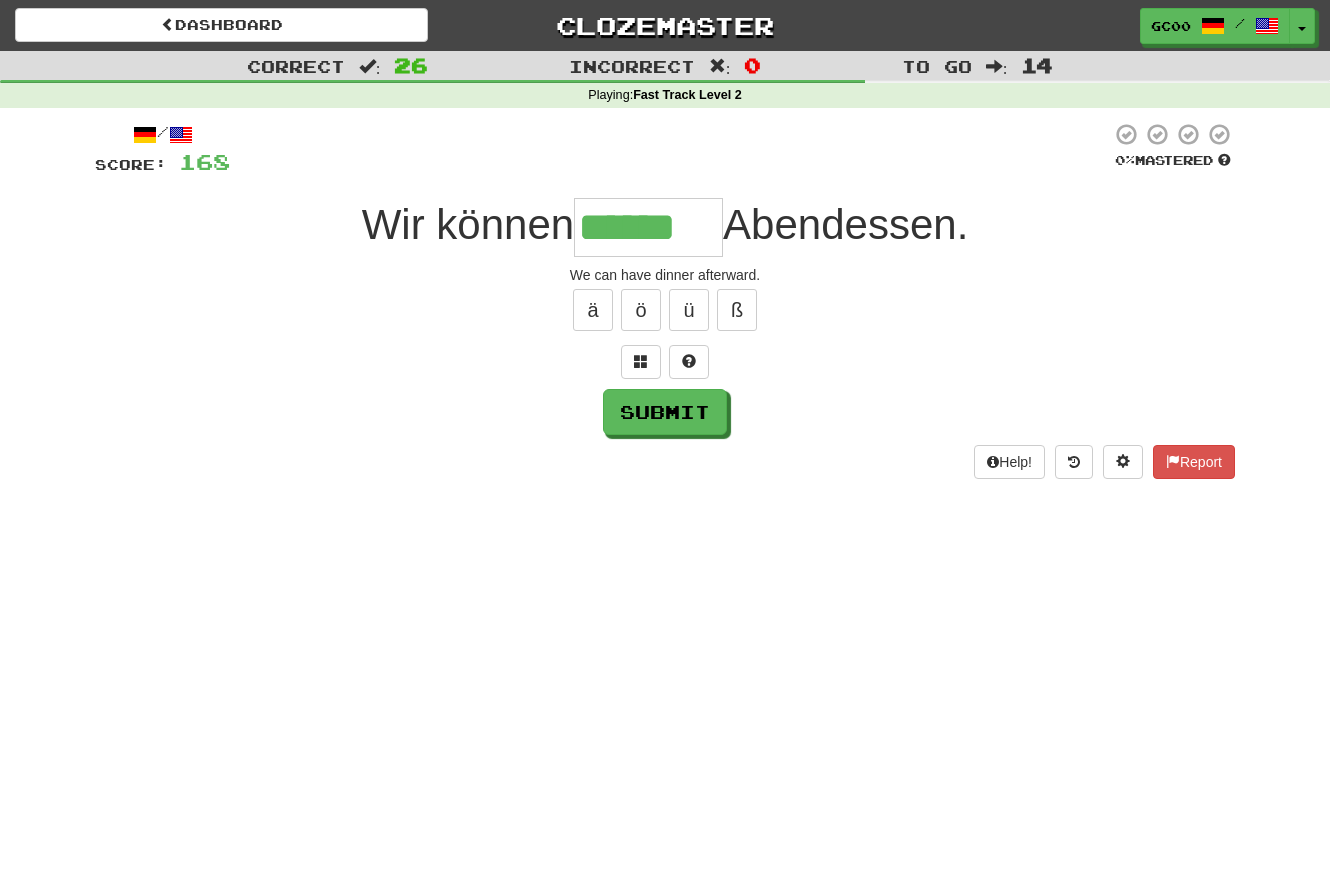 type on "******" 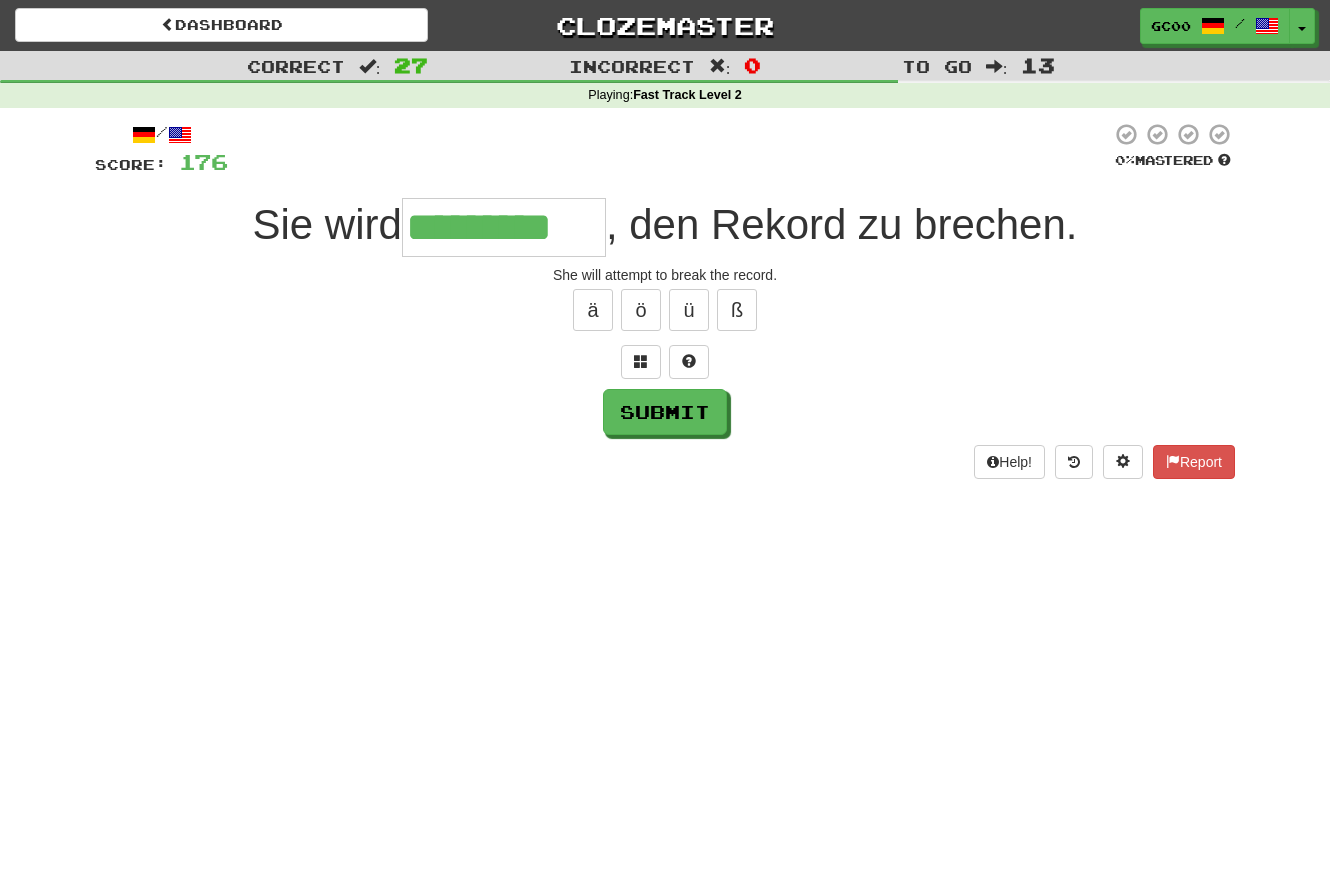 type on "*********" 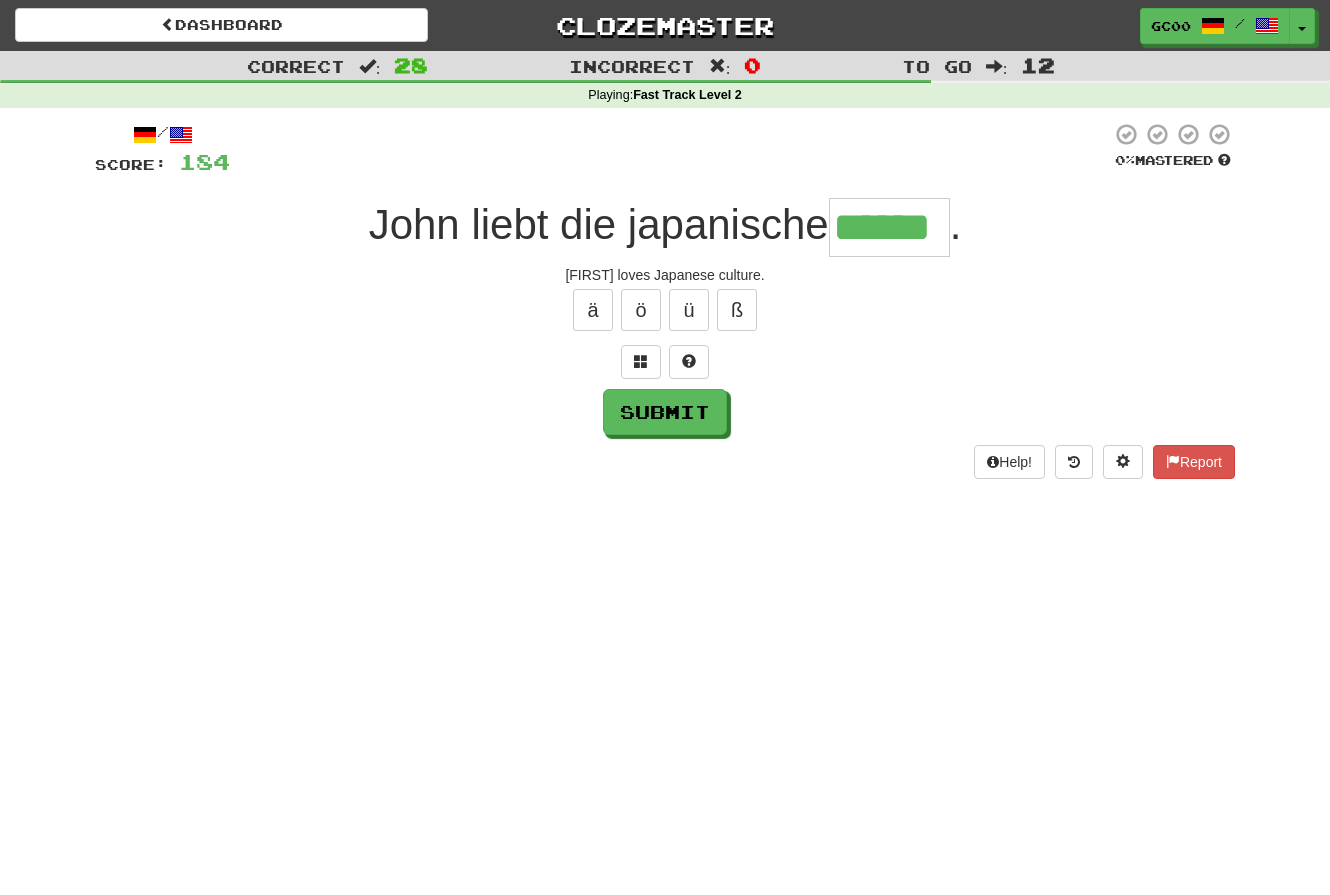 type on "******" 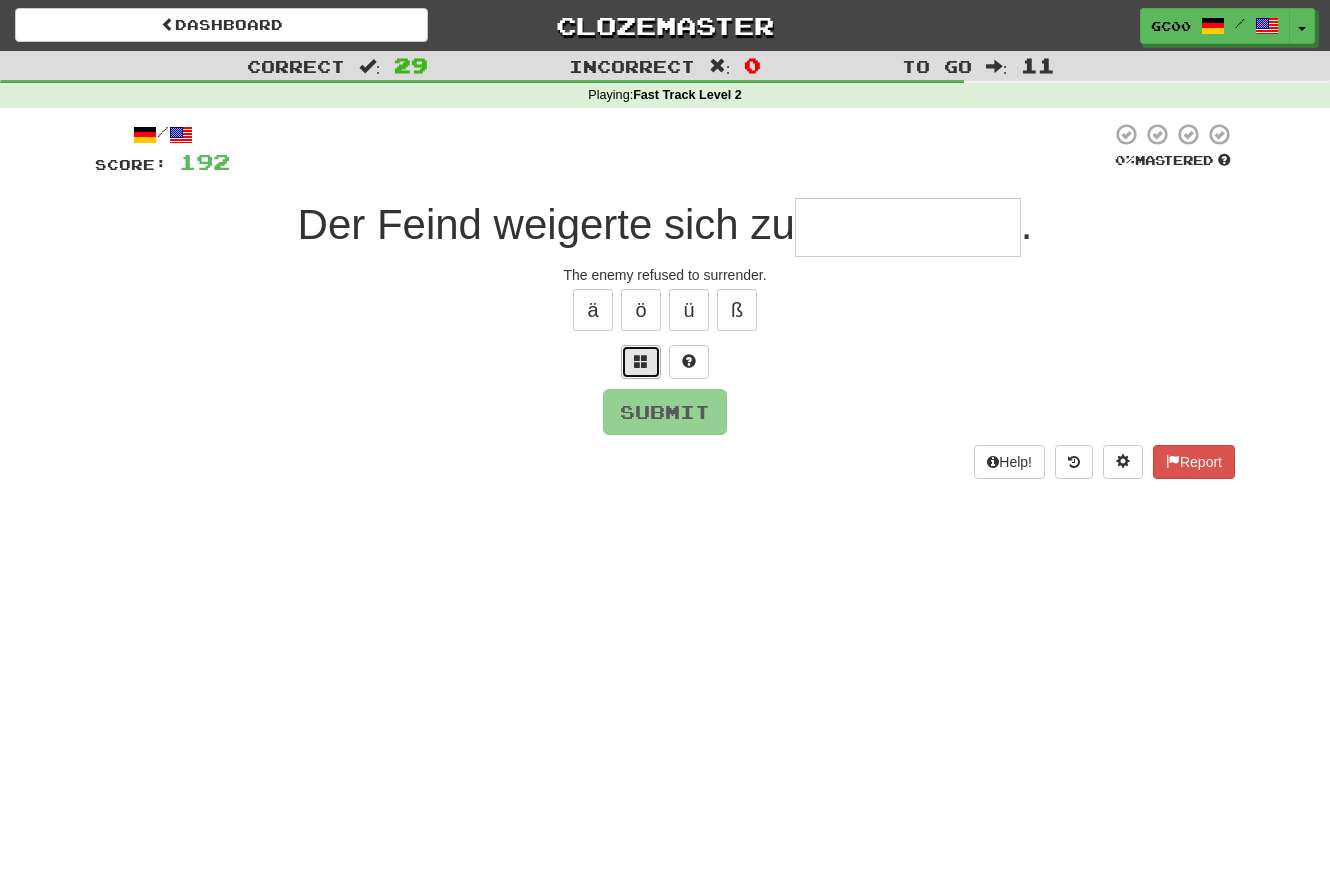 click at bounding box center [641, 361] 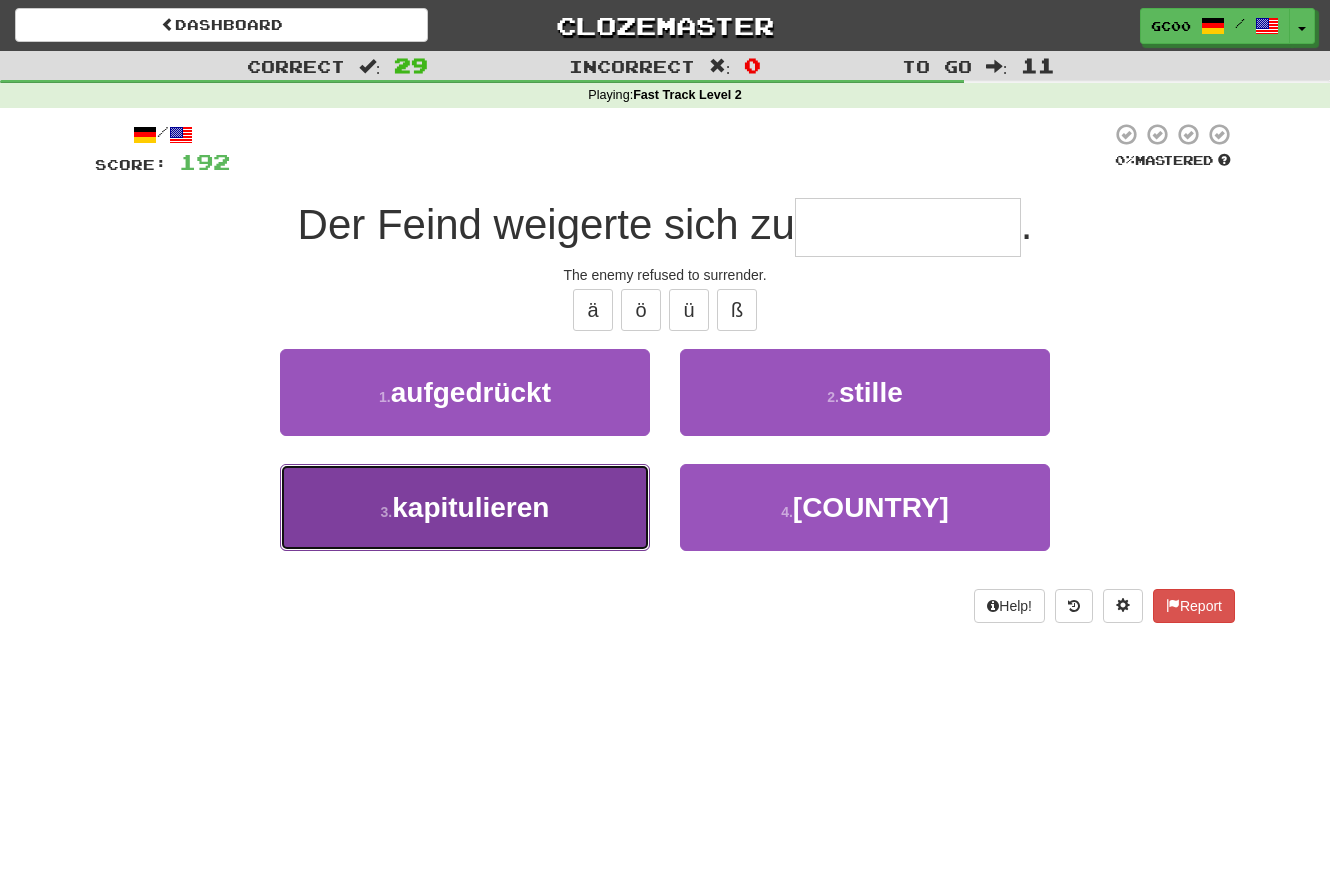 click on "3 .  kapitulieren" at bounding box center (465, 507) 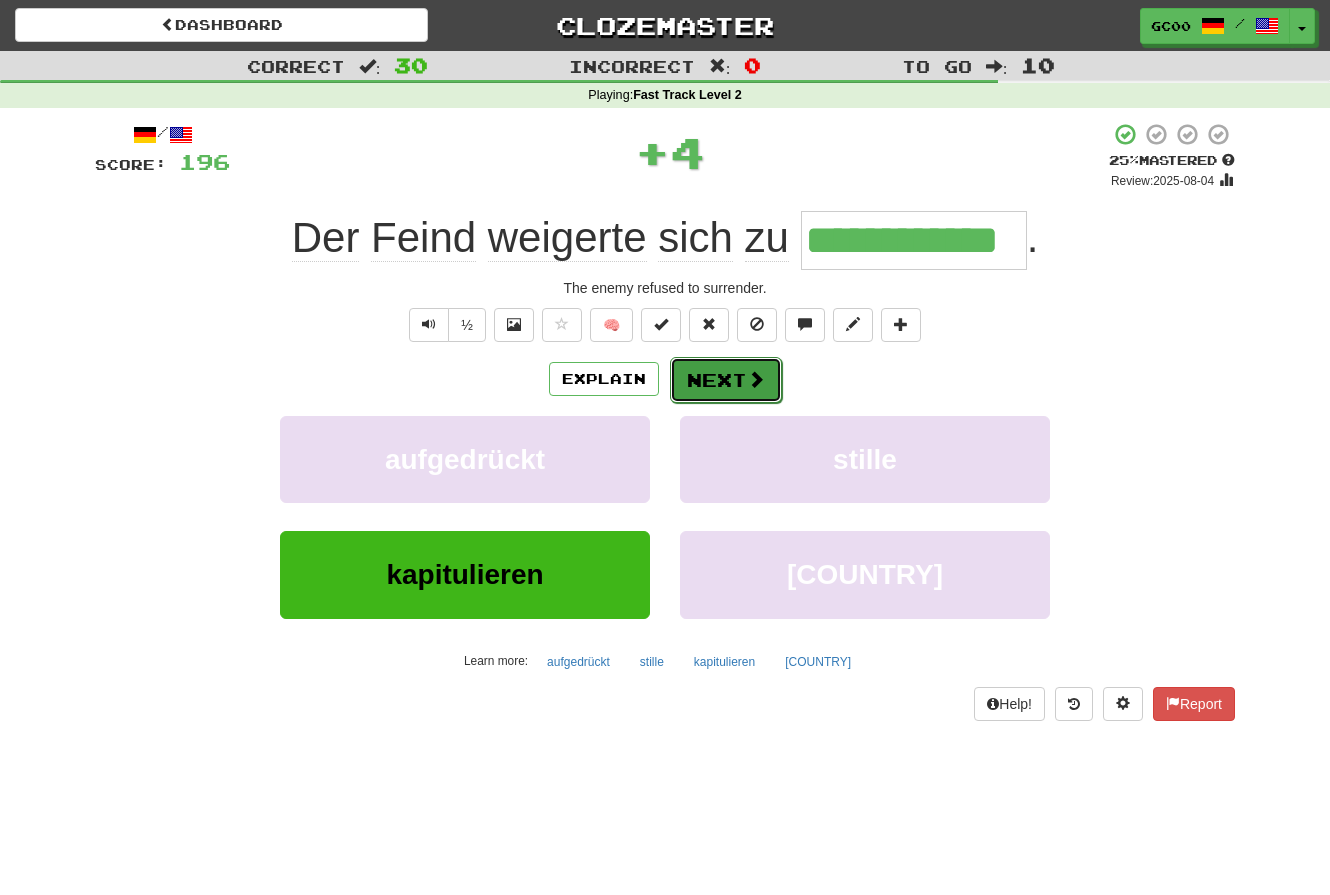 click on "Next" at bounding box center (726, 380) 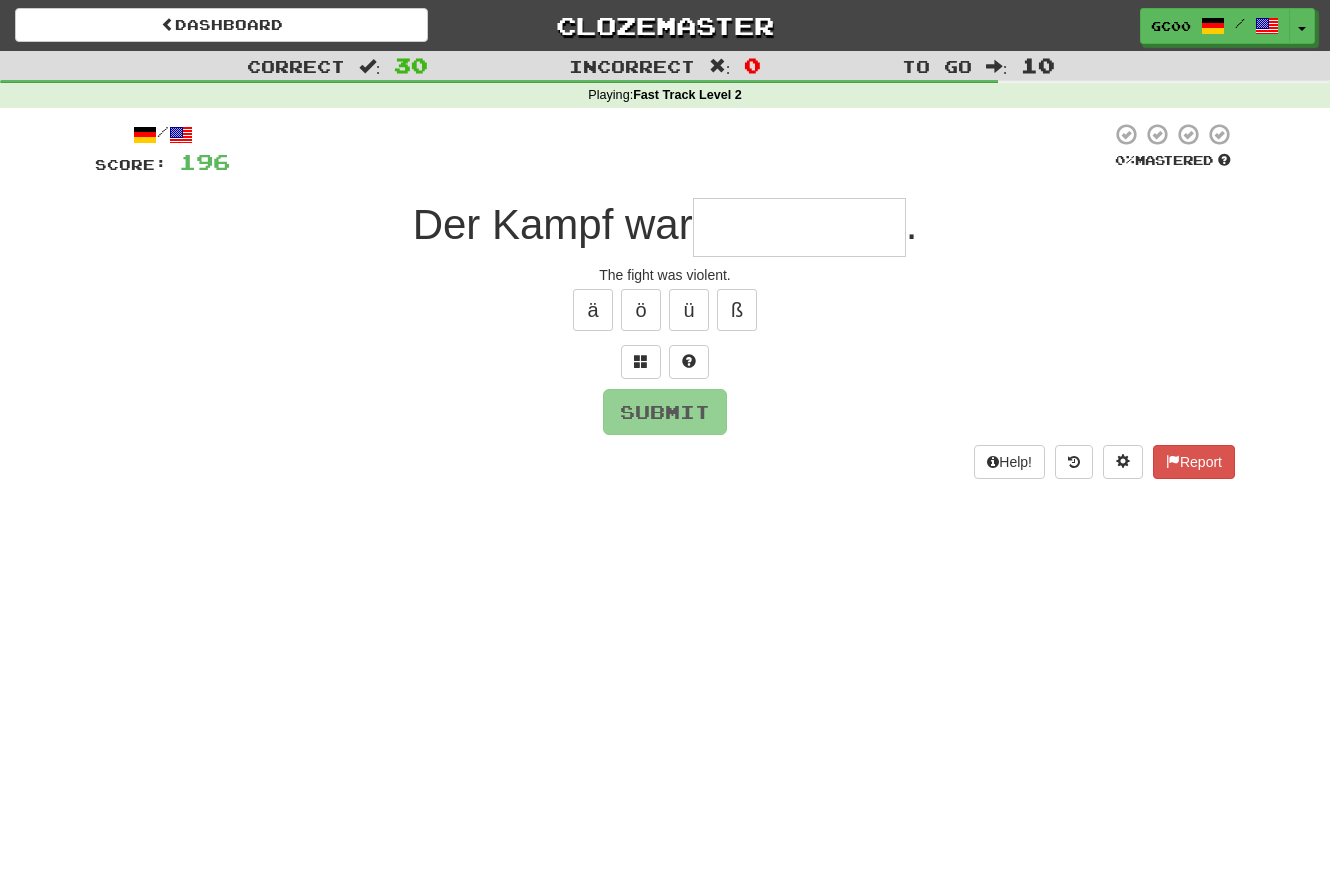 type on "*" 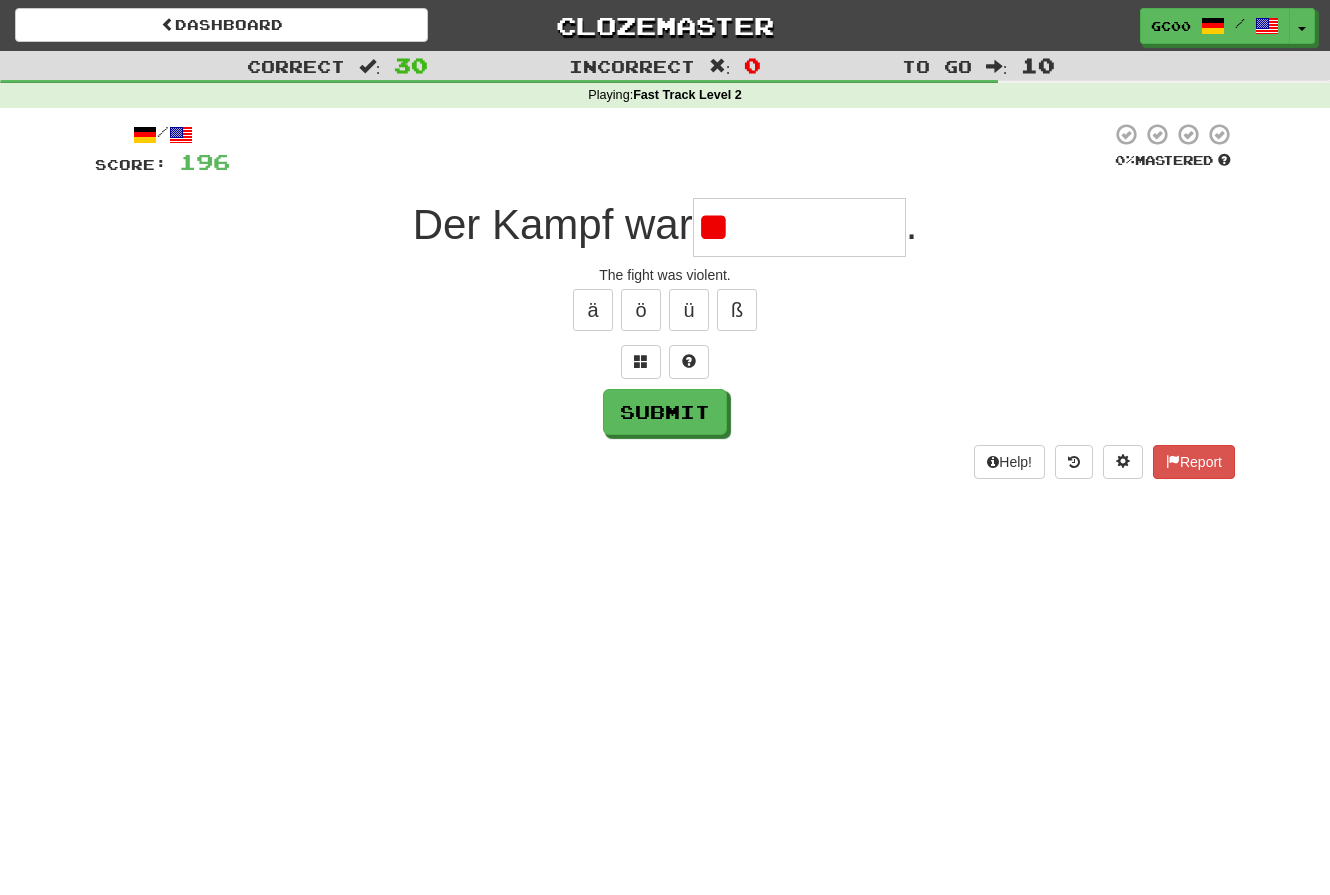 type on "*" 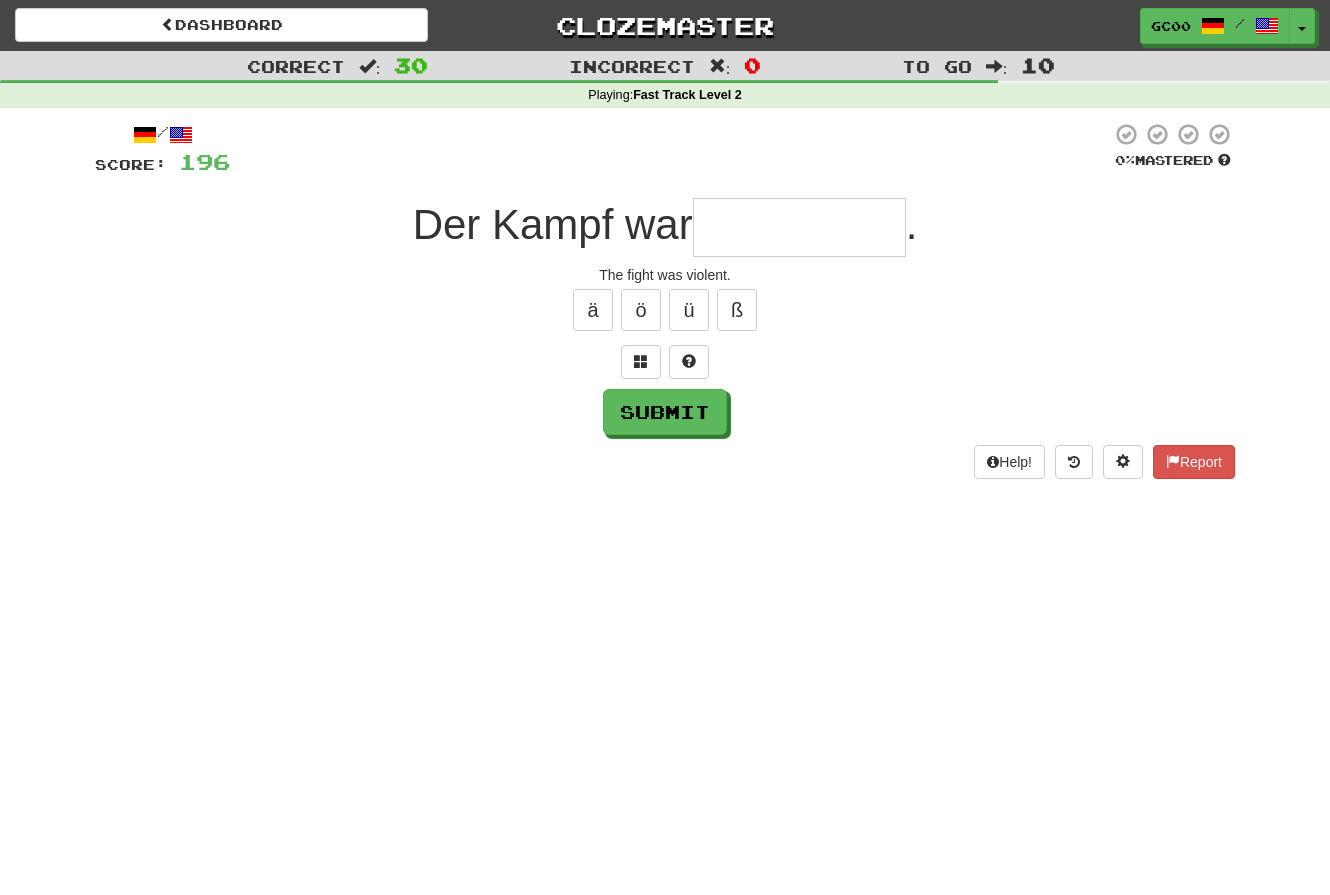 type on "*" 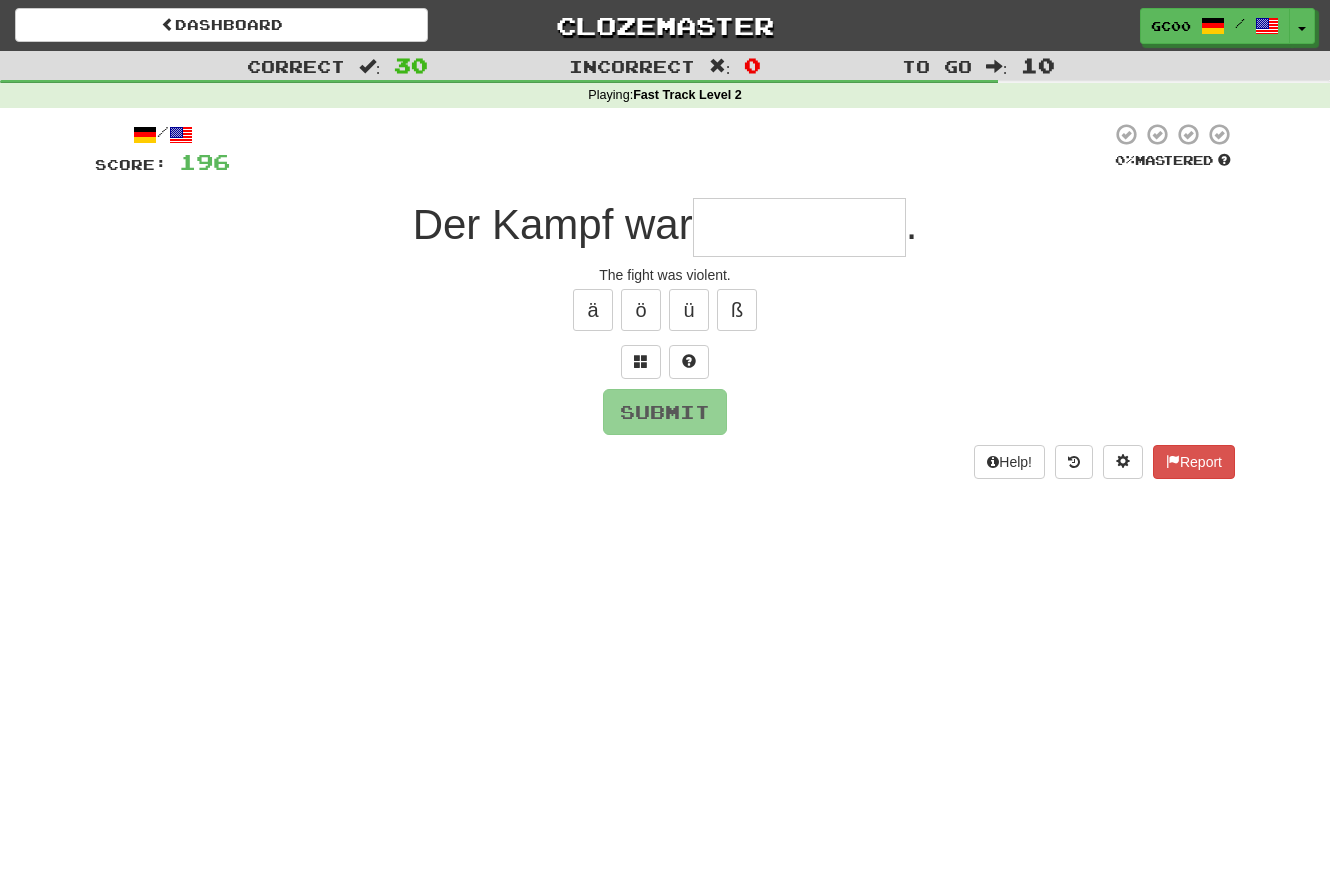 click on "/  Score:   196 0 %  Mastered Der Kampf war  . The fight was violent. ä ö ü ß Submit  Help!  Report" at bounding box center [665, 300] 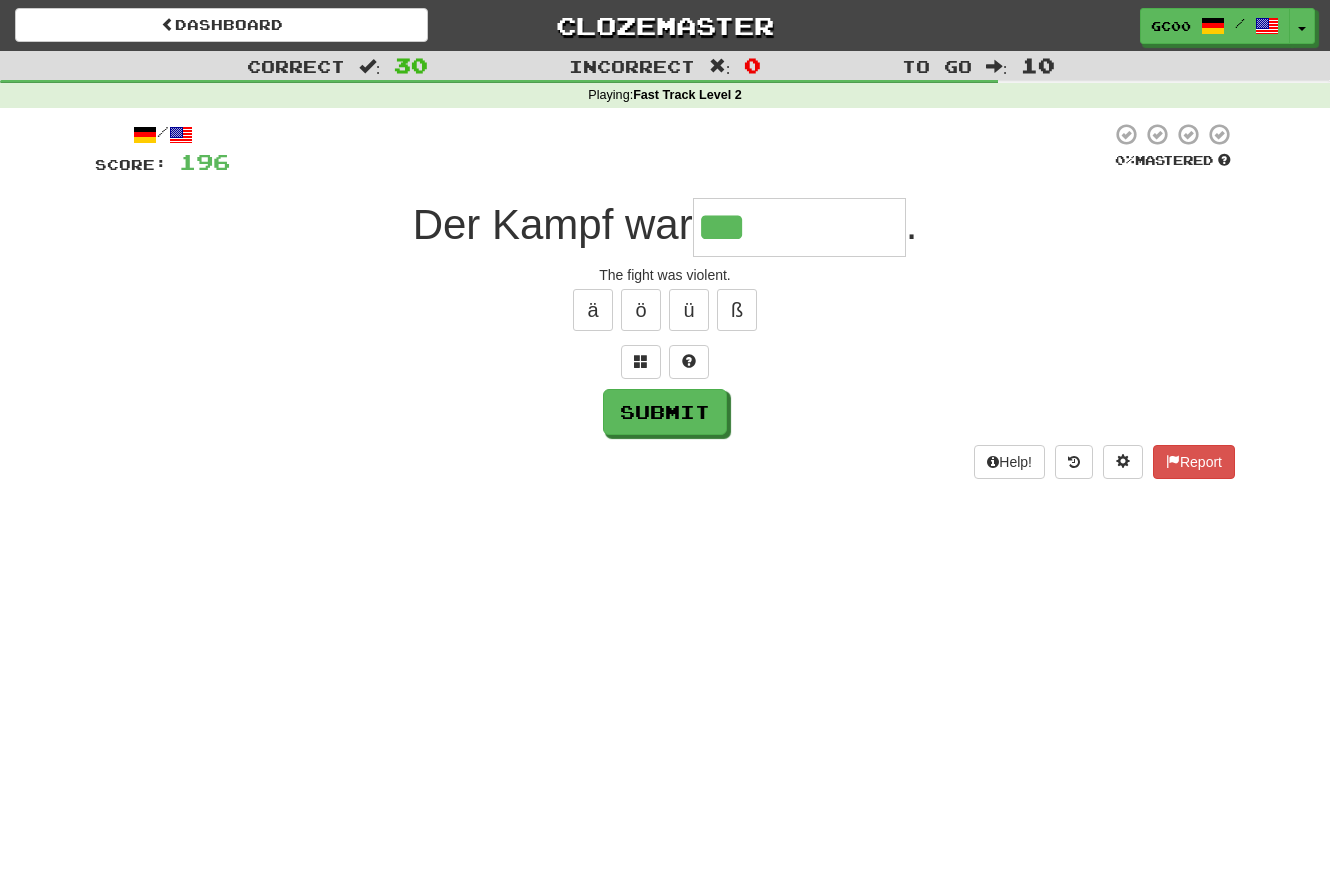 click on "ä ö ü ß" at bounding box center (665, 310) 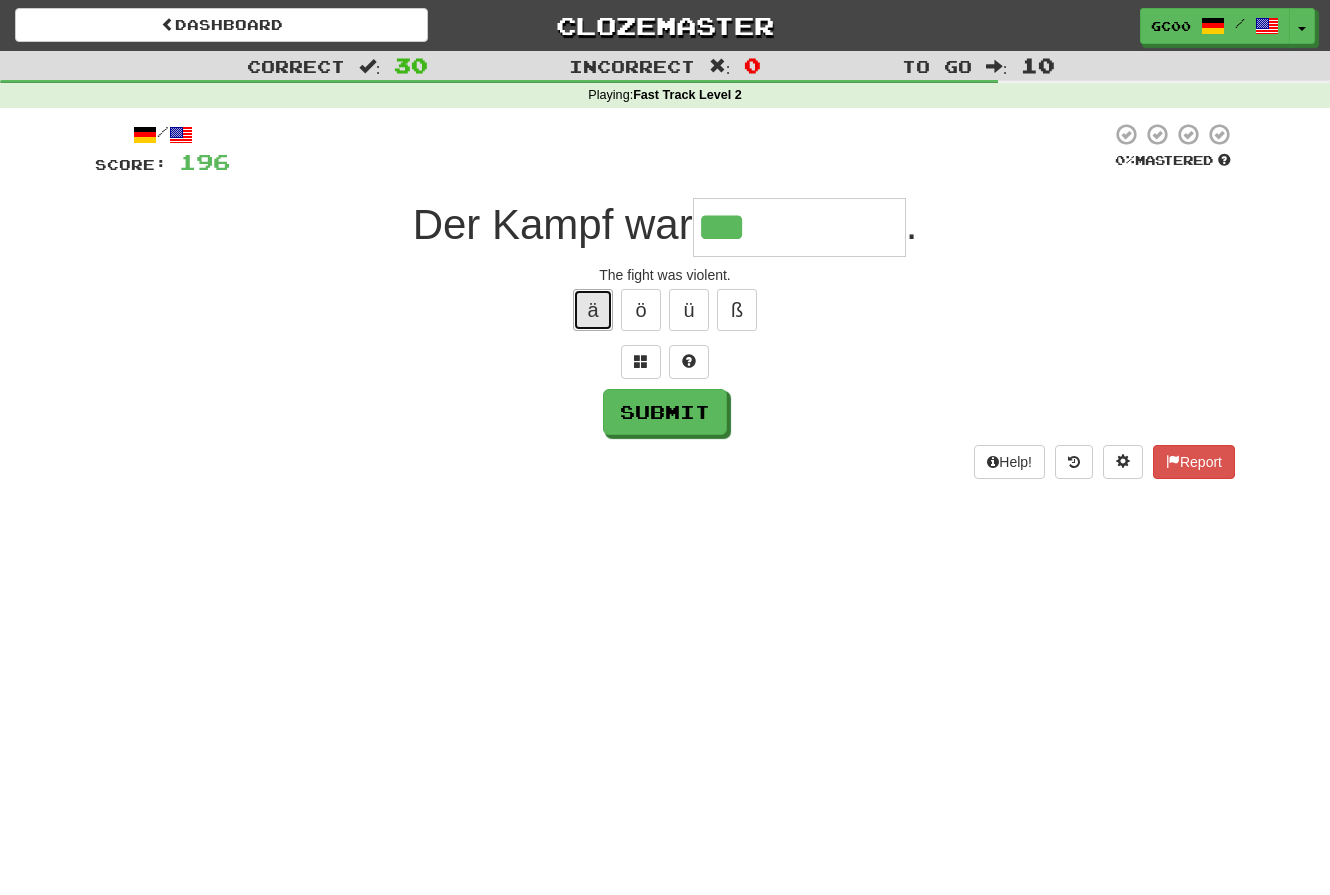click on "ä" at bounding box center (593, 310) 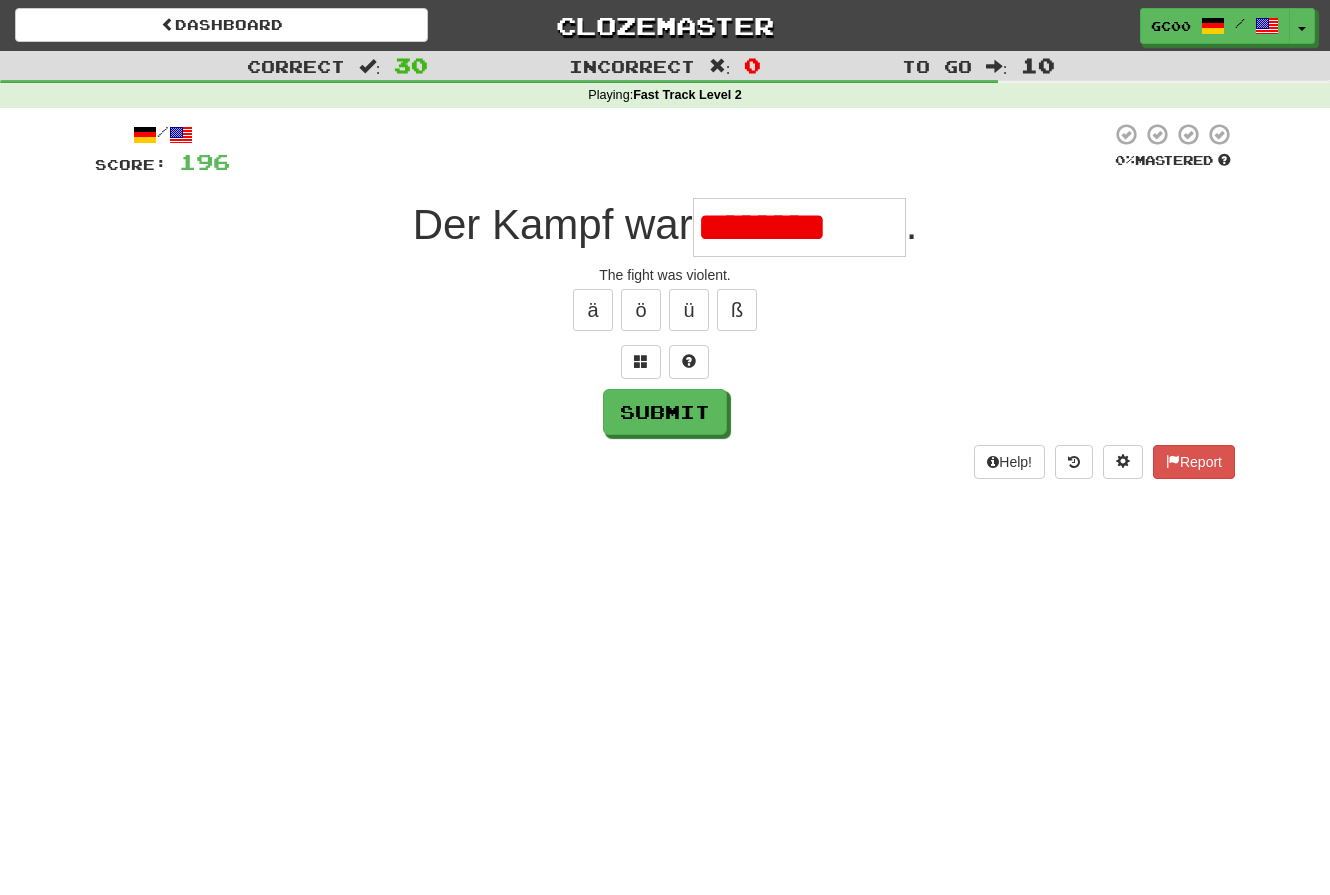 click on "********" at bounding box center [799, 227] 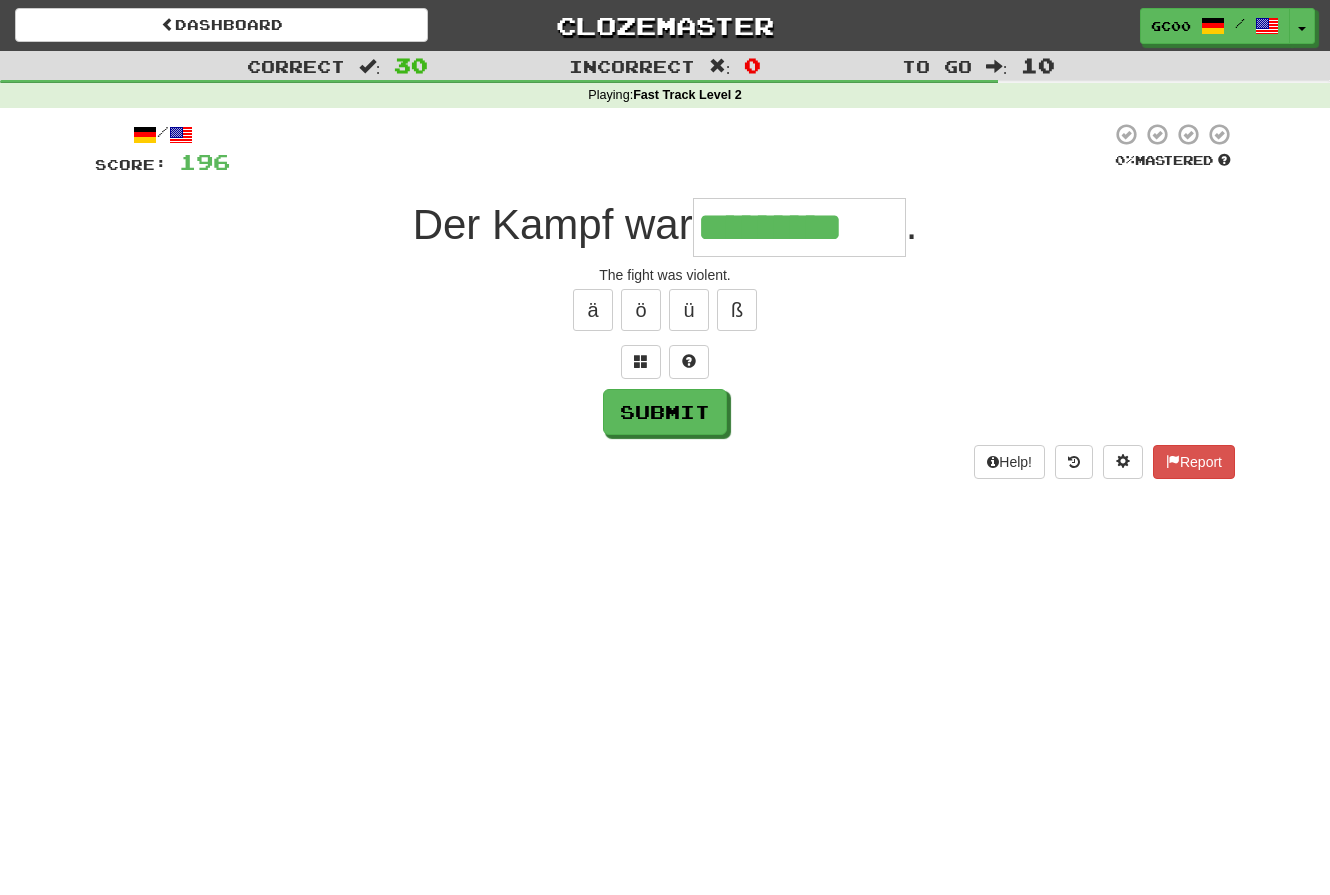 type on "*********" 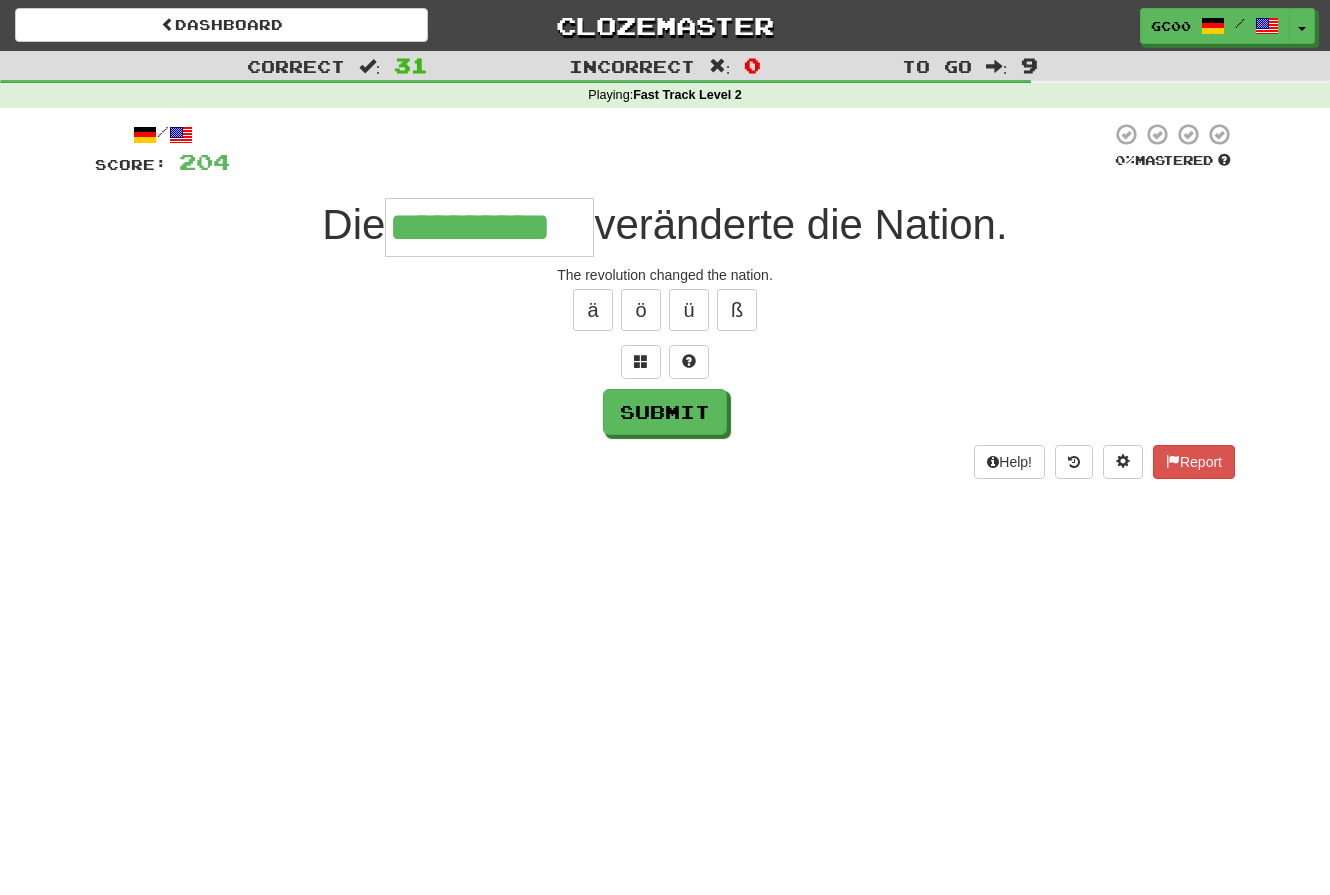 type on "**********" 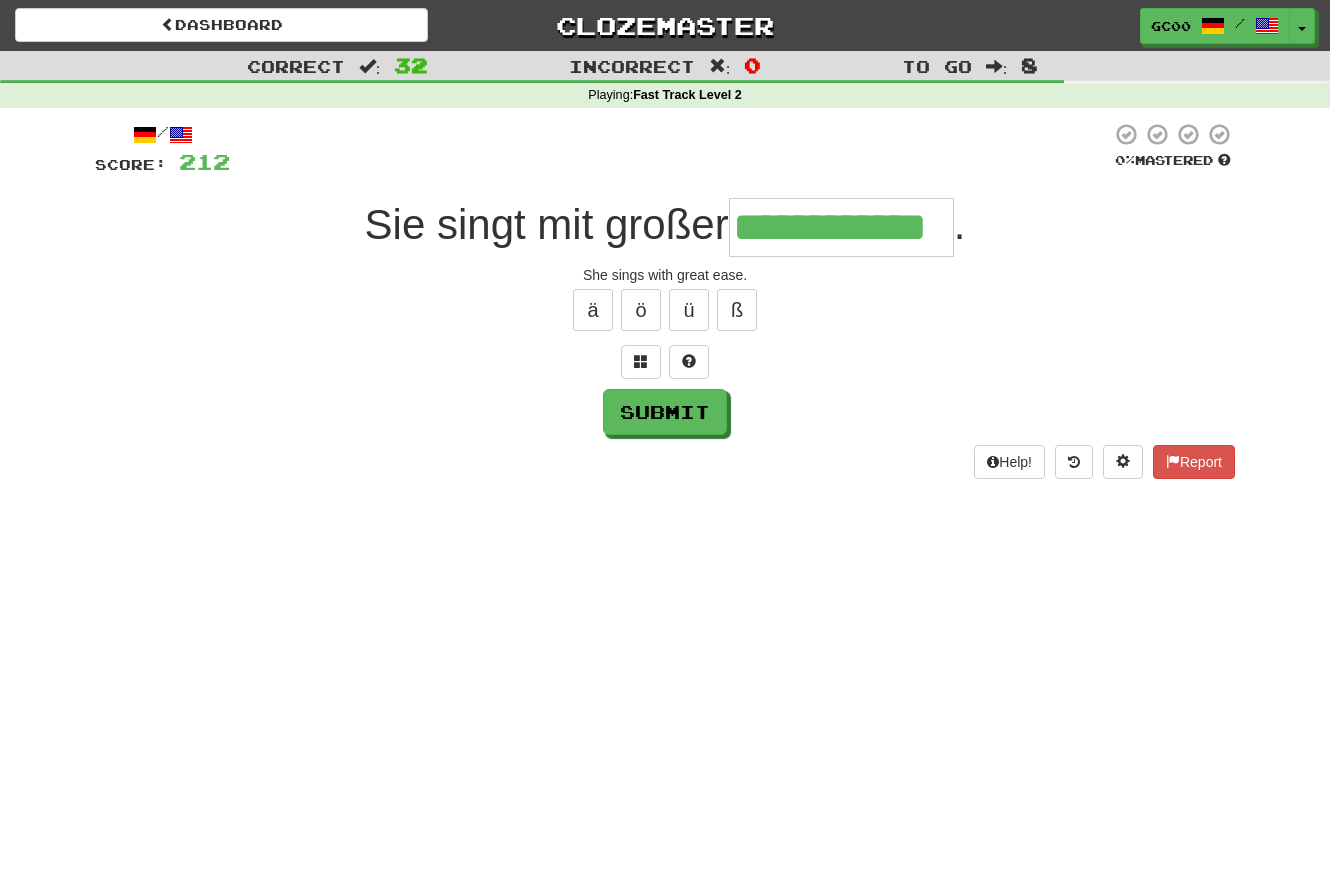 type on "**********" 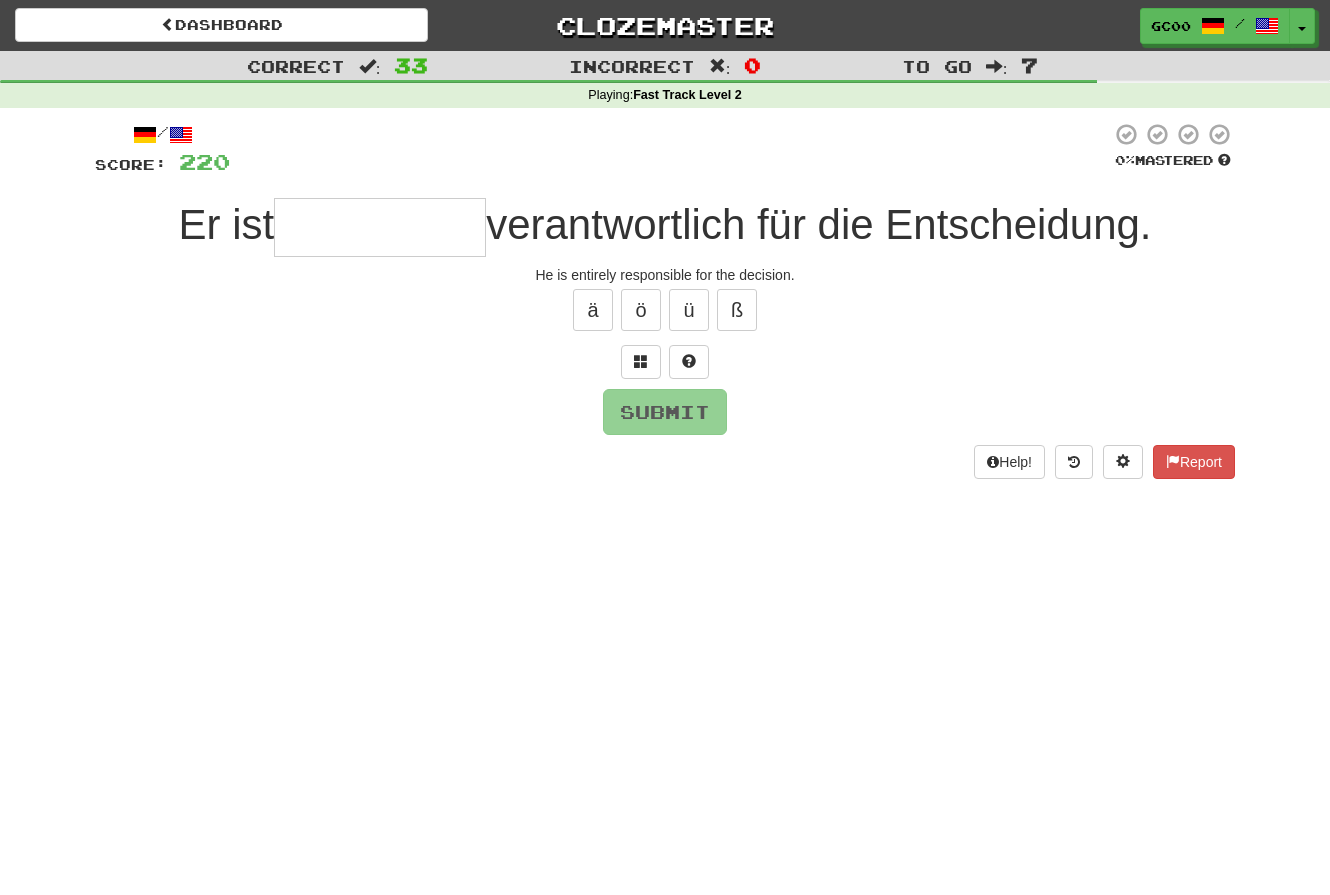 type on "*" 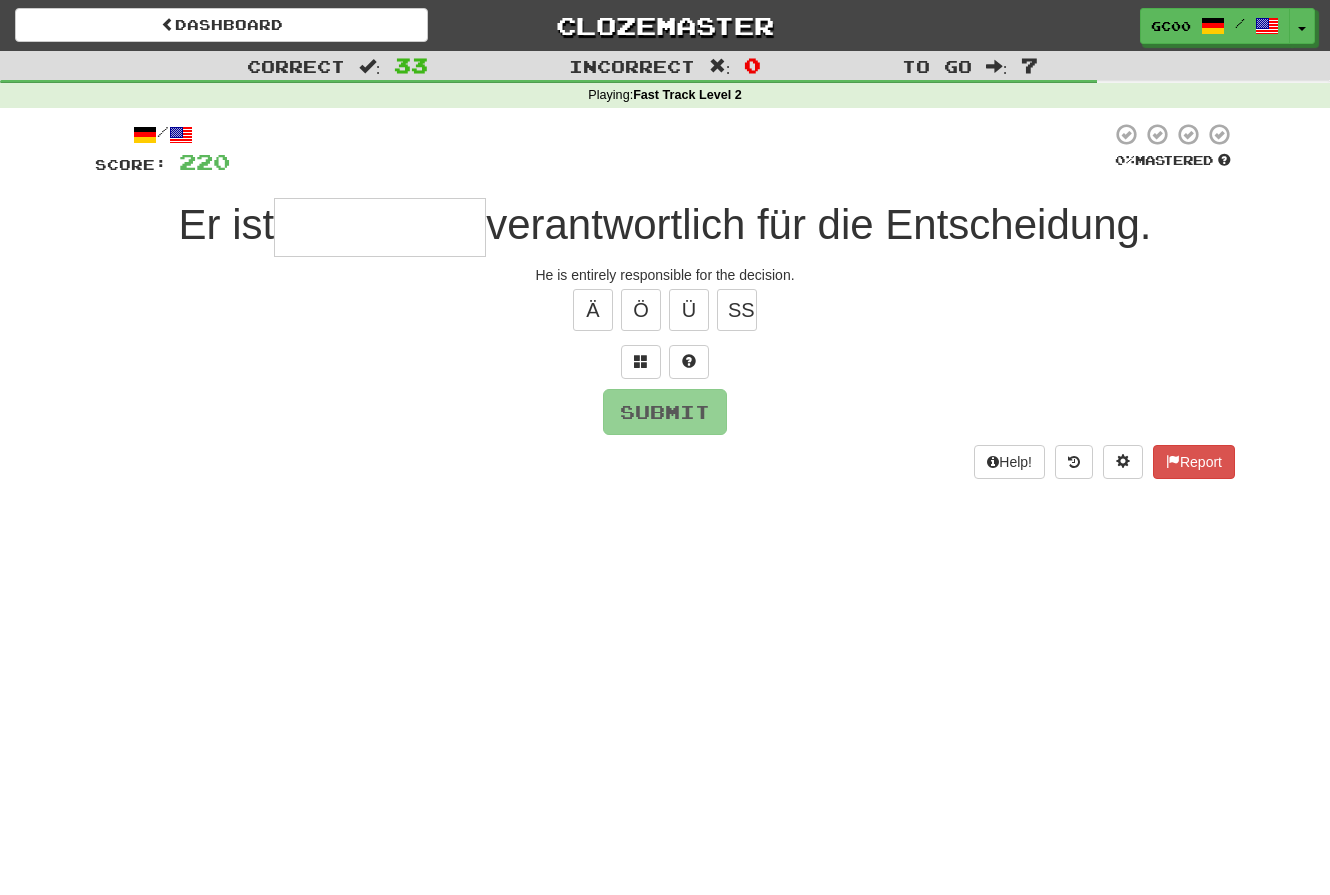type on "*" 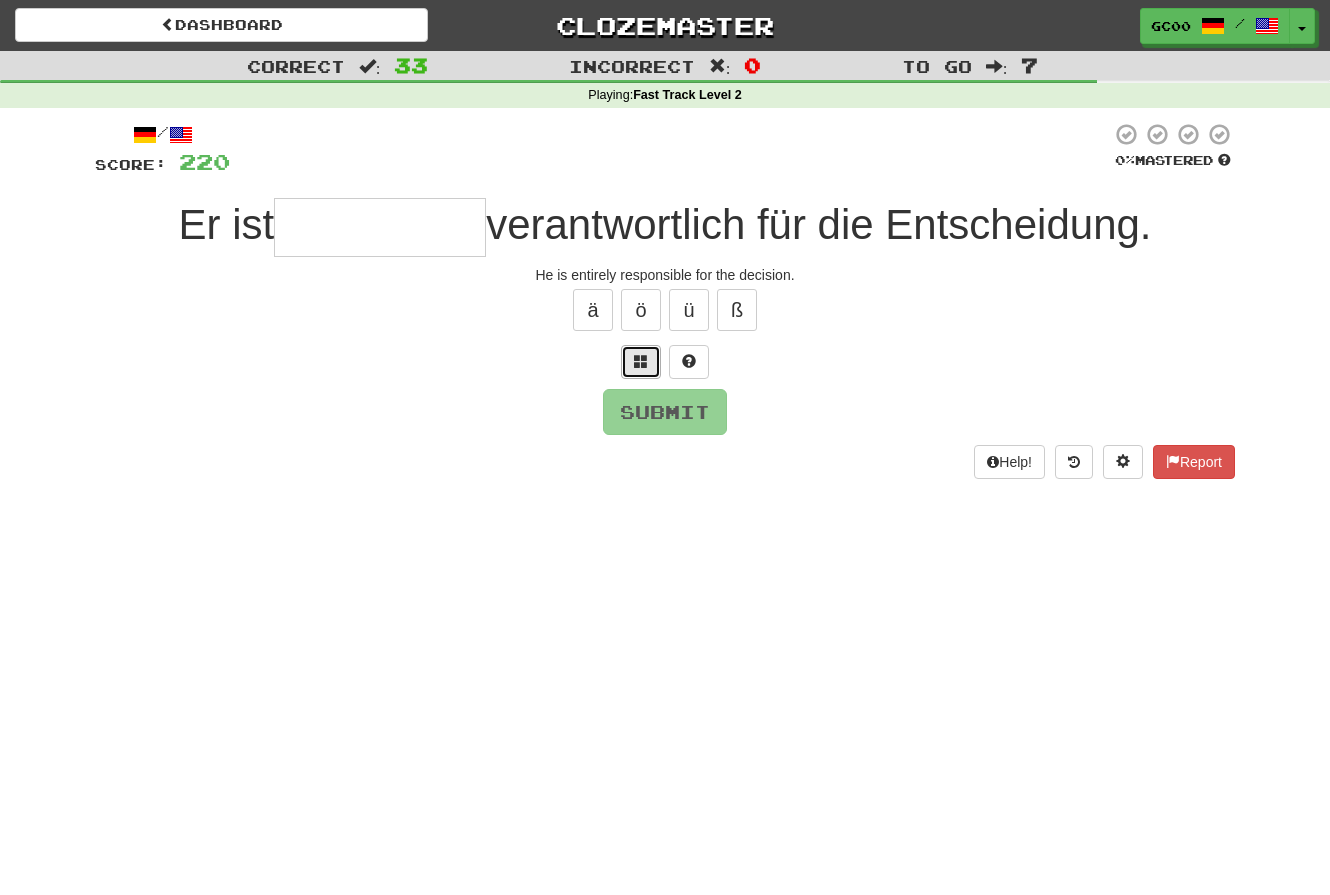 click at bounding box center (641, 362) 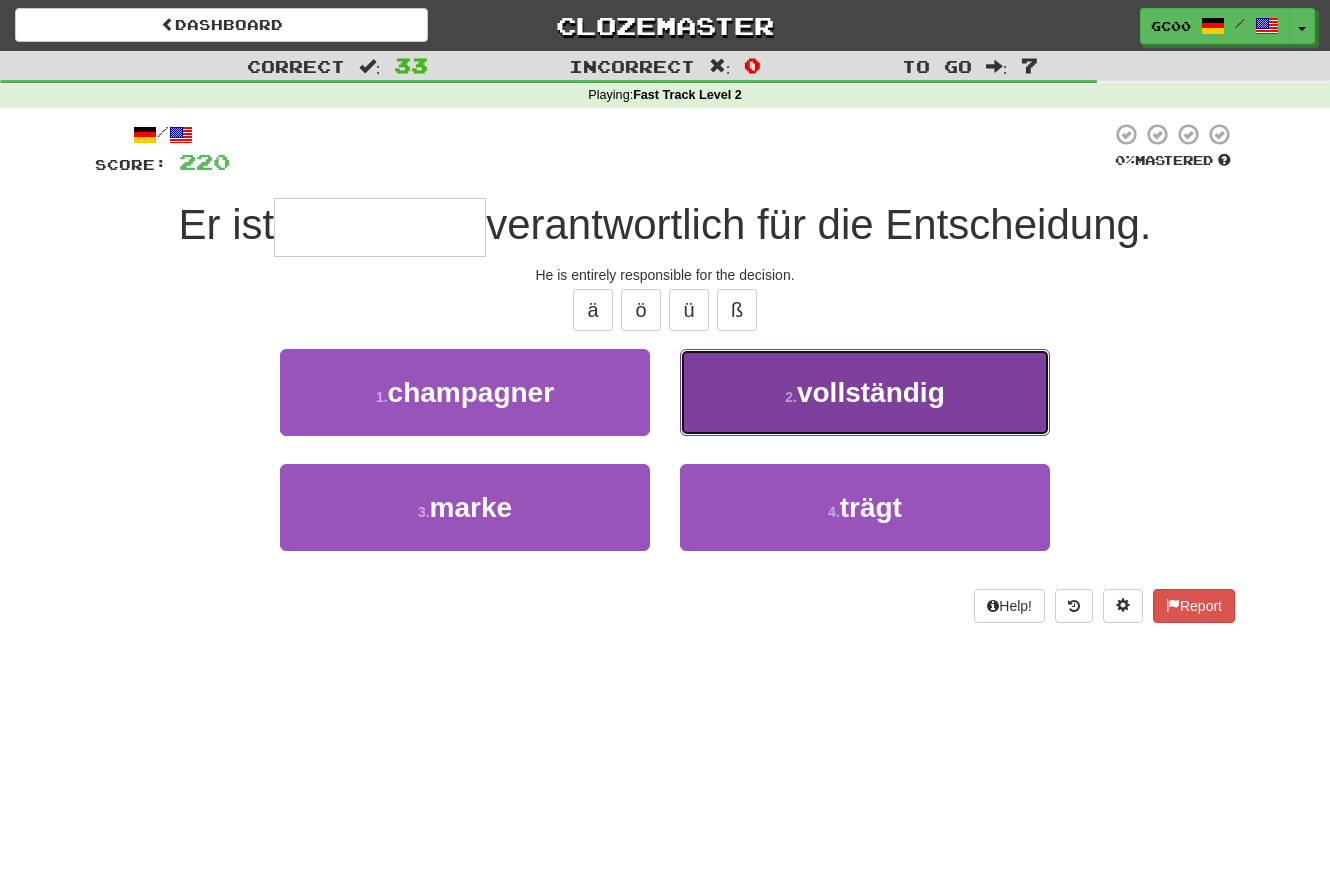 click on "2 ." at bounding box center [791, 397] 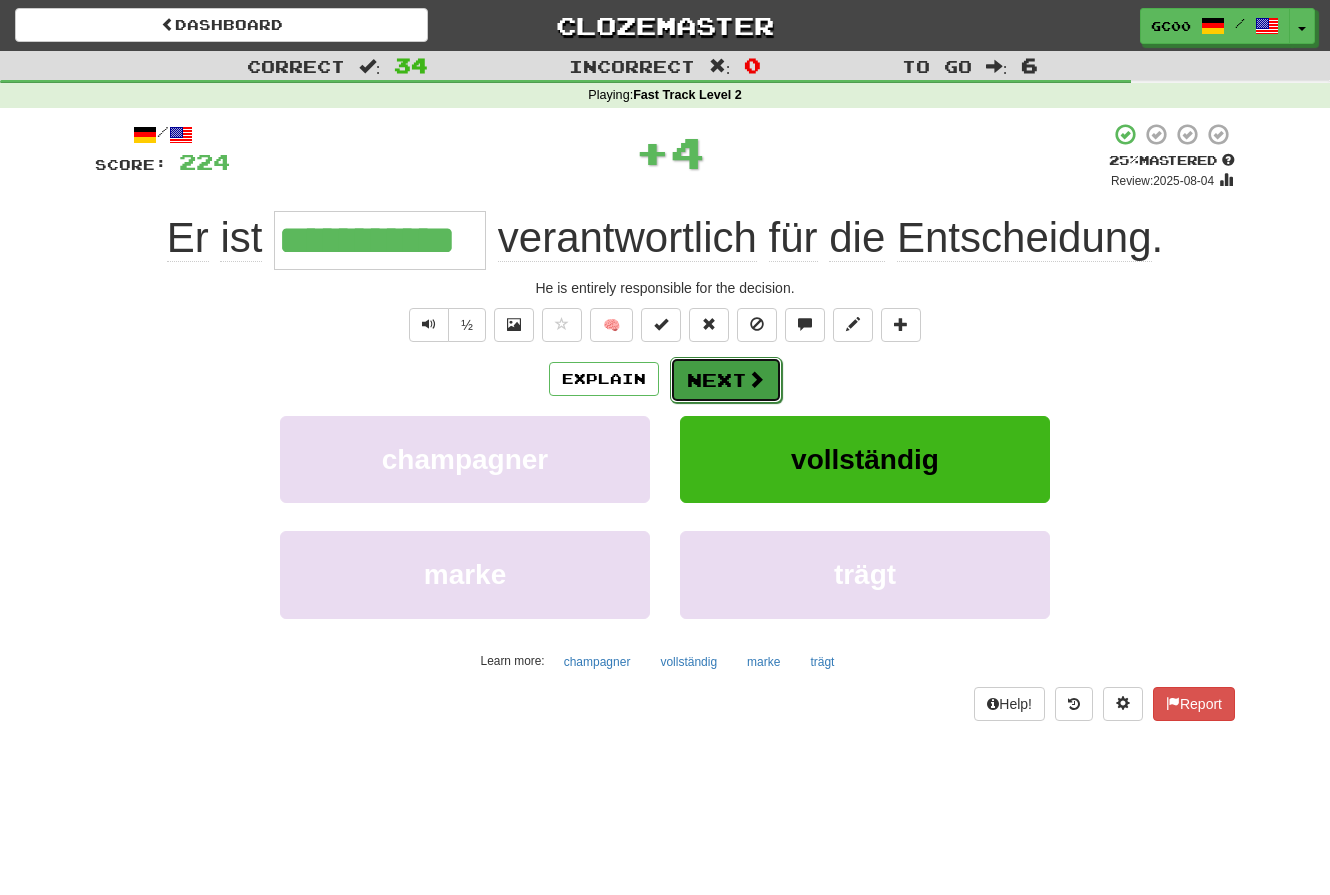 click on "Next" at bounding box center (726, 380) 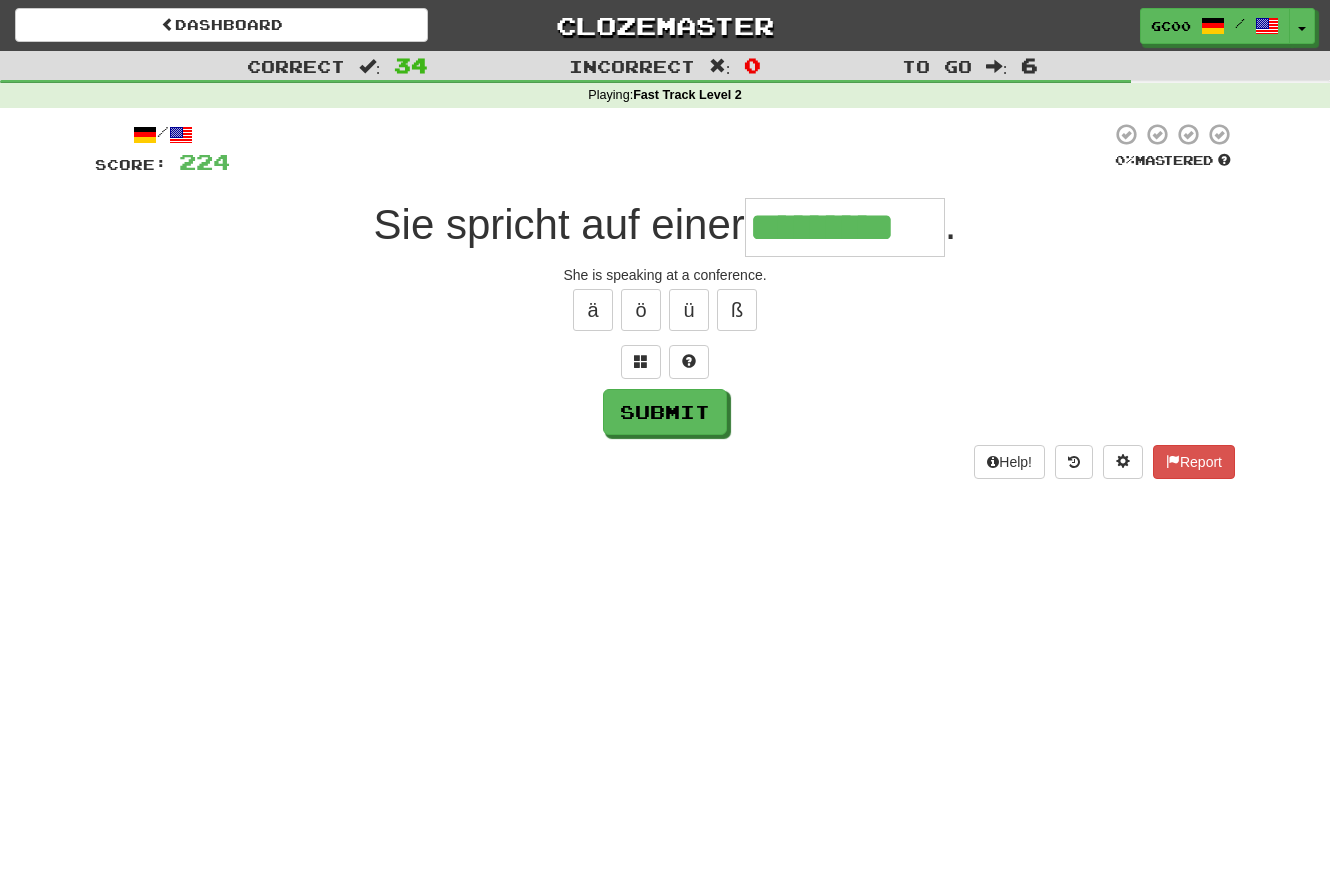 type on "*********" 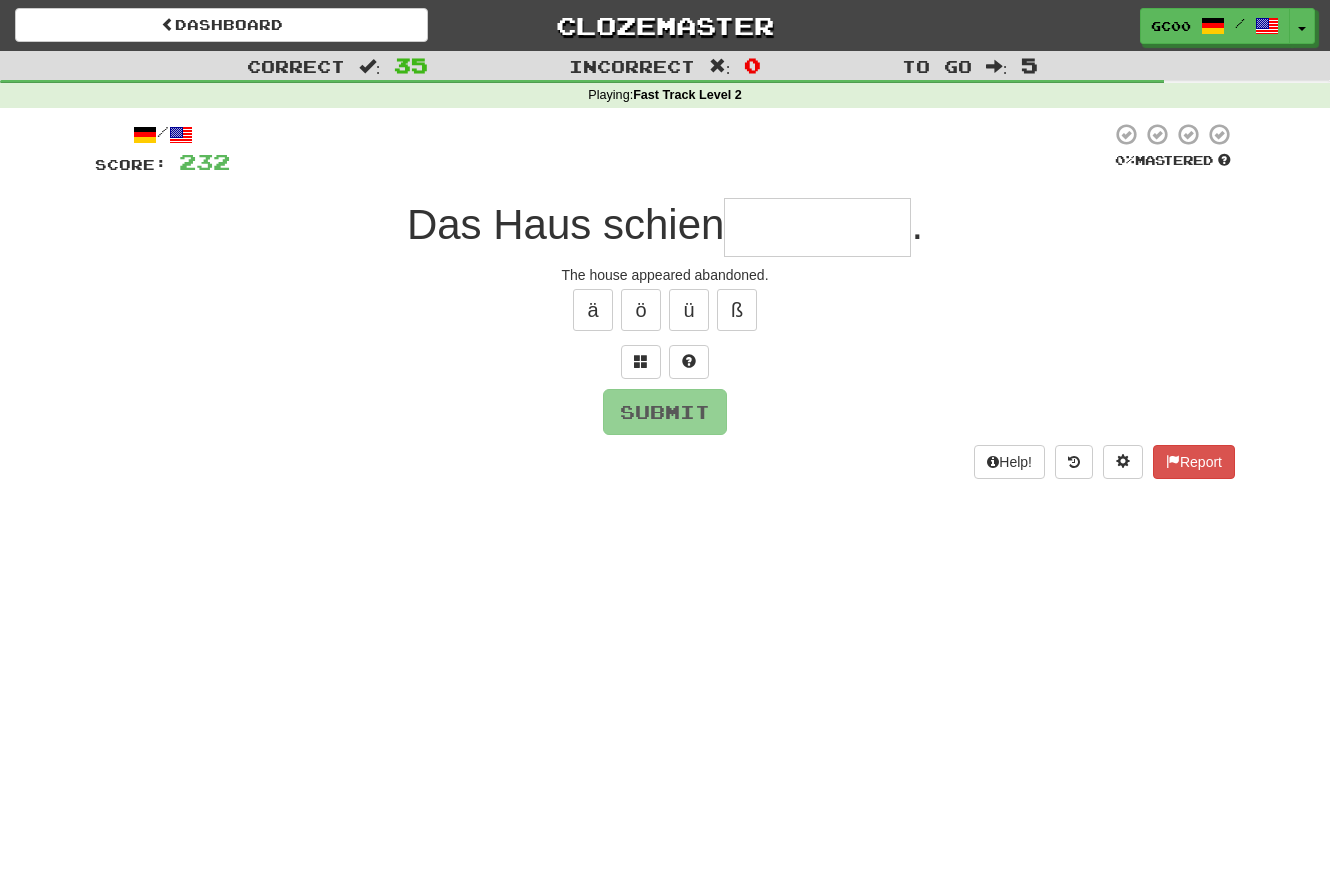 type on "*" 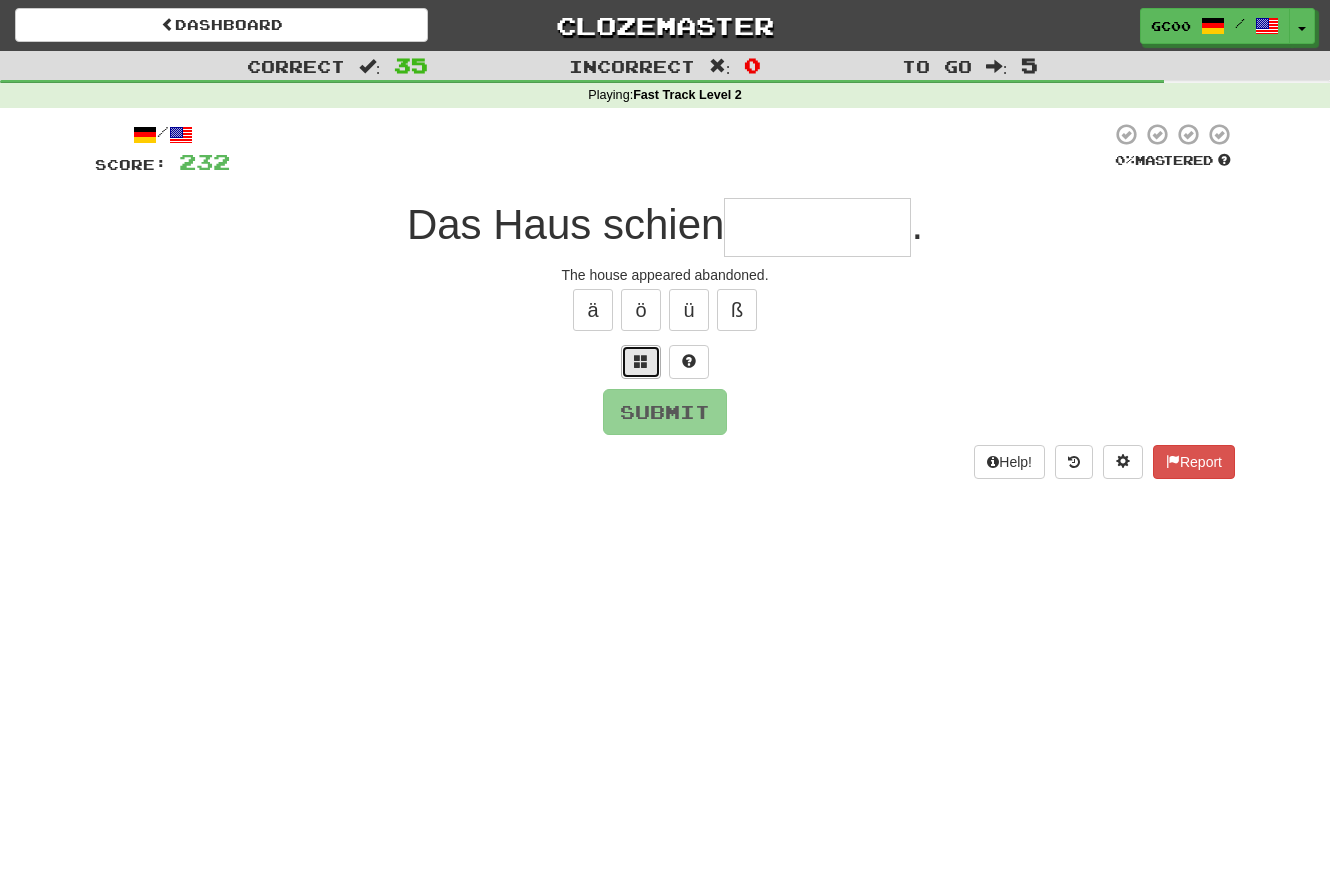 click at bounding box center (641, 362) 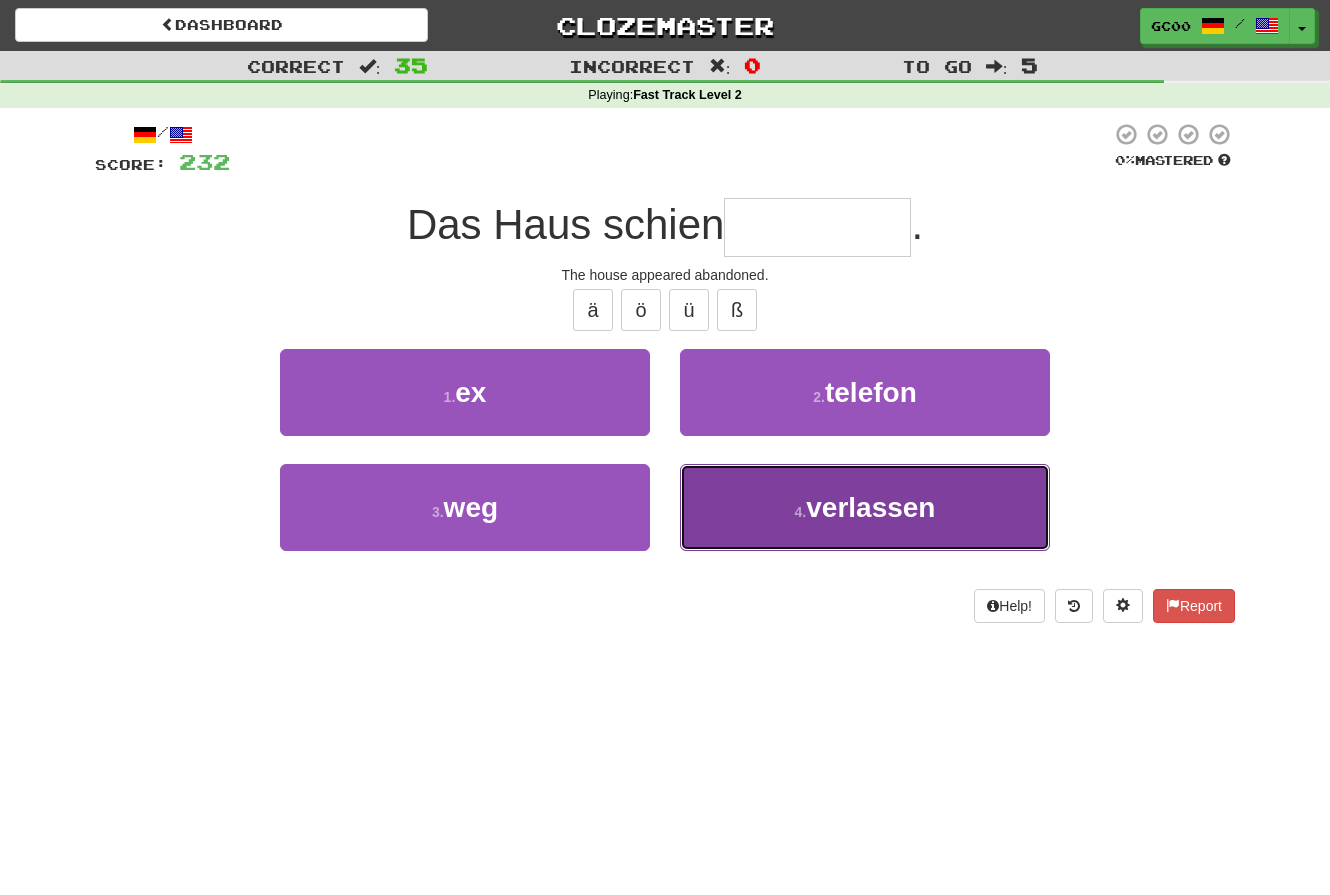 click on "4 ." at bounding box center [801, 512] 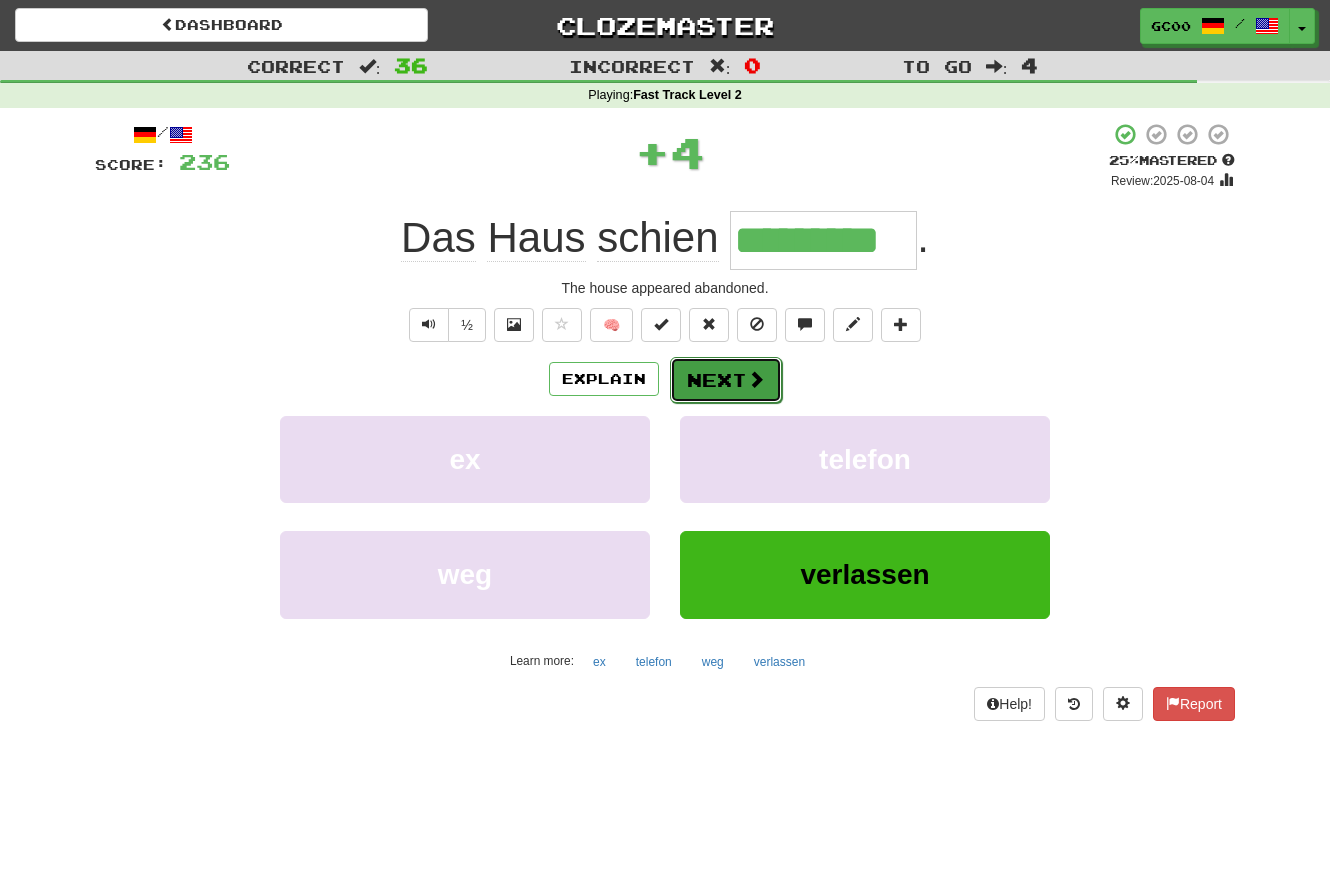 click on "Next" at bounding box center (726, 380) 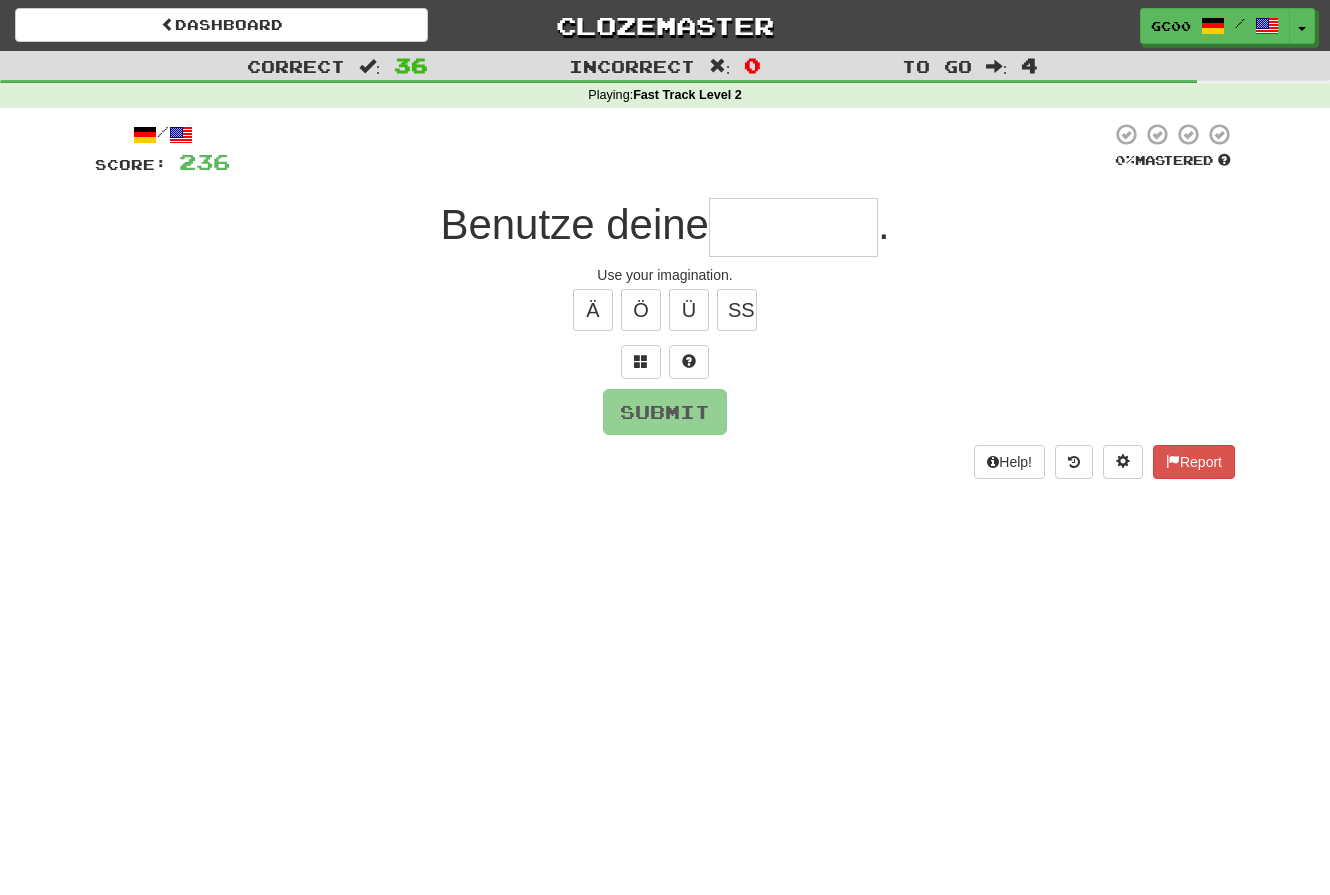 type on "*" 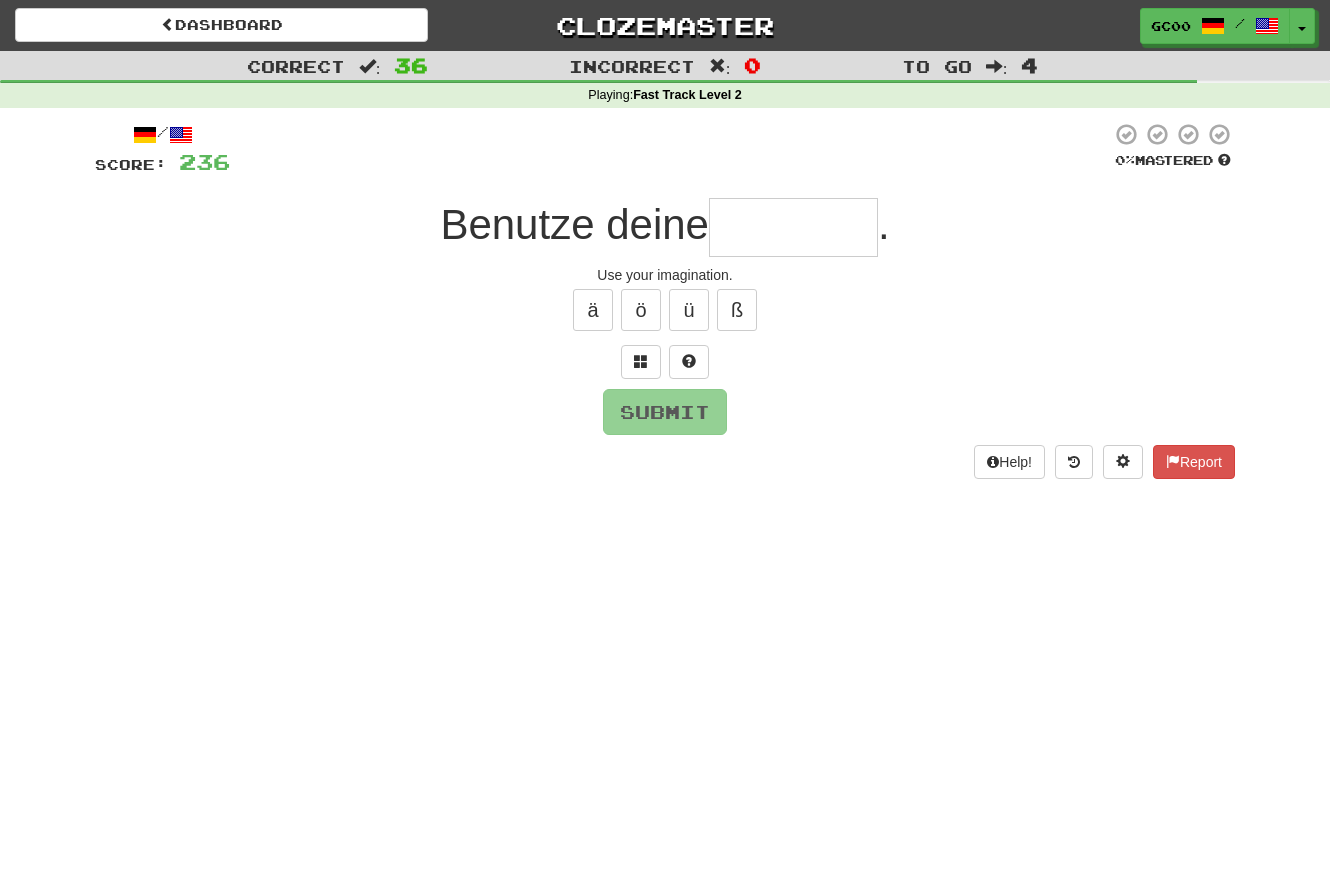 type on "*" 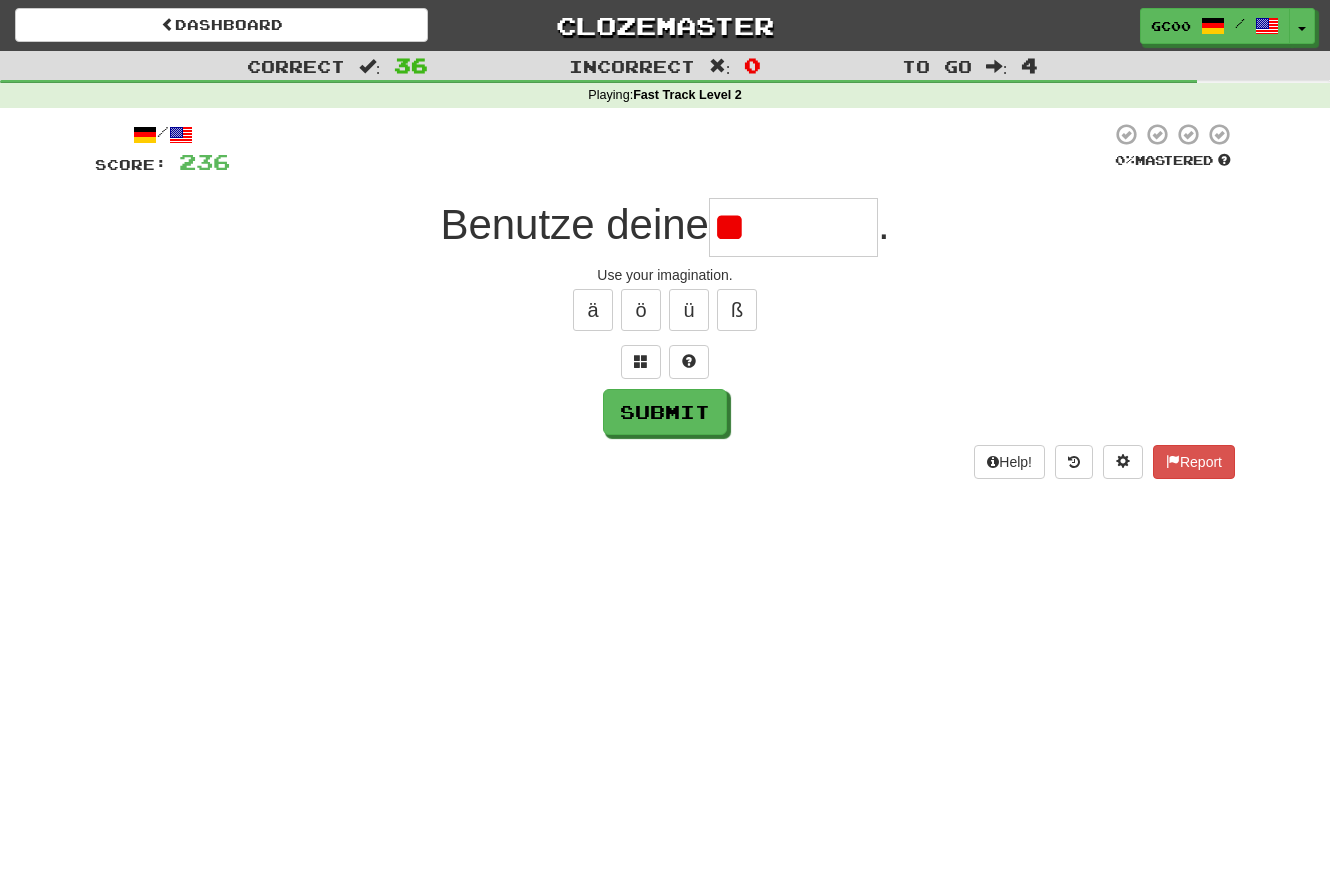 type on "*" 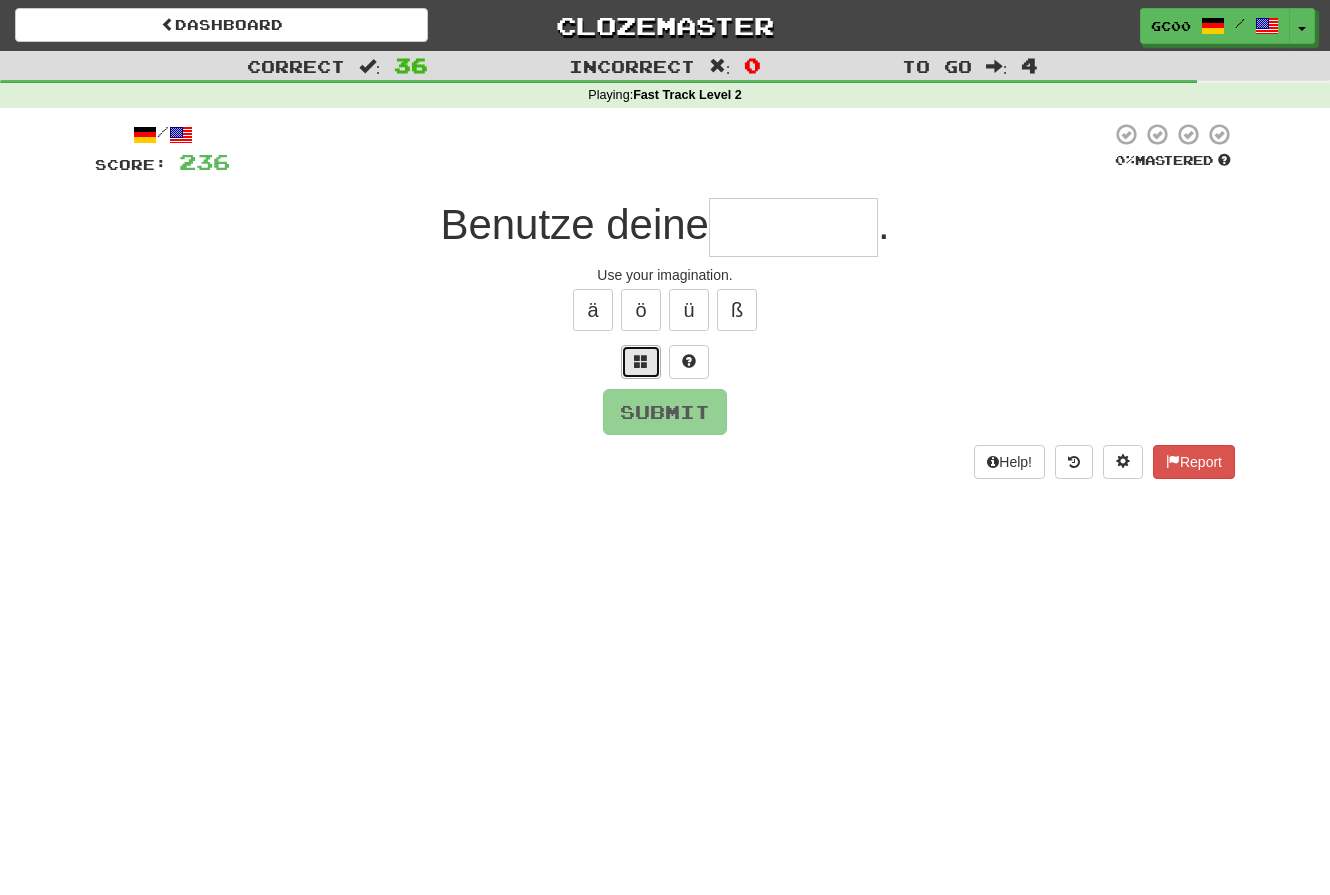 click at bounding box center (641, 362) 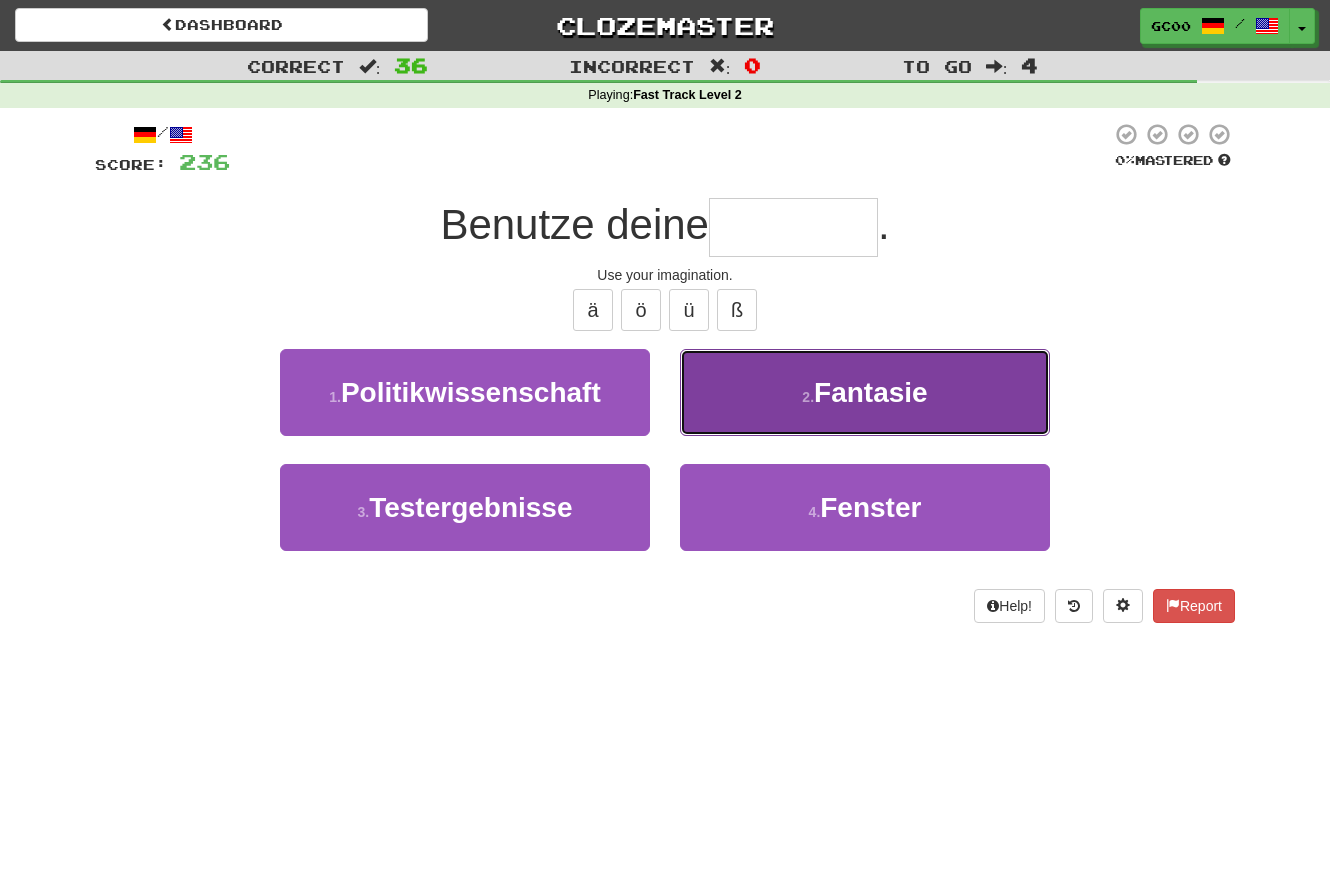 click on "2 .  Fantasie" at bounding box center [865, 392] 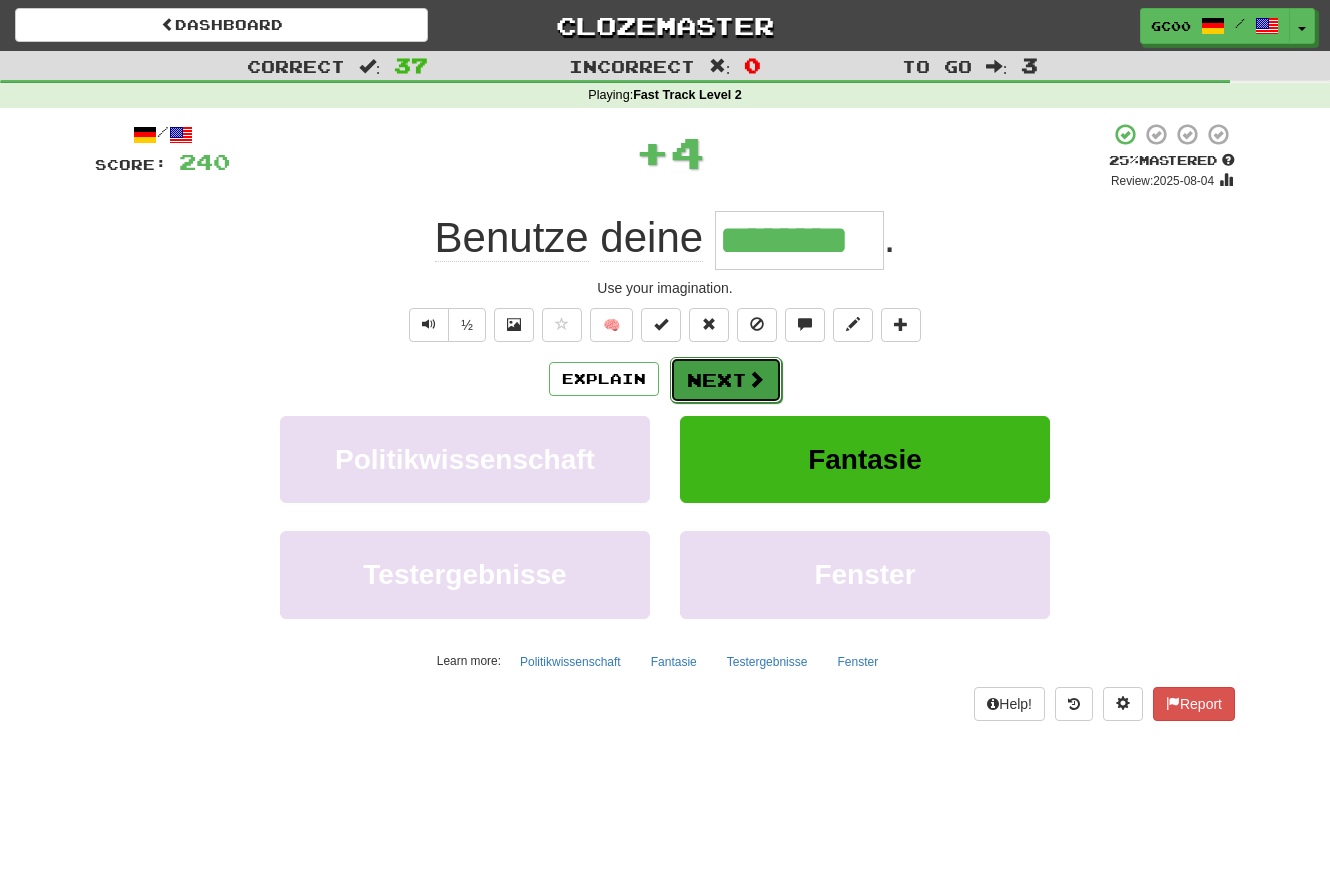 click on "Next" at bounding box center [726, 380] 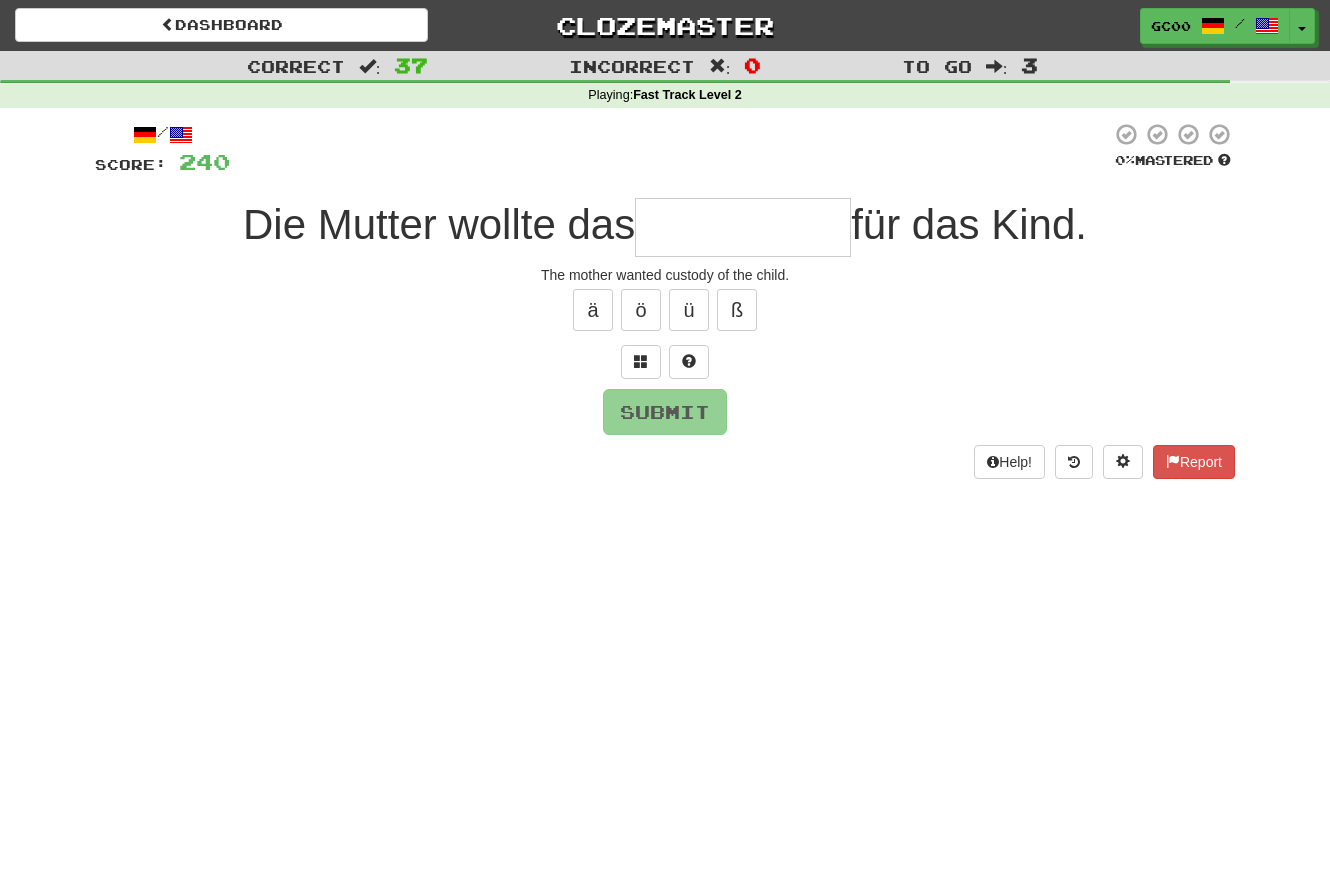 type on "*" 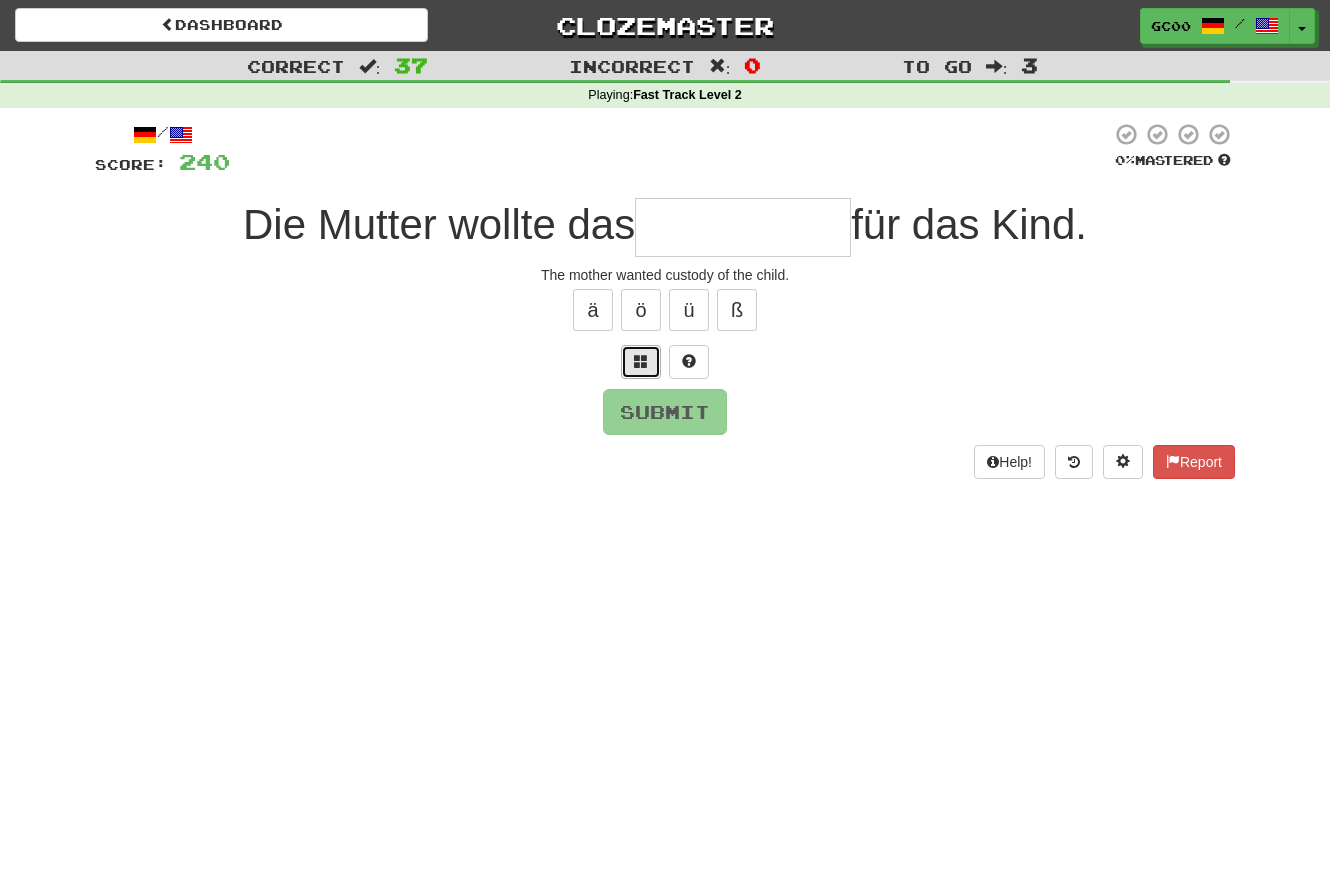 click at bounding box center (641, 362) 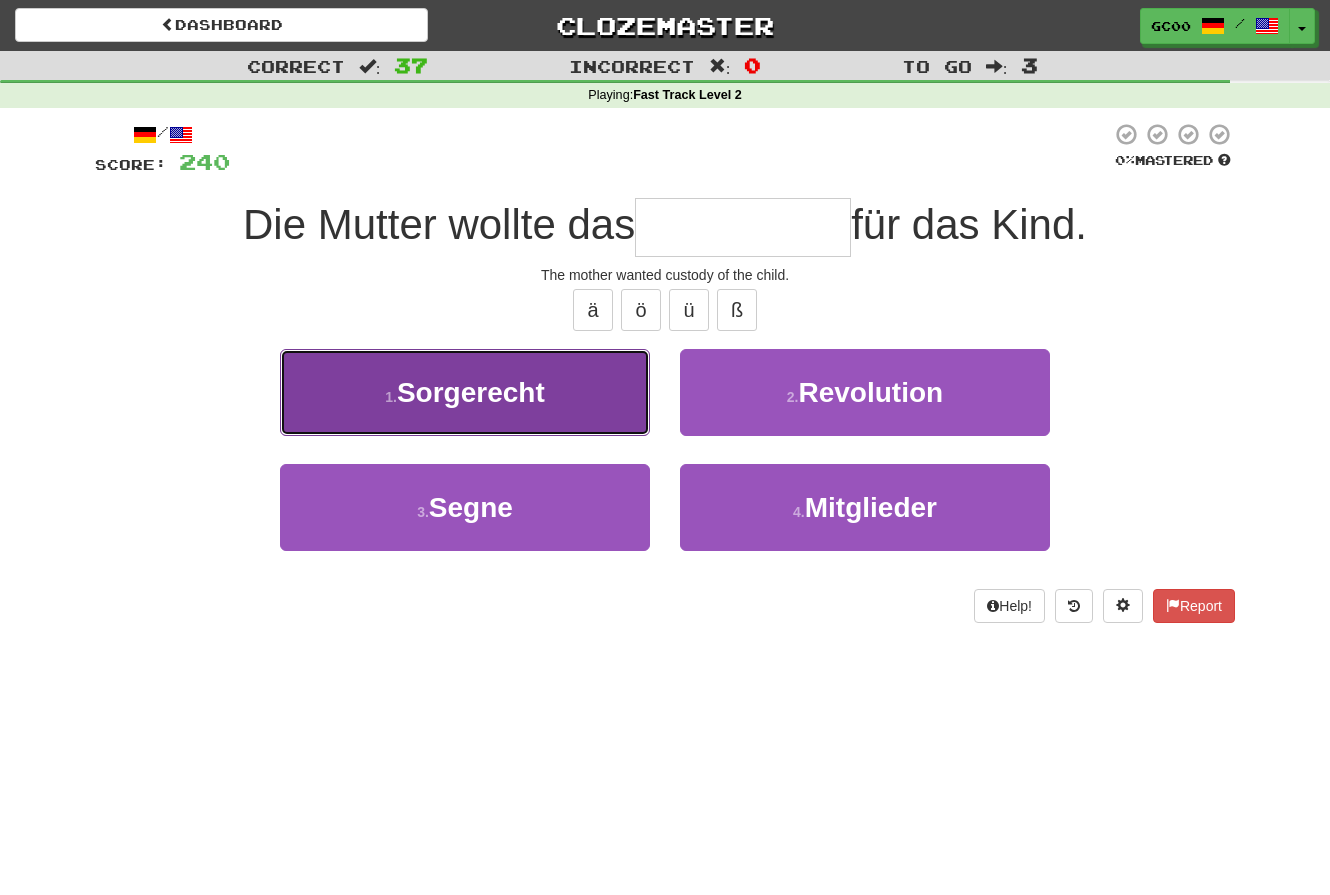 click on "1 .  Sorgerecht" at bounding box center (465, 392) 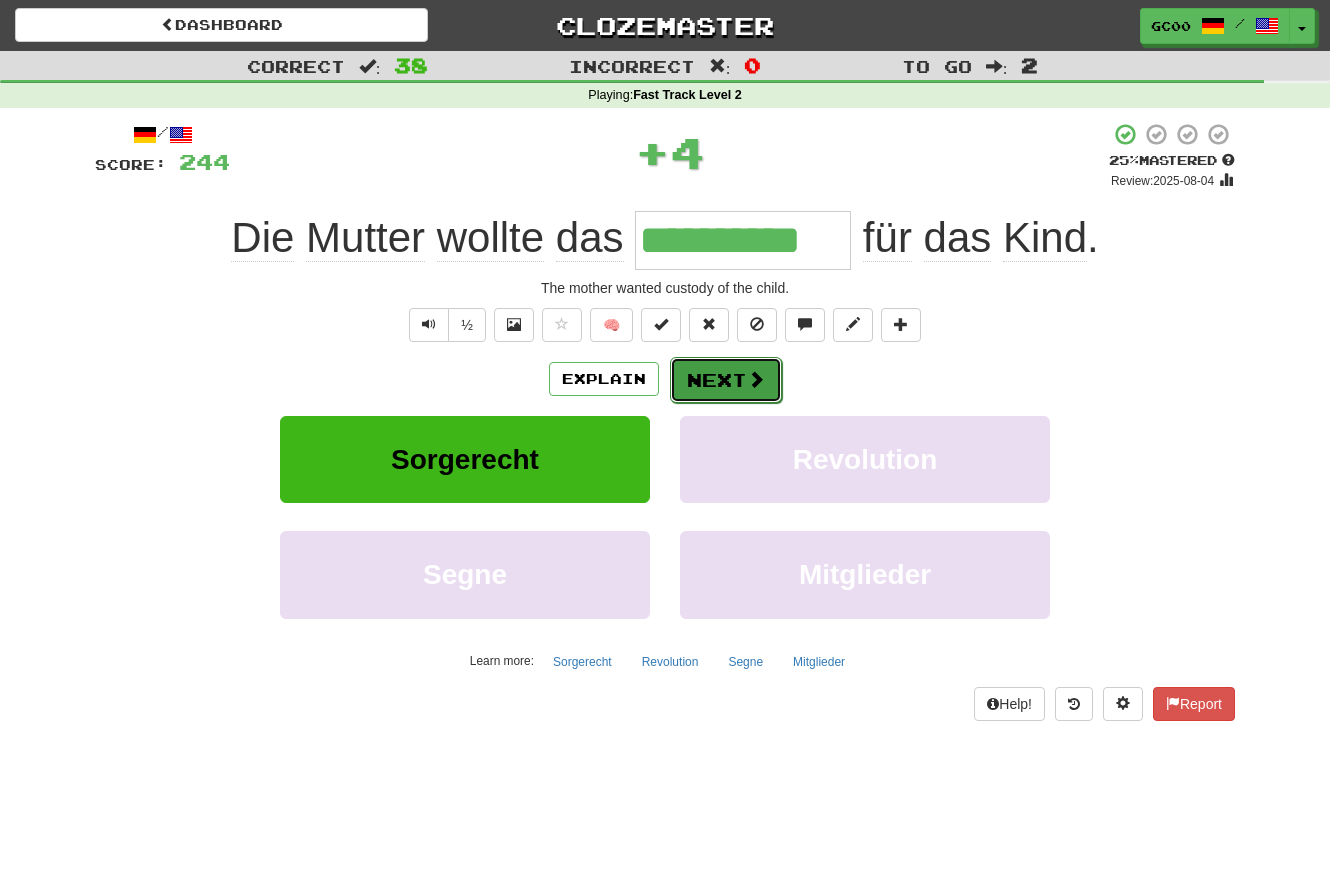 click on "Next" at bounding box center [726, 380] 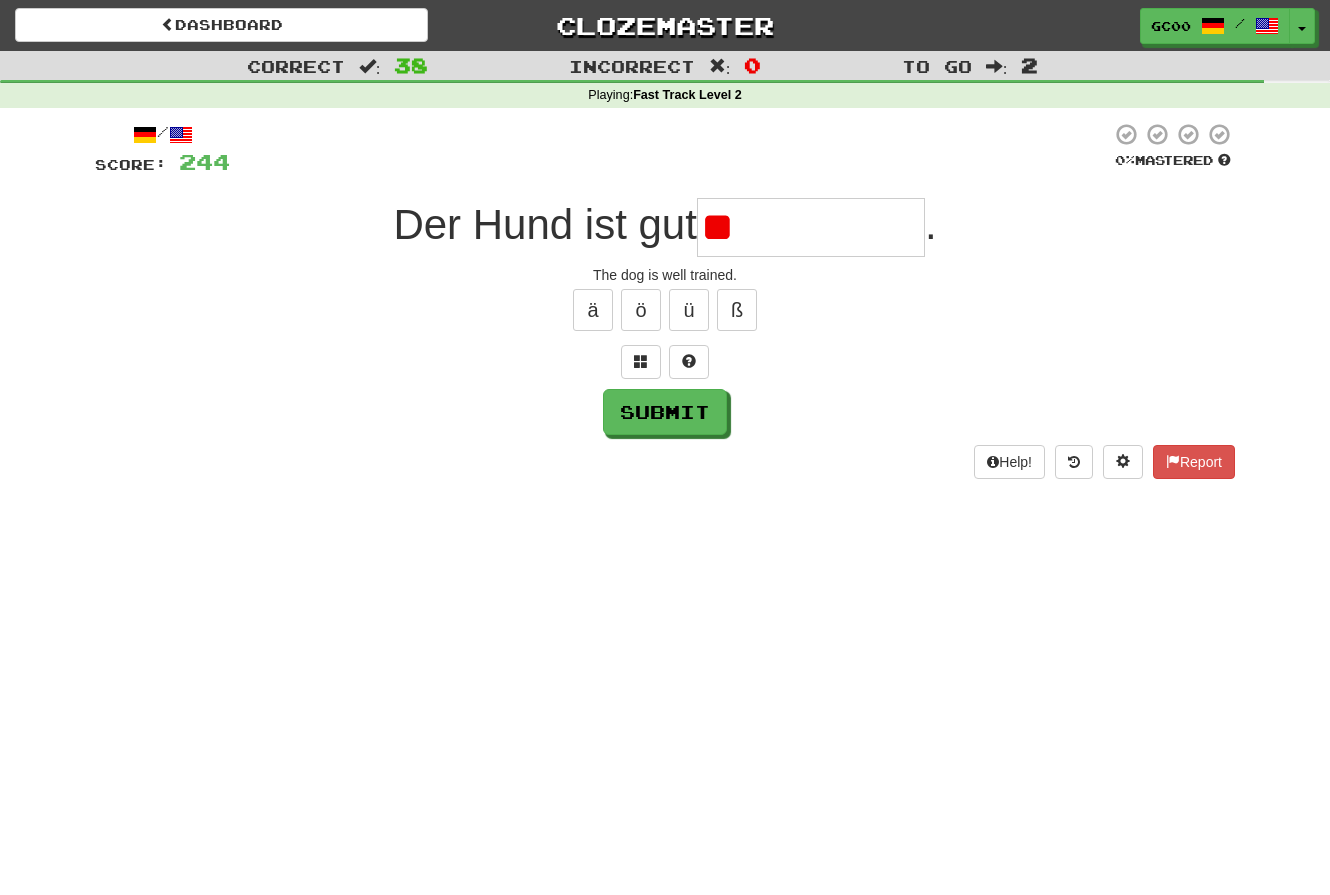 type on "*" 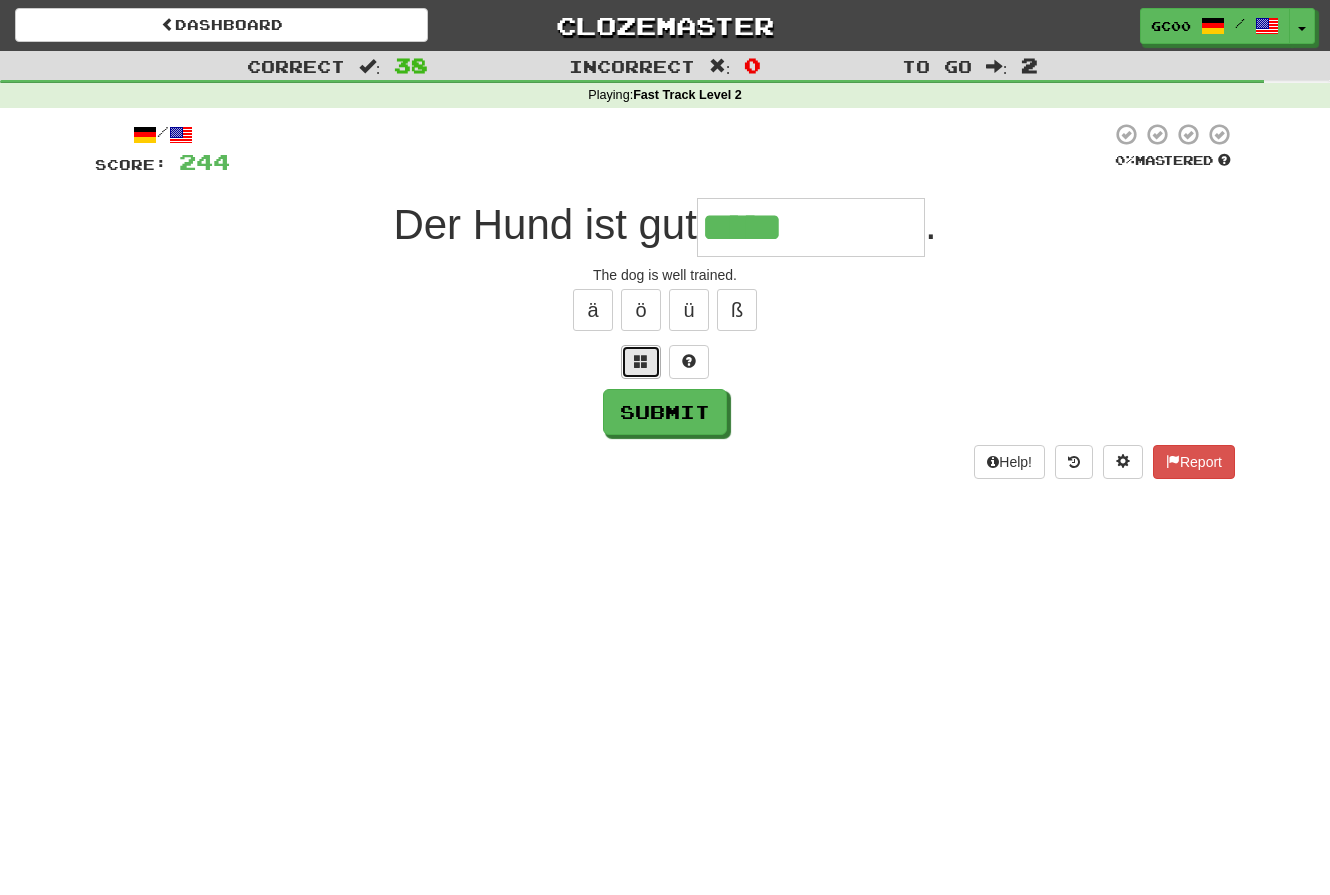 click at bounding box center [641, 362] 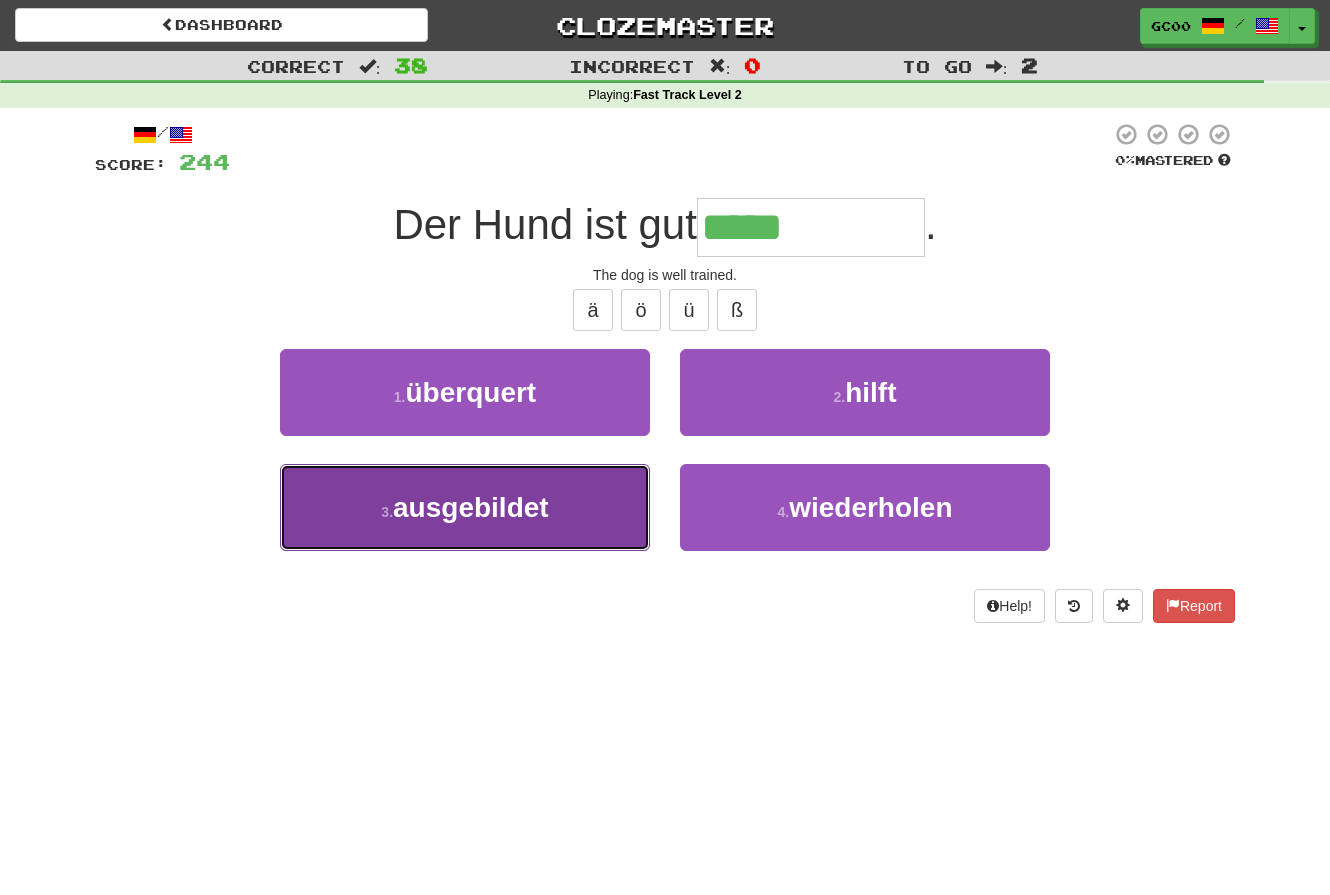 click on "3 .  ausgebildet" at bounding box center [465, 507] 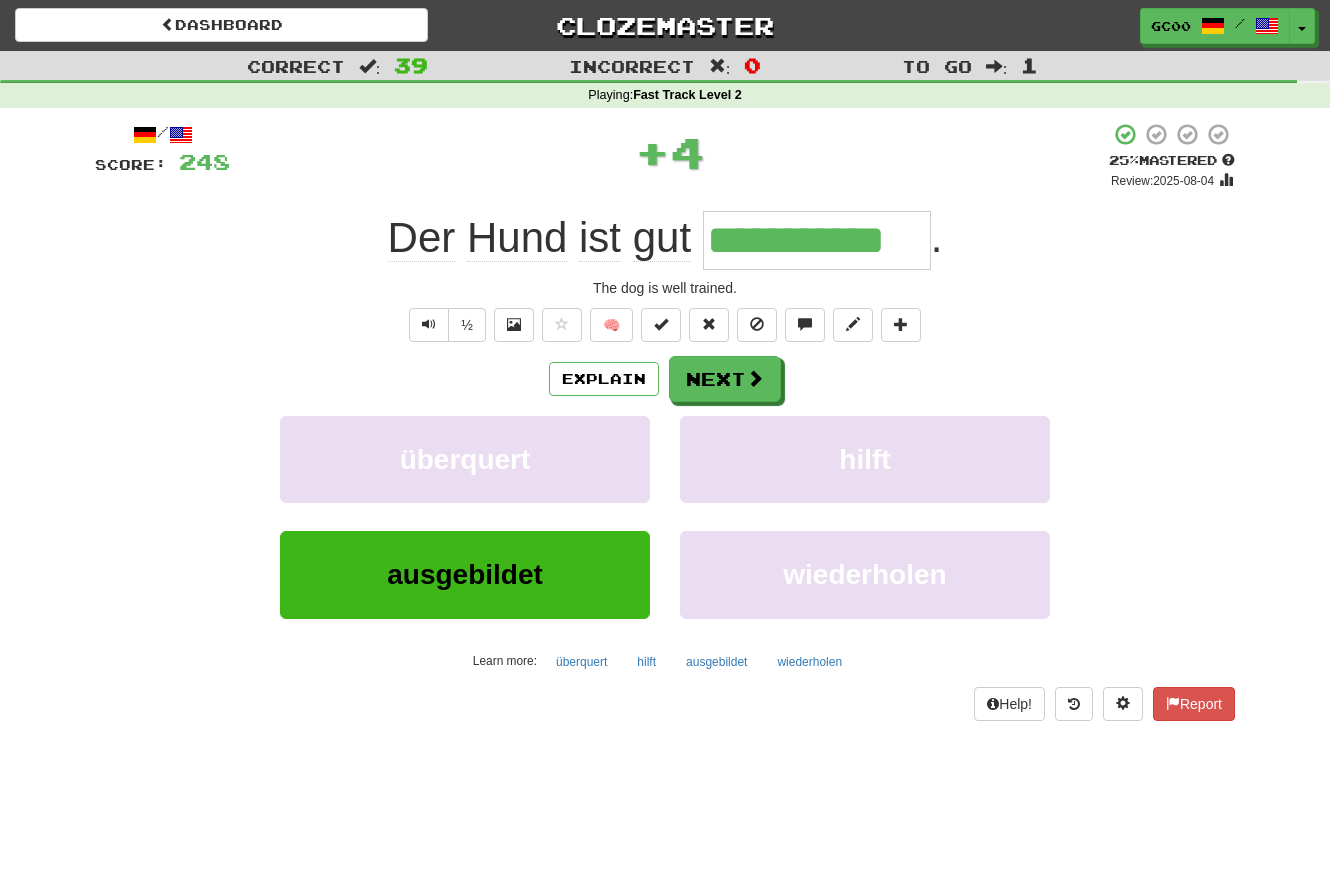 click on "Explain Next überquert hilft ausgebildet wiederholen Learn more: überquert hilft ausgebildet wiederholen" at bounding box center (665, 516) 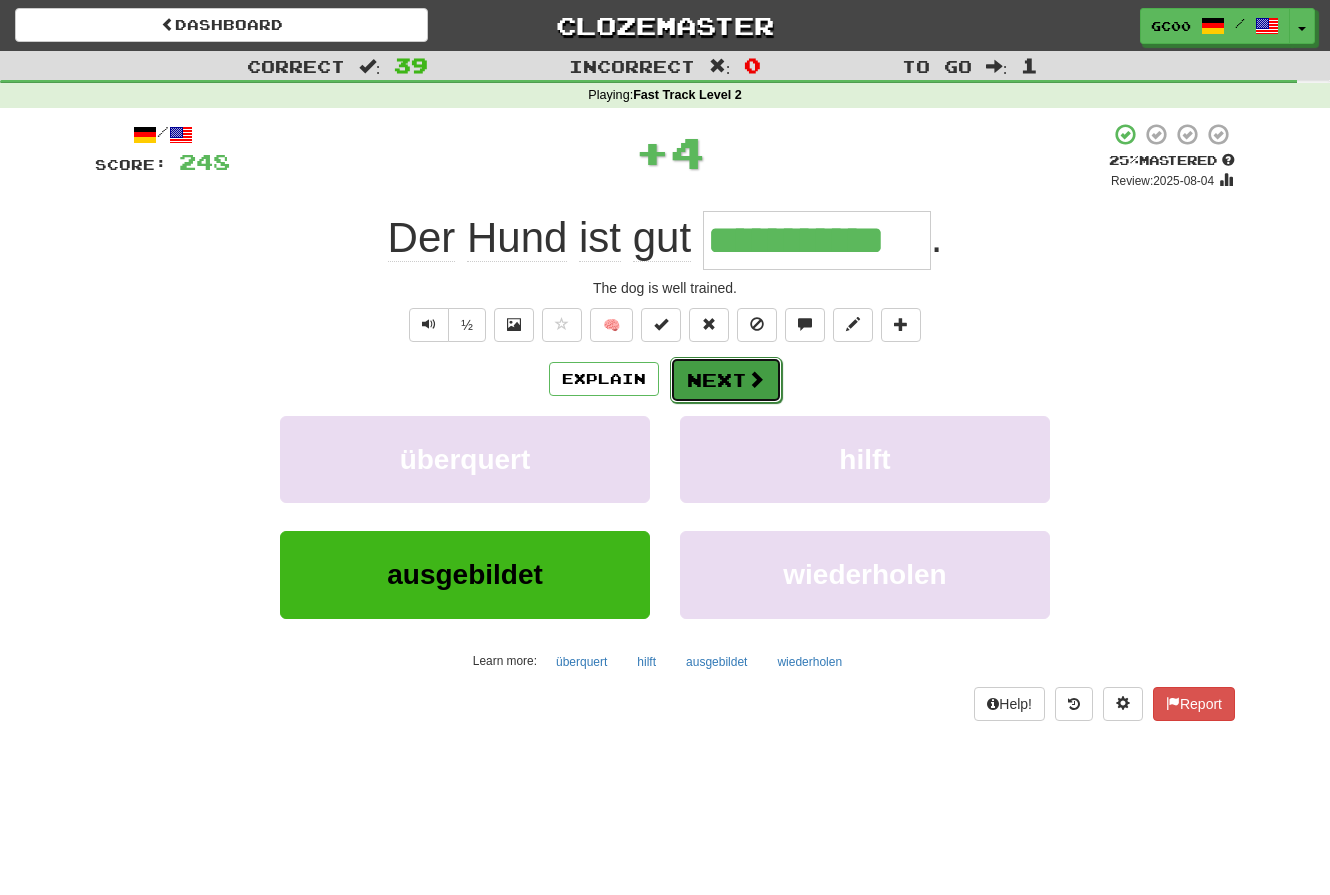 click on "Next" at bounding box center (726, 380) 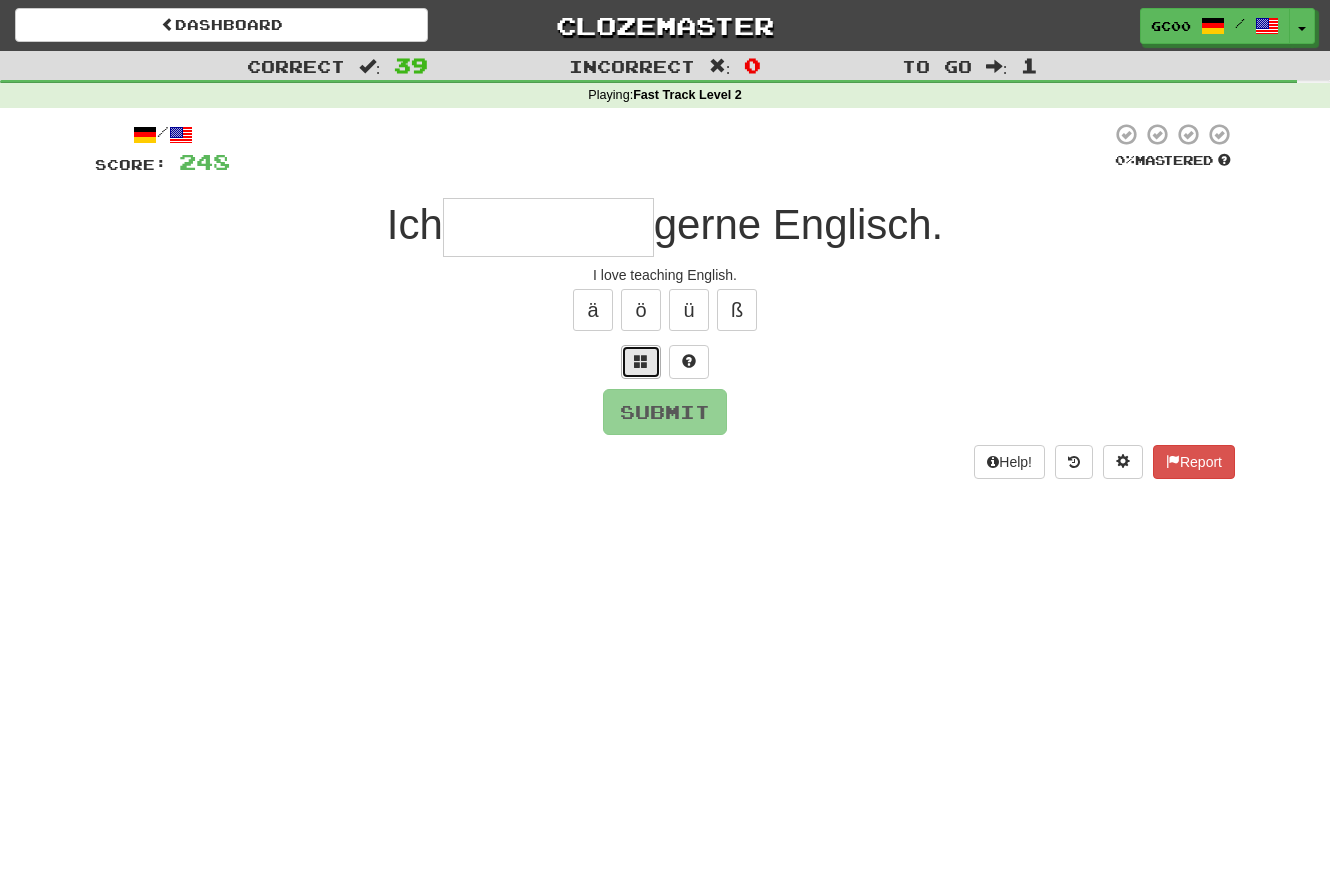 click at bounding box center (641, 362) 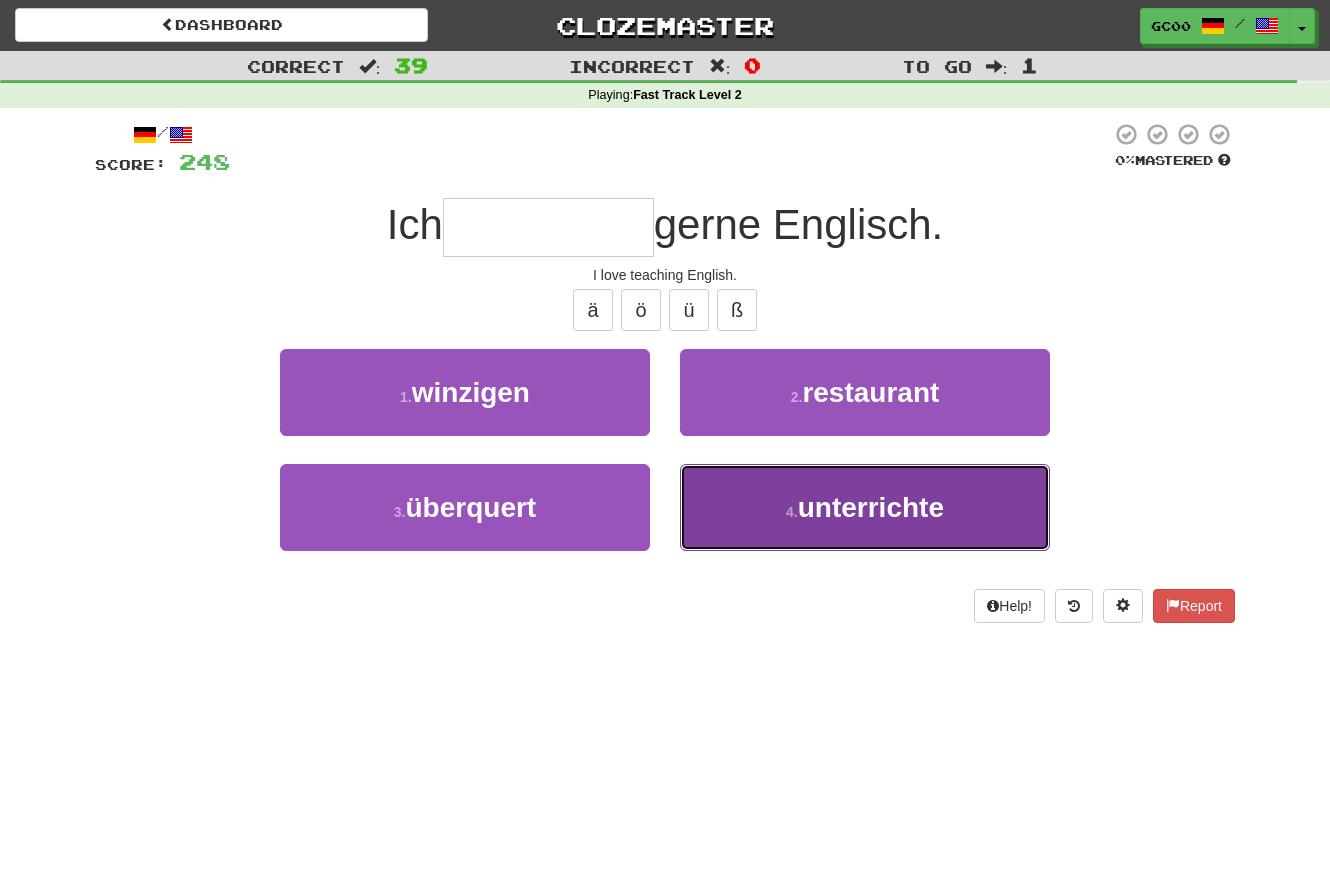 click on "4 .  unterrichte" at bounding box center (865, 507) 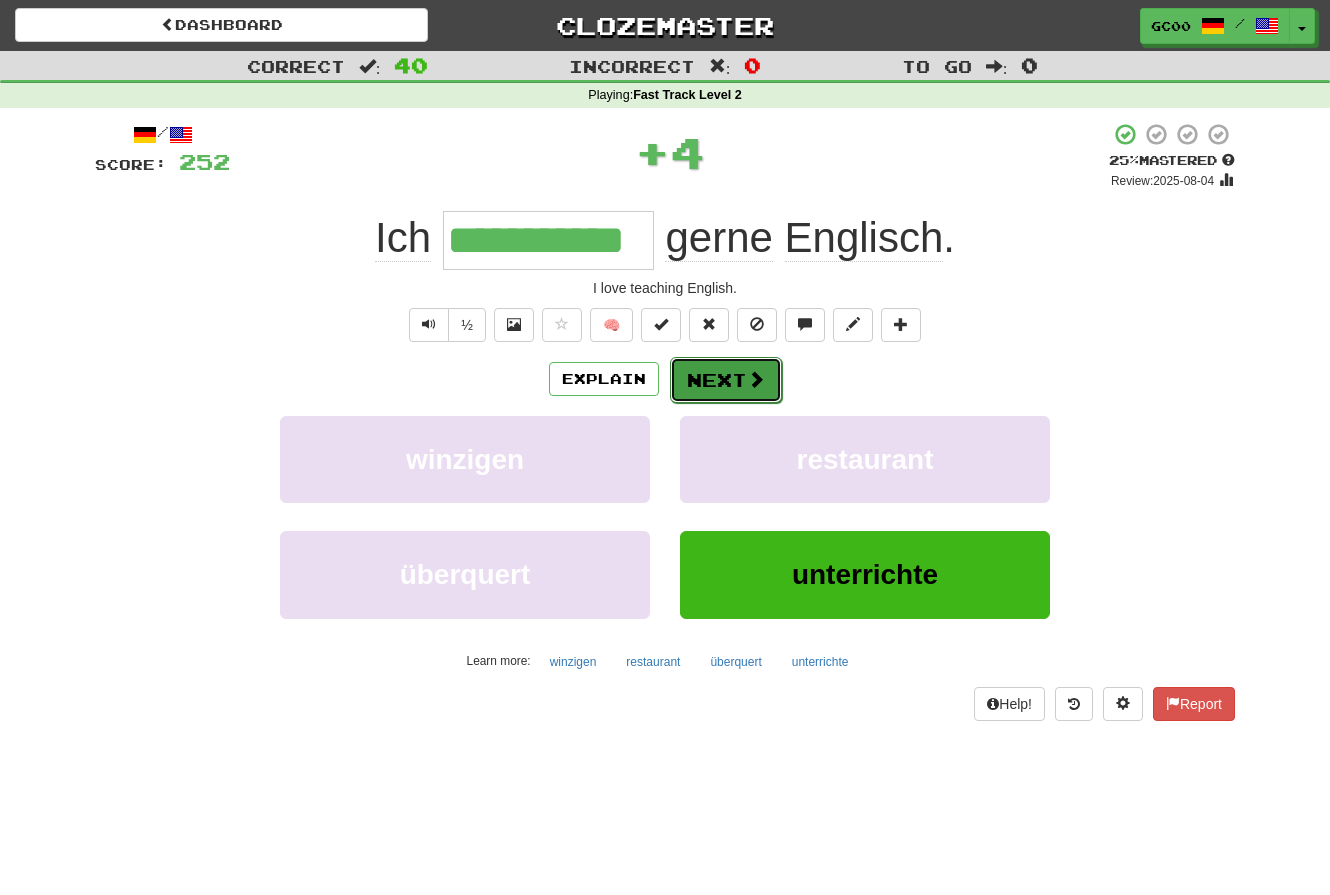 click on "Next" at bounding box center (726, 380) 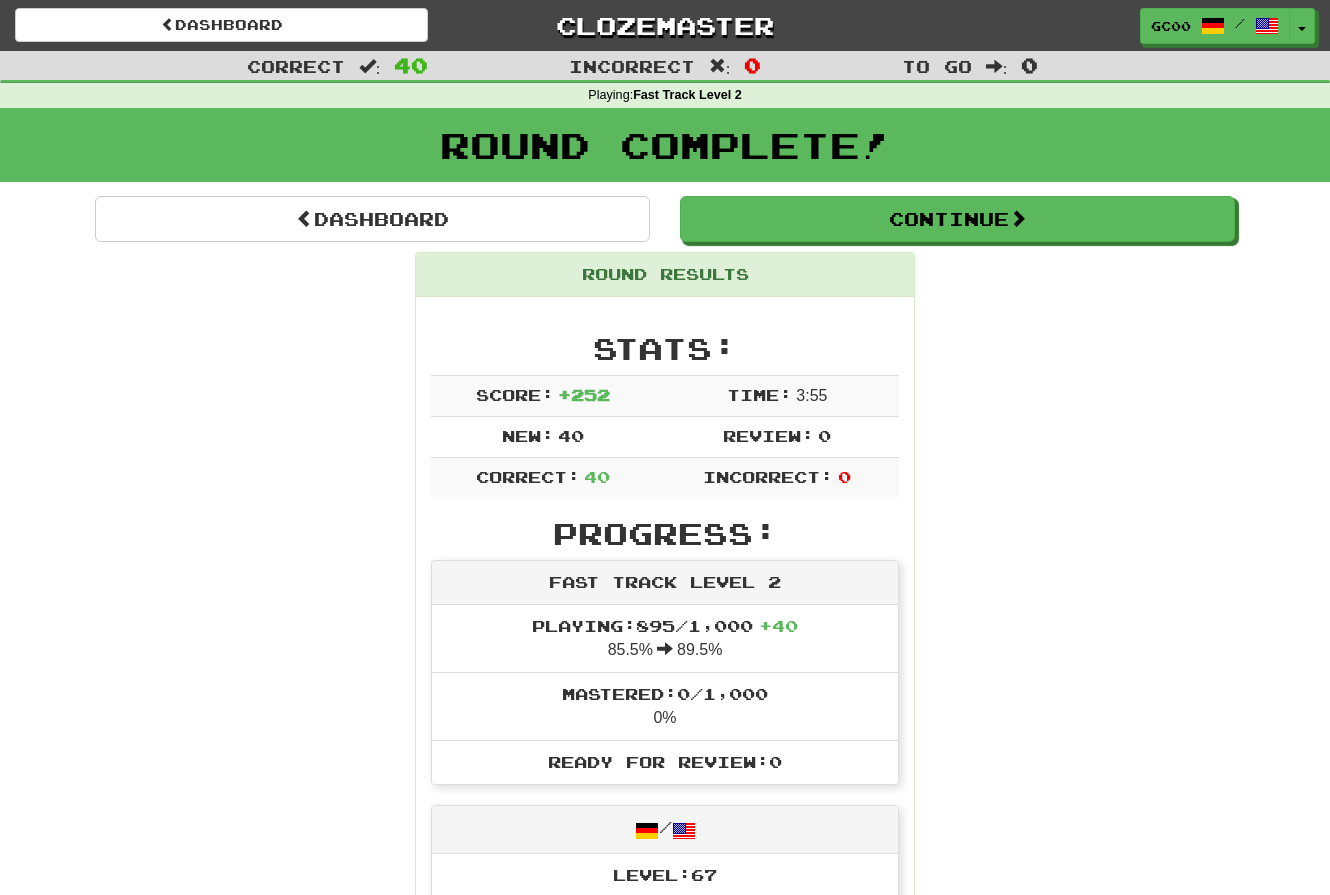 click on "Round Results" at bounding box center [665, 275] 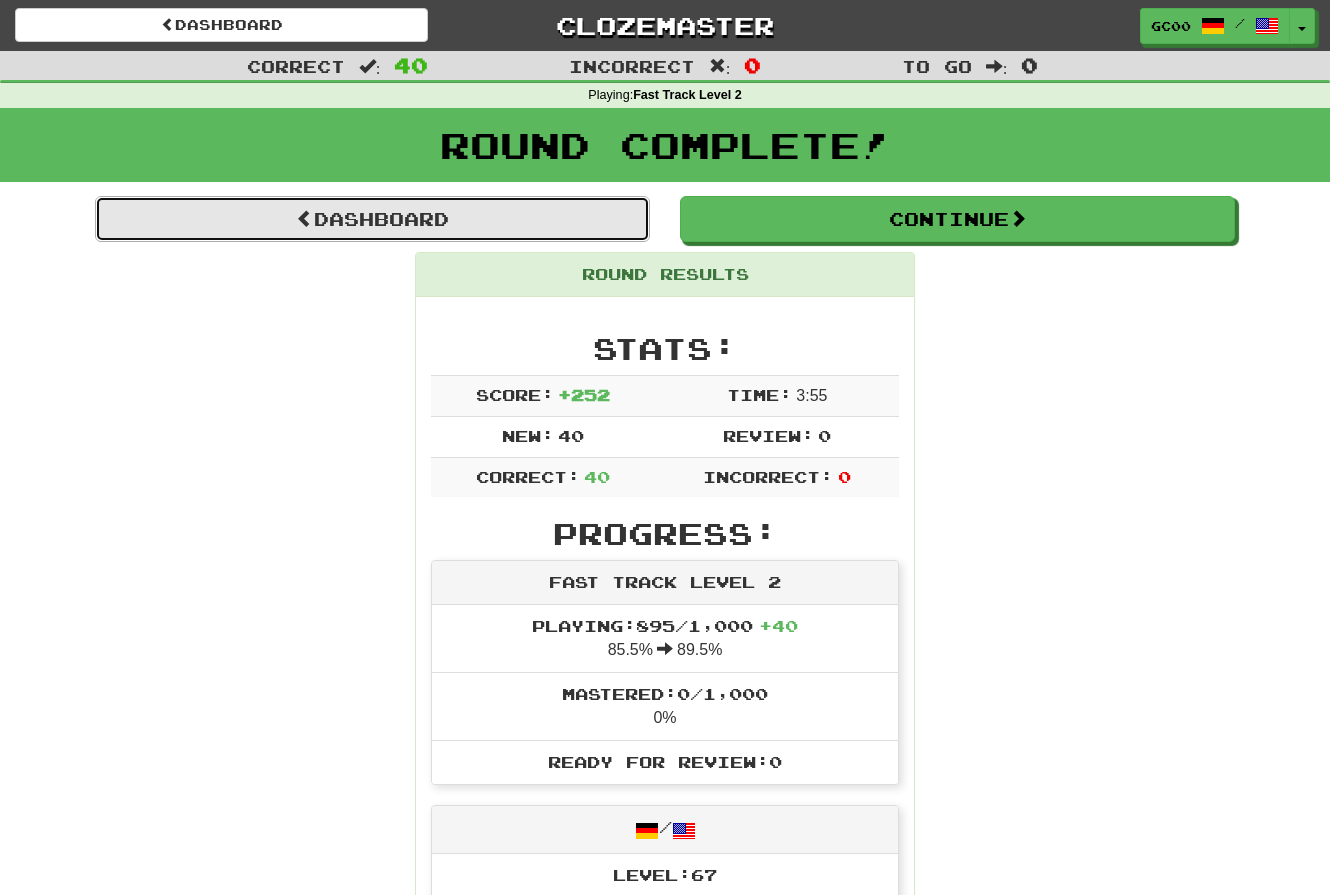 click on "Dashboard" at bounding box center [372, 219] 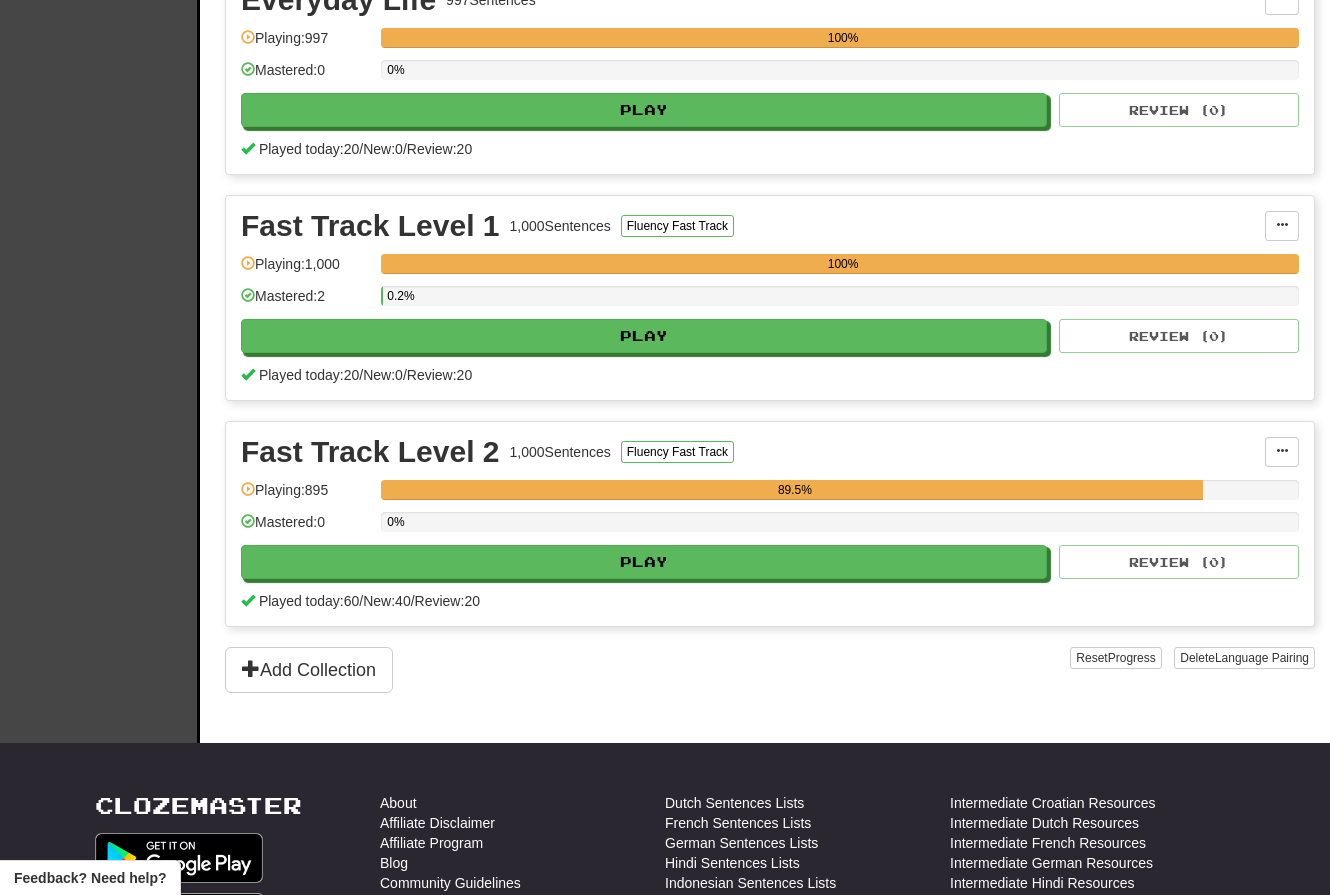scroll, scrollTop: 0, scrollLeft: 0, axis: both 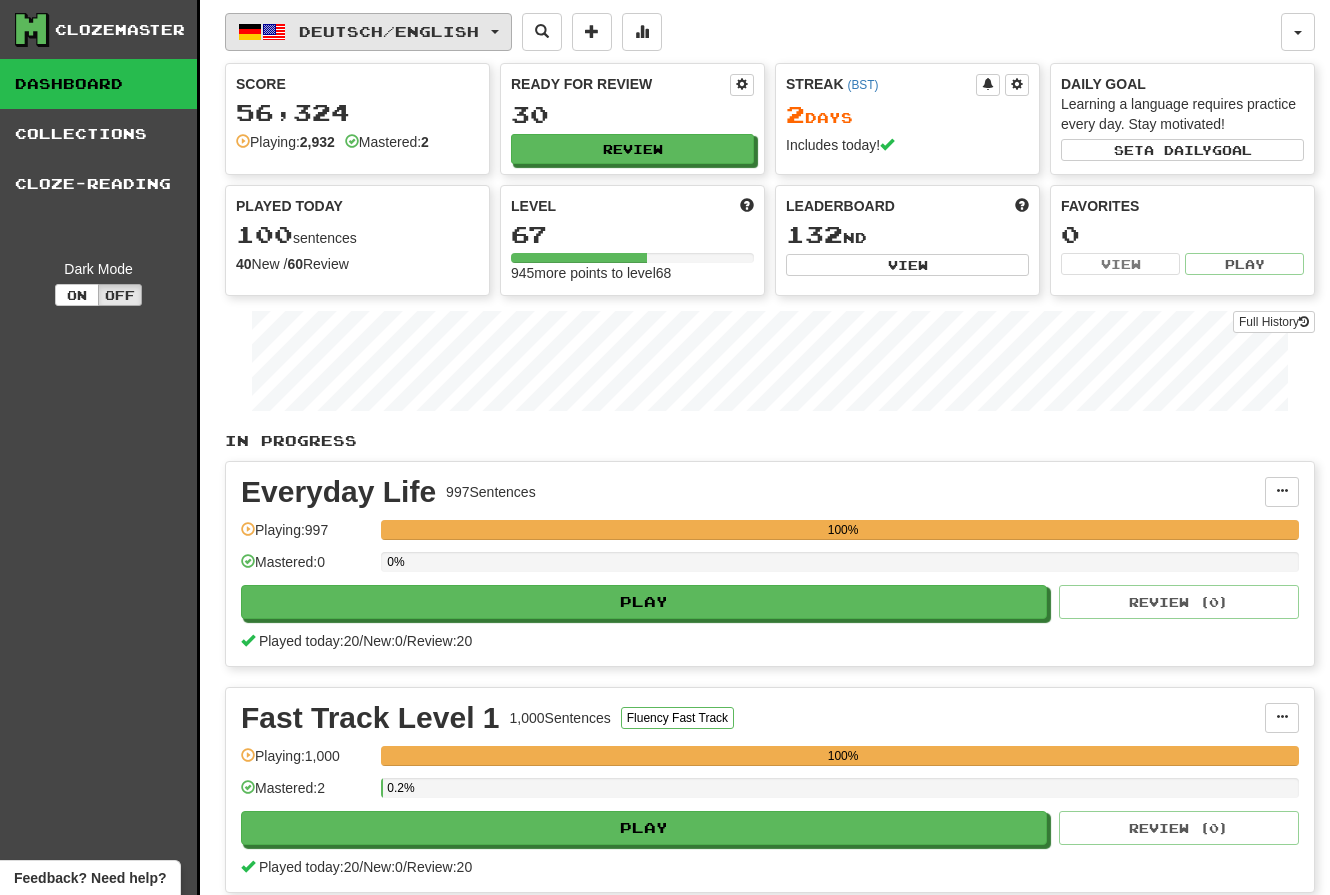 click on "Deutsch  /  English" at bounding box center [389, 31] 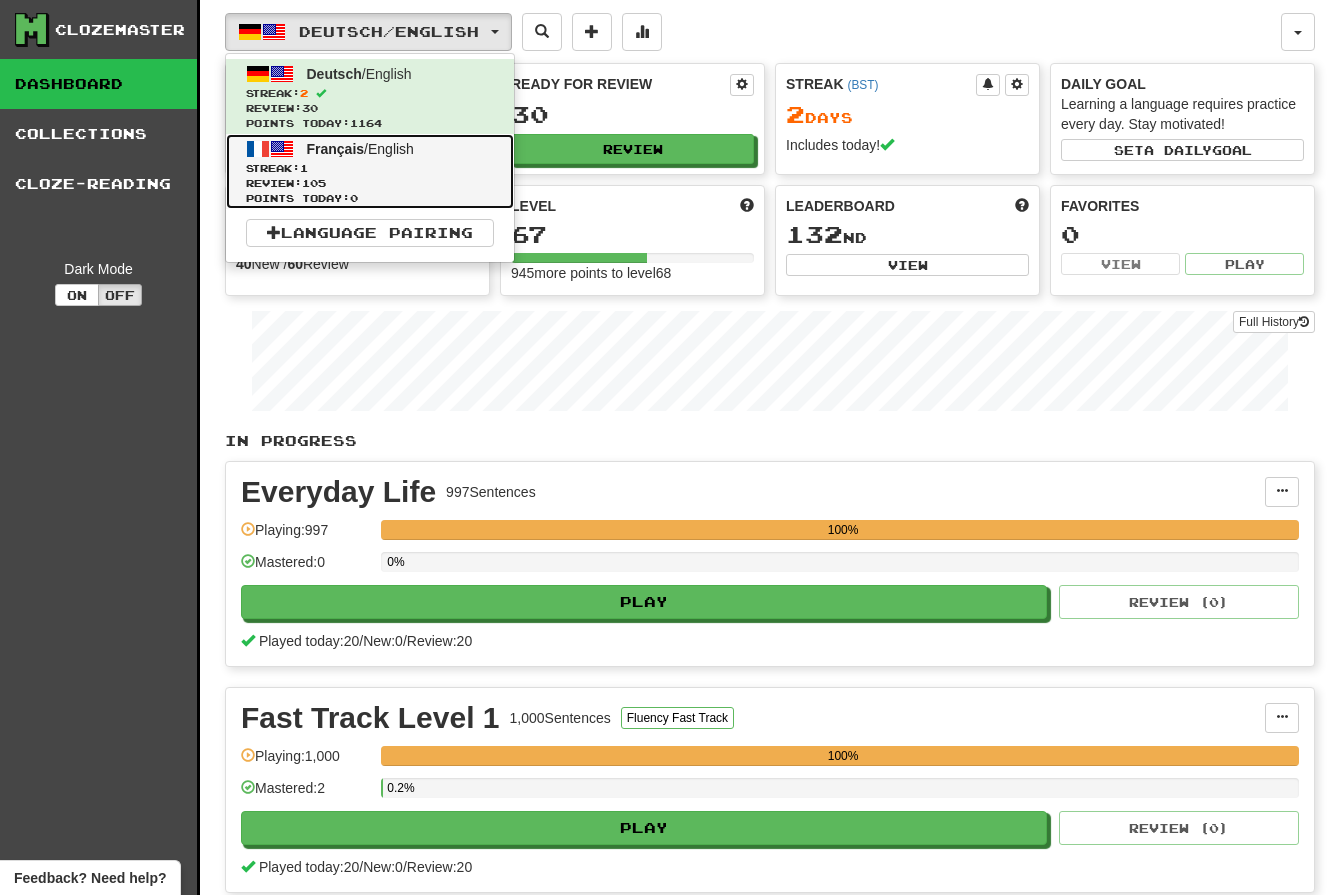 click on "Français" at bounding box center [336, 149] 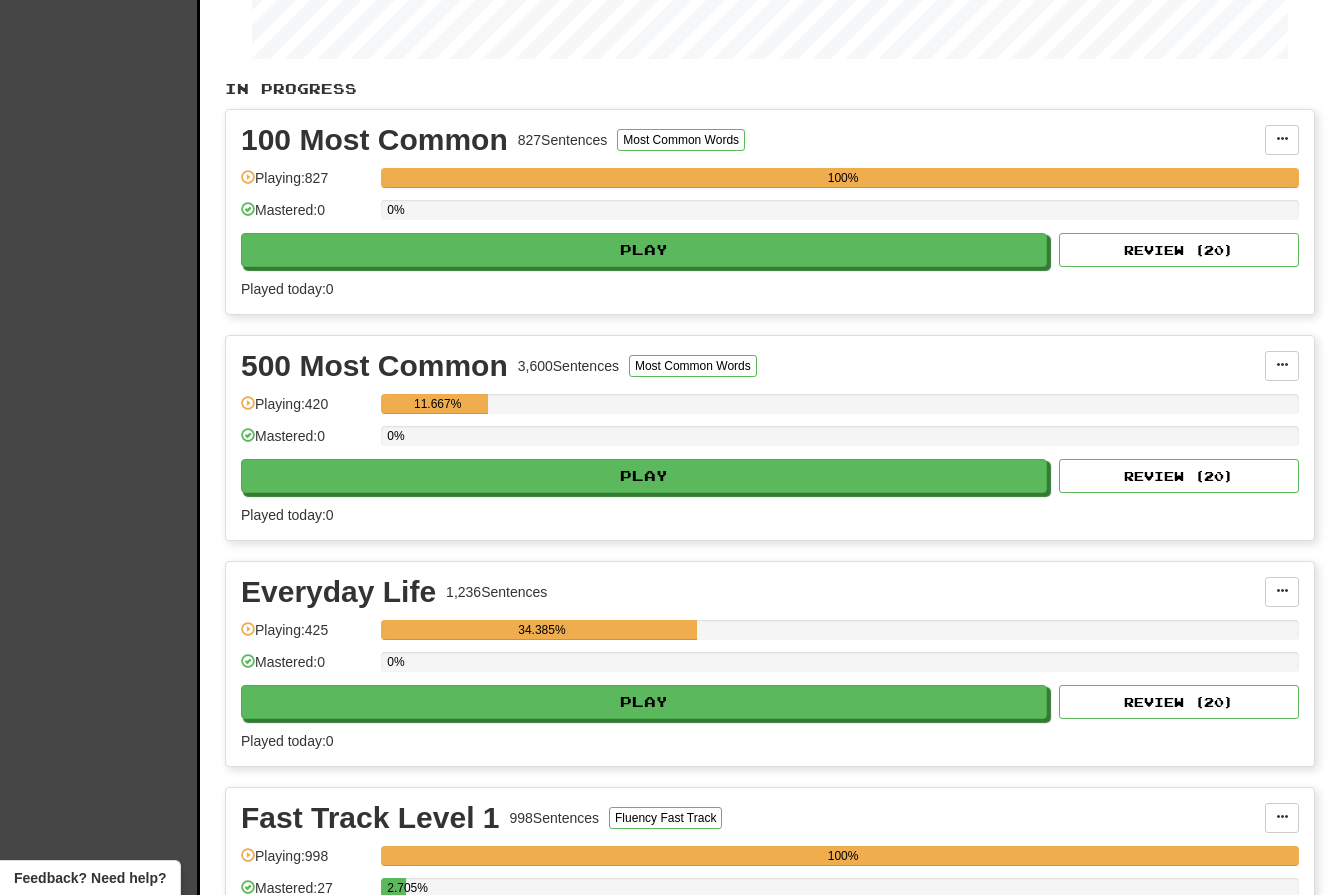 scroll, scrollTop: 281, scrollLeft: 0, axis: vertical 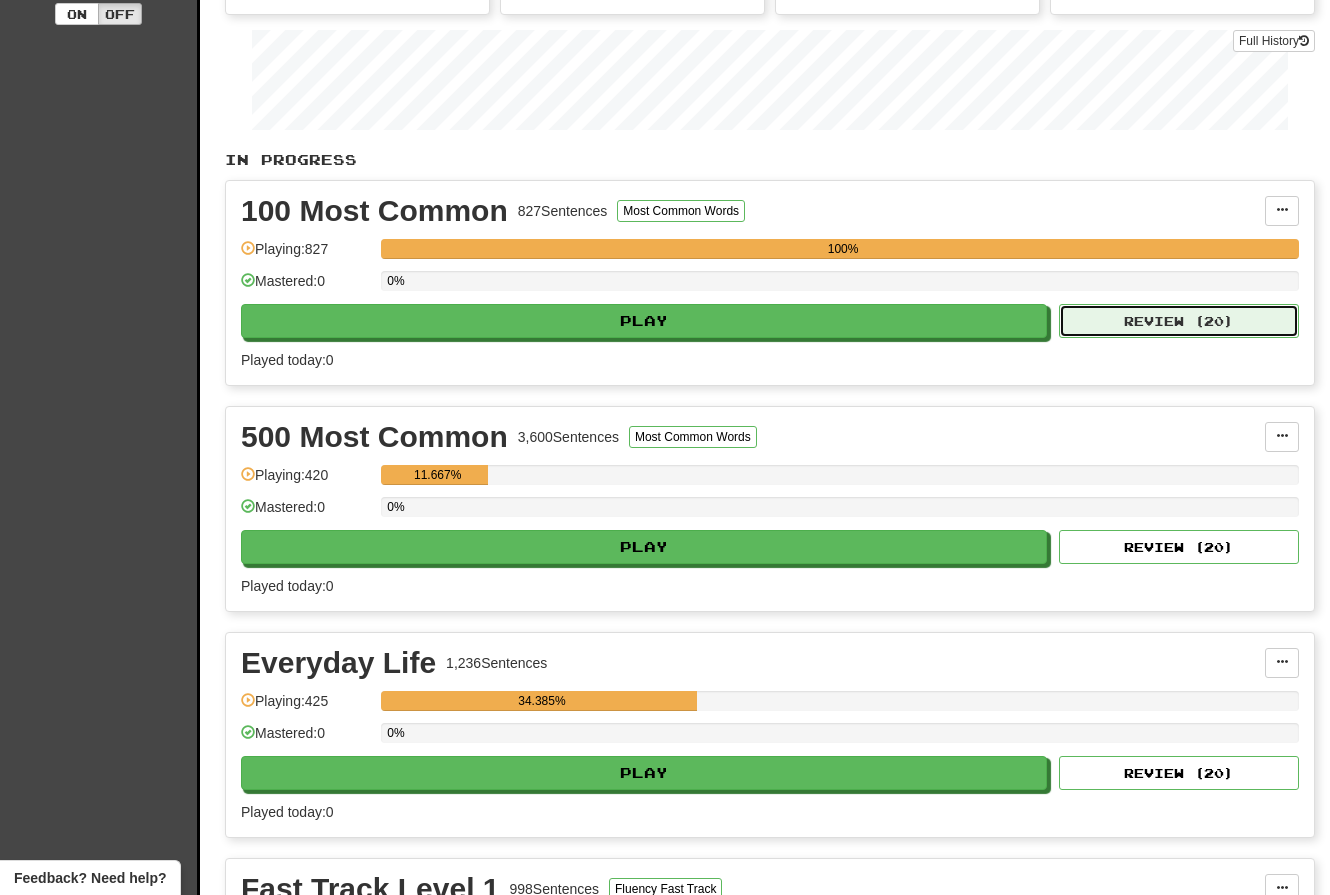 click on "Review ( 20 )" at bounding box center [1179, 321] 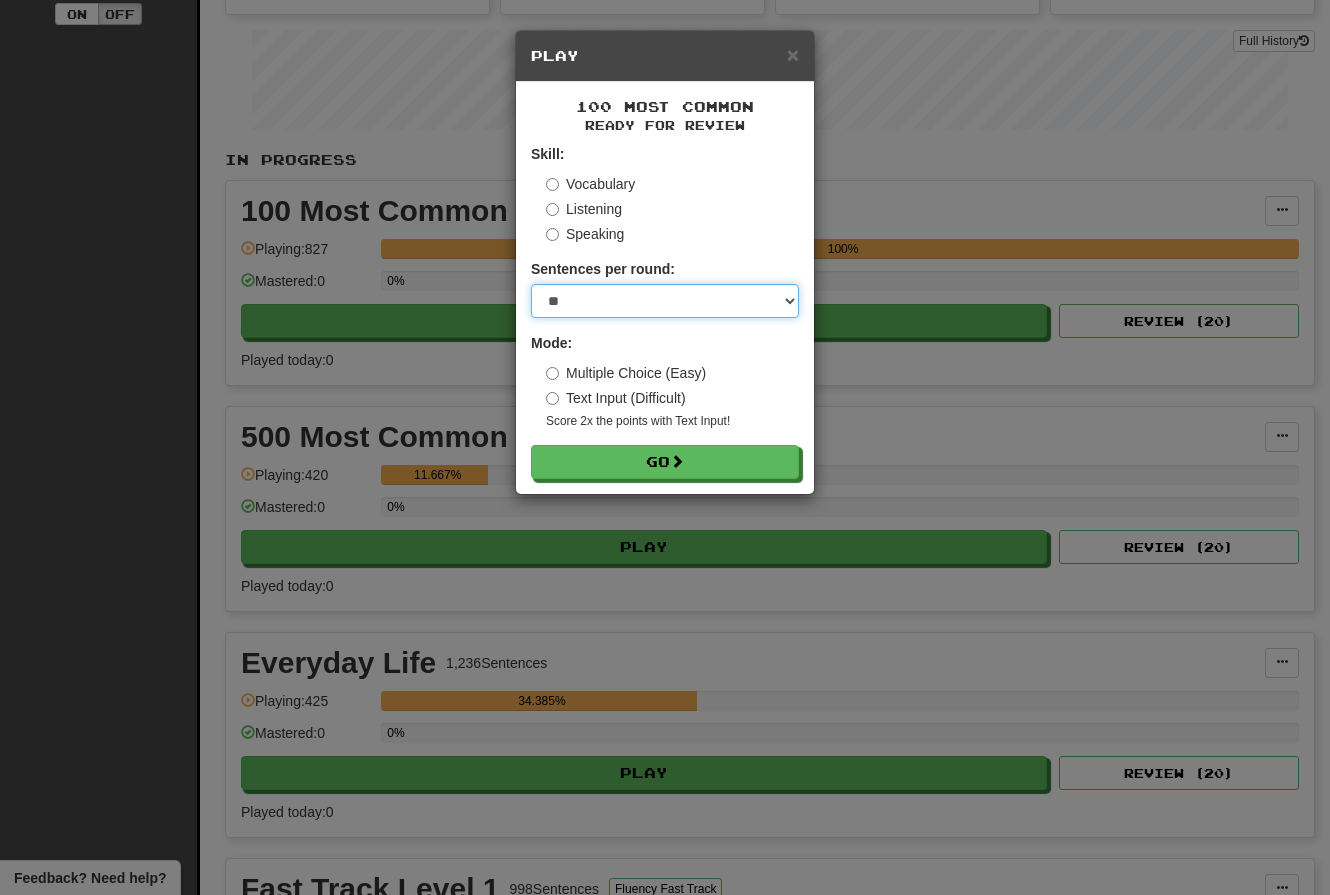 click on "* ** ** ** ** ** *** ********" at bounding box center (665, 301) 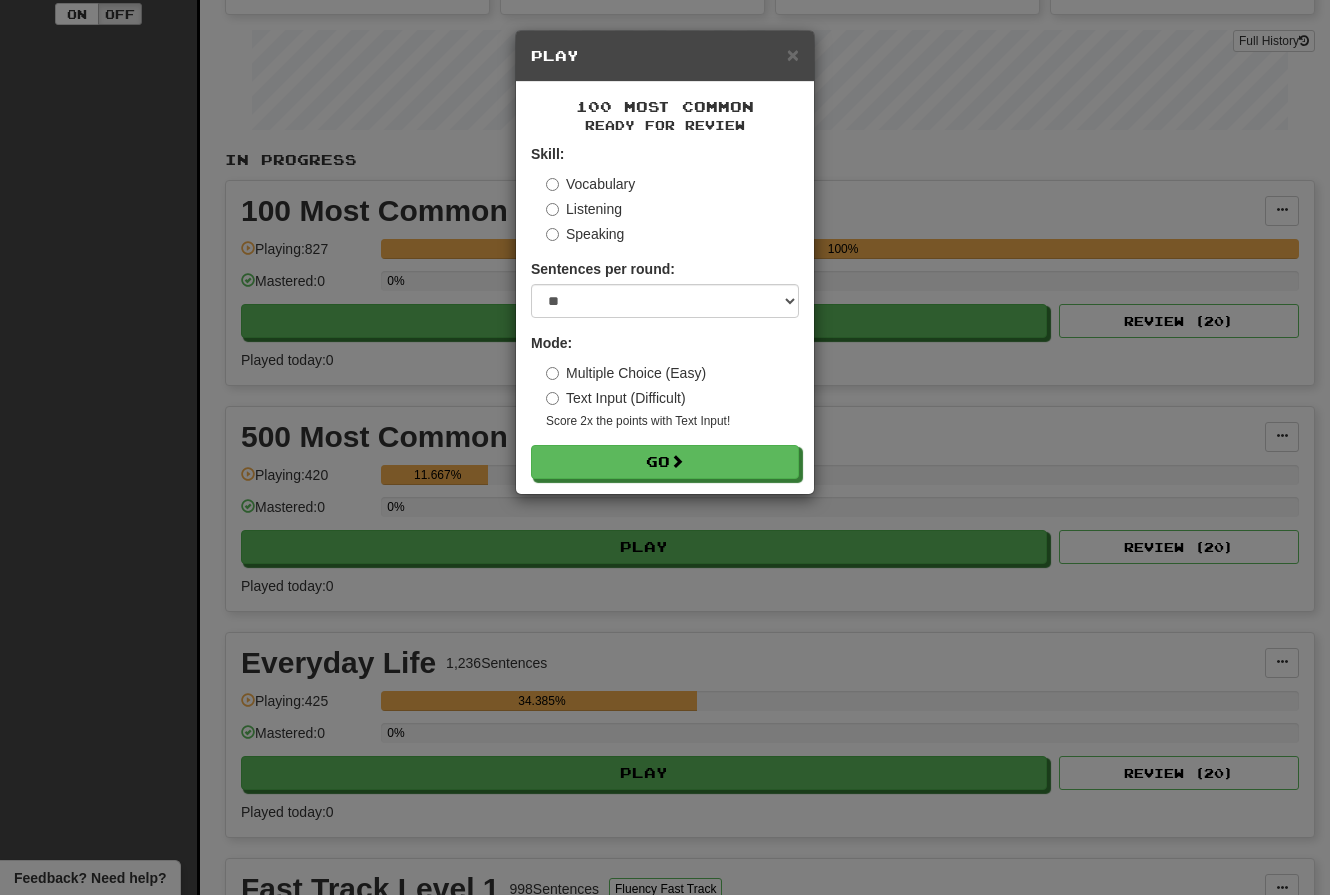 click on "100 Most Common Ready for Review Skill: Vocabulary Listening Speaking Sentences per round: * ** ** ** ** ** *** ******** Mode: Multiple Choice (Easy) Text Input (Difficult) Score 2x the points with Text Input ! Go" at bounding box center [665, 288] 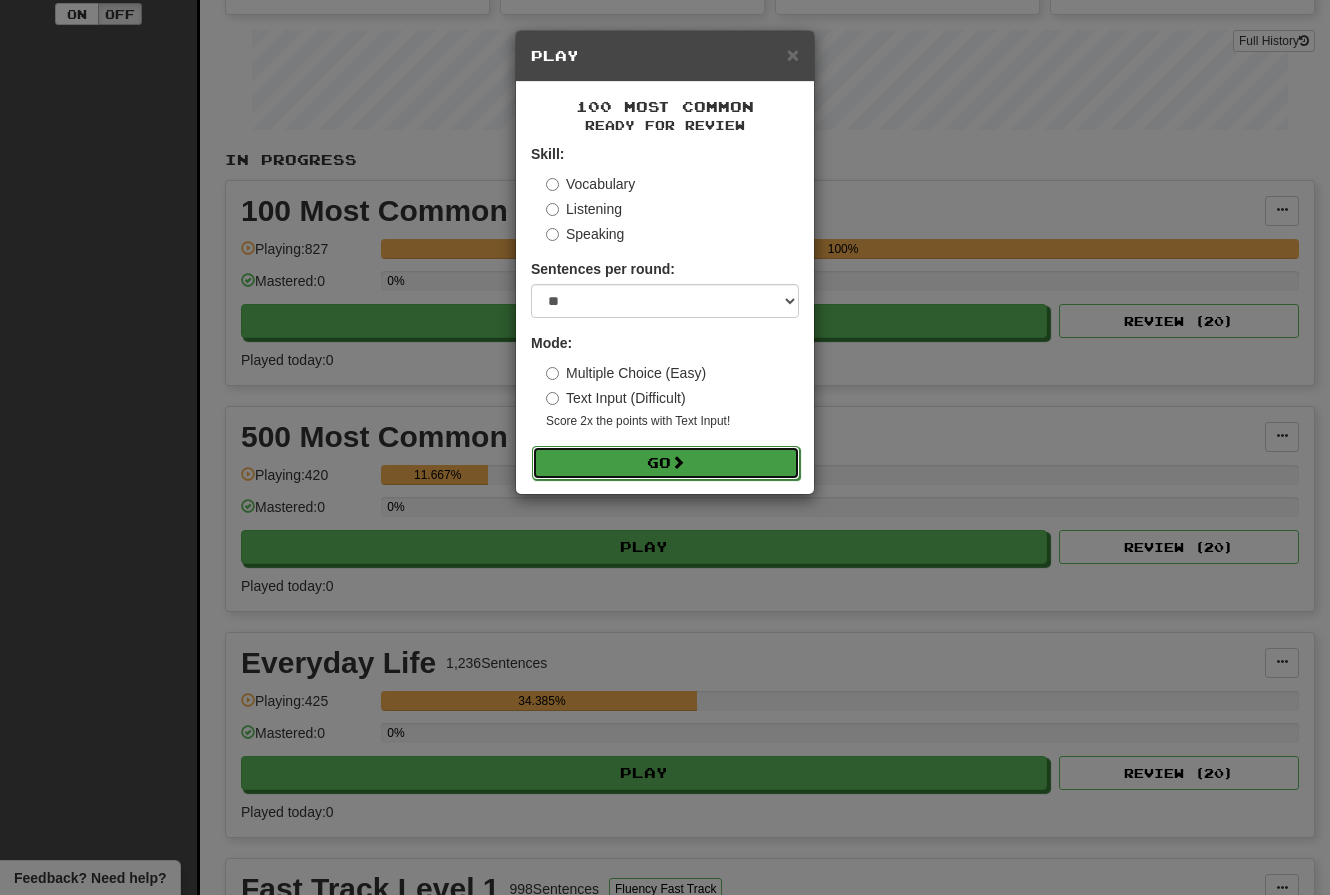 click at bounding box center [678, 462] 